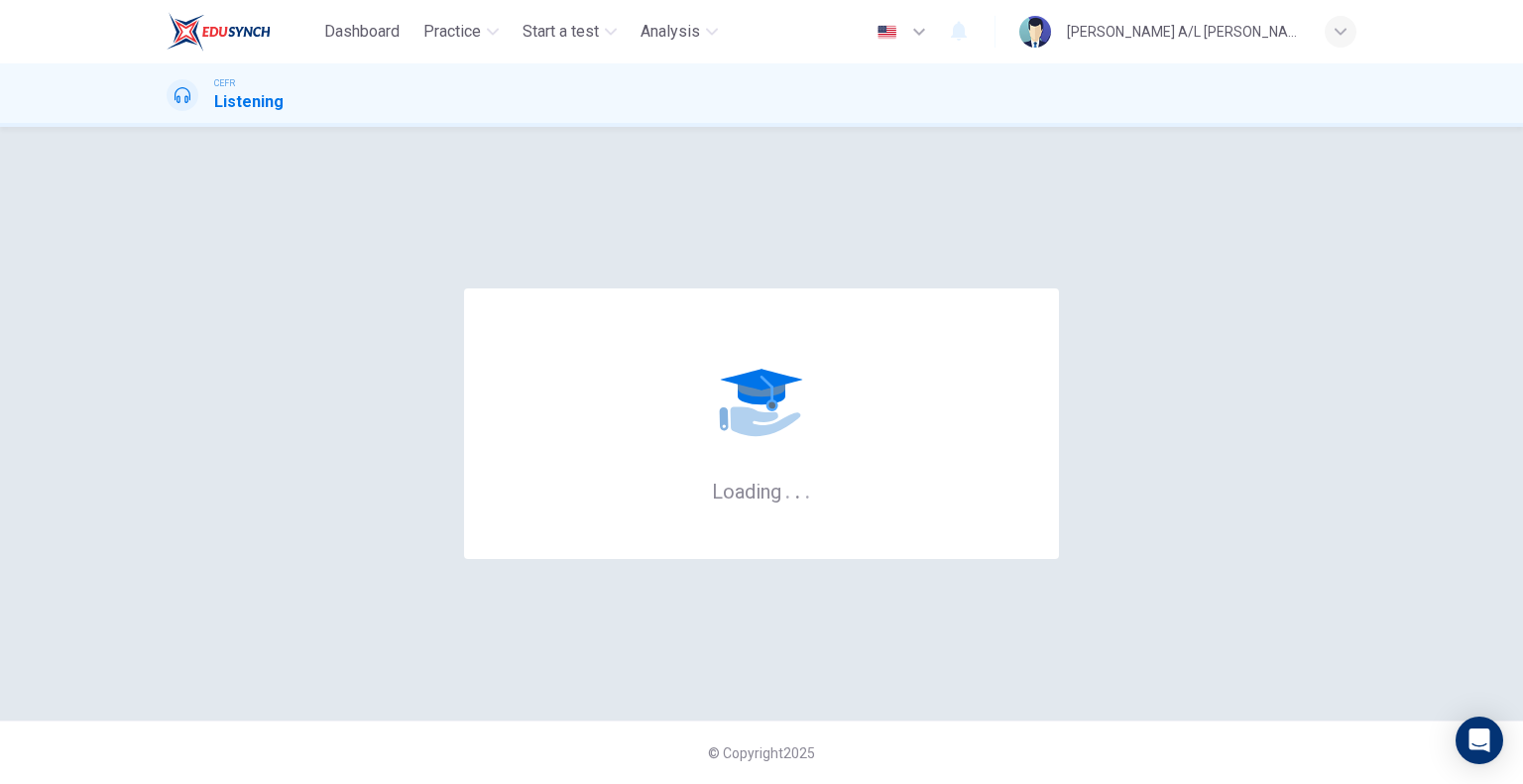 scroll, scrollTop: 0, scrollLeft: 0, axis: both 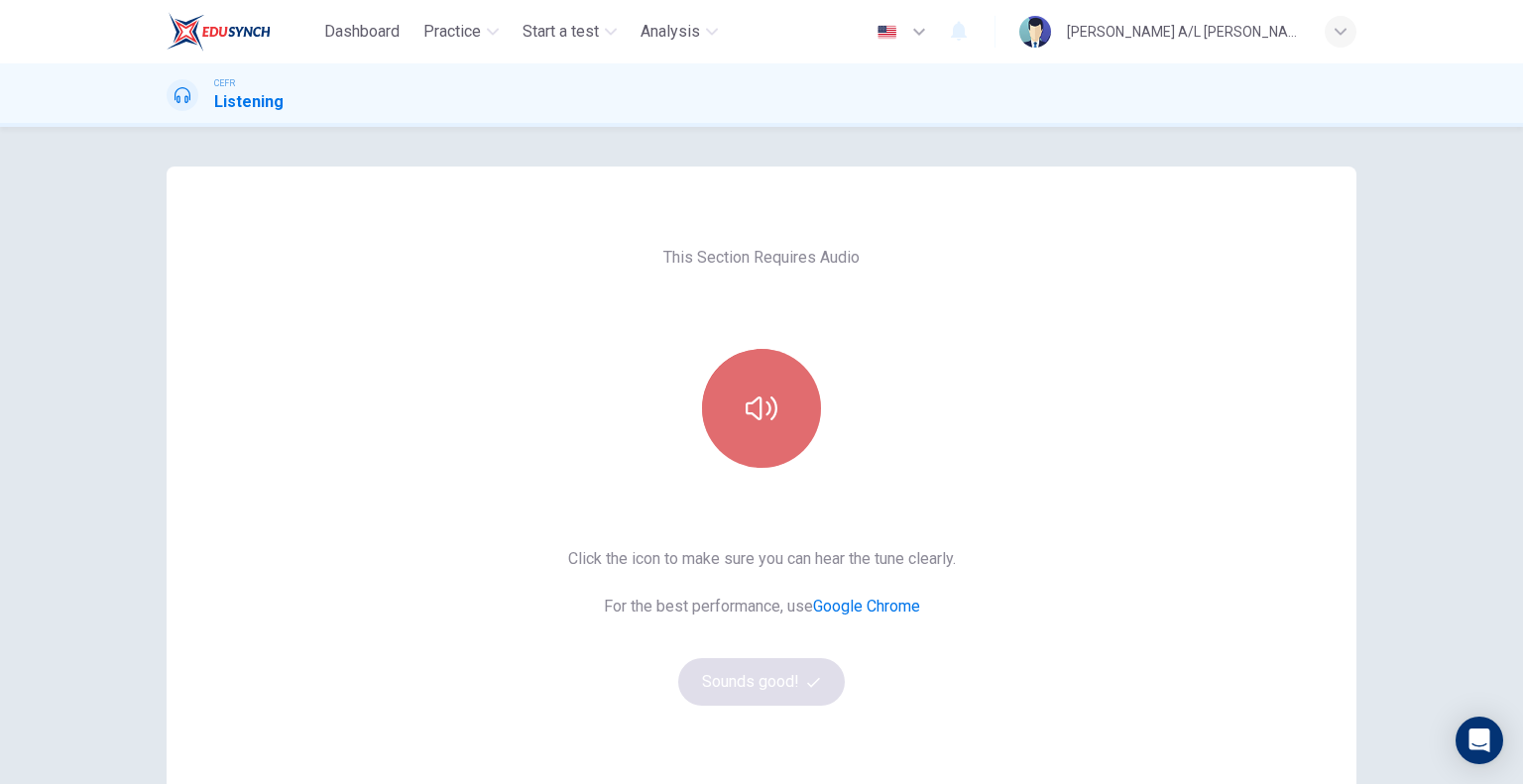 click at bounding box center [762, 408] 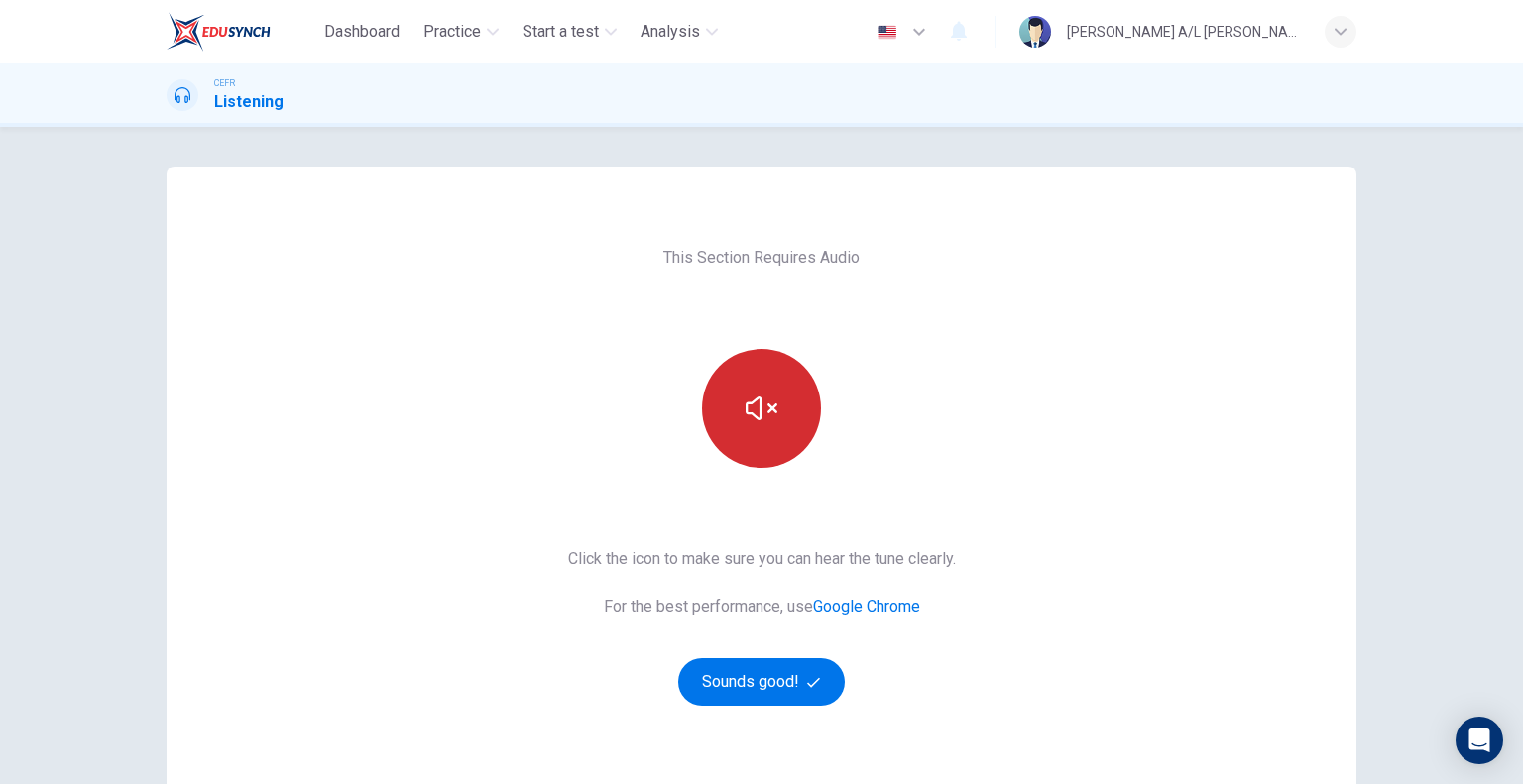 click at bounding box center [762, 408] 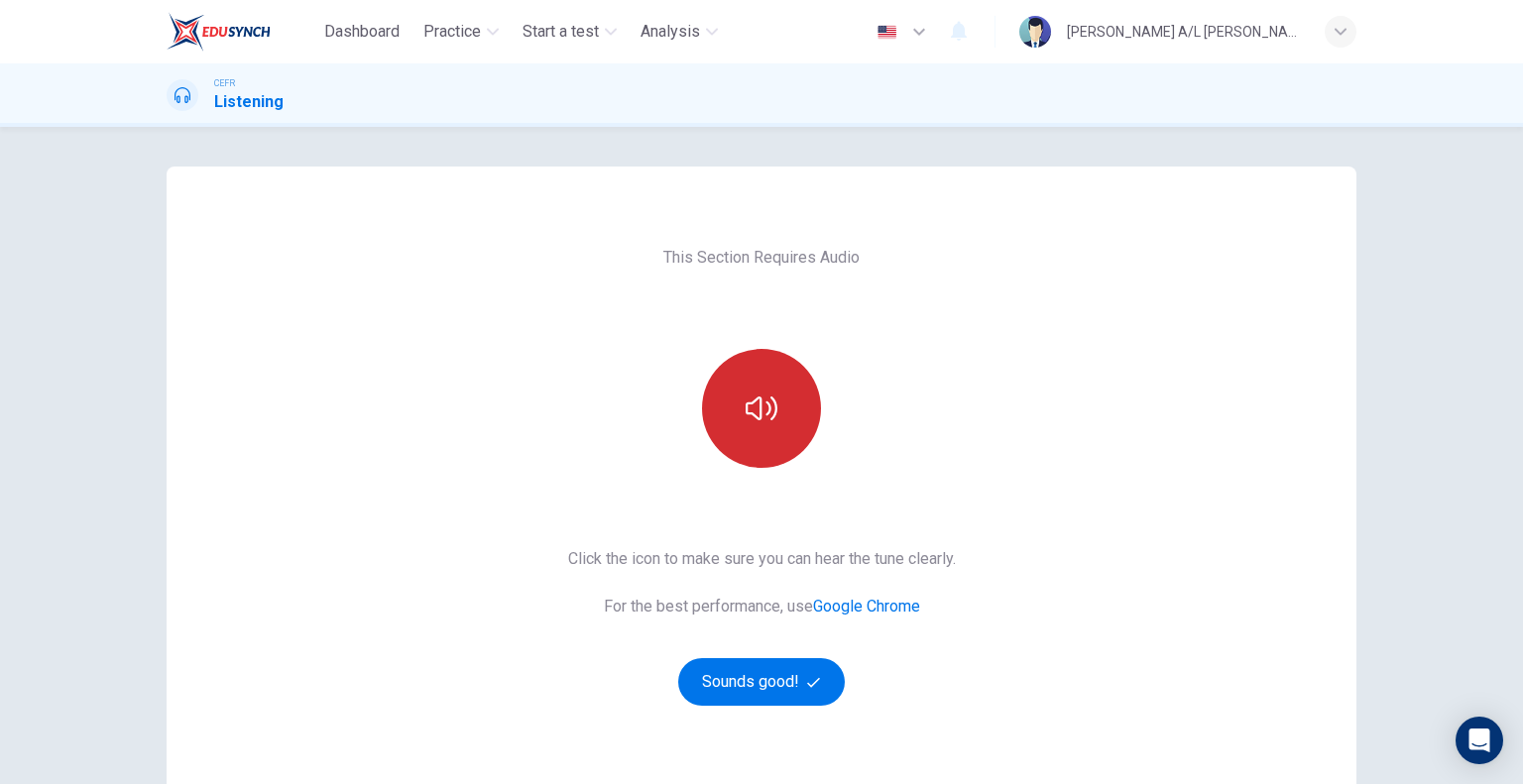 type 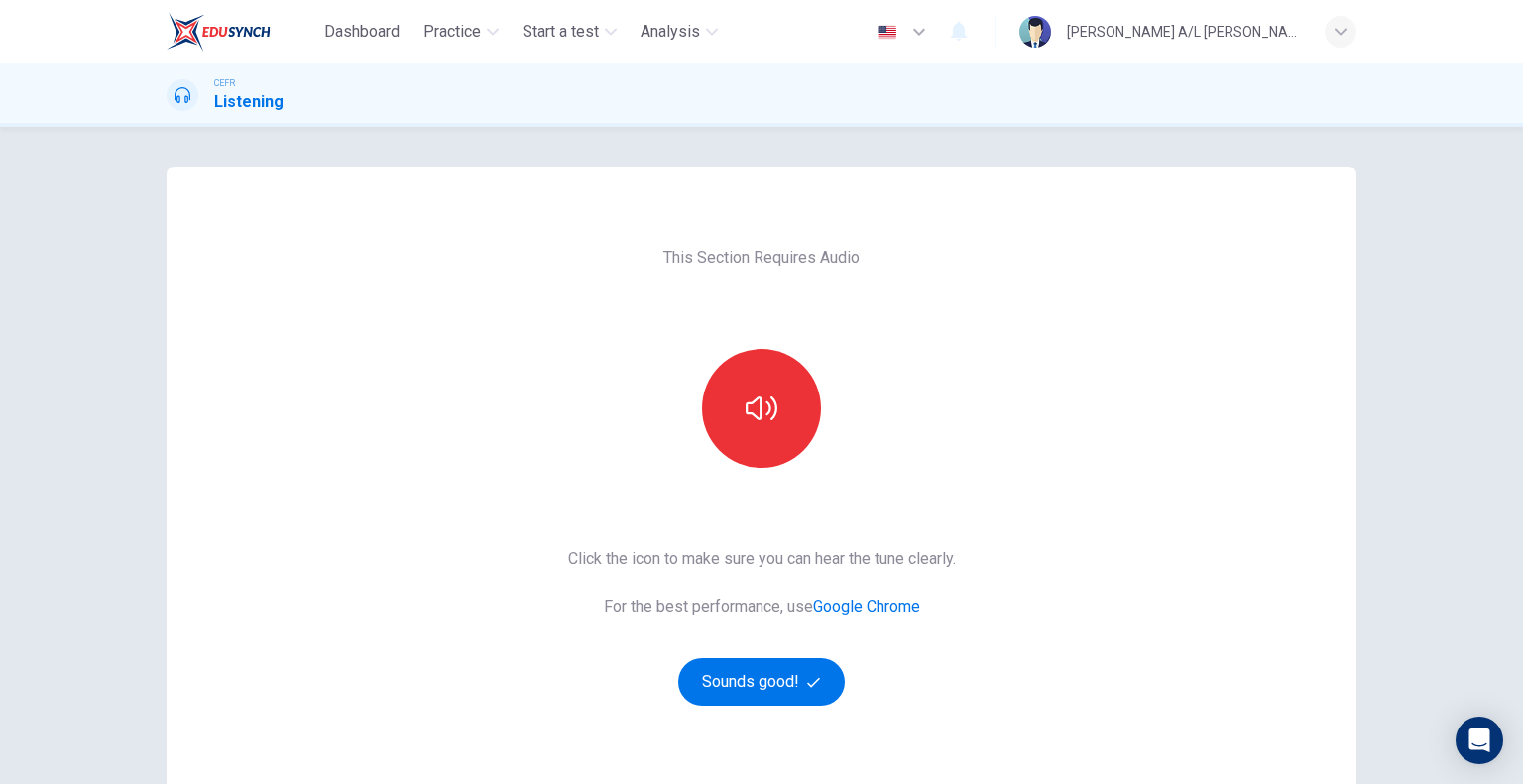 click on "This Section Requires Audio Click the icon to make sure you can hear the tune clearly. For the best performance, use  Google Chrome Sounds good!" at bounding box center (762, 510) 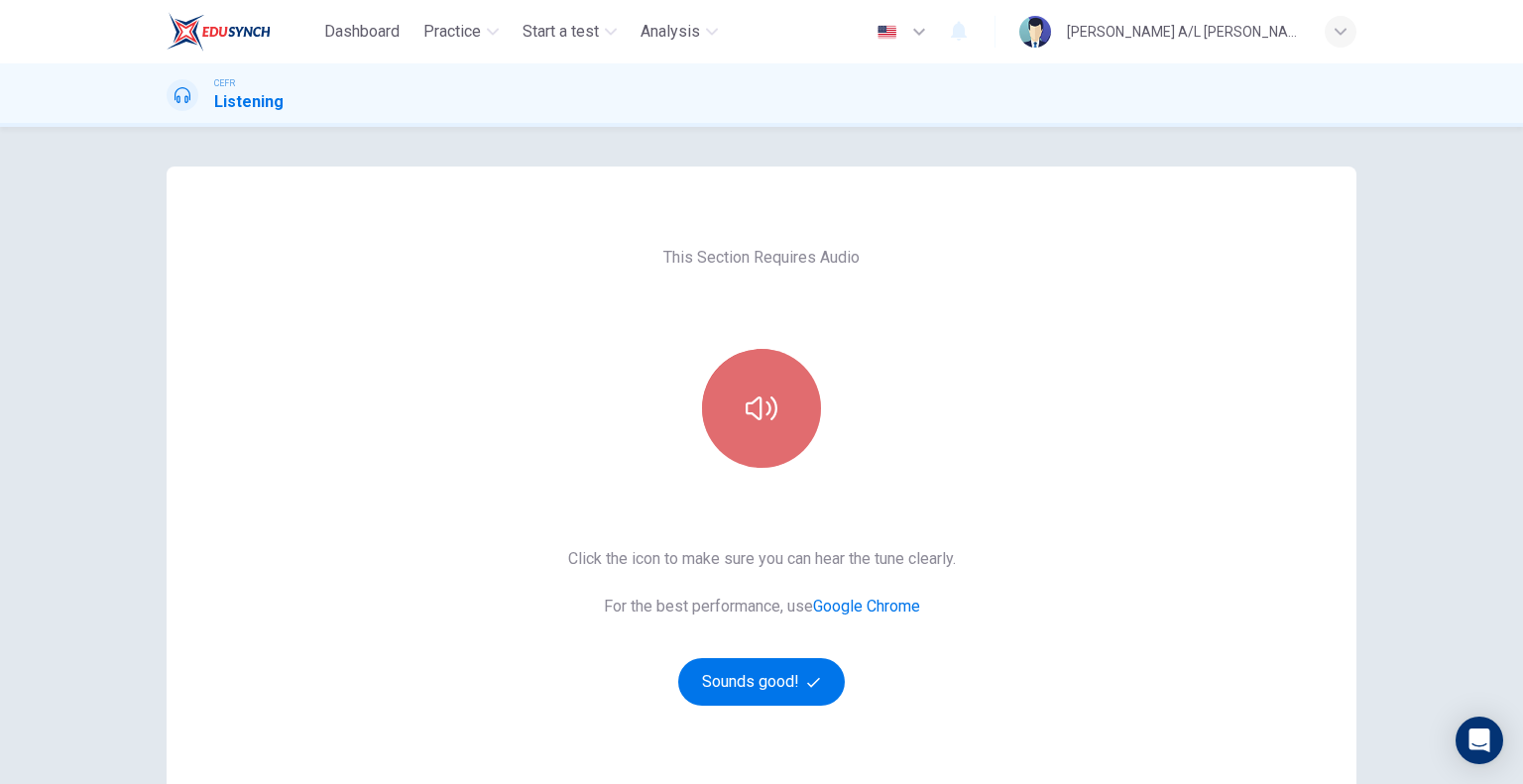 click 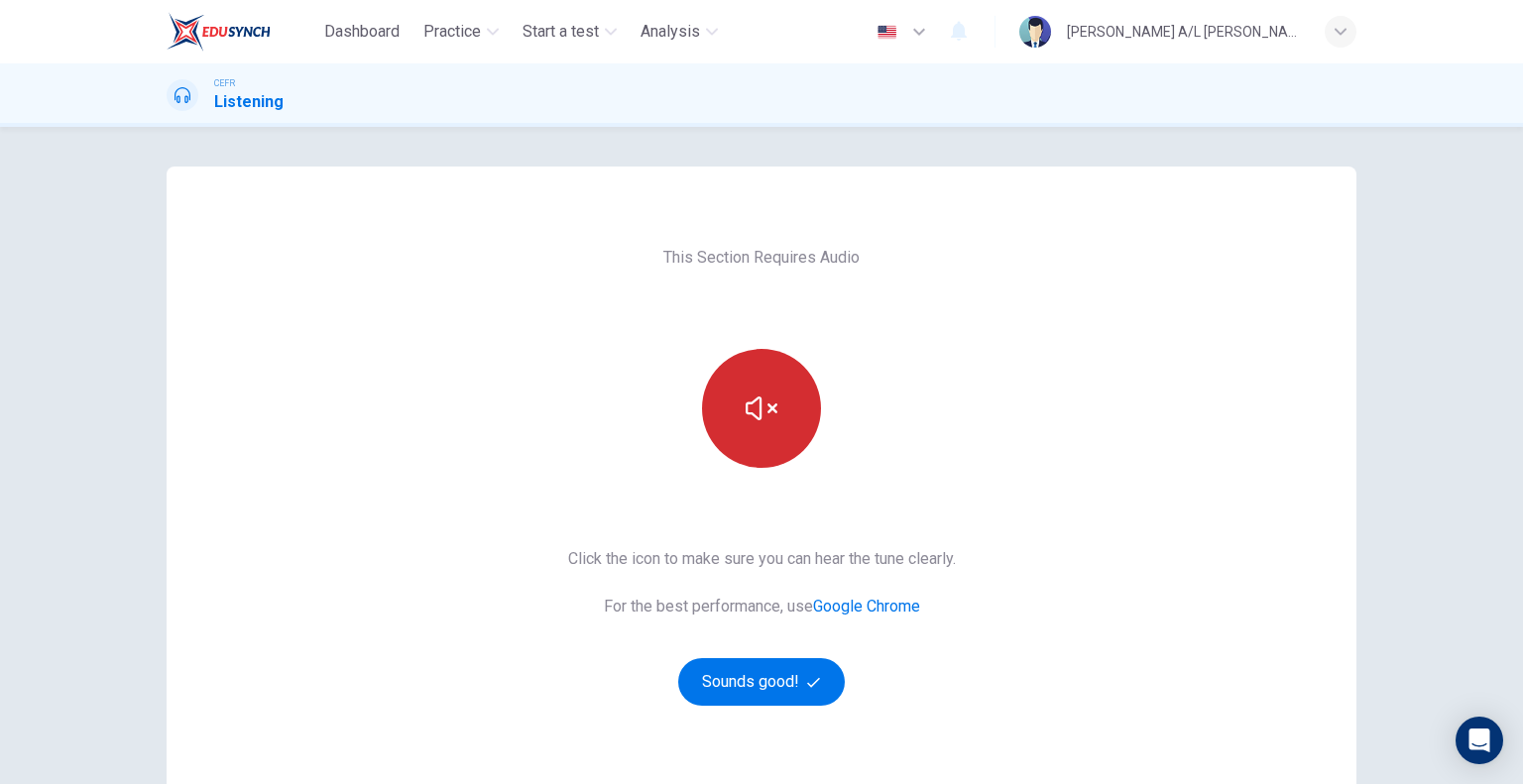 click at bounding box center (762, 408) 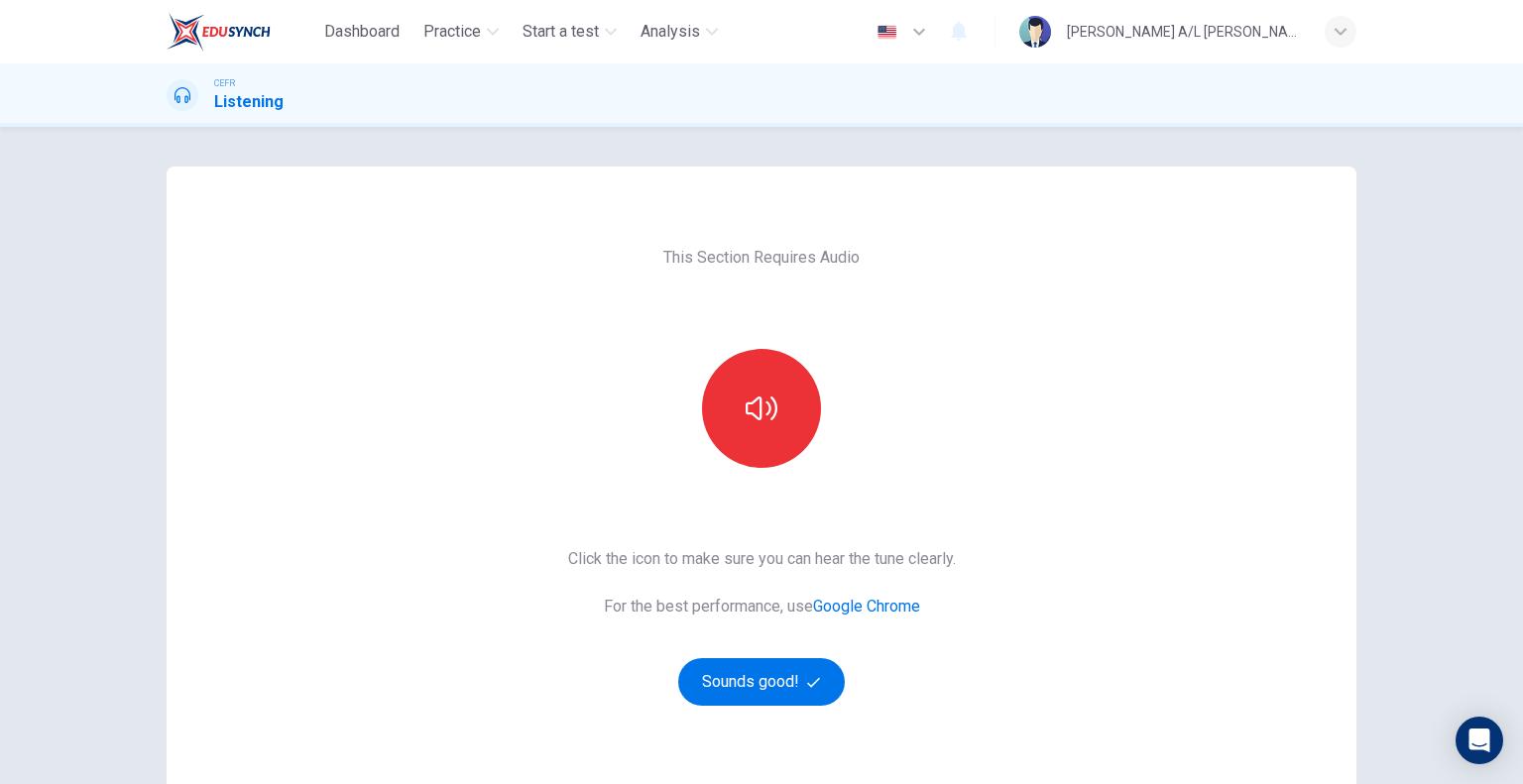 click on "This Section Requires Audio Click the icon to make sure you can hear the tune clearly. For the best performance, use  Google Chrome Sounds good!" at bounding box center (762, 510) 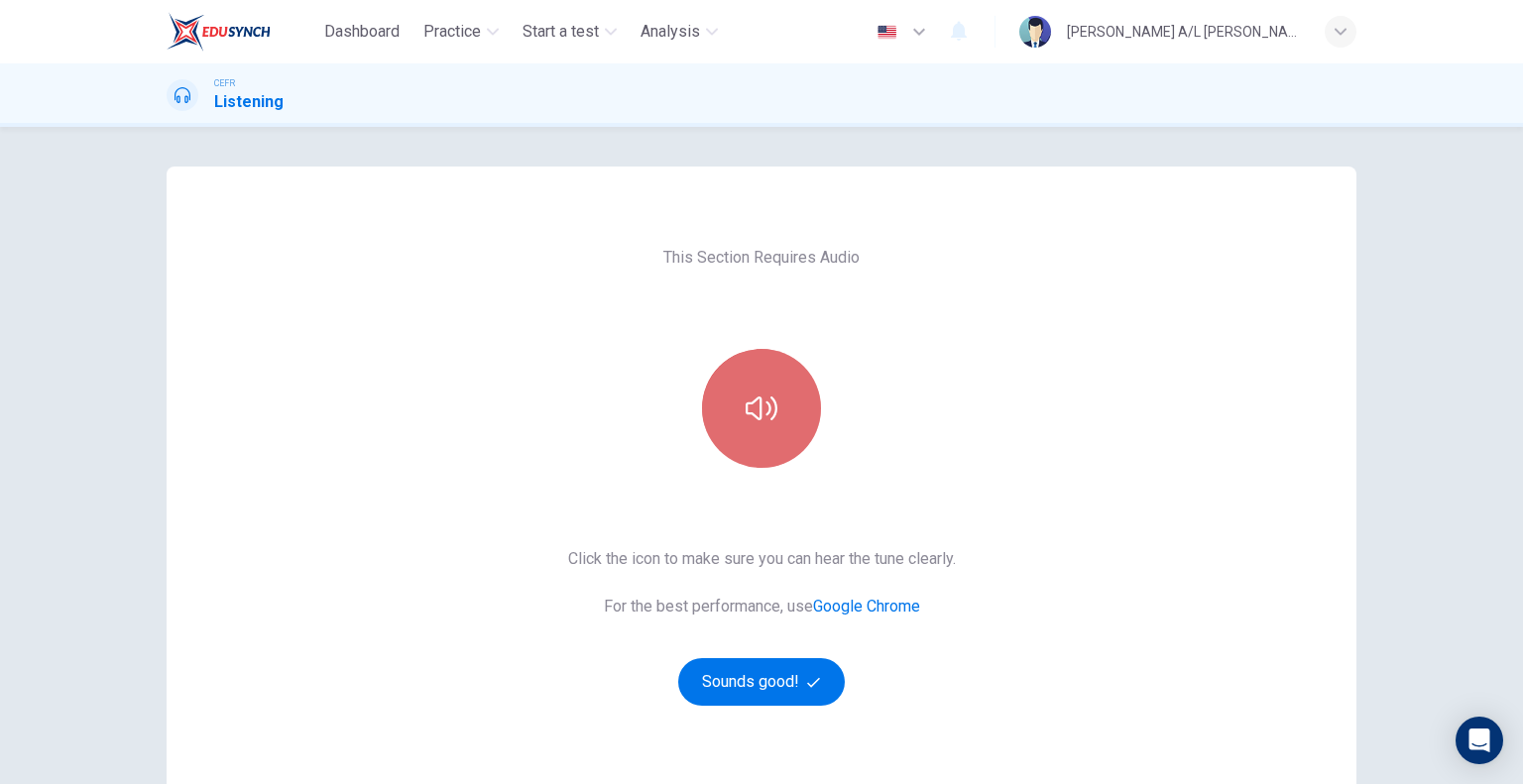click at bounding box center [762, 408] 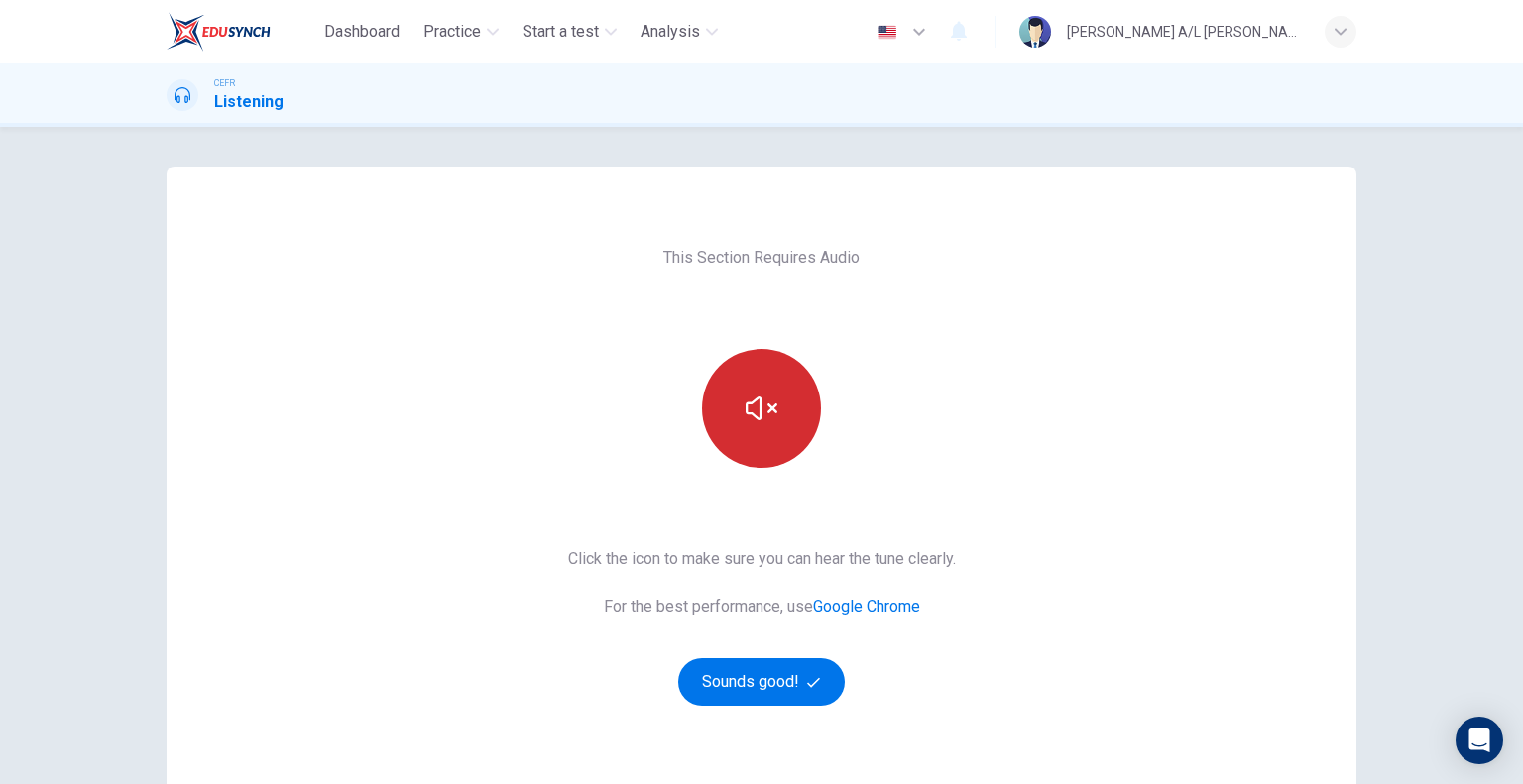 click at bounding box center (762, 408) 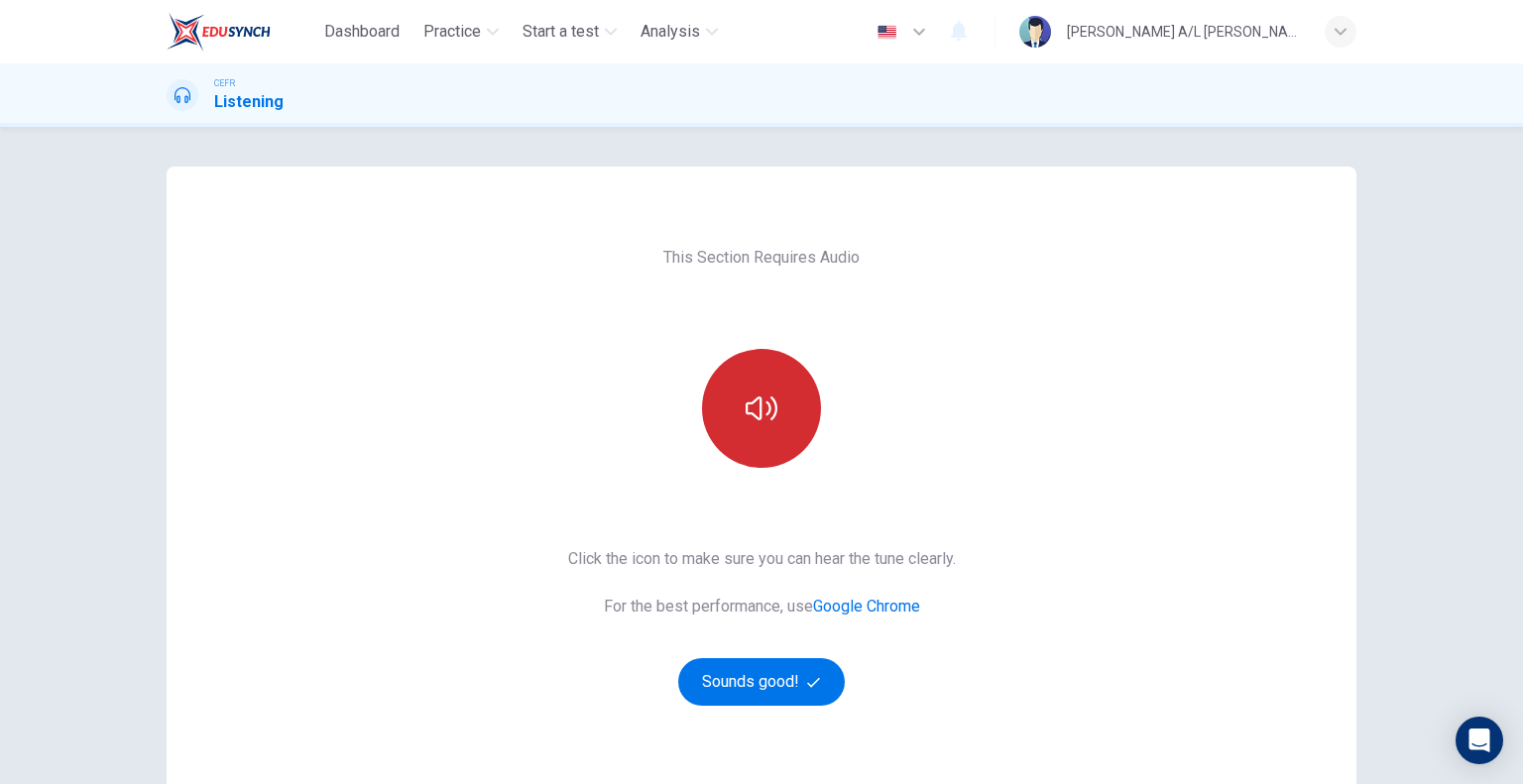 click 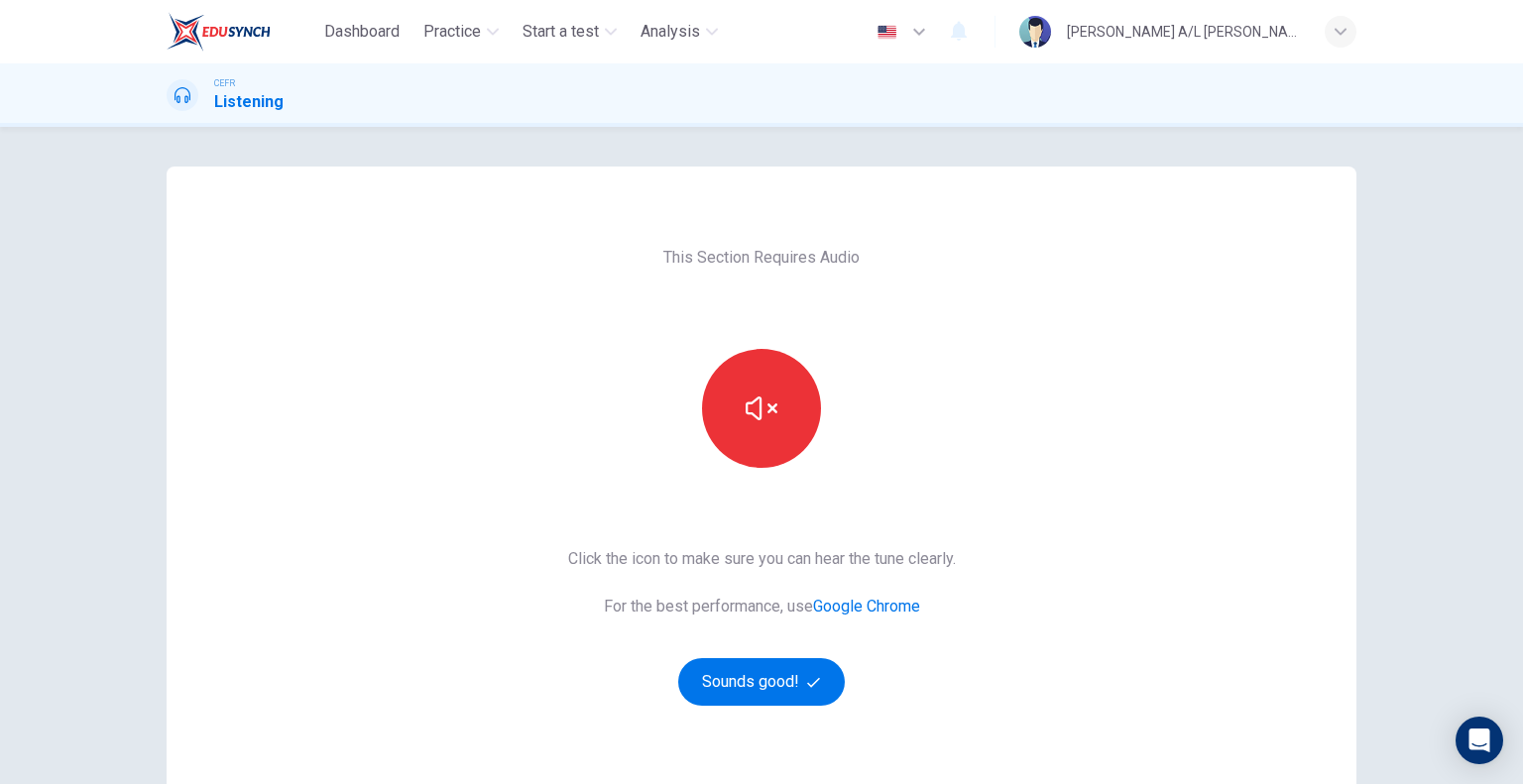 click on "This Section Requires Audio Click the icon to make sure you can hear the tune clearly. For the best performance, use  Google Chrome Sounds good!" at bounding box center [762, 510] 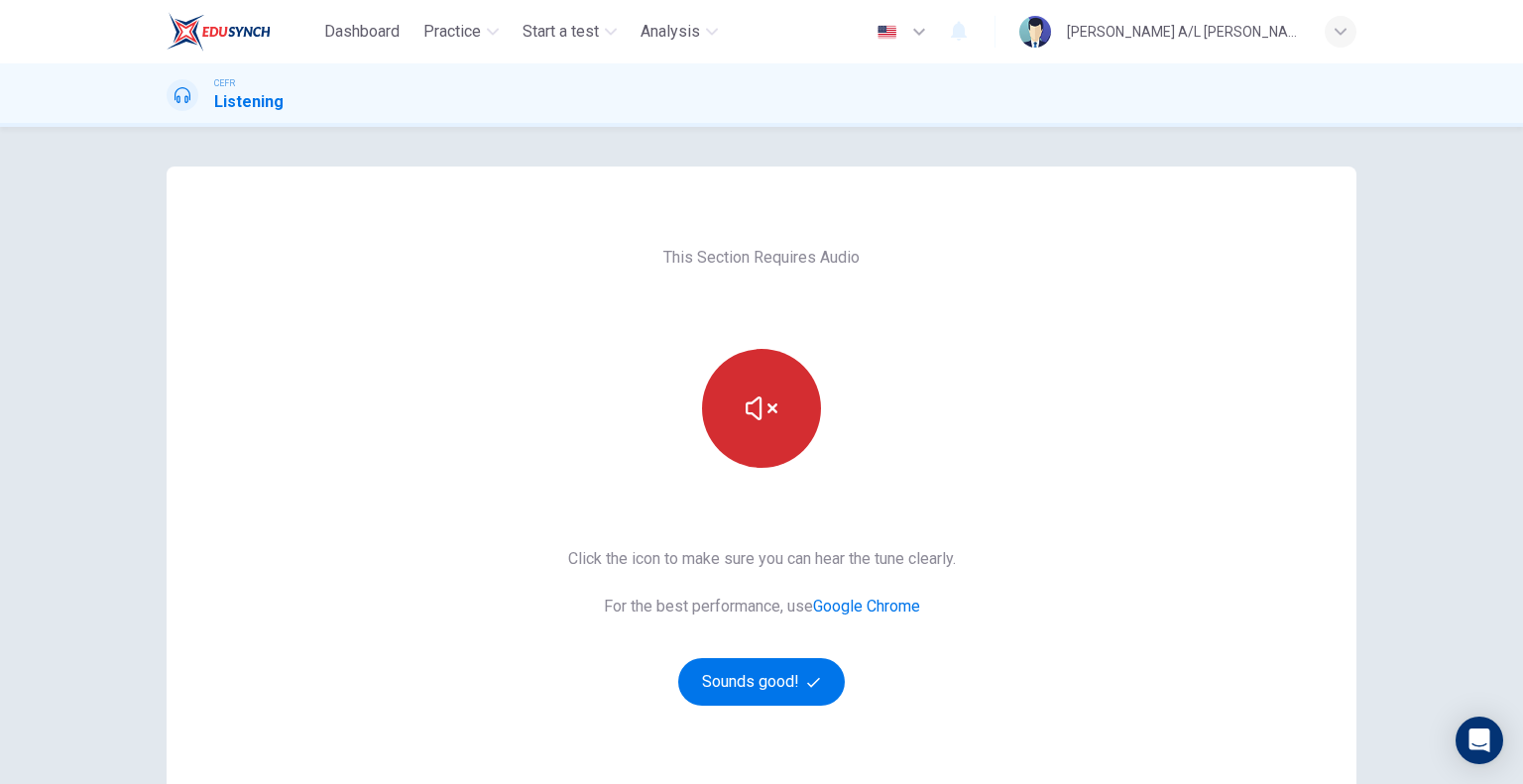 click 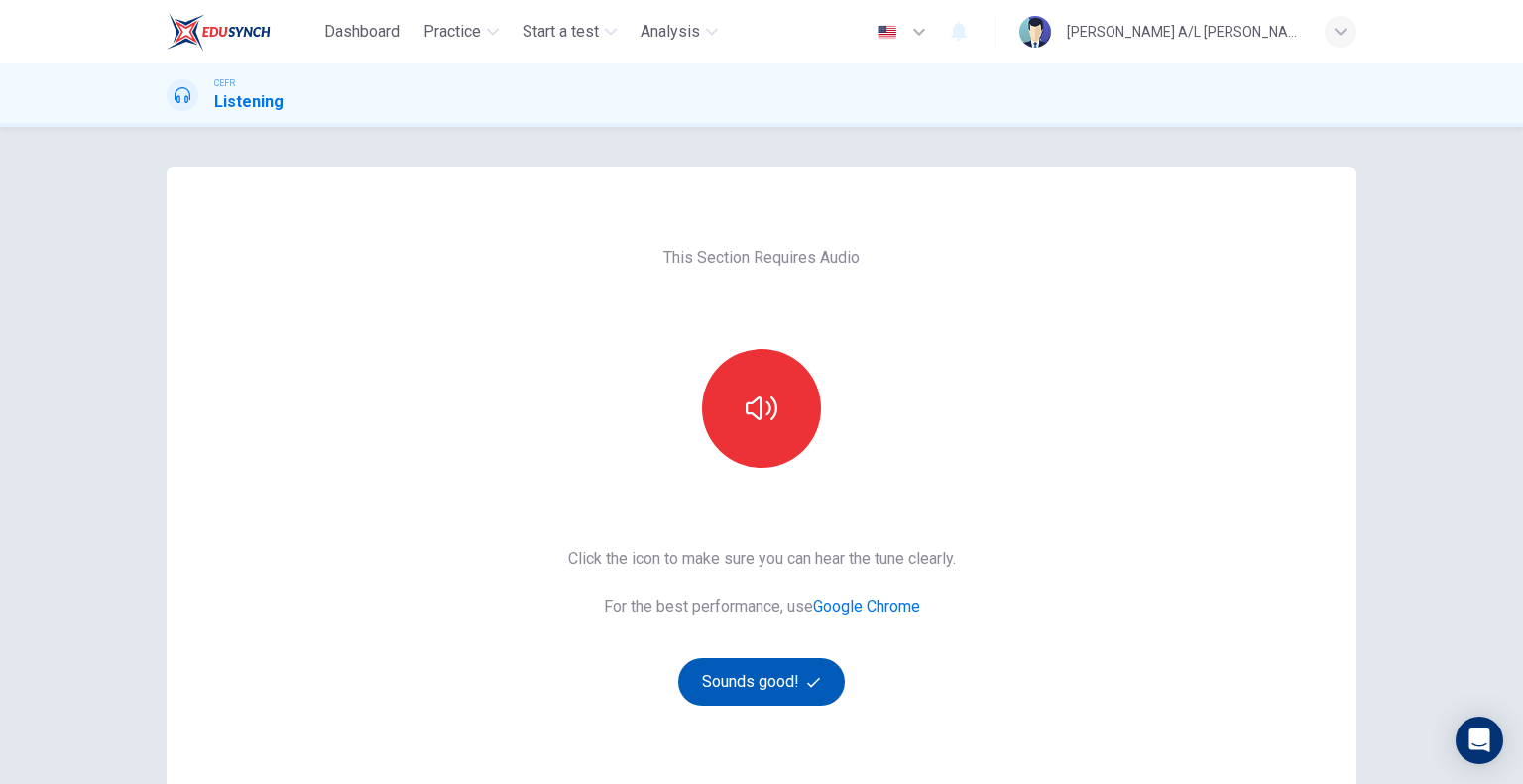 click on "Sounds good!" at bounding box center [762, 682] 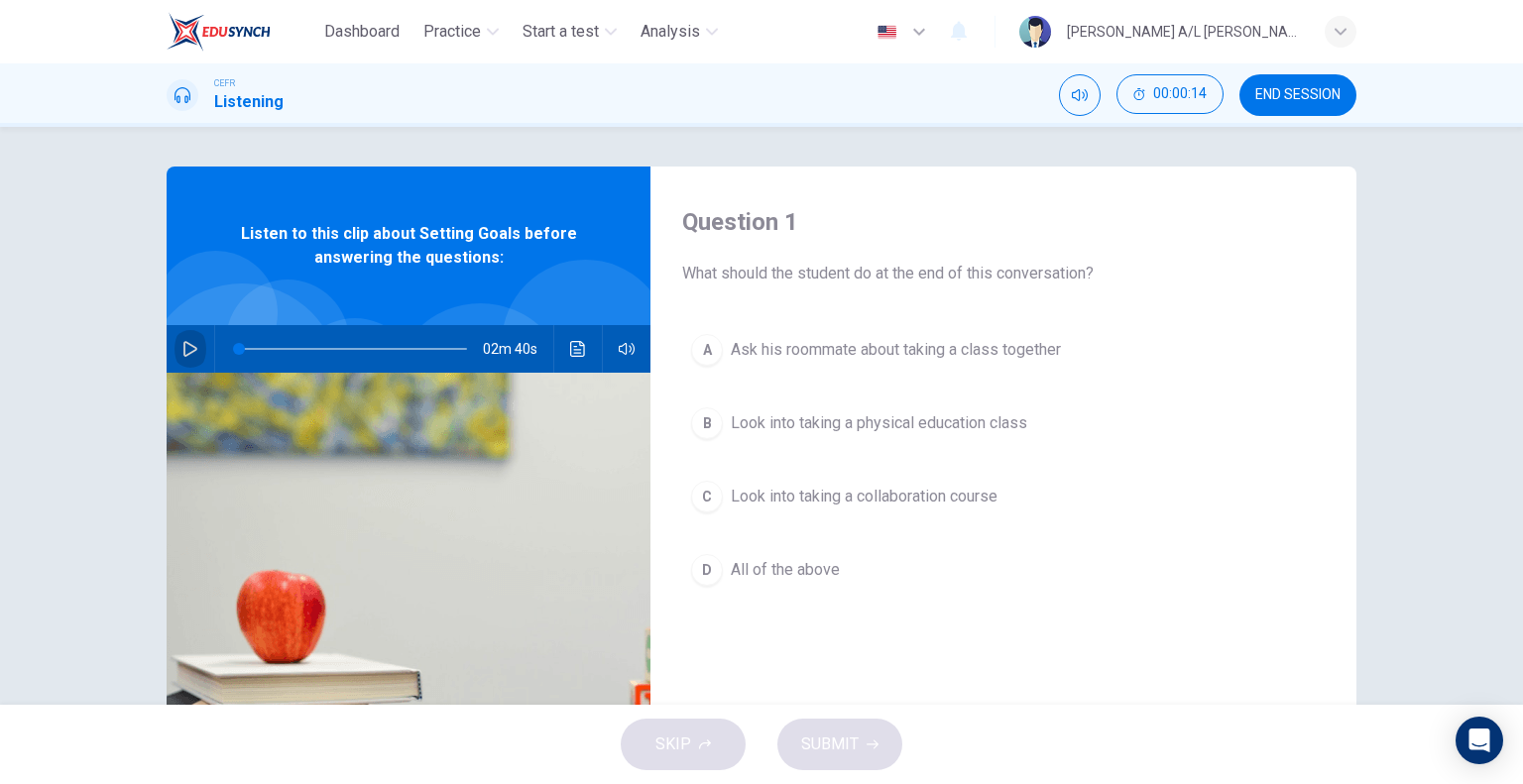 click at bounding box center [190, 349] 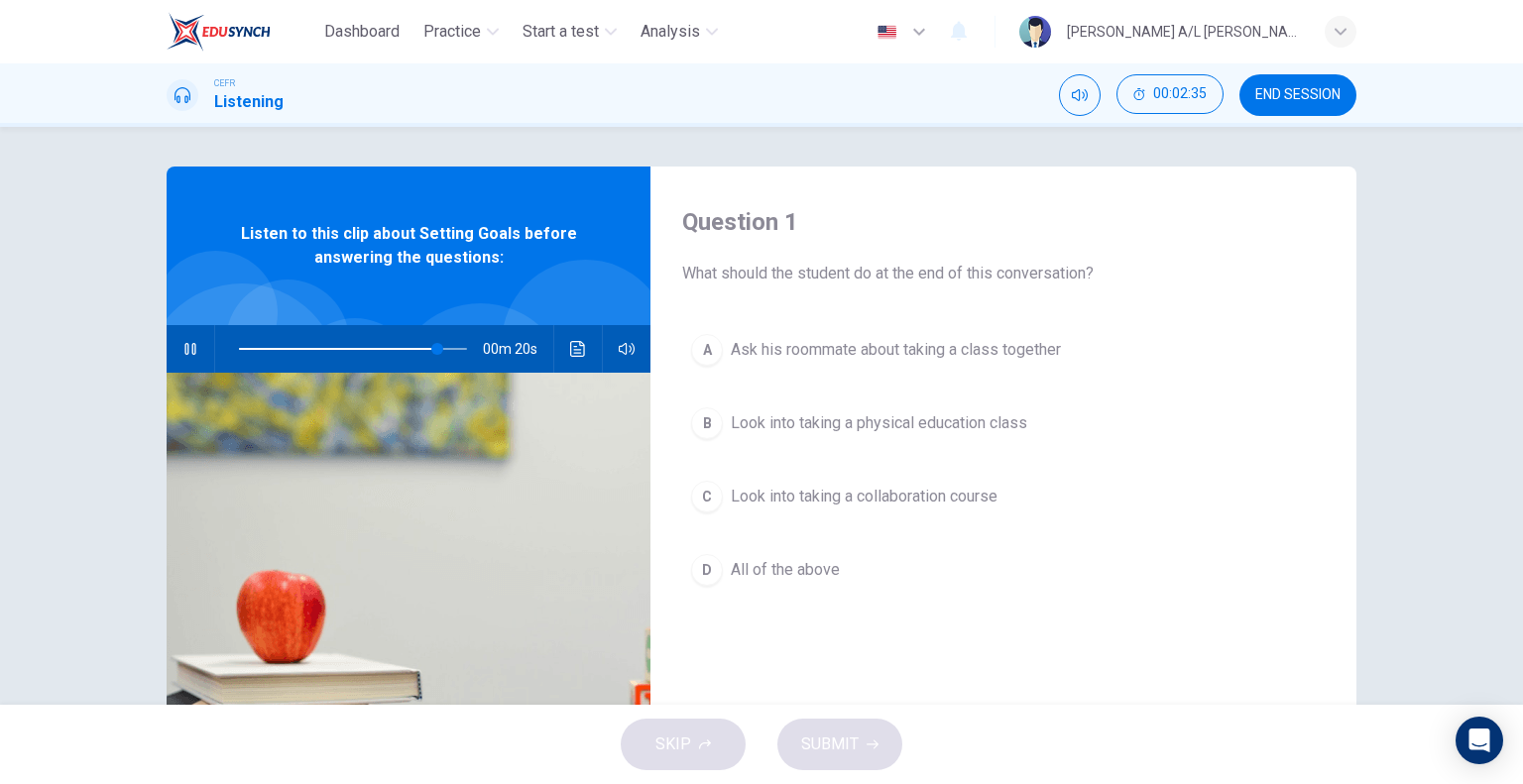 click at bounding box center [190, 349] 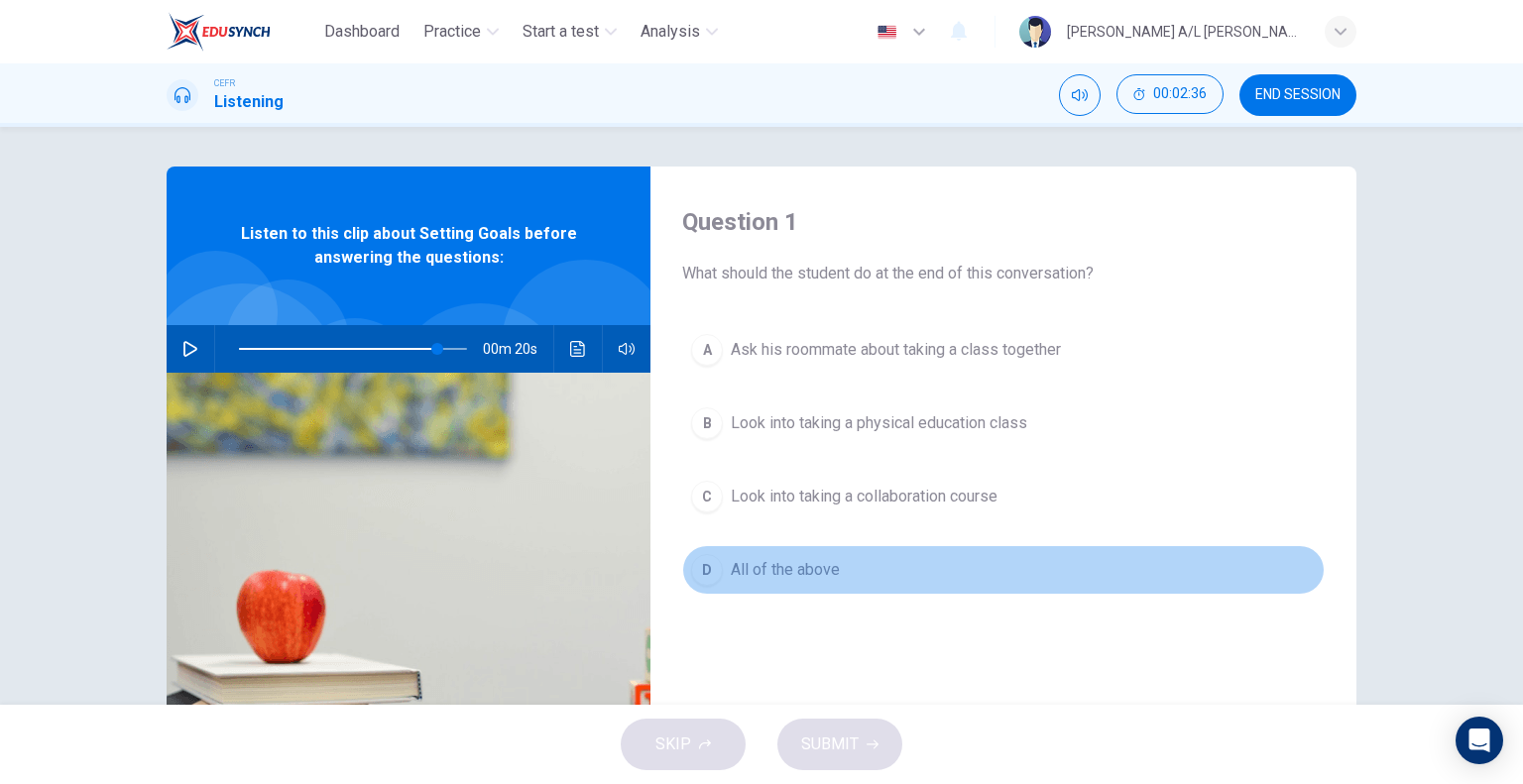 click on "D" at bounding box center [707, 570] 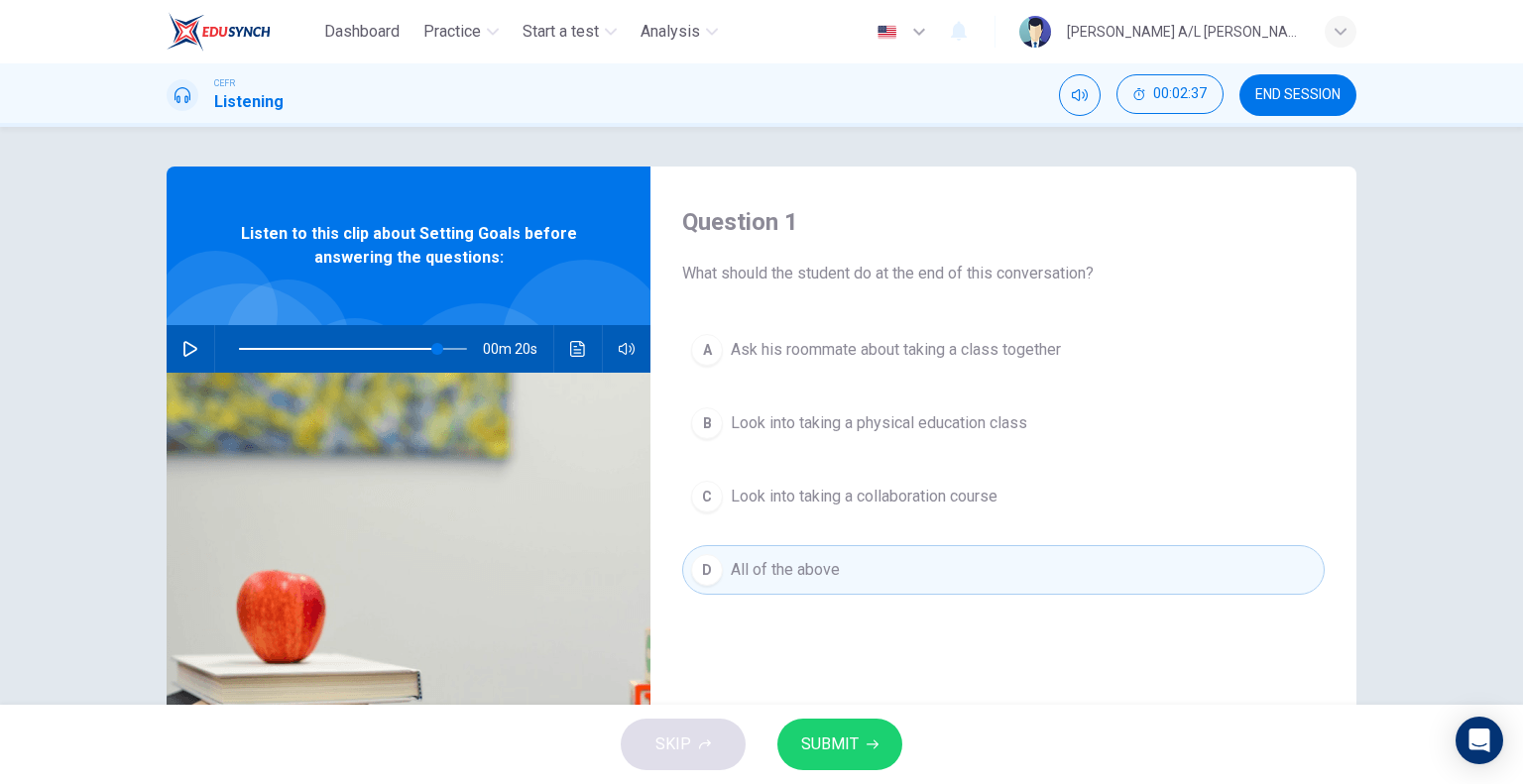 click on "SUBMIT" at bounding box center (830, 744) 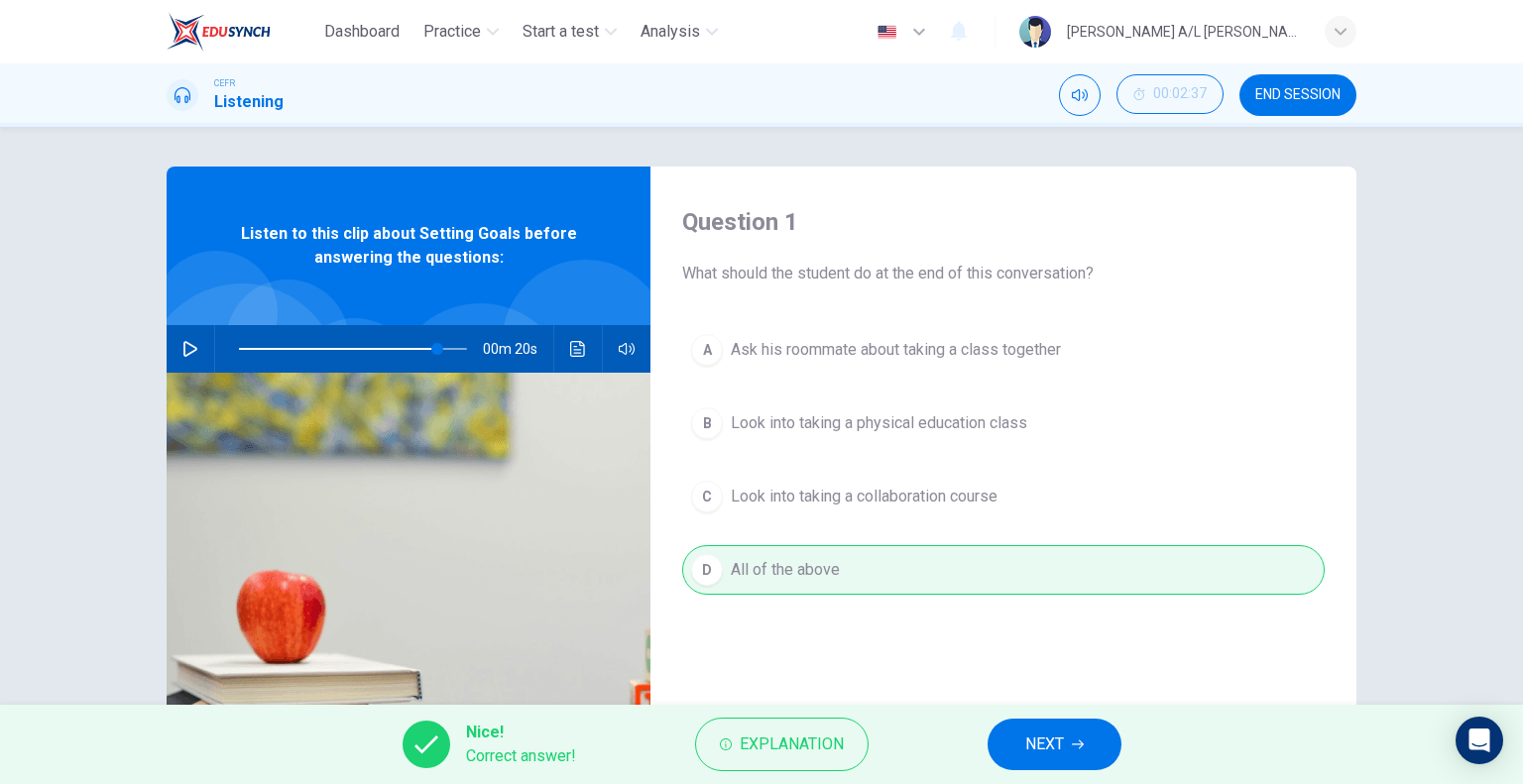 click 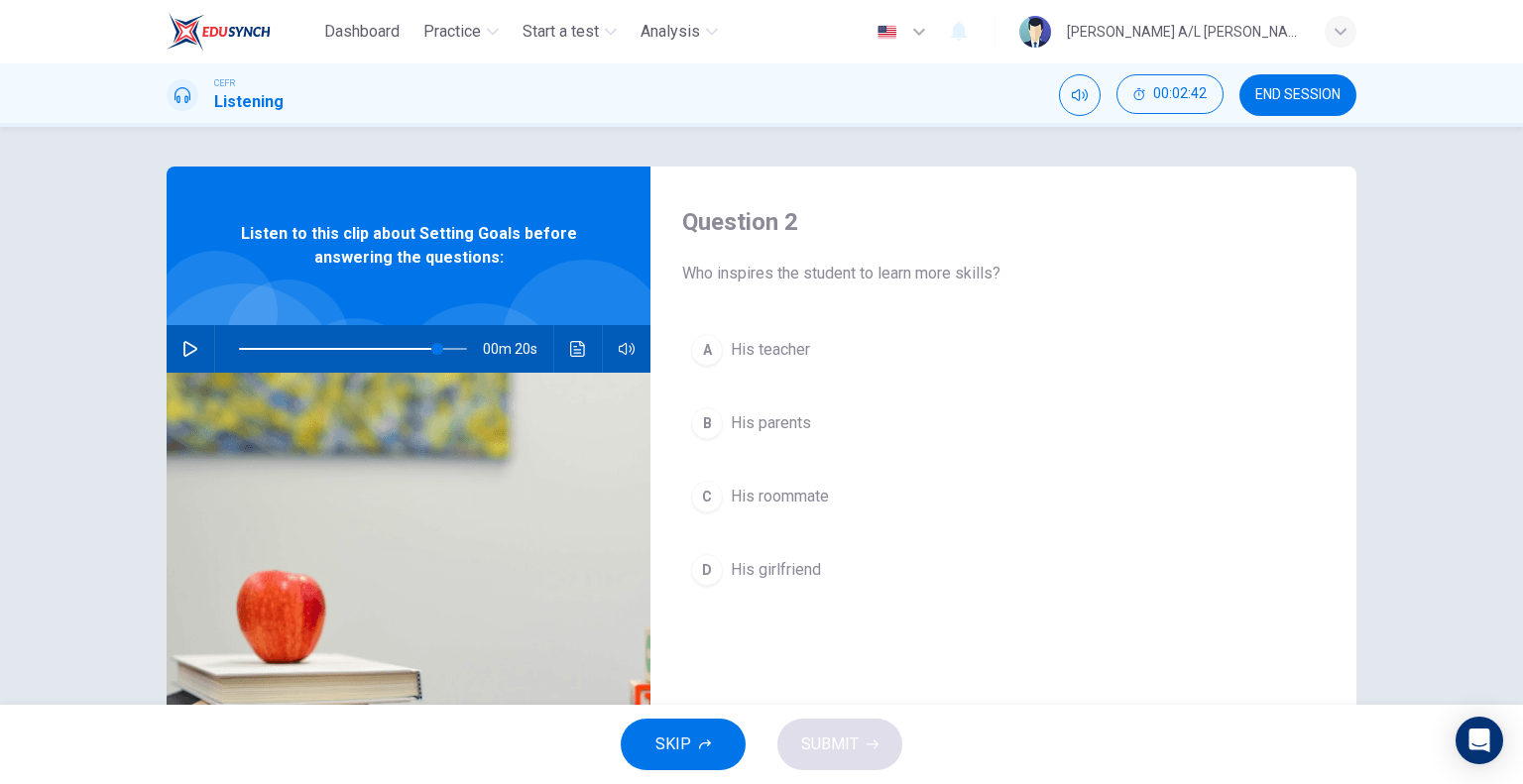 click on "C His roommate" at bounding box center (1003, 497) 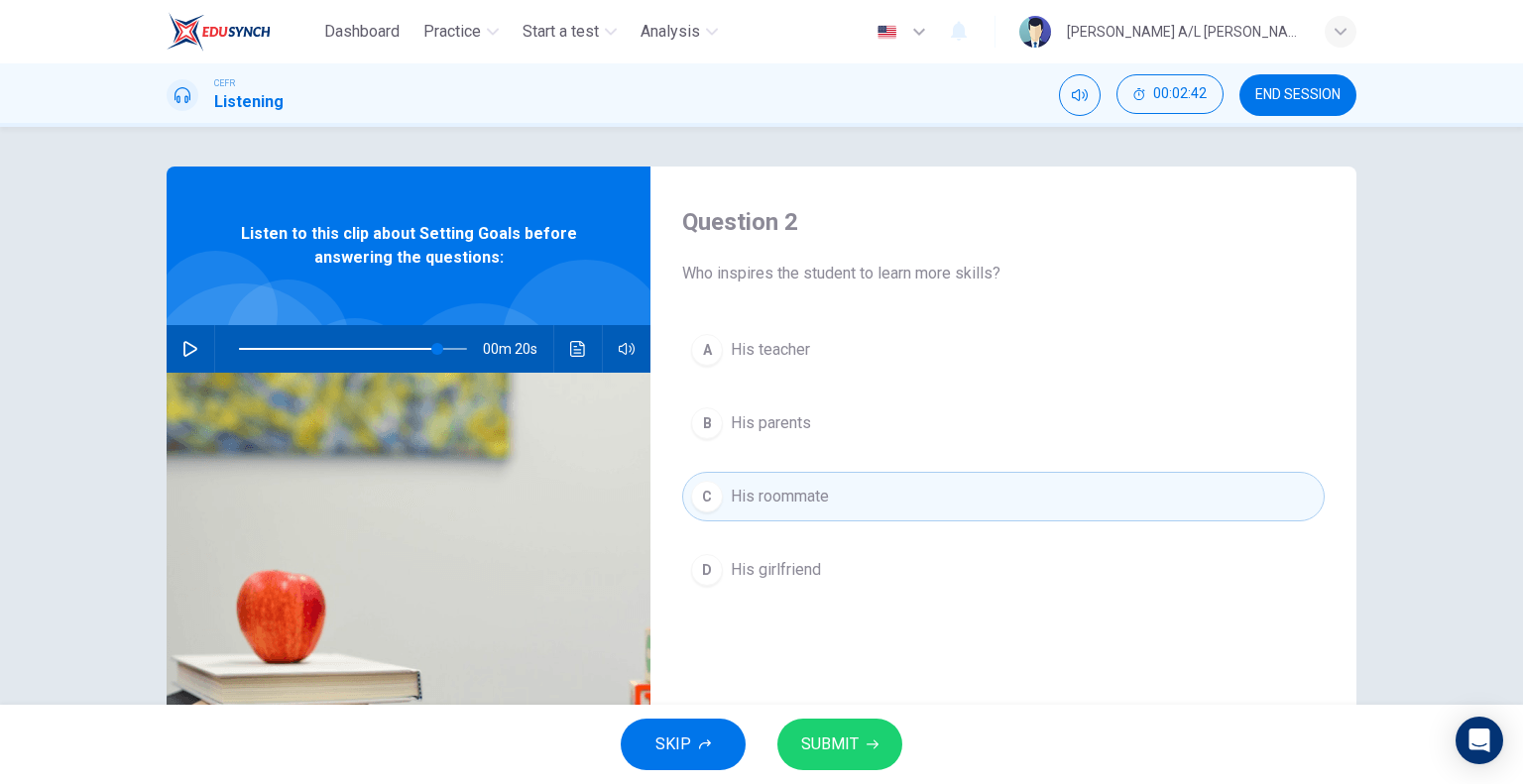 click on "SUBMIT" at bounding box center (830, 744) 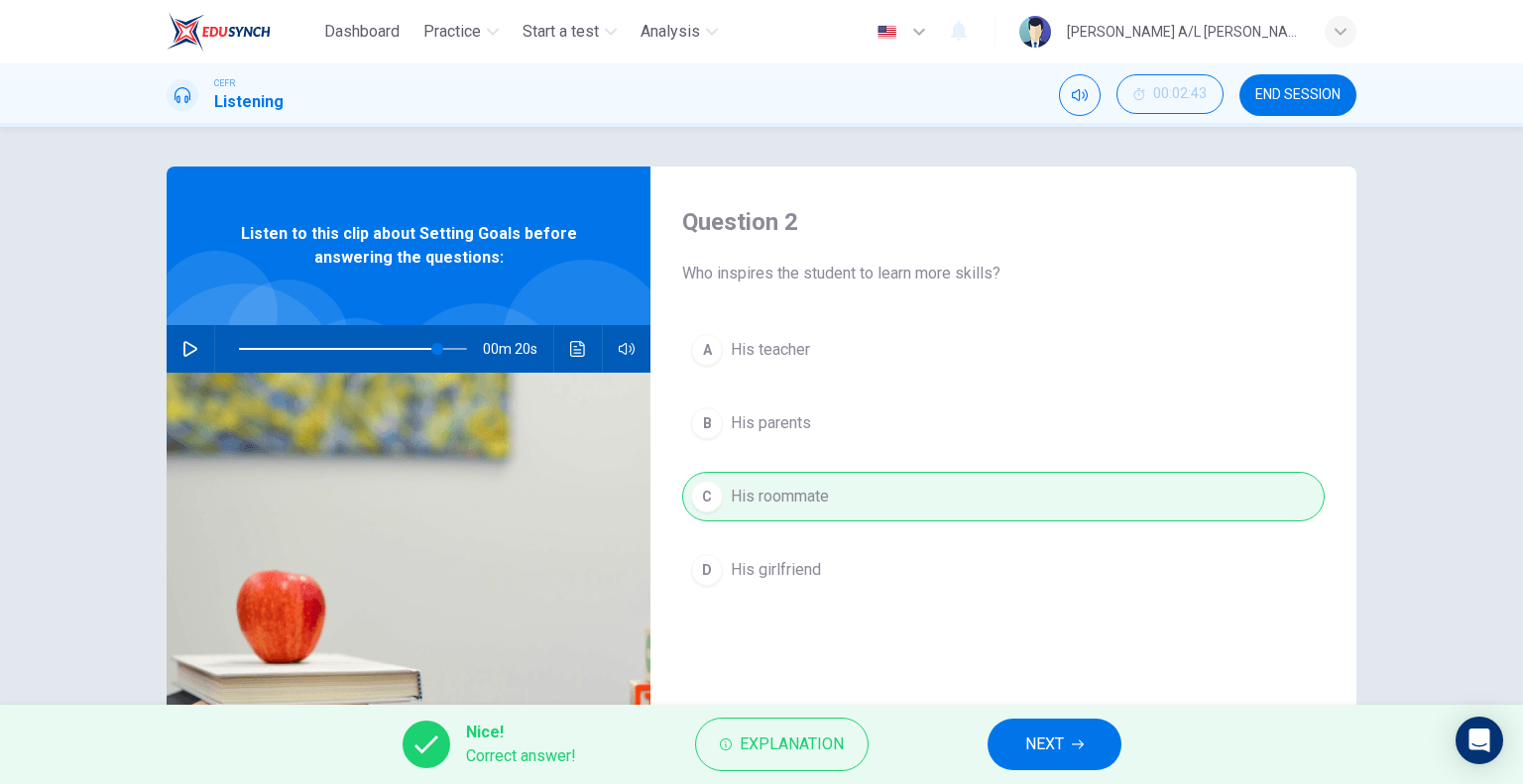 click on "NEXT" at bounding box center [1044, 744] 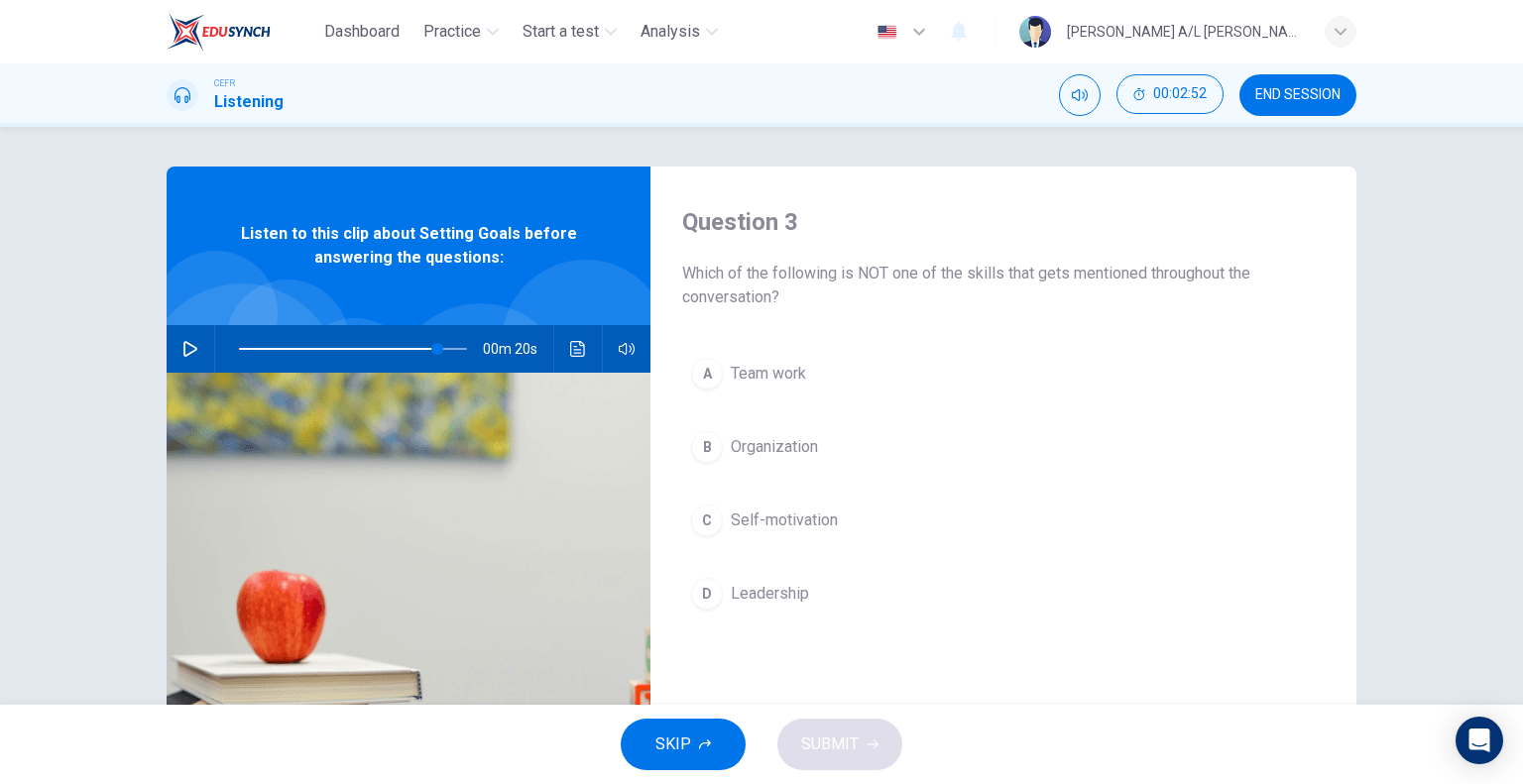 click 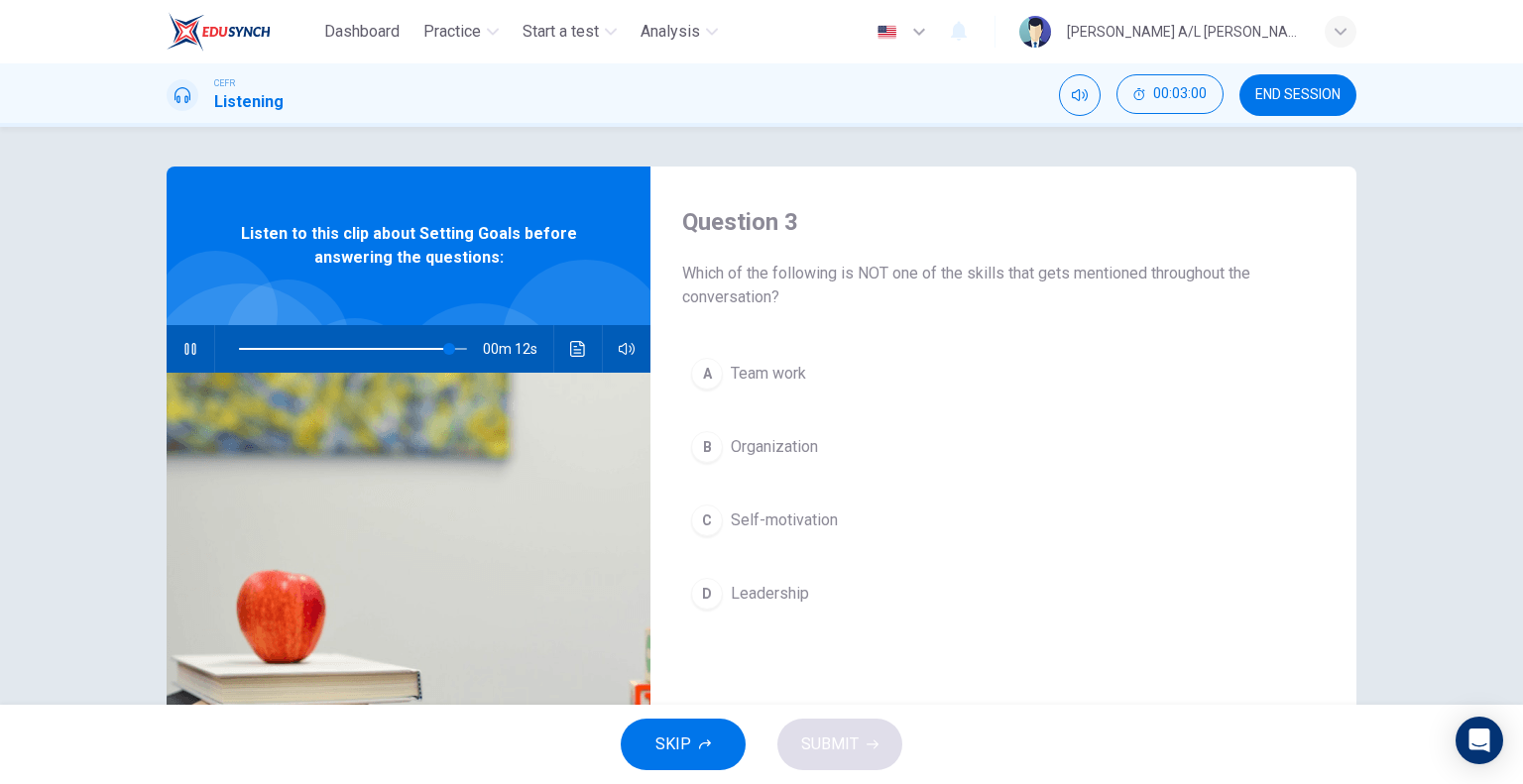 click at bounding box center [353, 349] 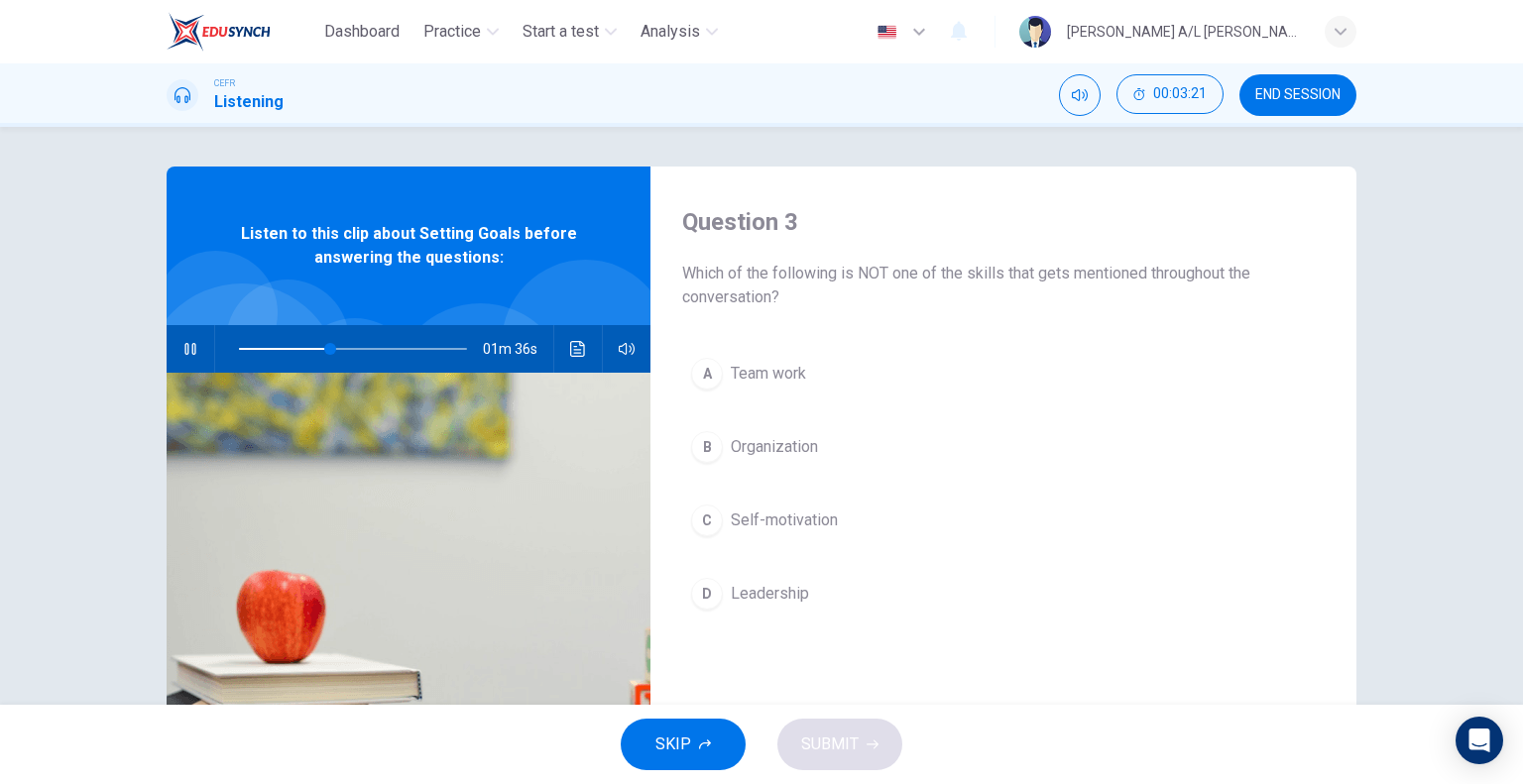 click at bounding box center [190, 349] 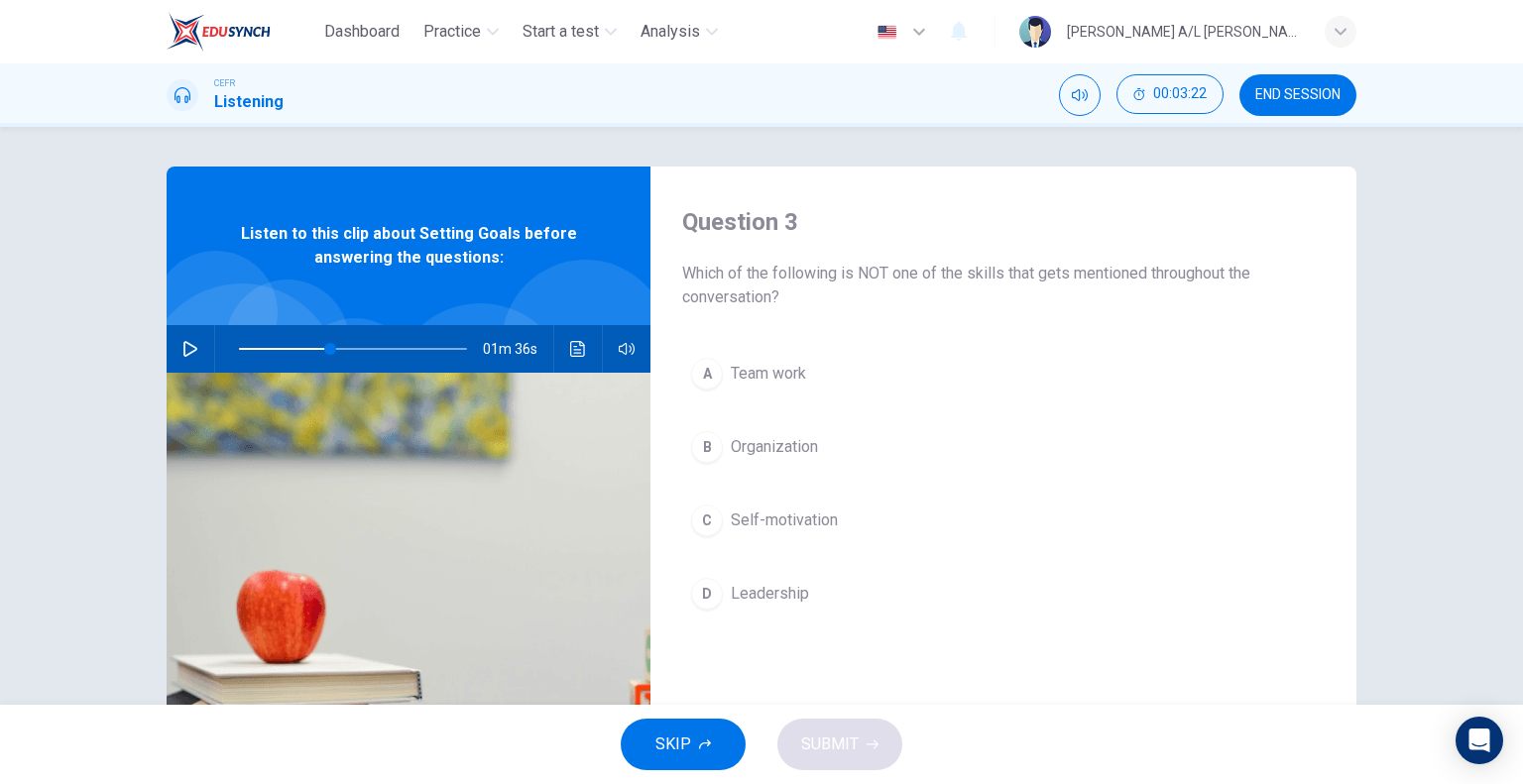 click on "Organization" at bounding box center [774, 447] 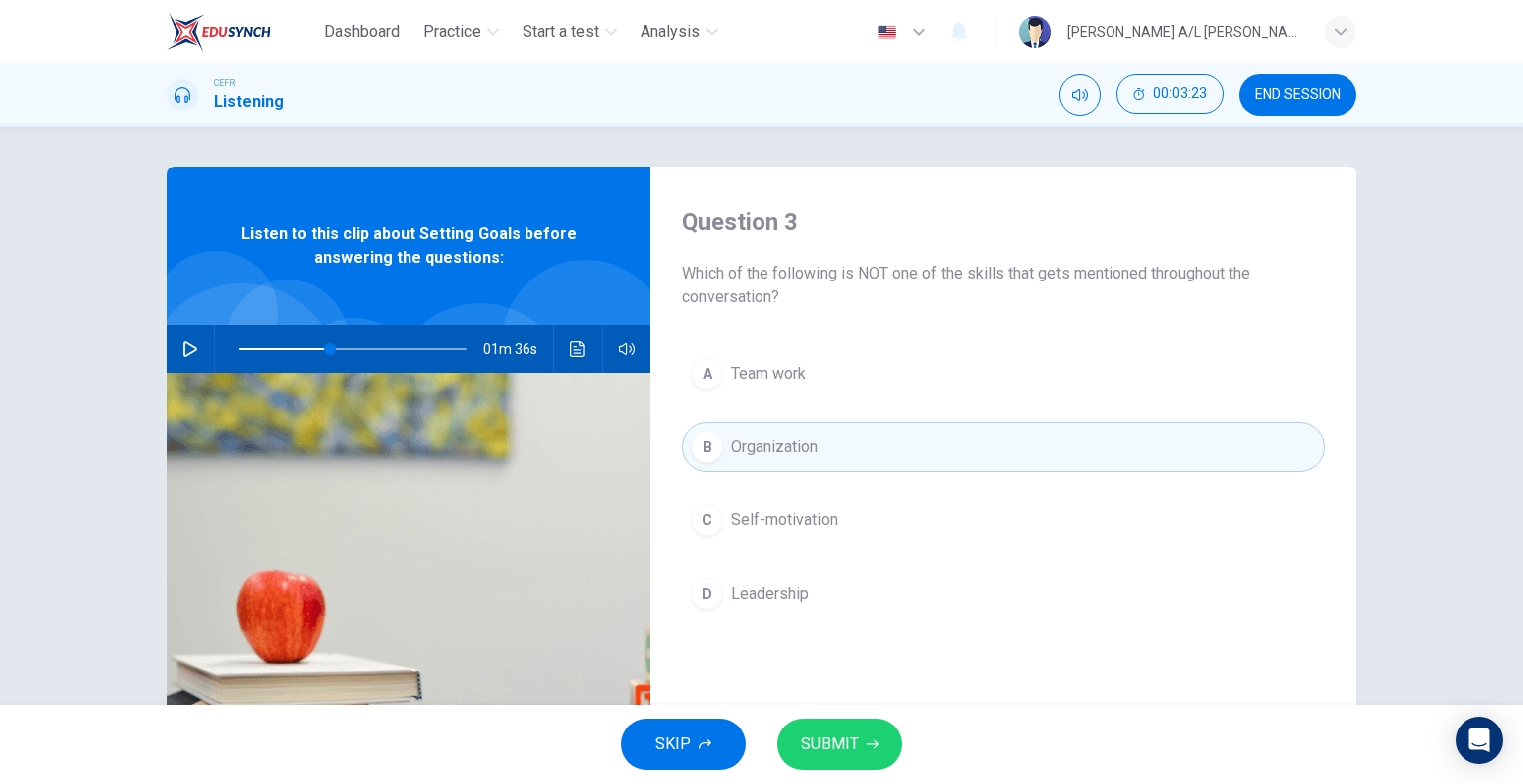 click on "SUBMIT" at bounding box center [830, 744] 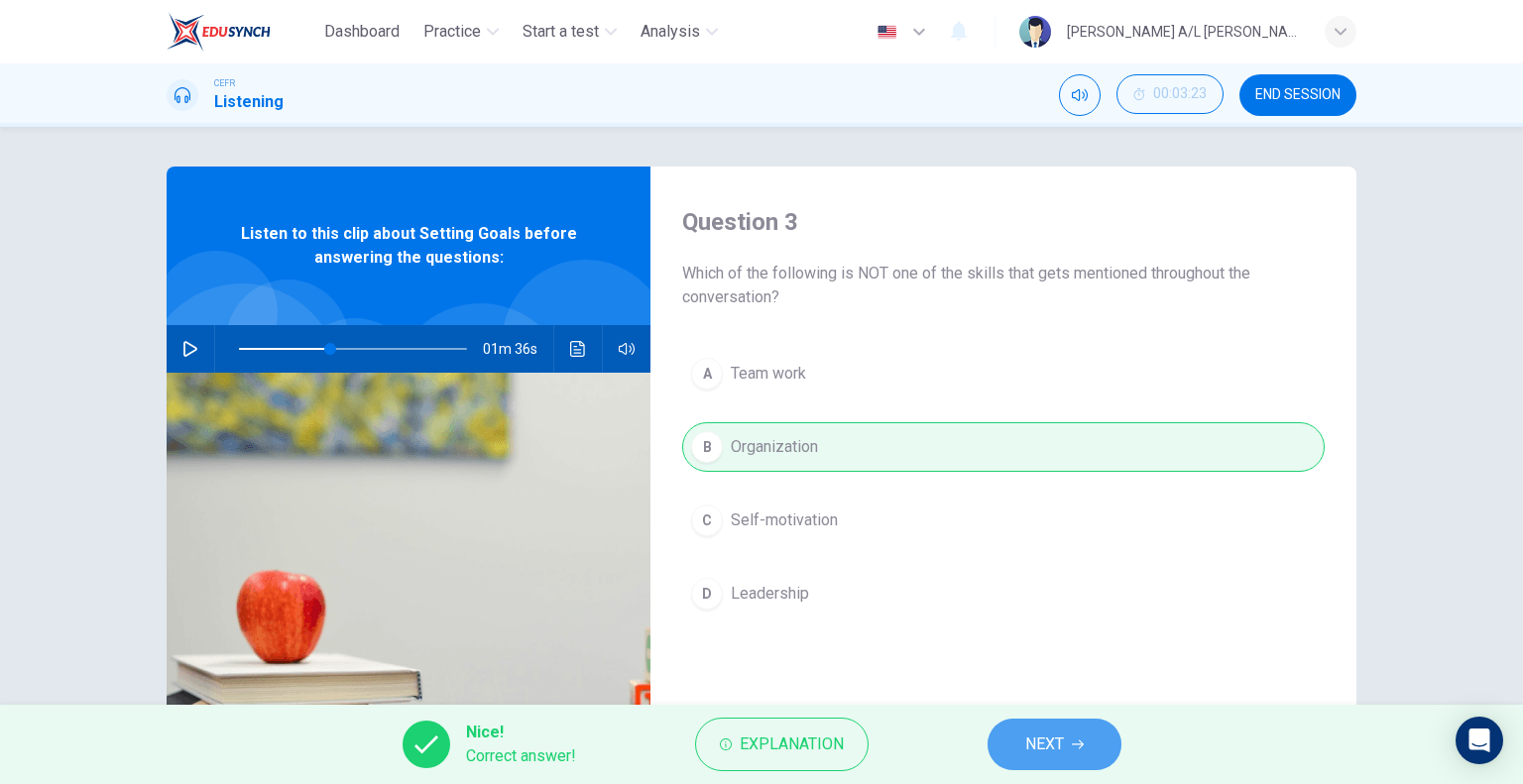 click on "NEXT" at bounding box center (1044, 744) 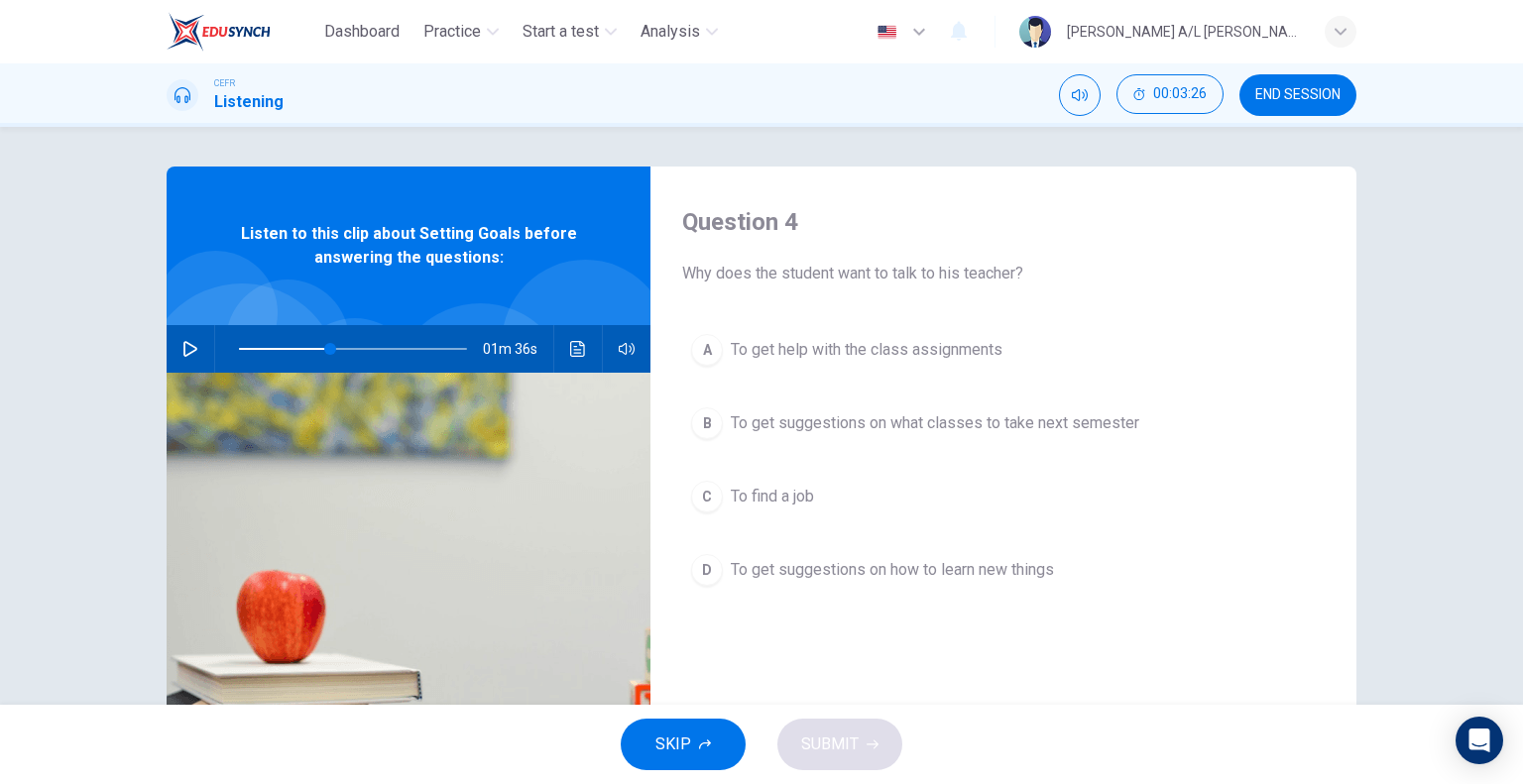 click on "B To get suggestions on what classes to take next semester" at bounding box center [1003, 423] 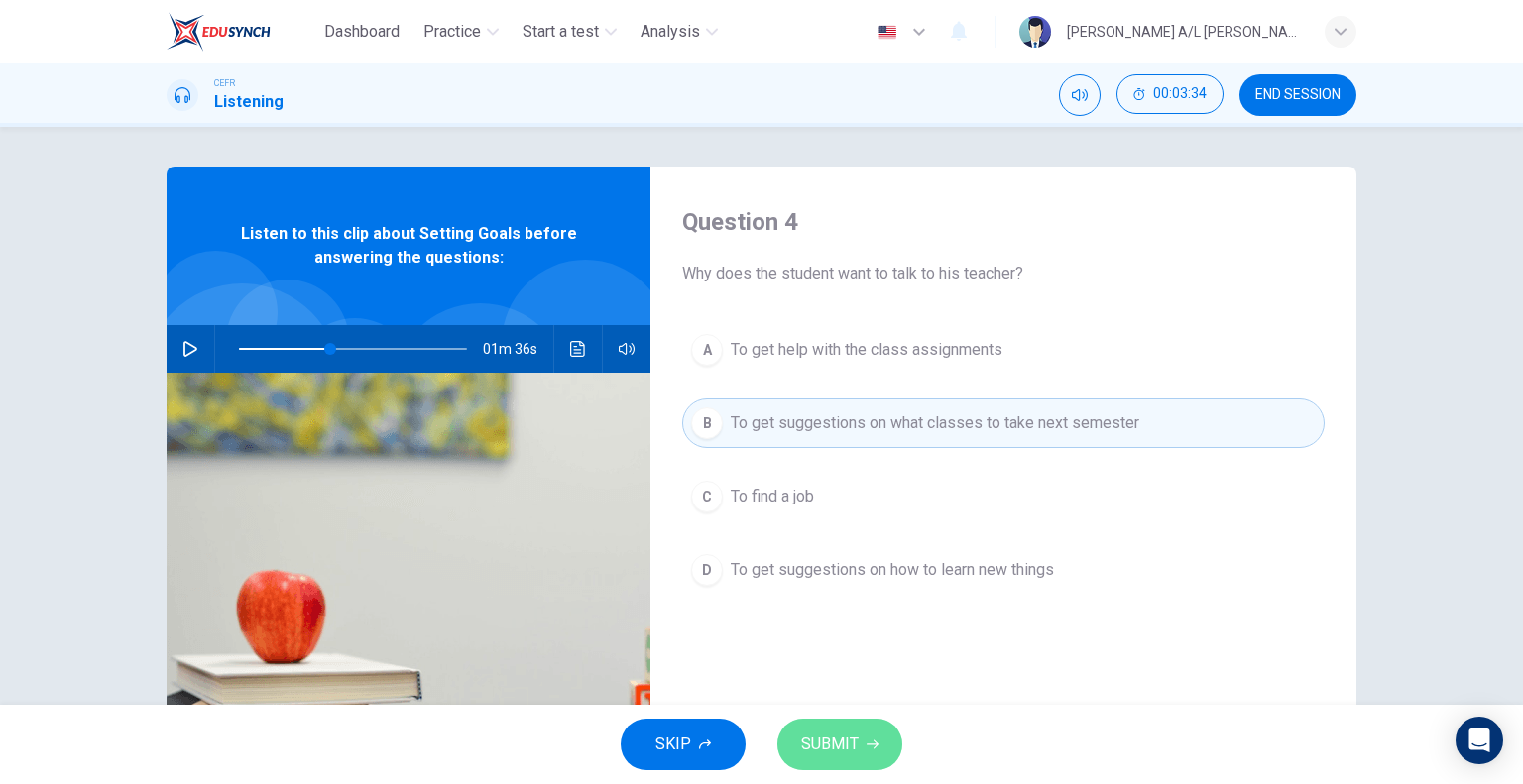 click on "SUBMIT" at bounding box center [830, 744] 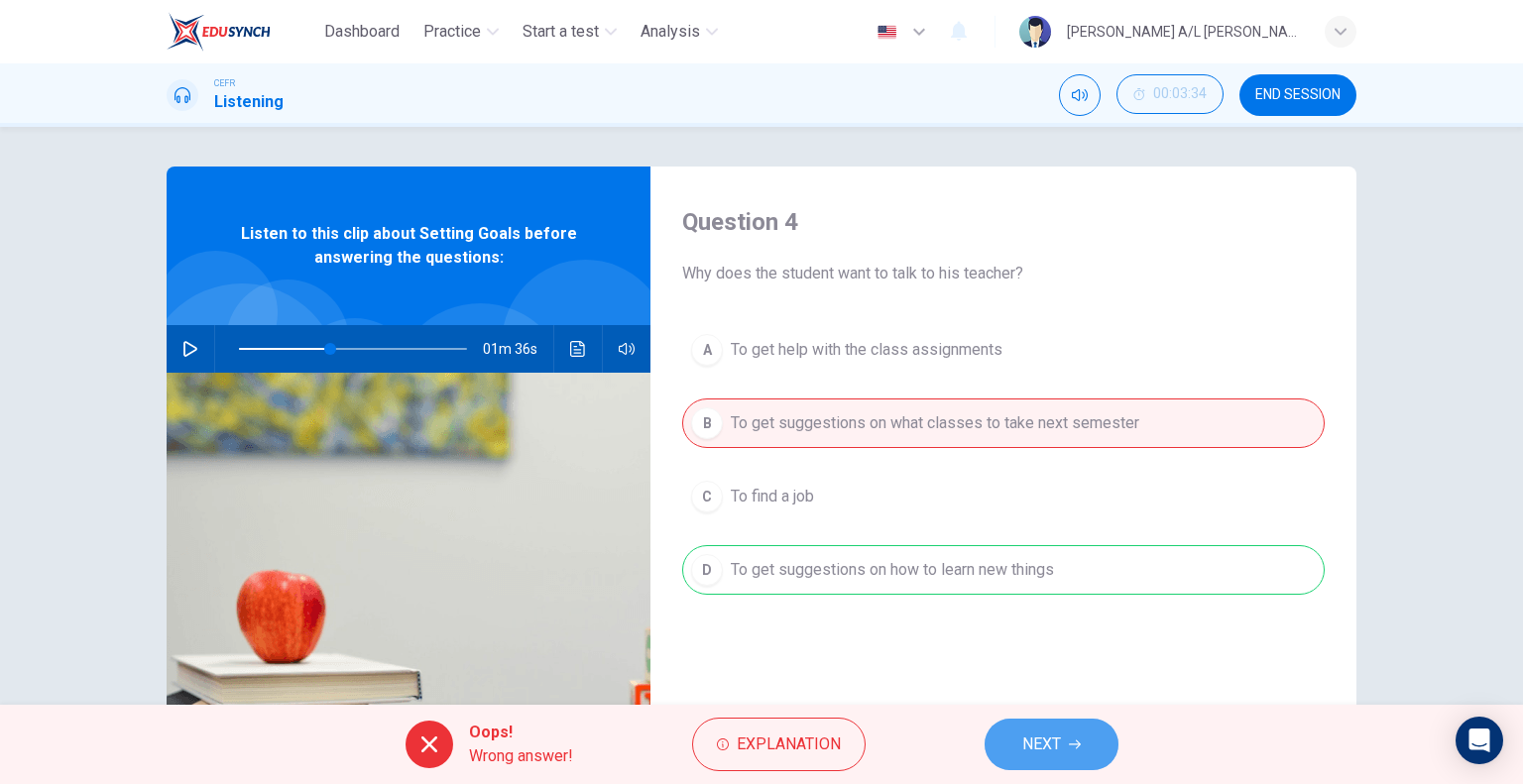 click on "NEXT" at bounding box center (1041, 744) 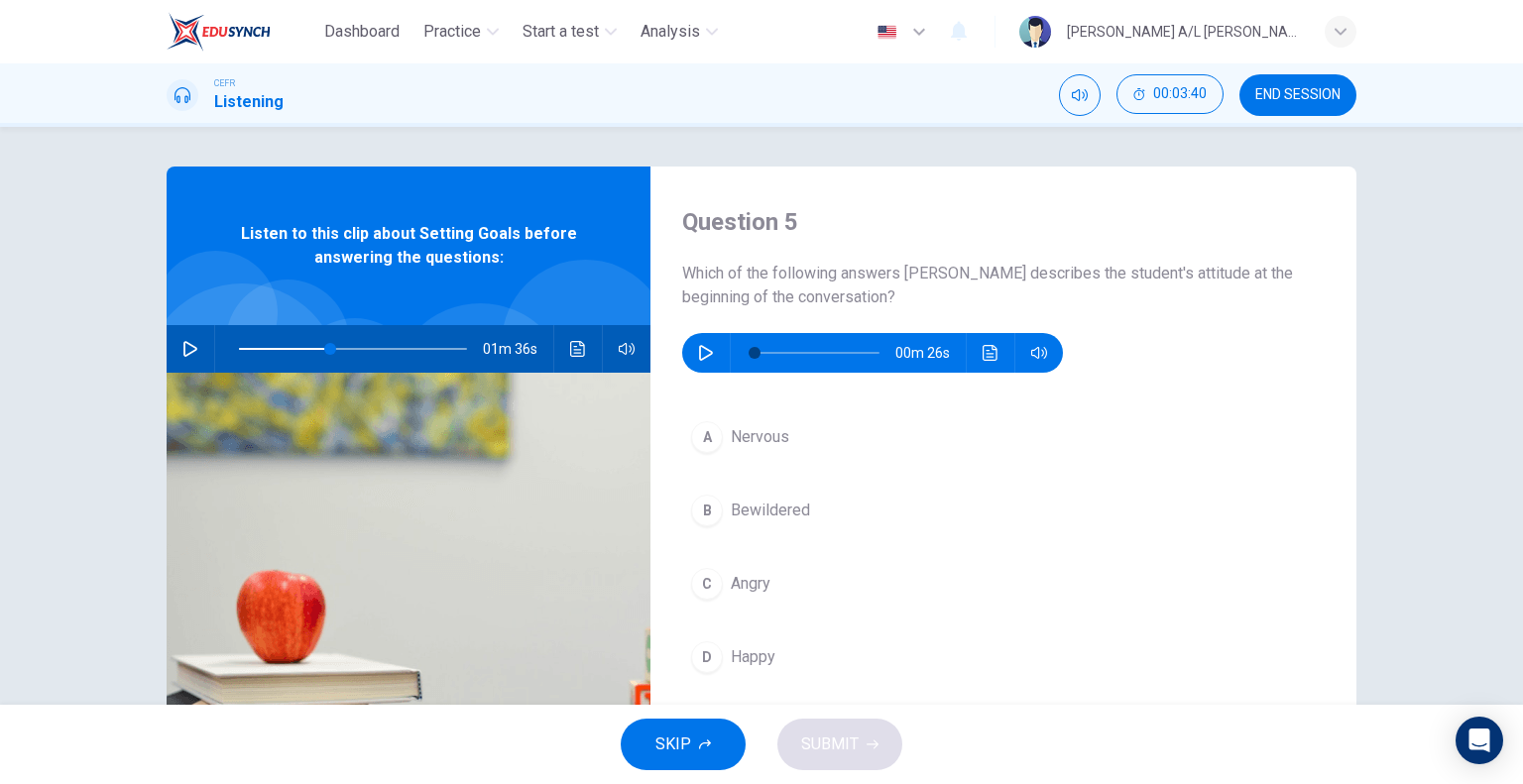 scroll, scrollTop: 99, scrollLeft: 0, axis: vertical 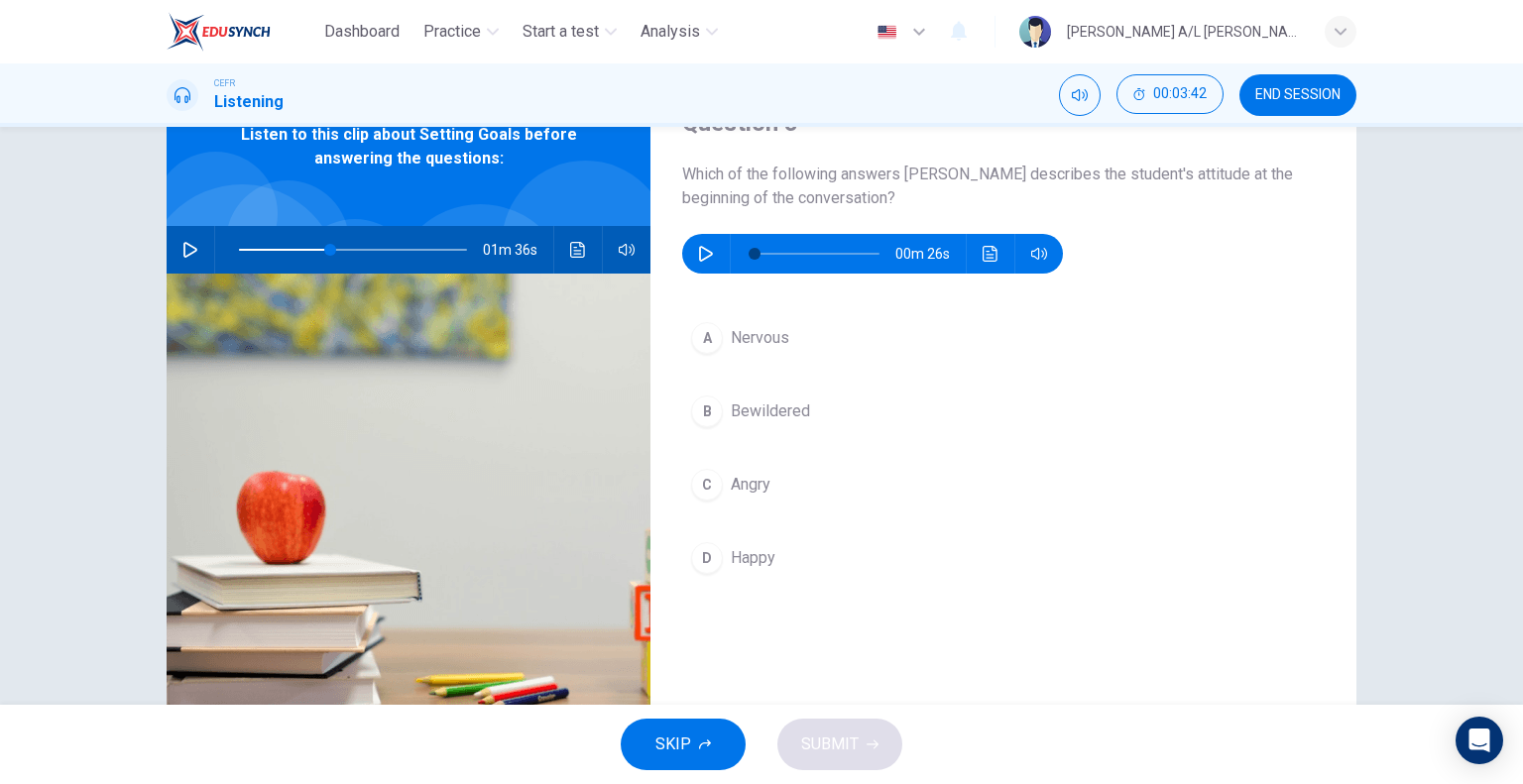click 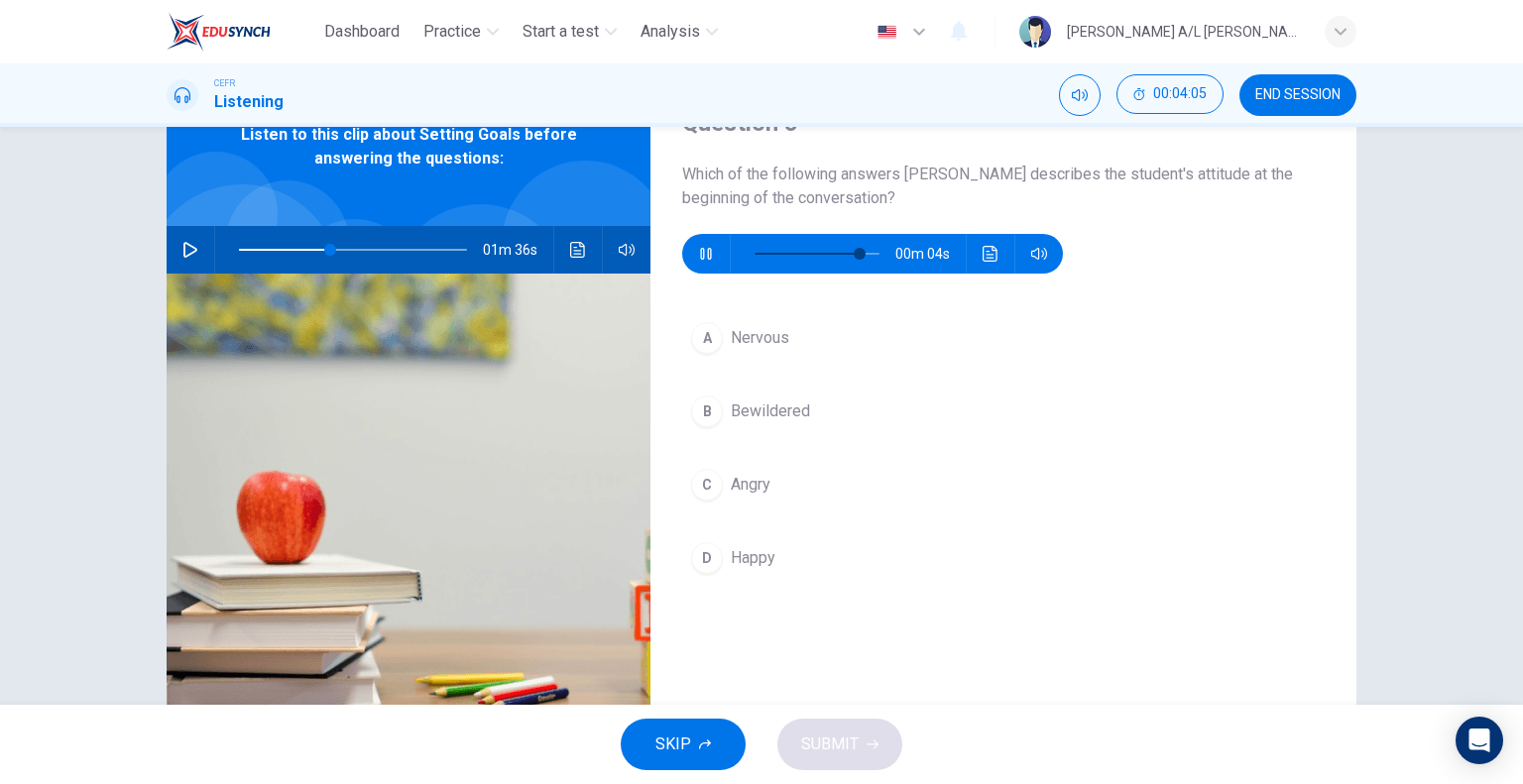 type on "88" 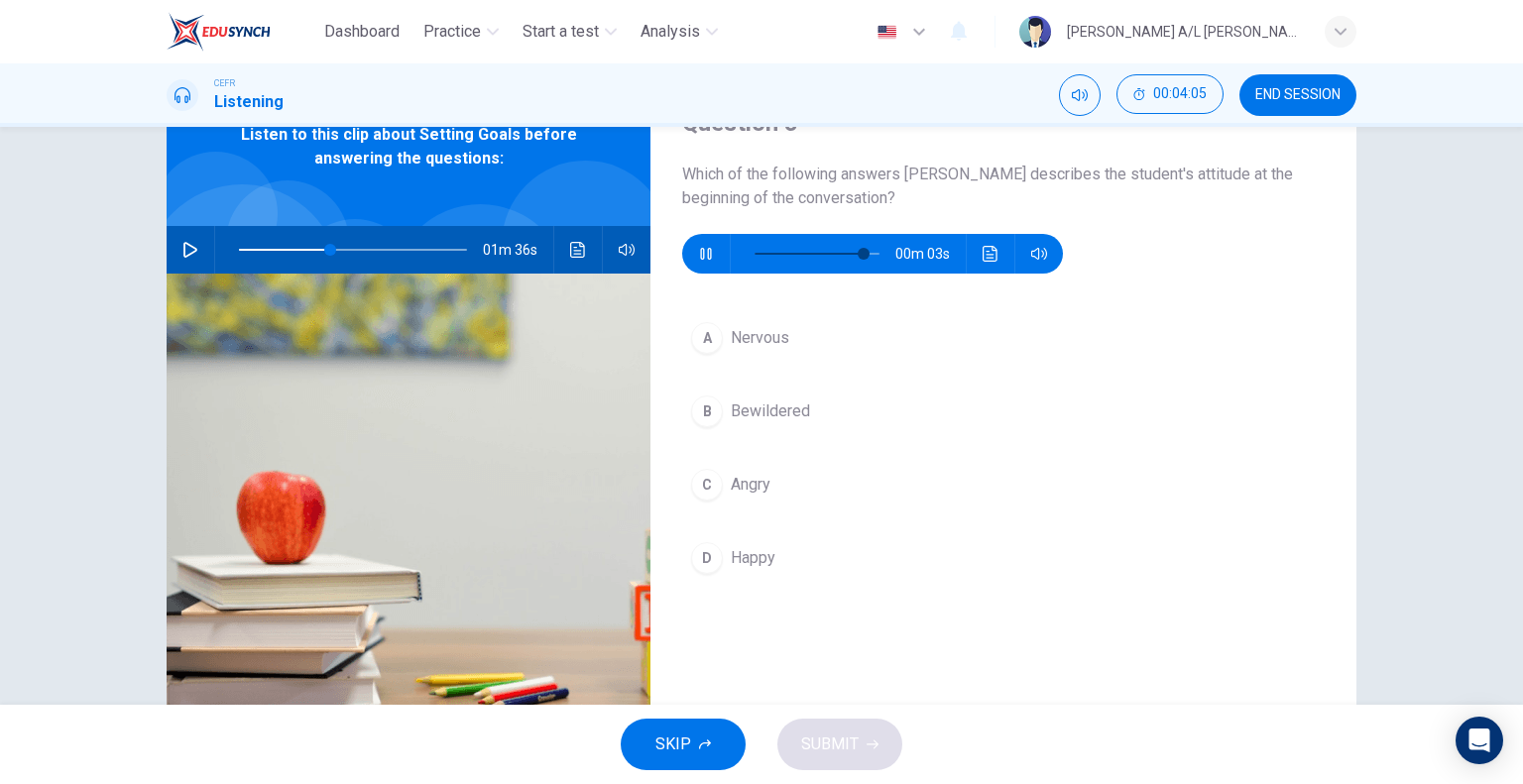 click on "Bewildered" at bounding box center [770, 411] 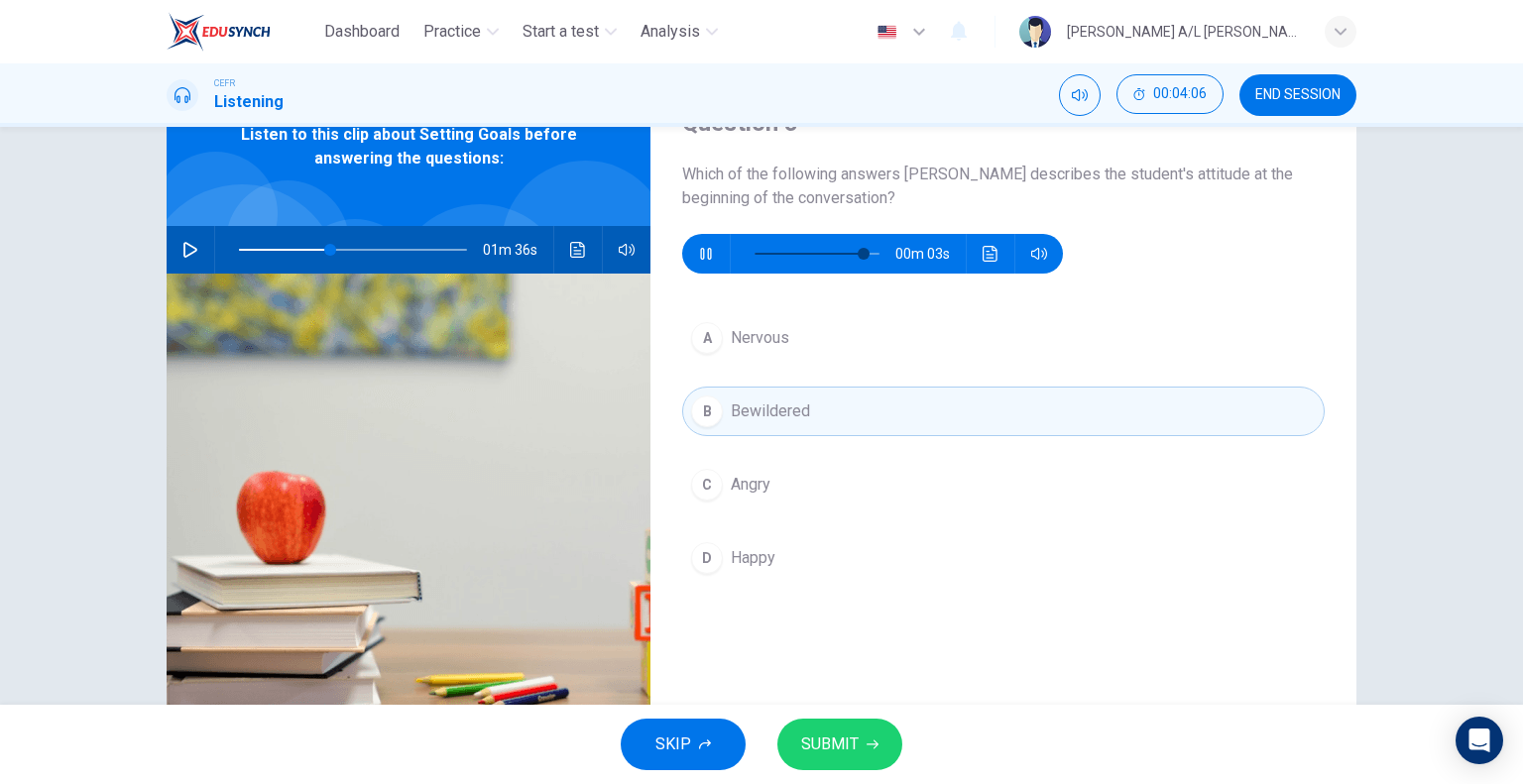 type on "91" 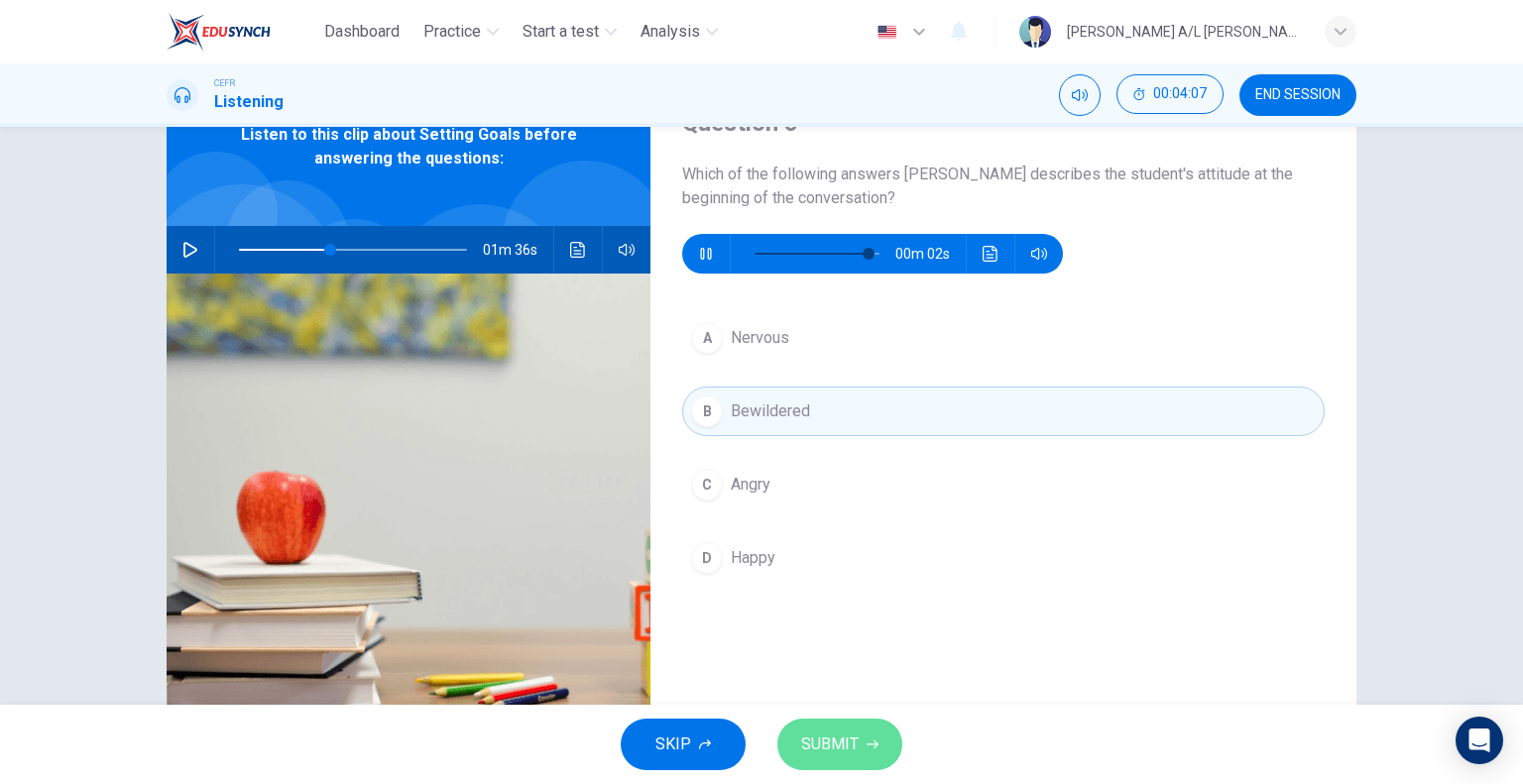 click on "SUBMIT" at bounding box center (840, 744) 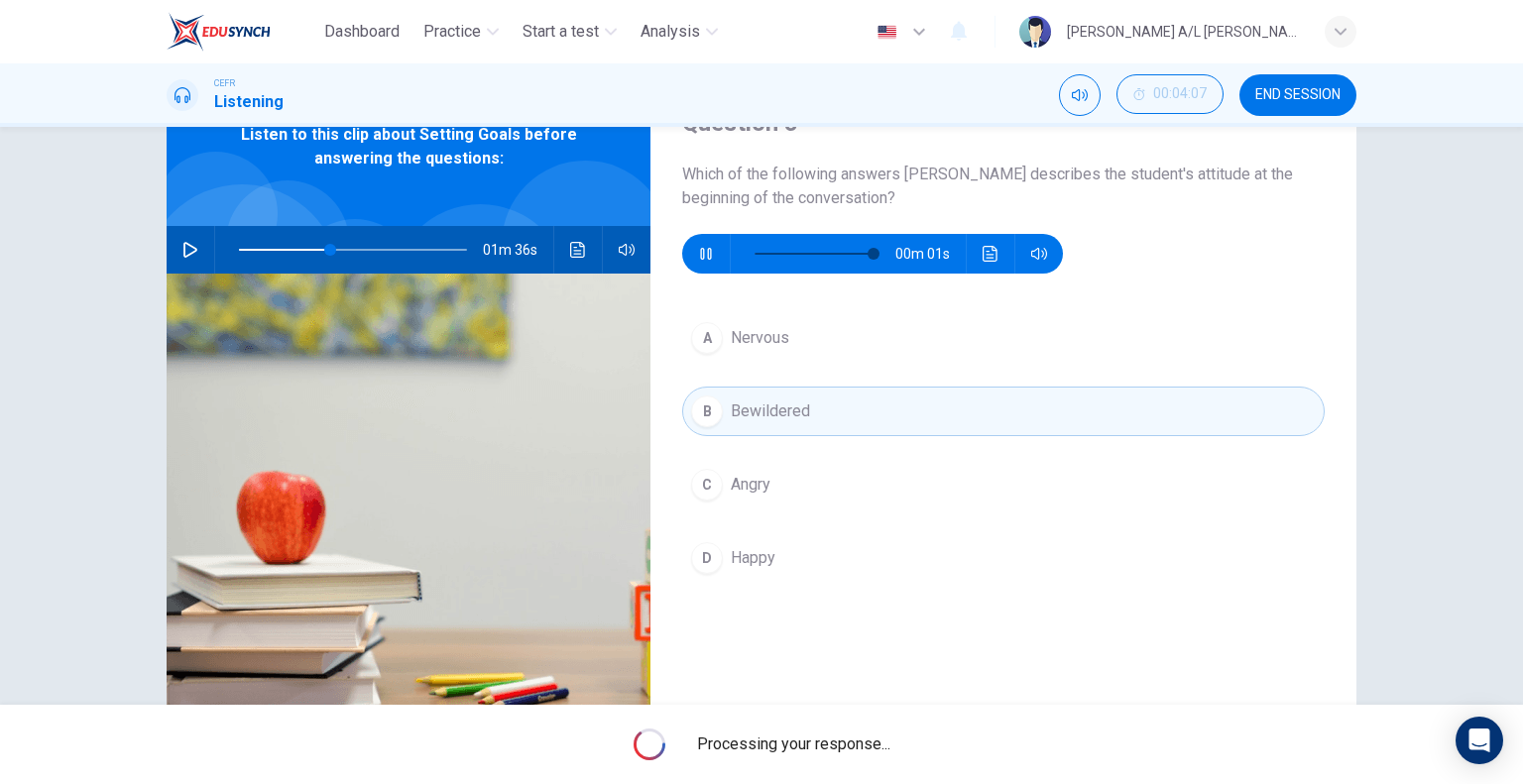 type on "40" 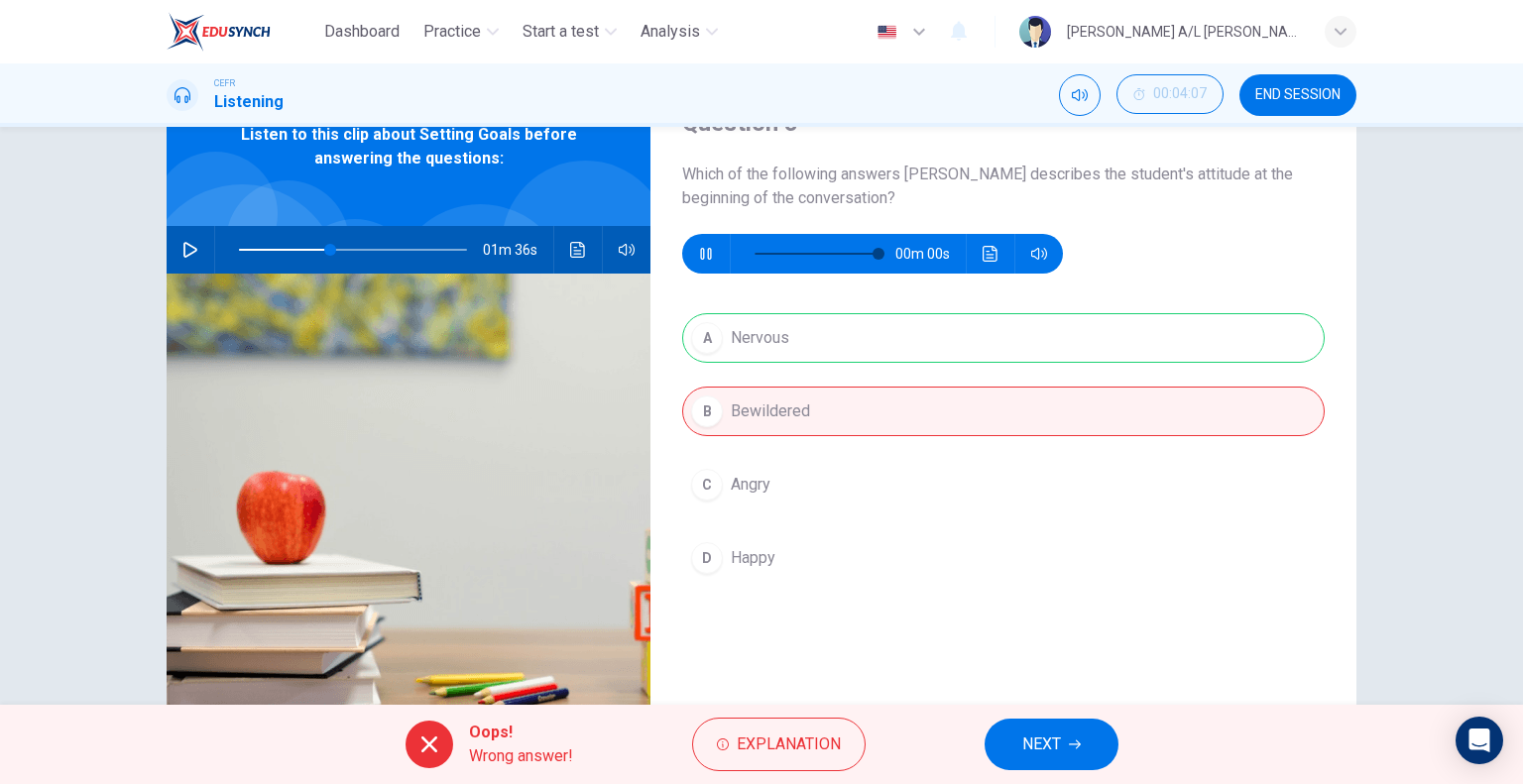 type on "0" 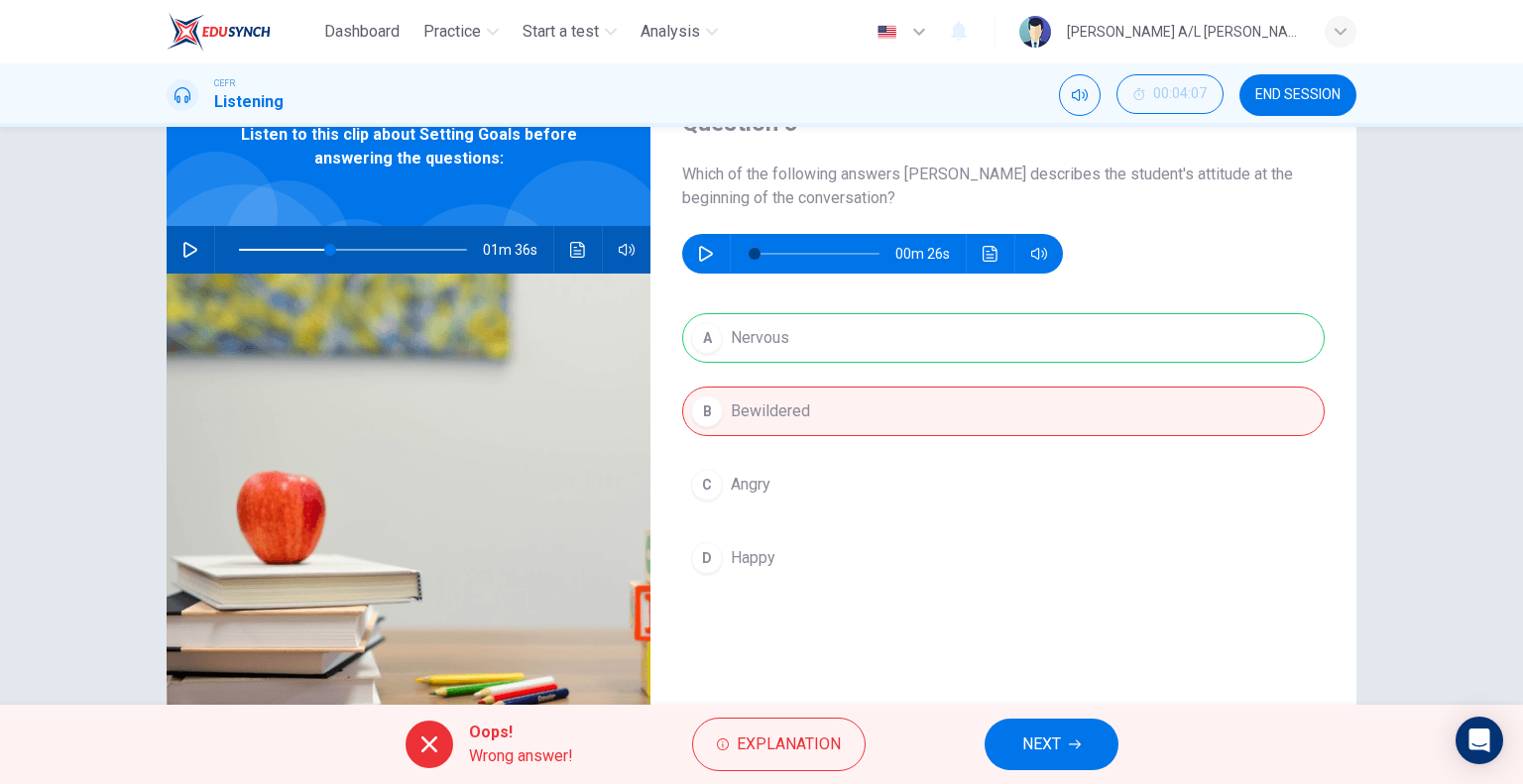 click on "NEXT" at bounding box center [1051, 744] 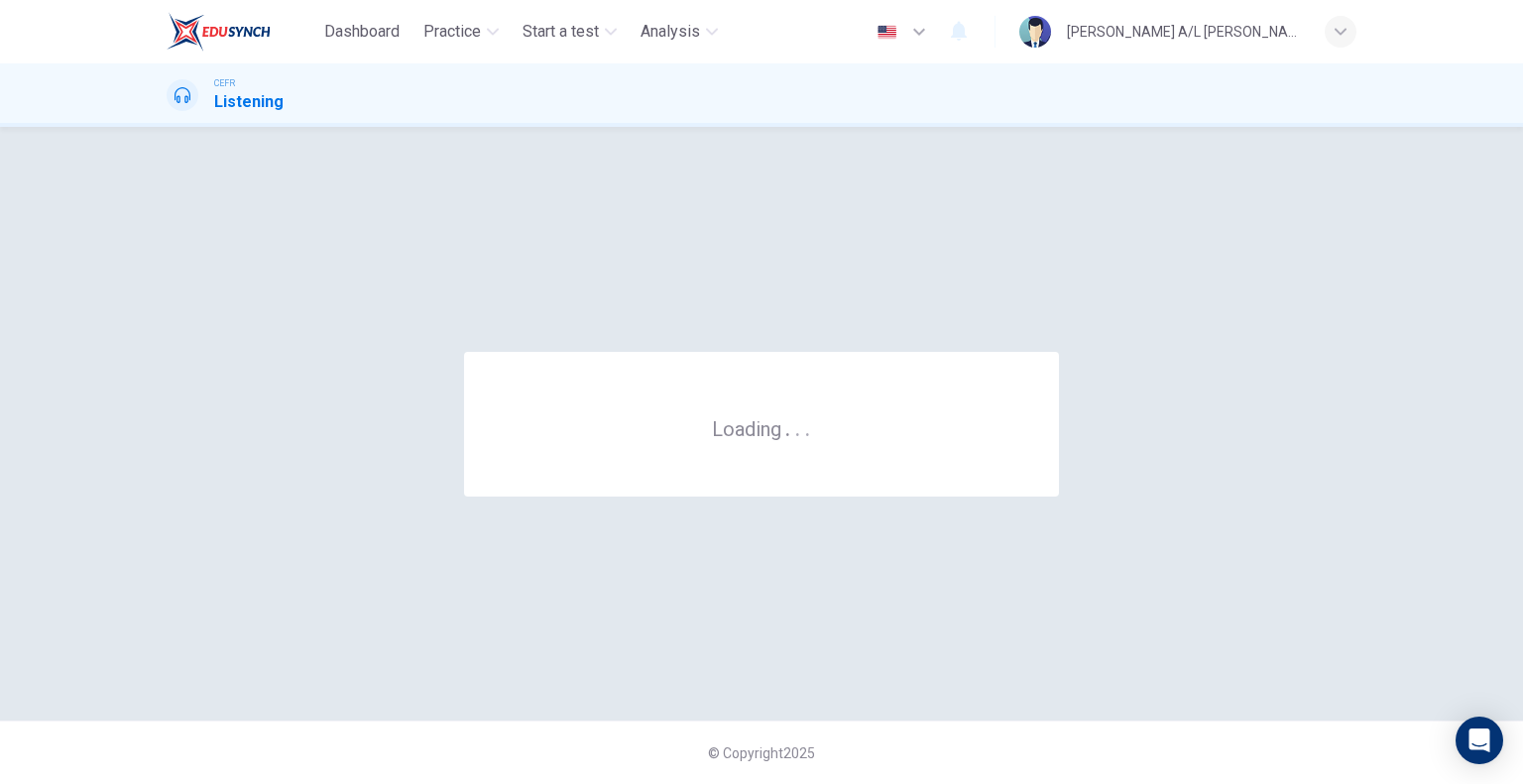 scroll, scrollTop: 0, scrollLeft: 0, axis: both 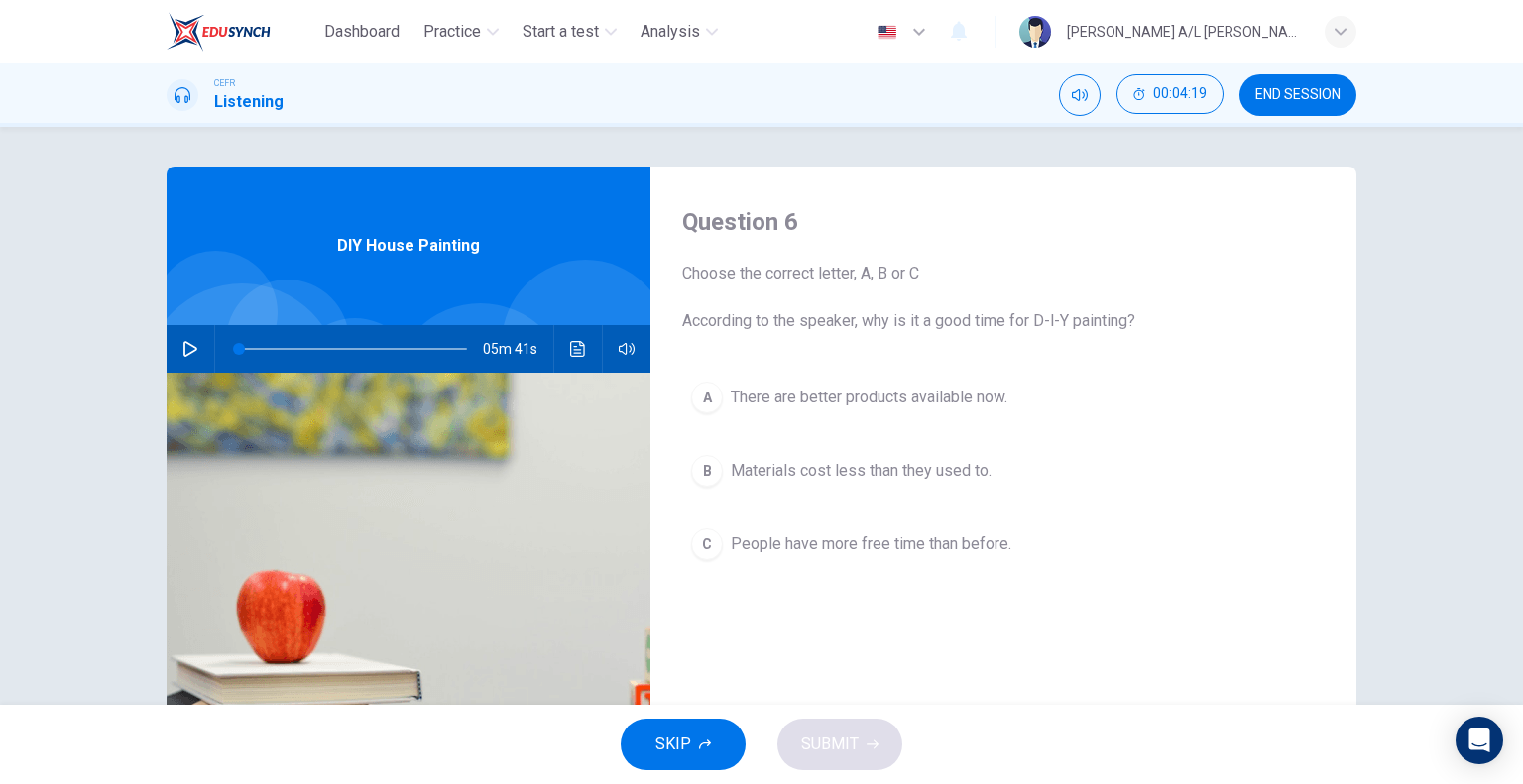 click 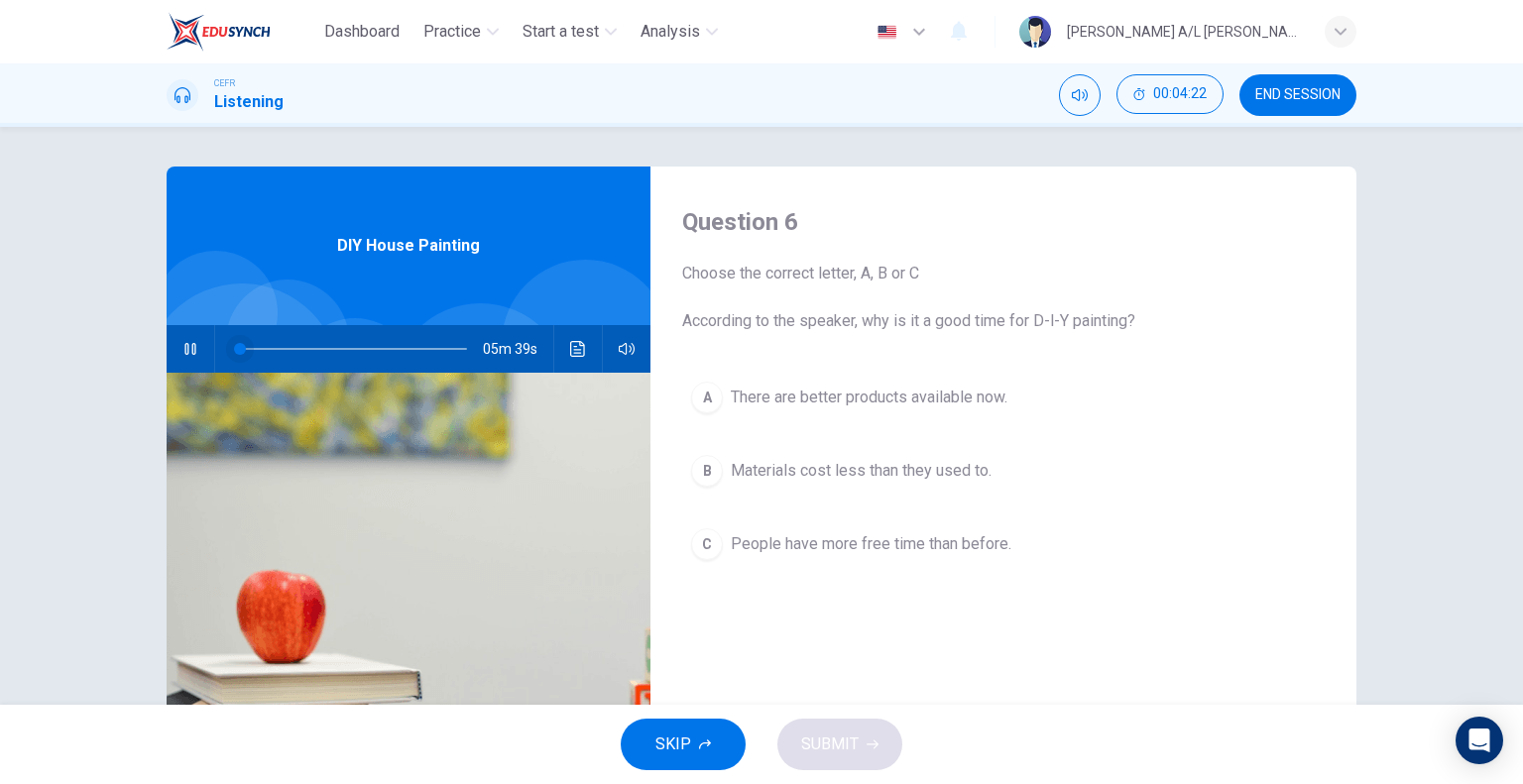 click at bounding box center (240, 349) 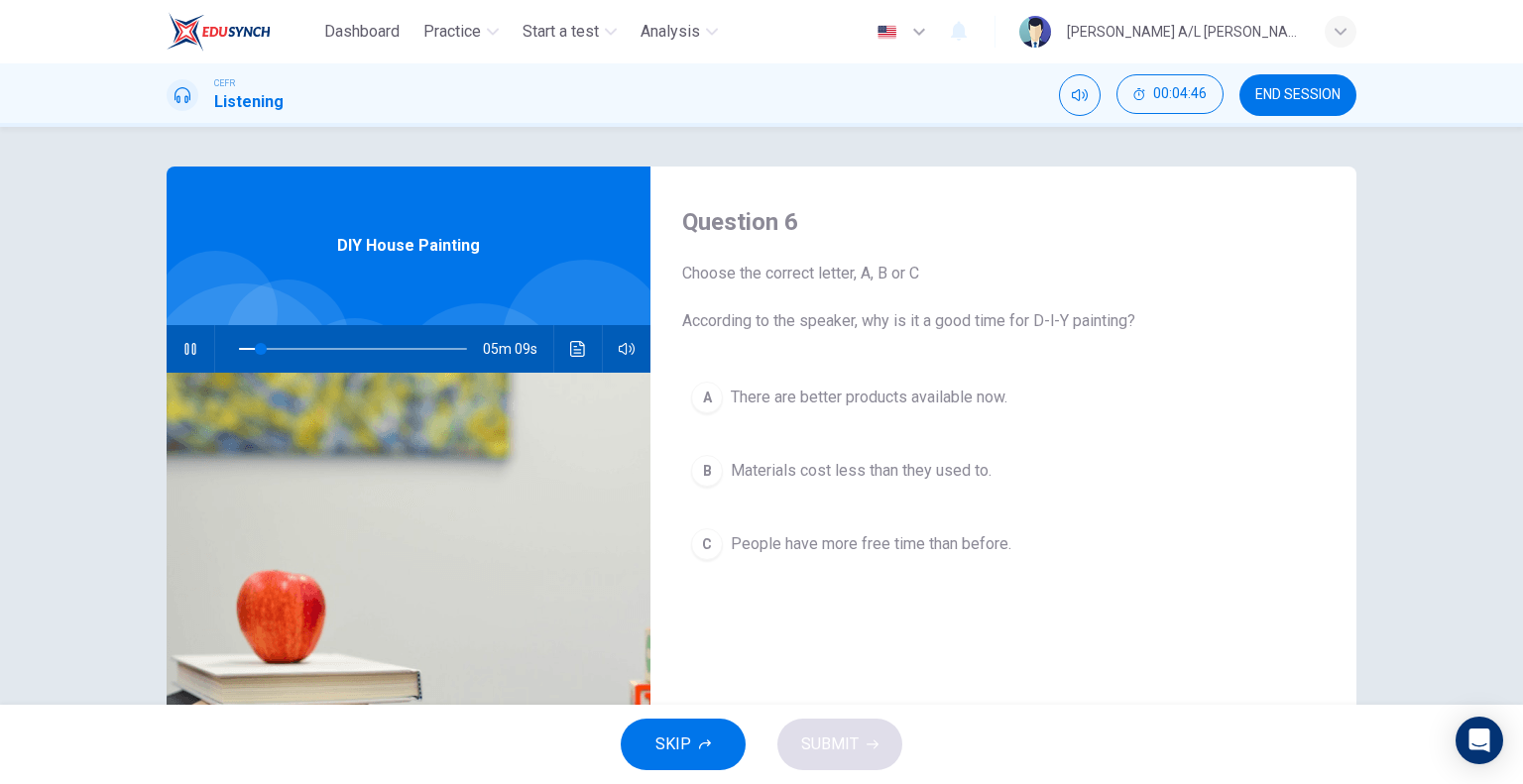 click on "05m 09s" at bounding box center (409, 349) 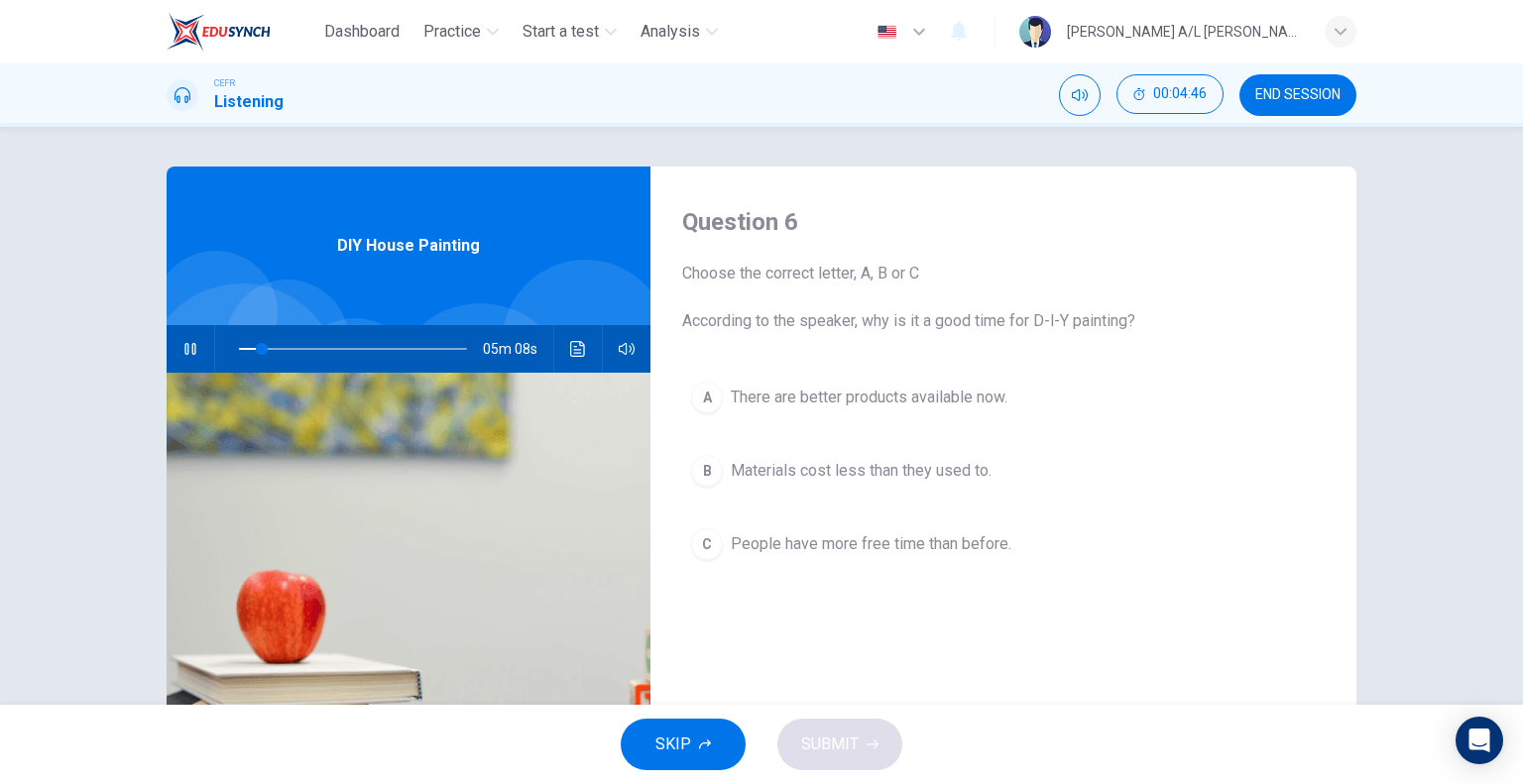 click 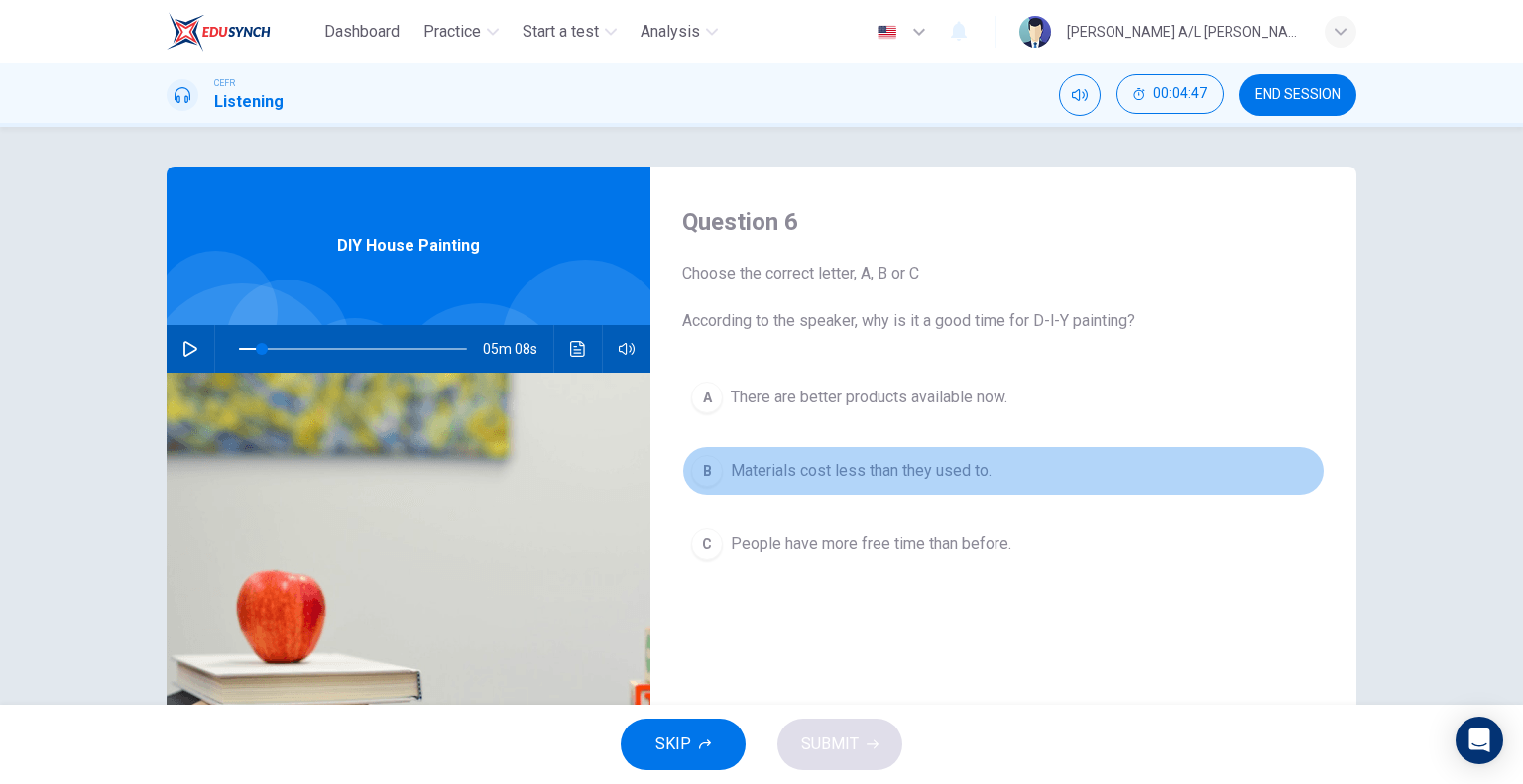 click on "Materials cost less than they used to." at bounding box center [861, 471] 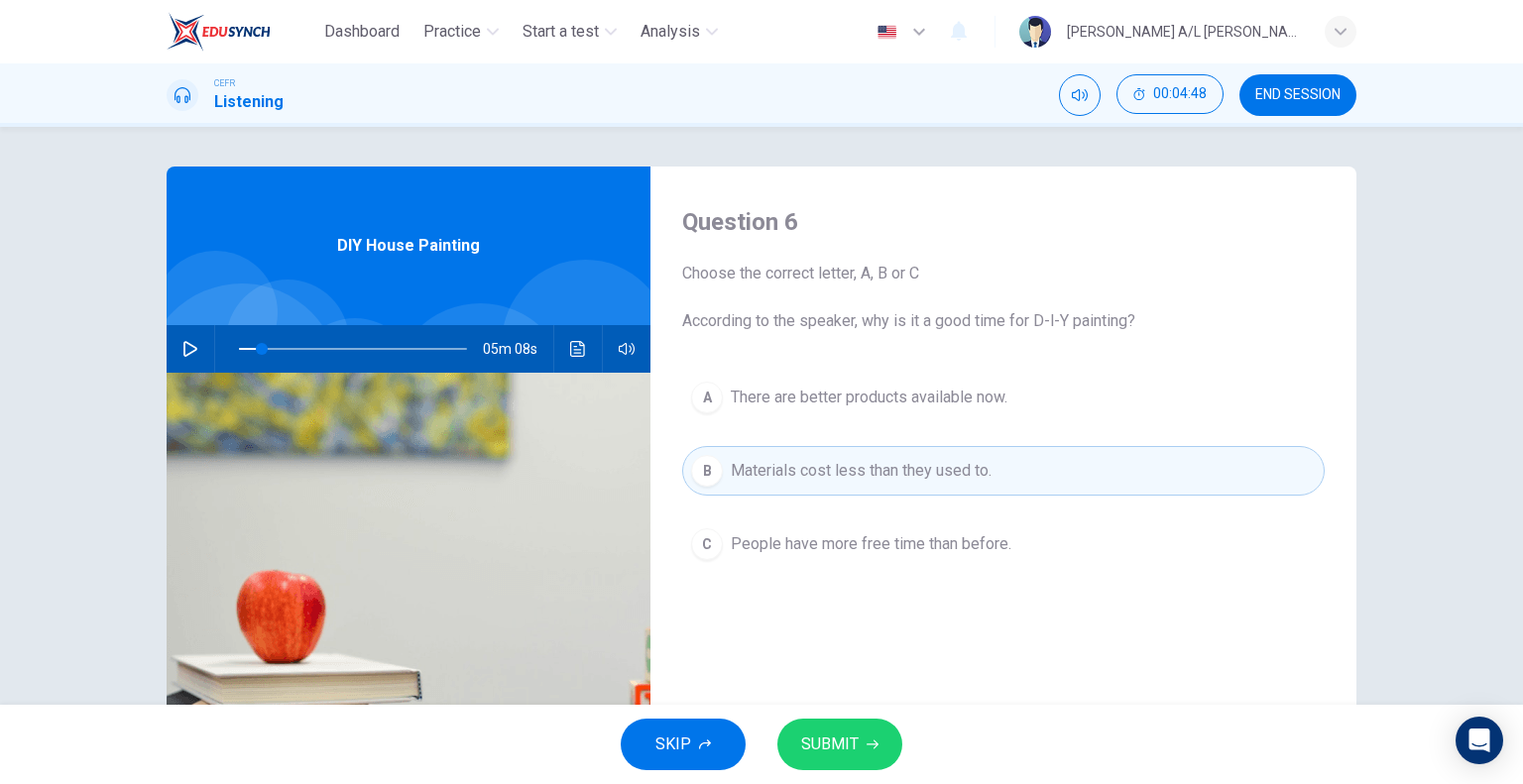 click on "SUBMIT" at bounding box center (830, 744) 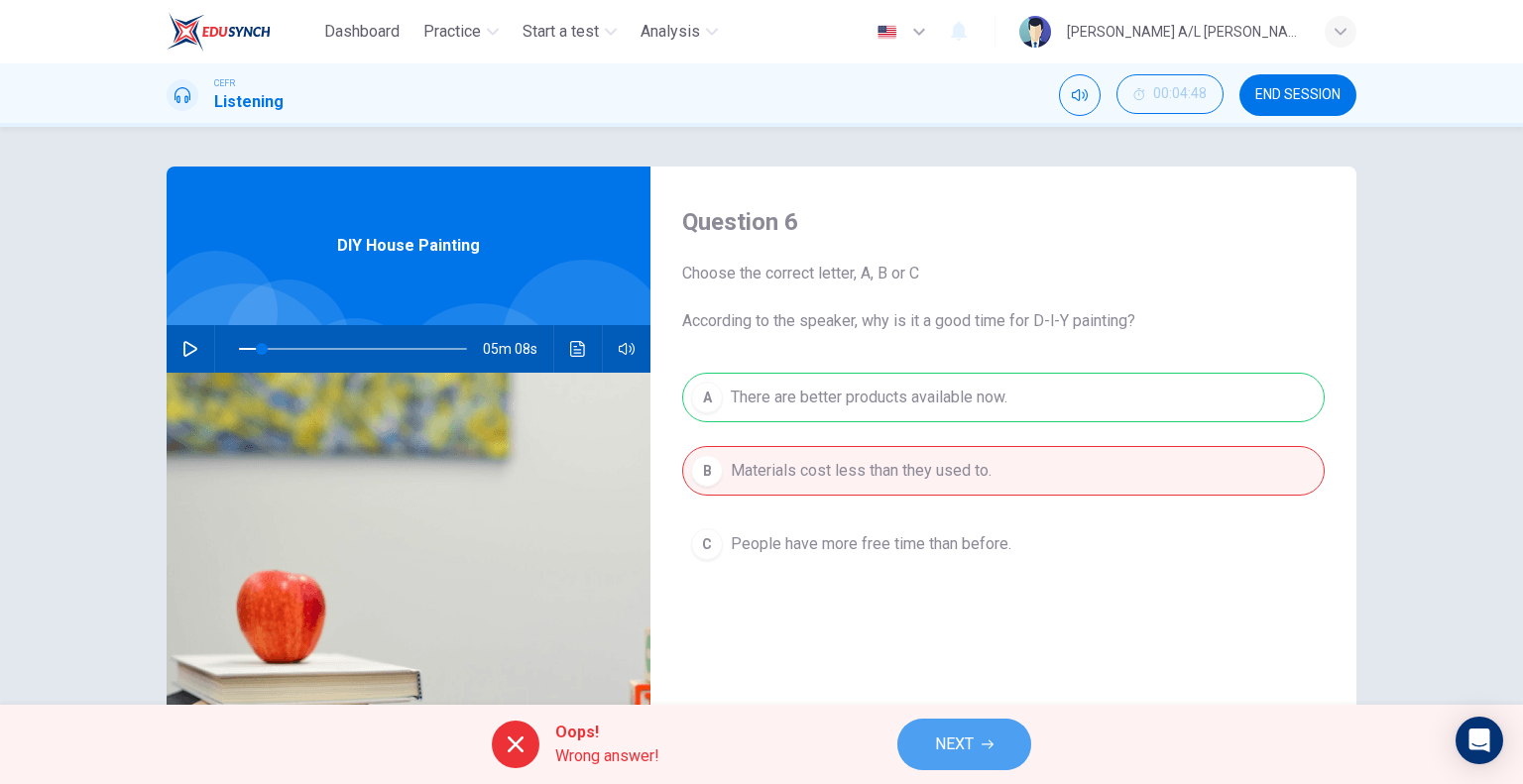 click on "NEXT" at bounding box center (954, 744) 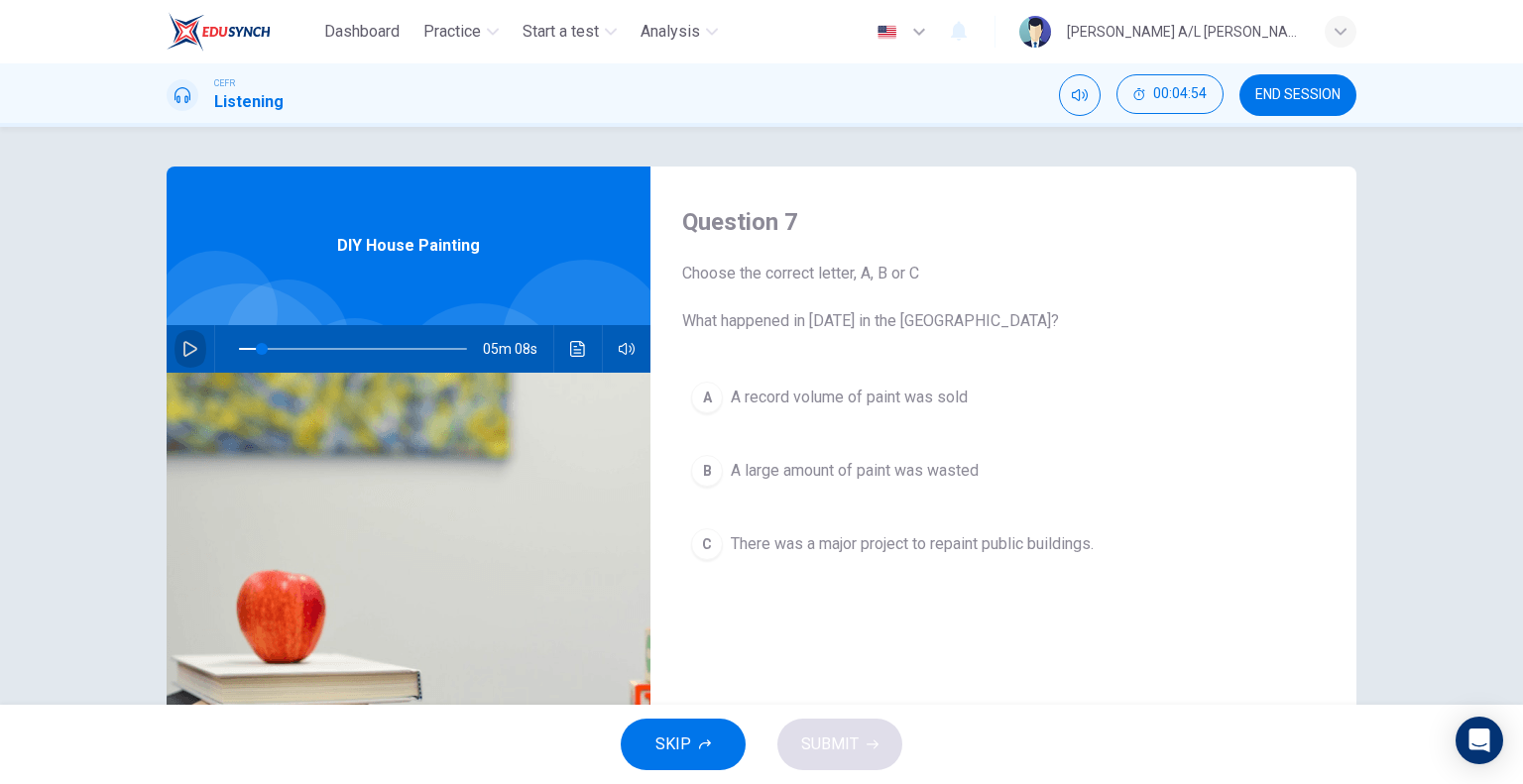 click 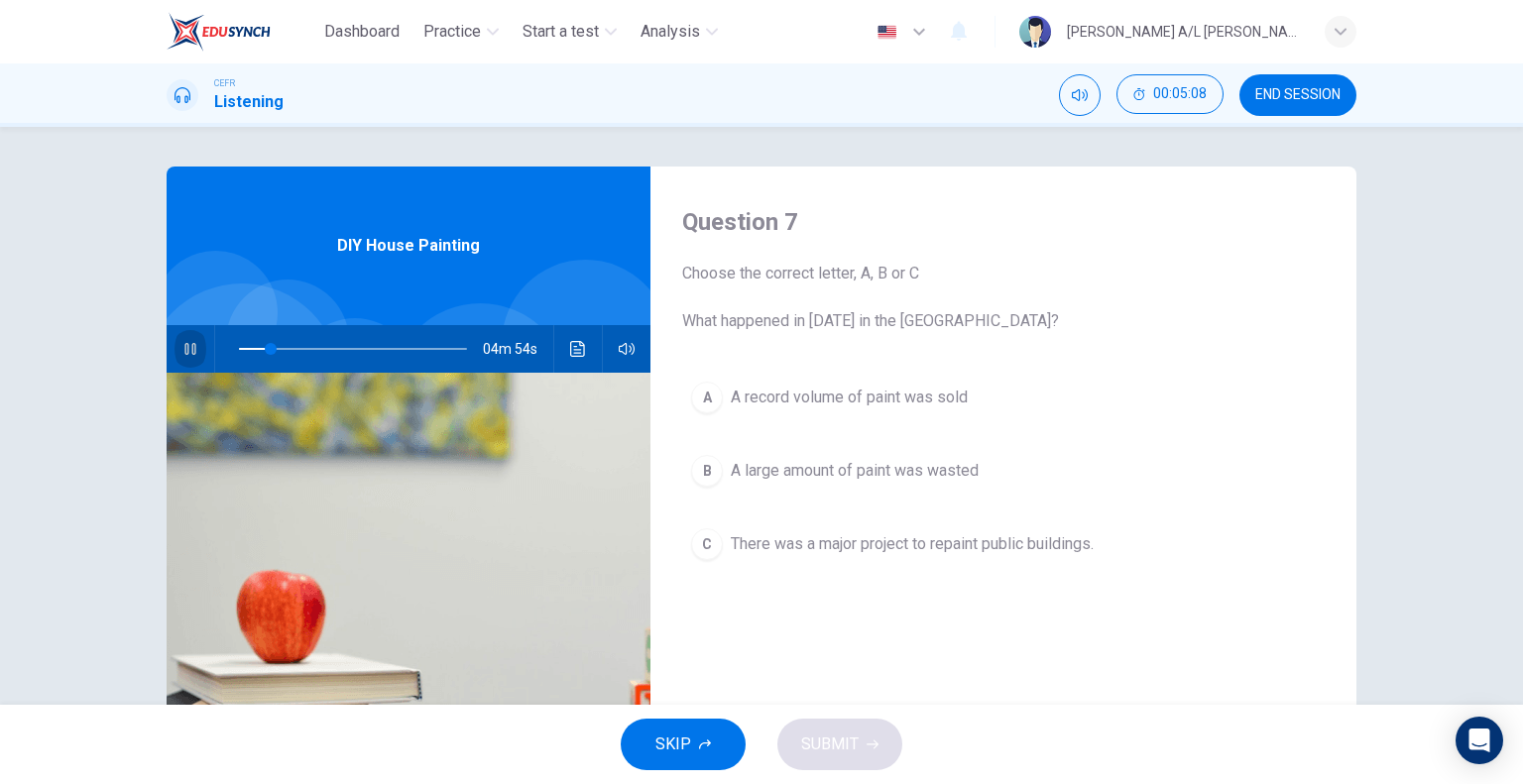 click 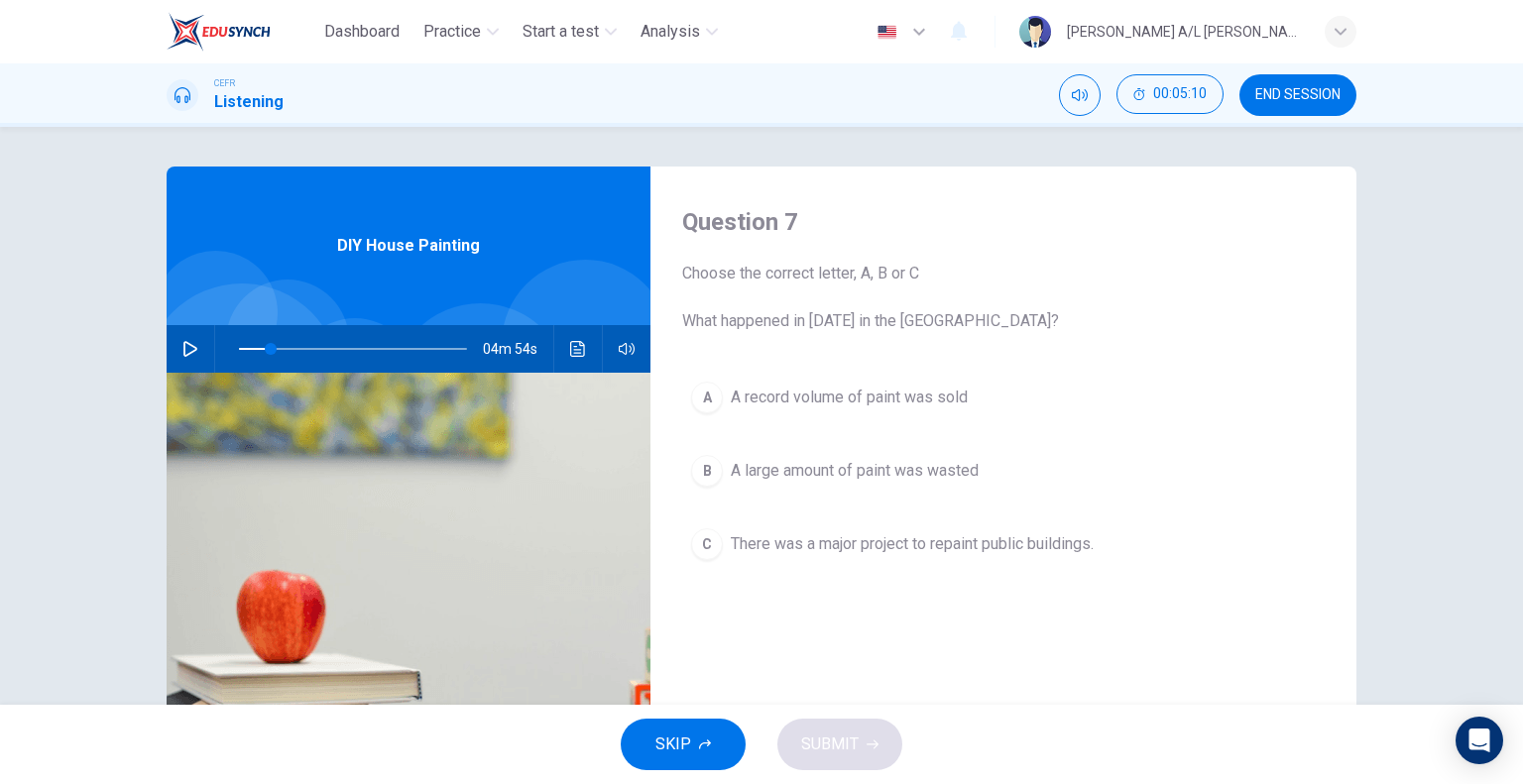 click on "A record volume of paint was sold" at bounding box center [849, 397] 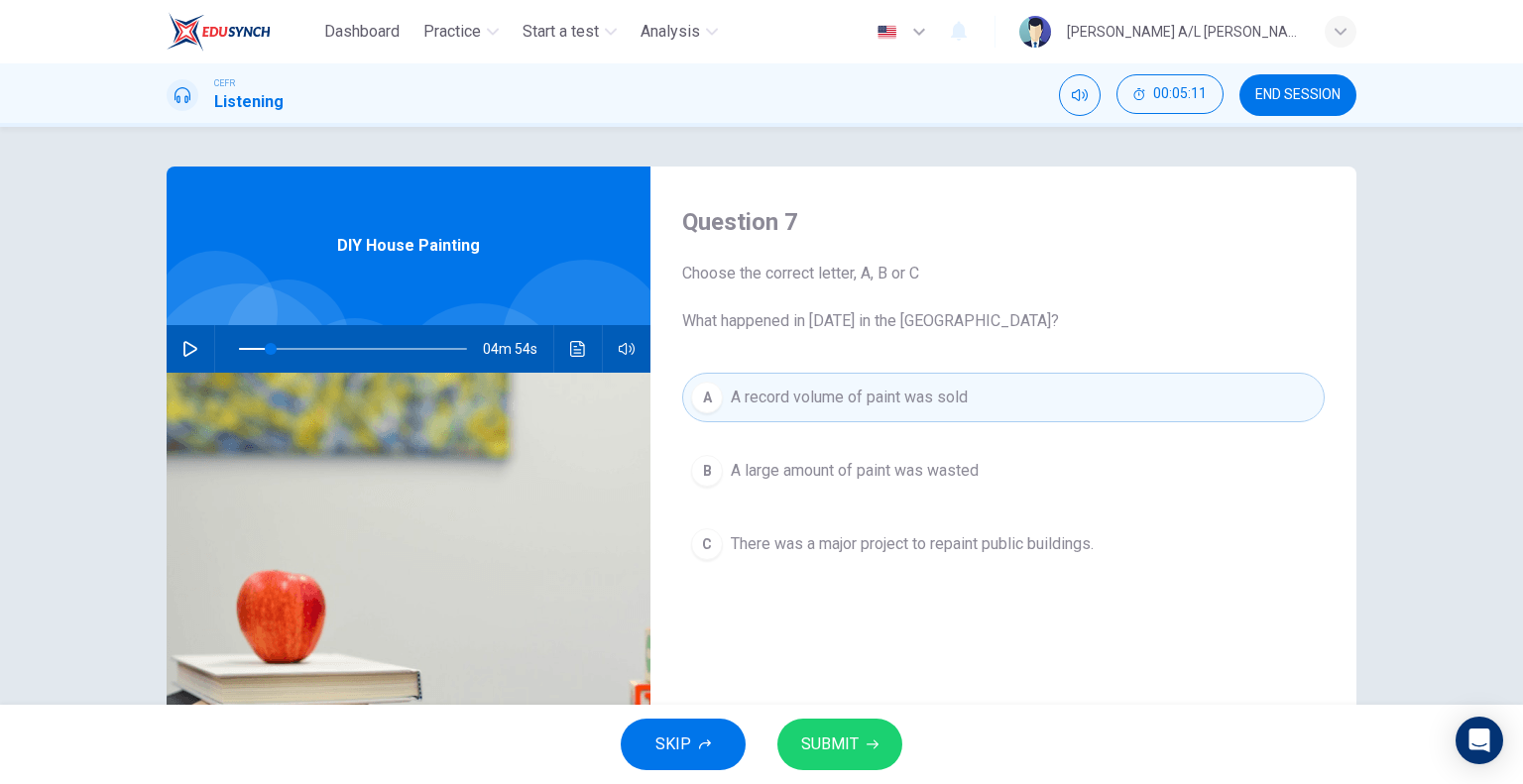 click on "SUBMIT" at bounding box center (840, 744) 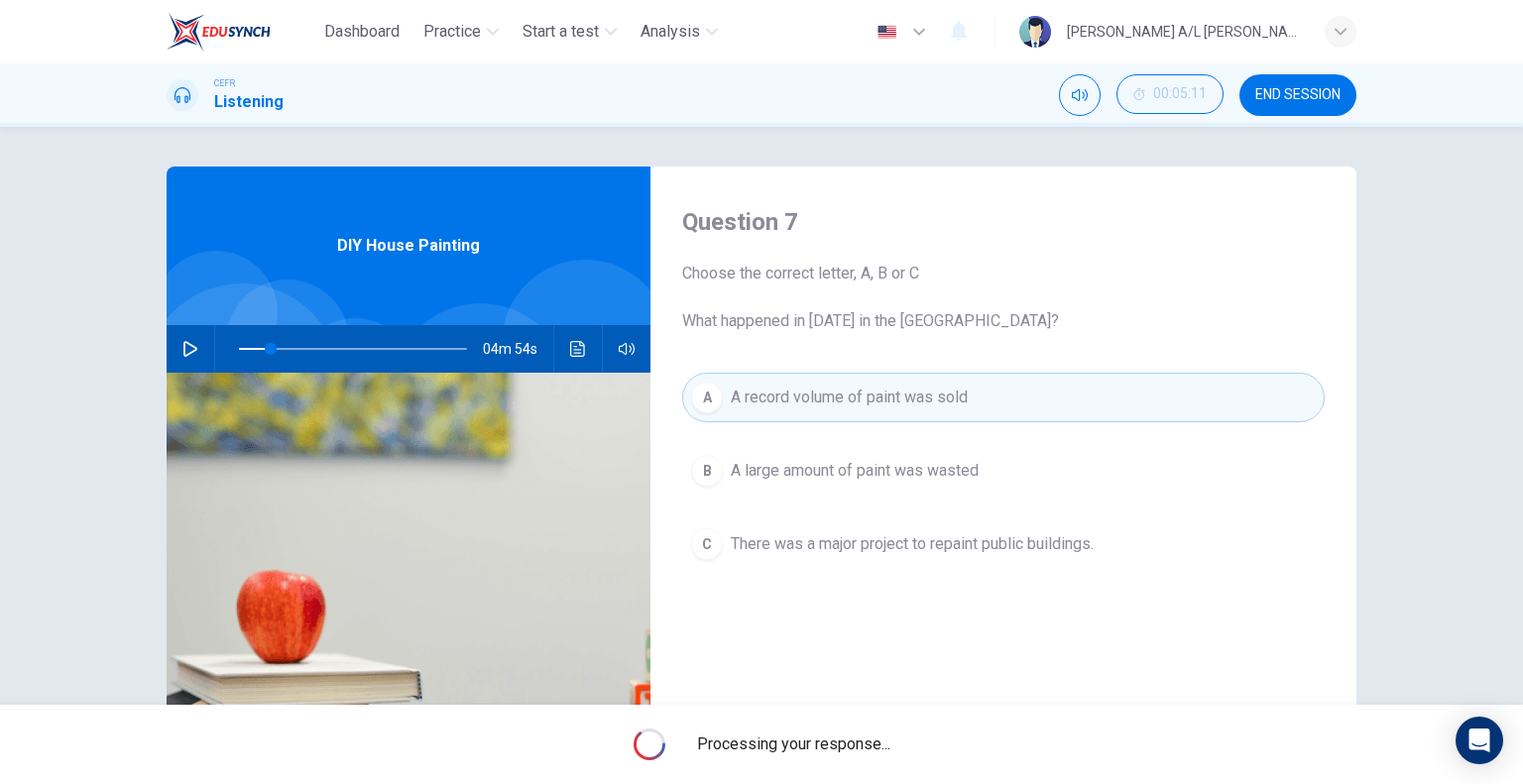 type on "14" 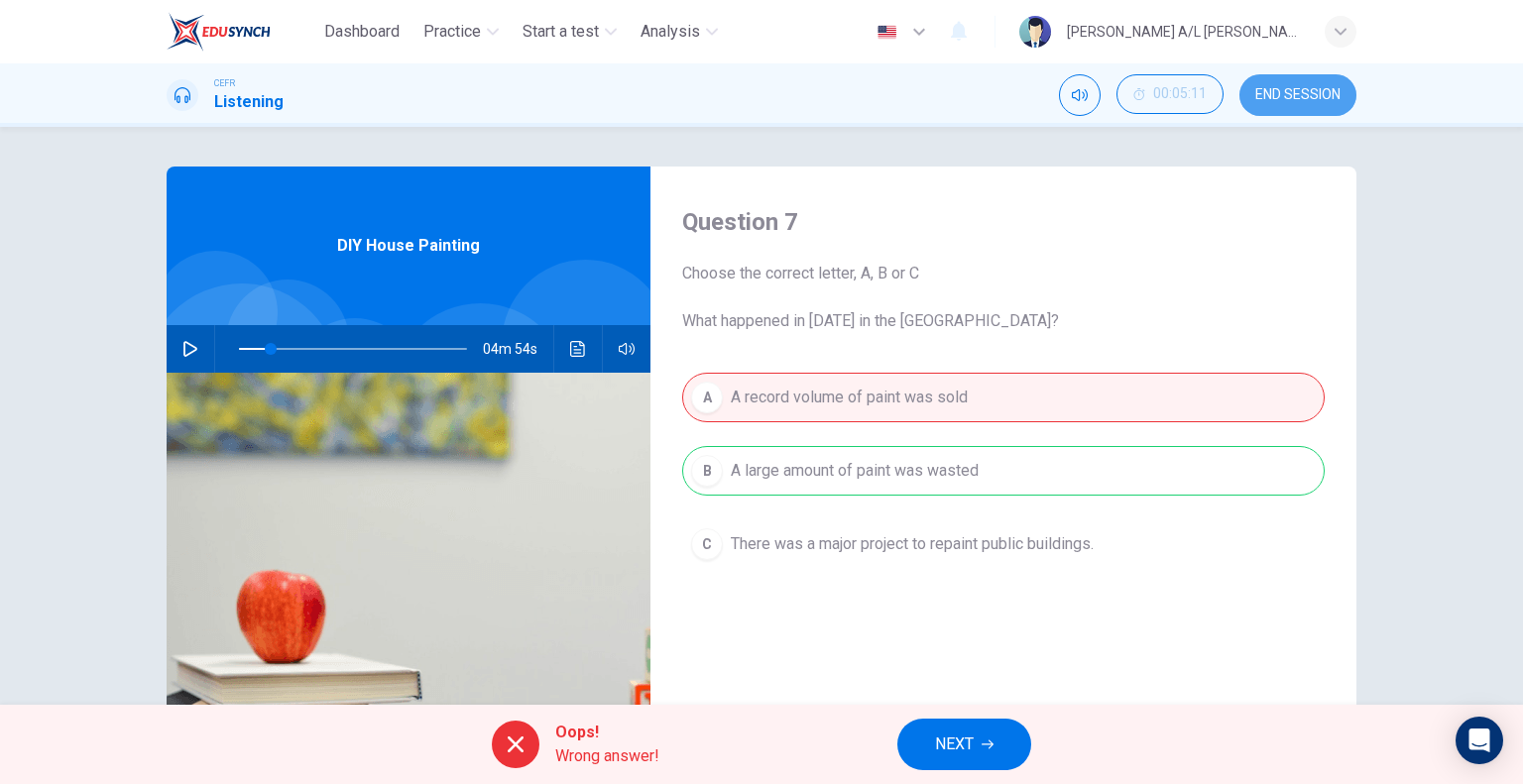click on "END SESSION" at bounding box center [1298, 95] 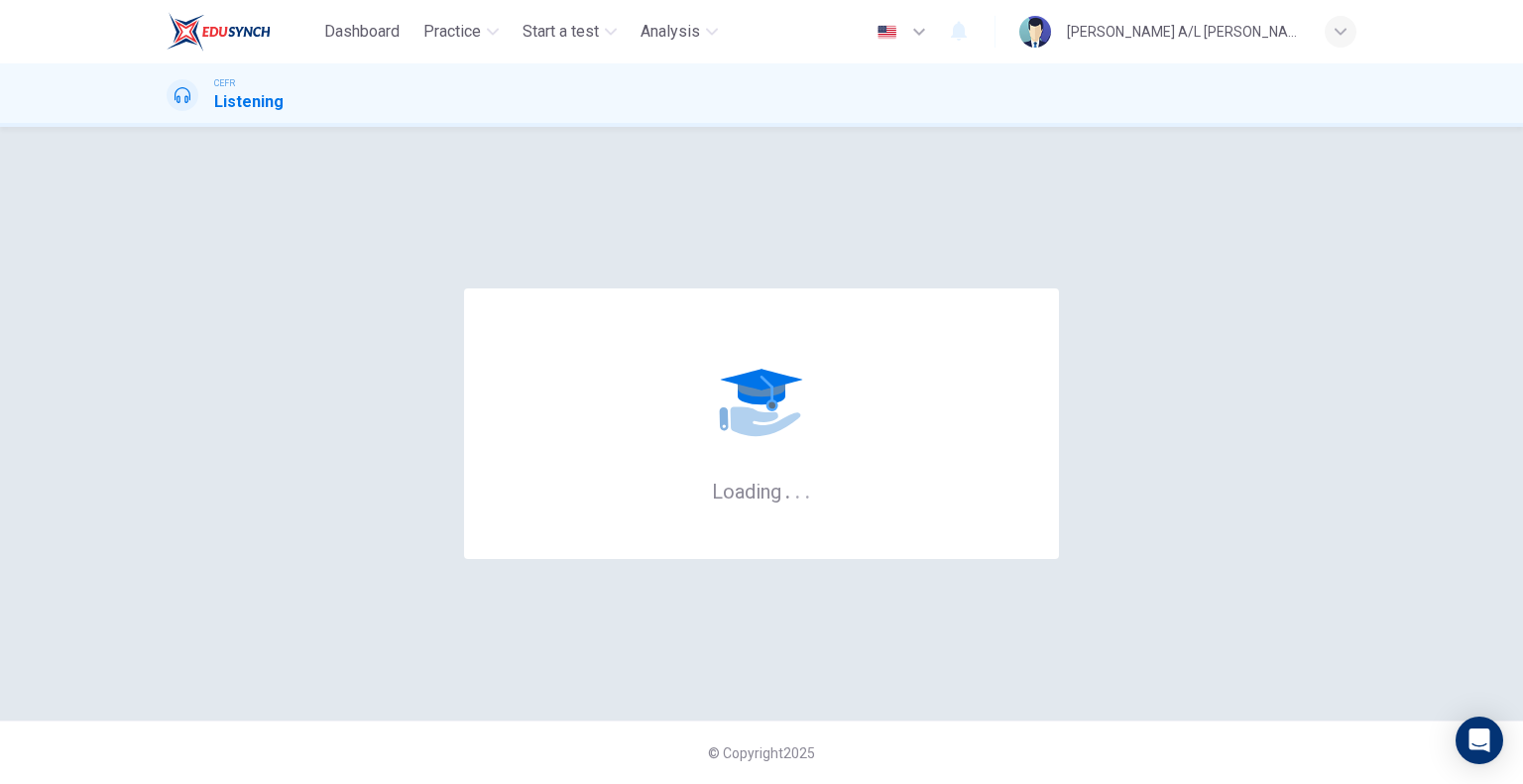 scroll, scrollTop: 0, scrollLeft: 0, axis: both 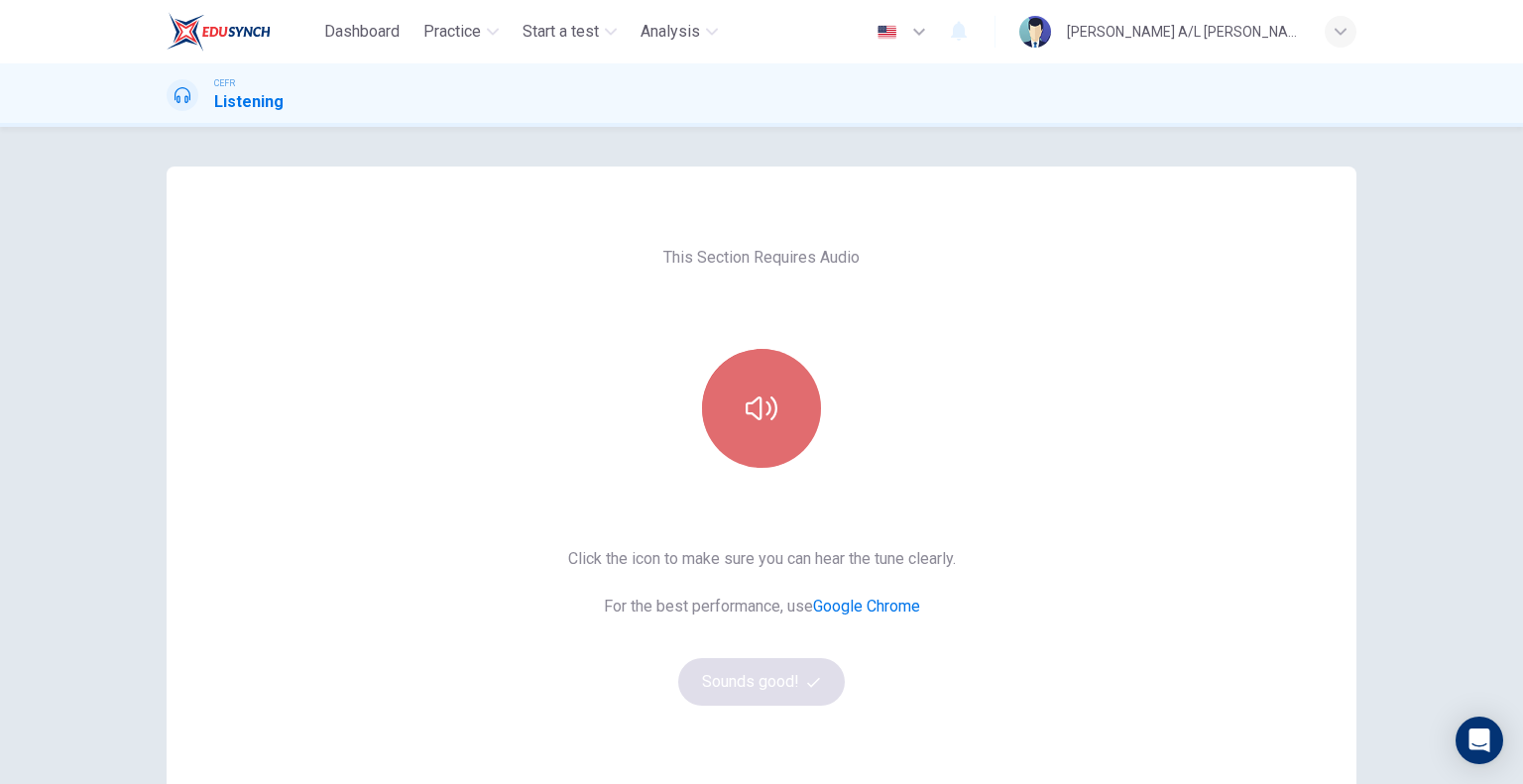 click at bounding box center (762, 408) 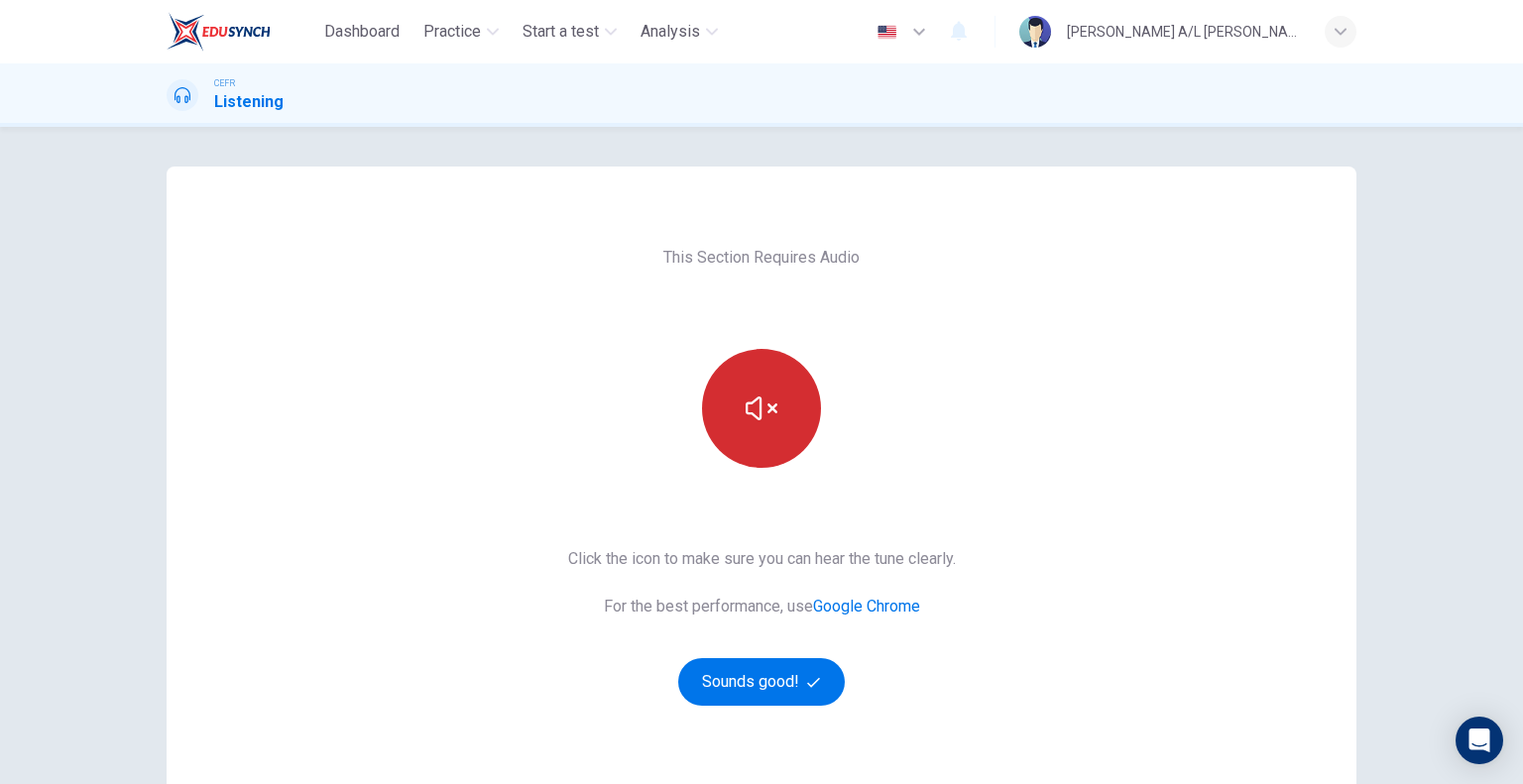 click at bounding box center [762, 408] 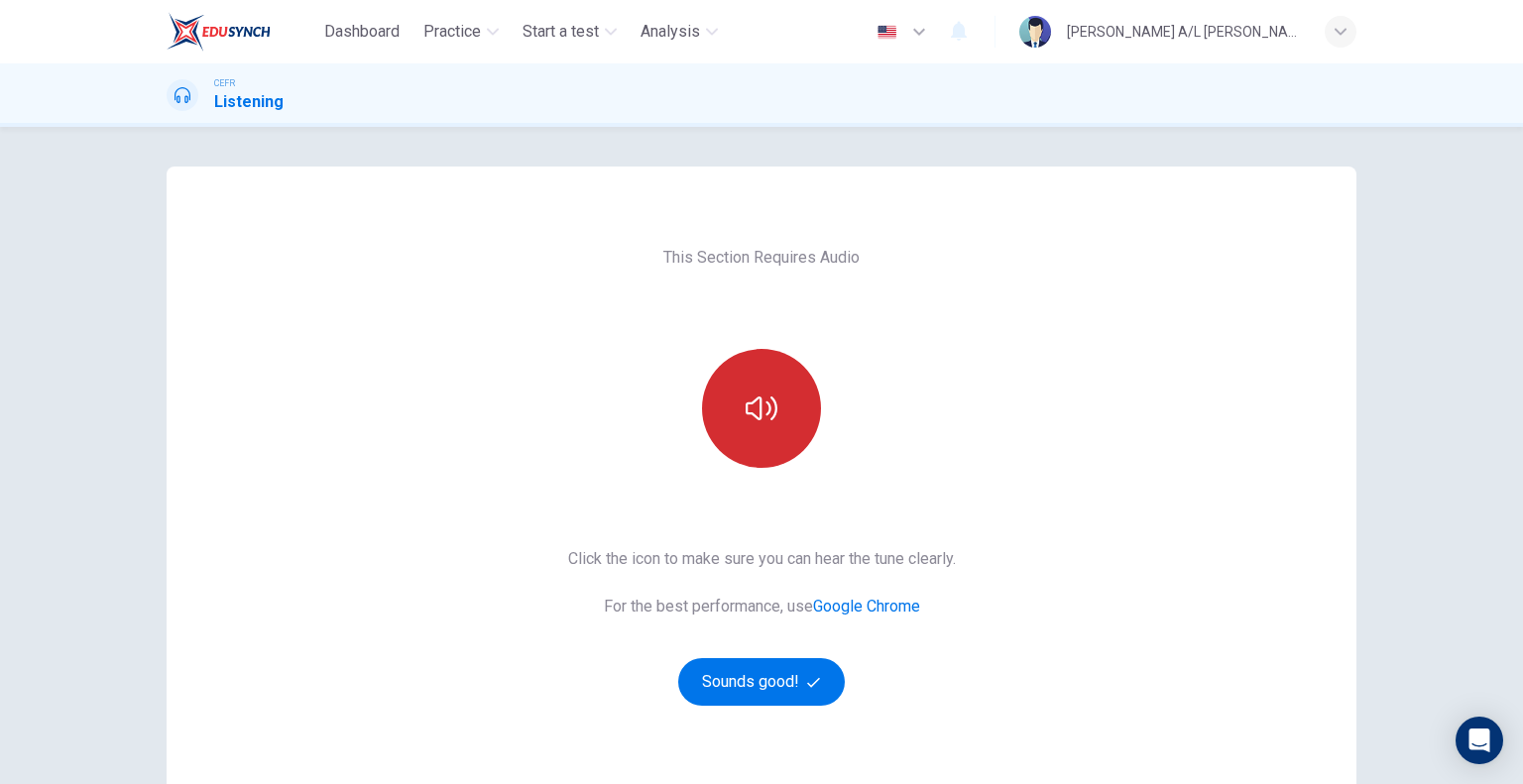 type 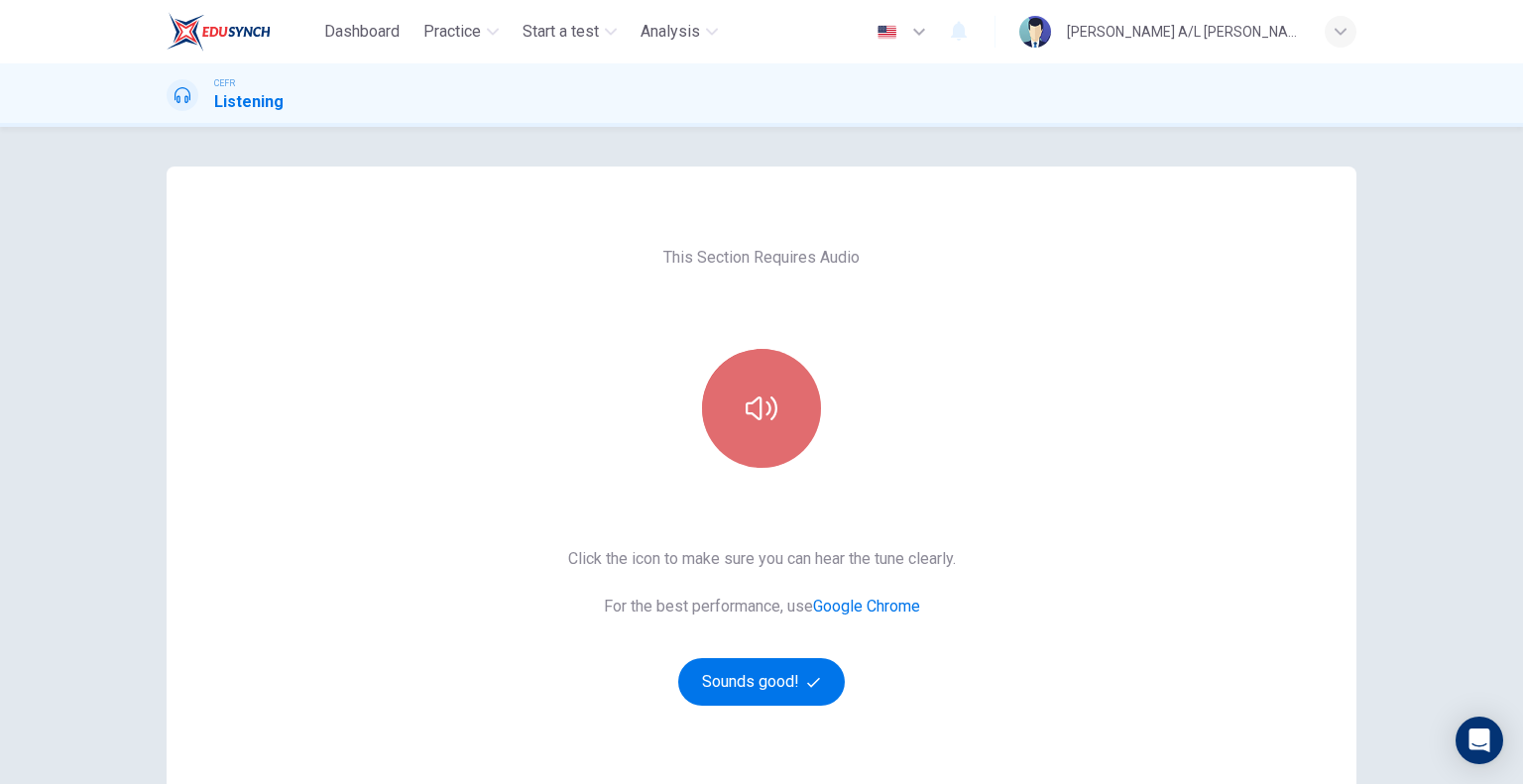 click 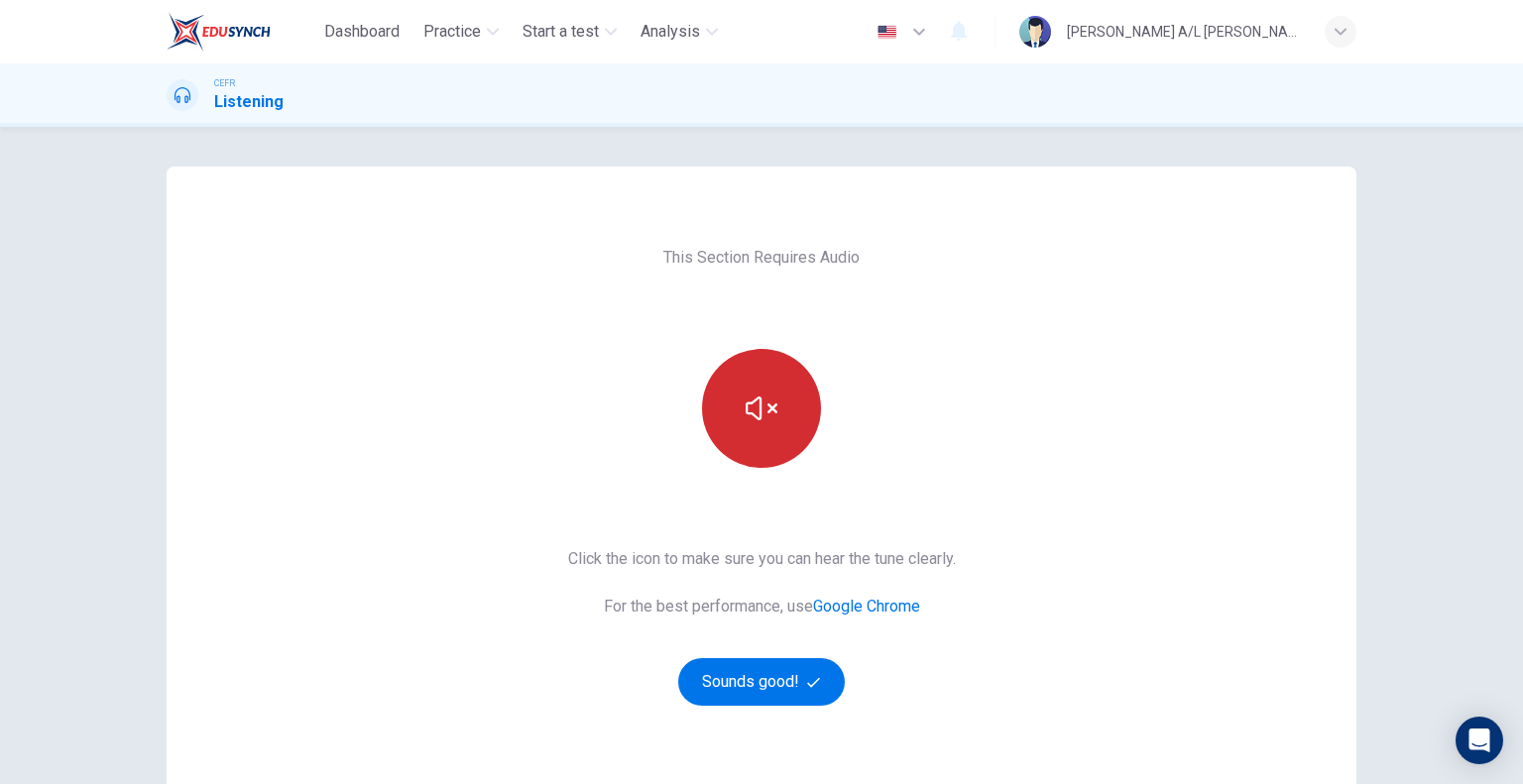 click at bounding box center [762, 408] 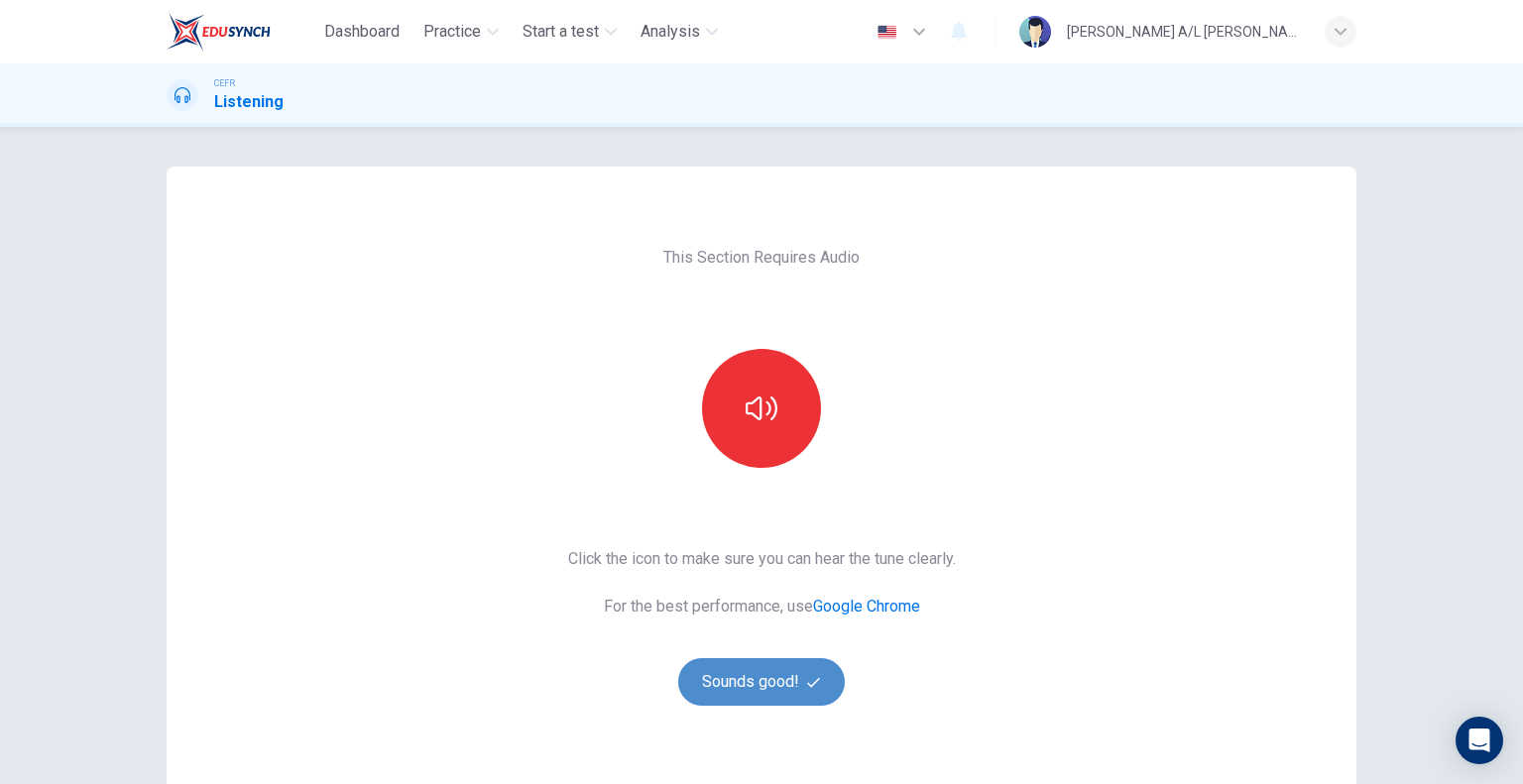 click on "Sounds good!" at bounding box center (762, 682) 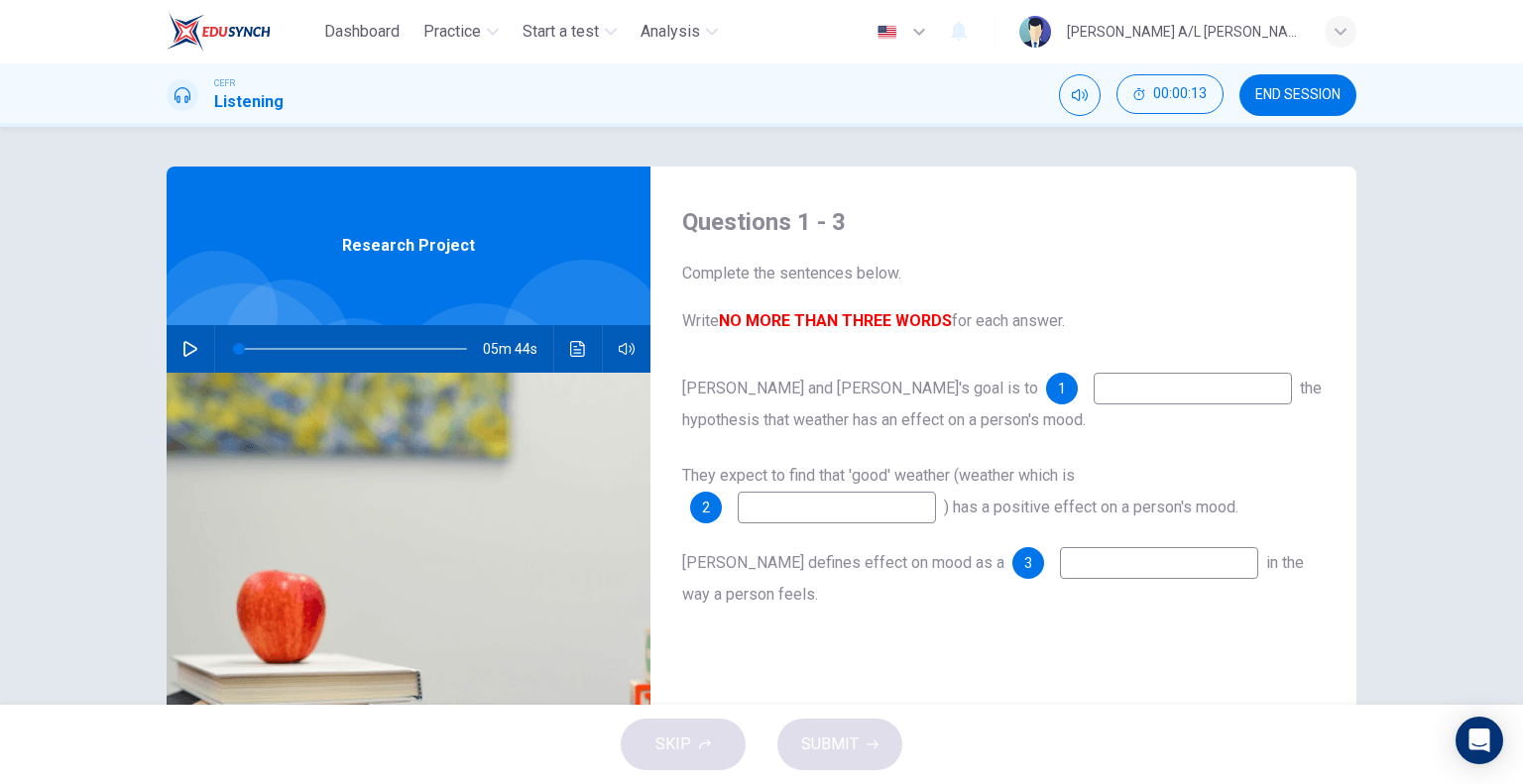 click at bounding box center [190, 349] 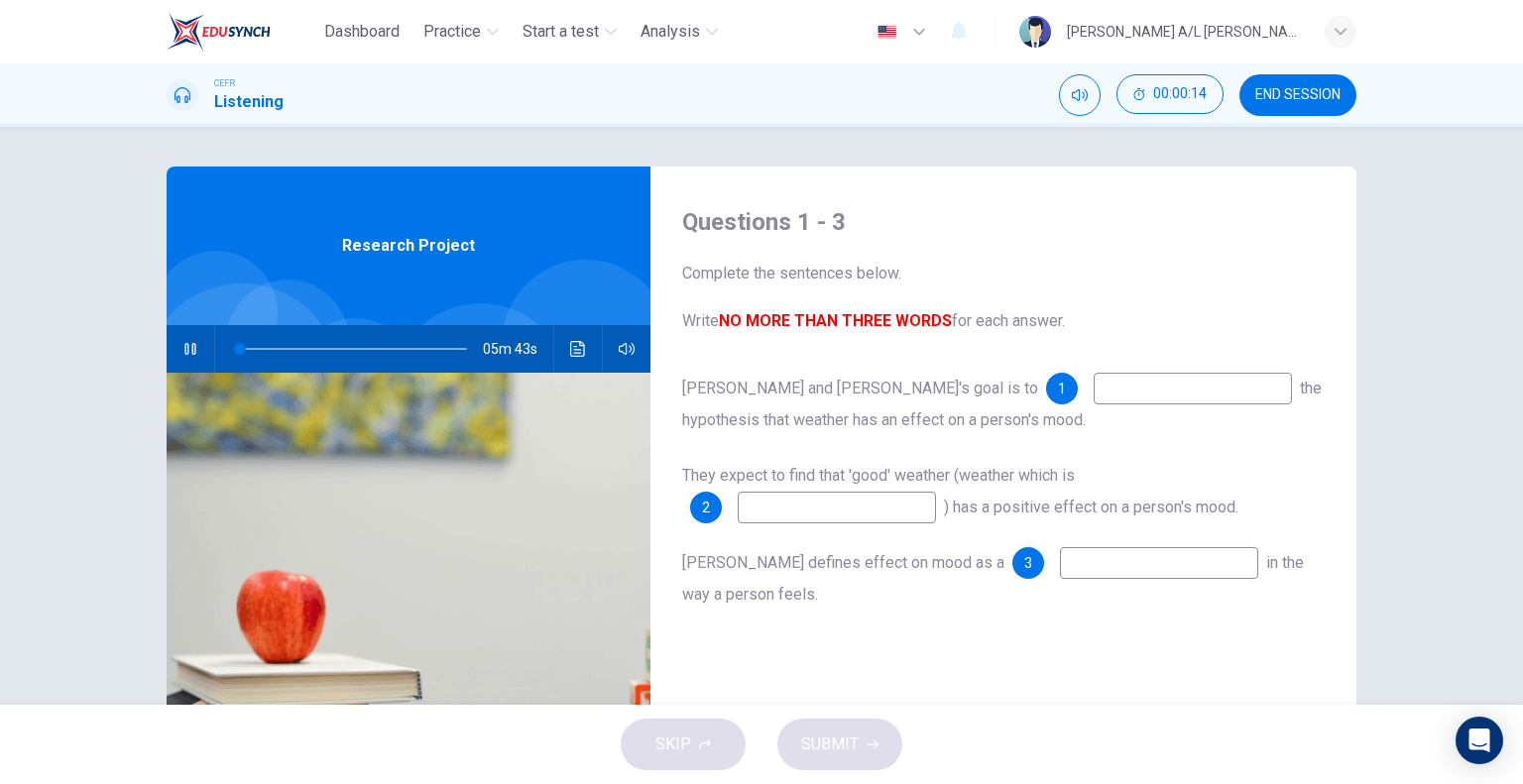 scroll, scrollTop: 99, scrollLeft: 0, axis: vertical 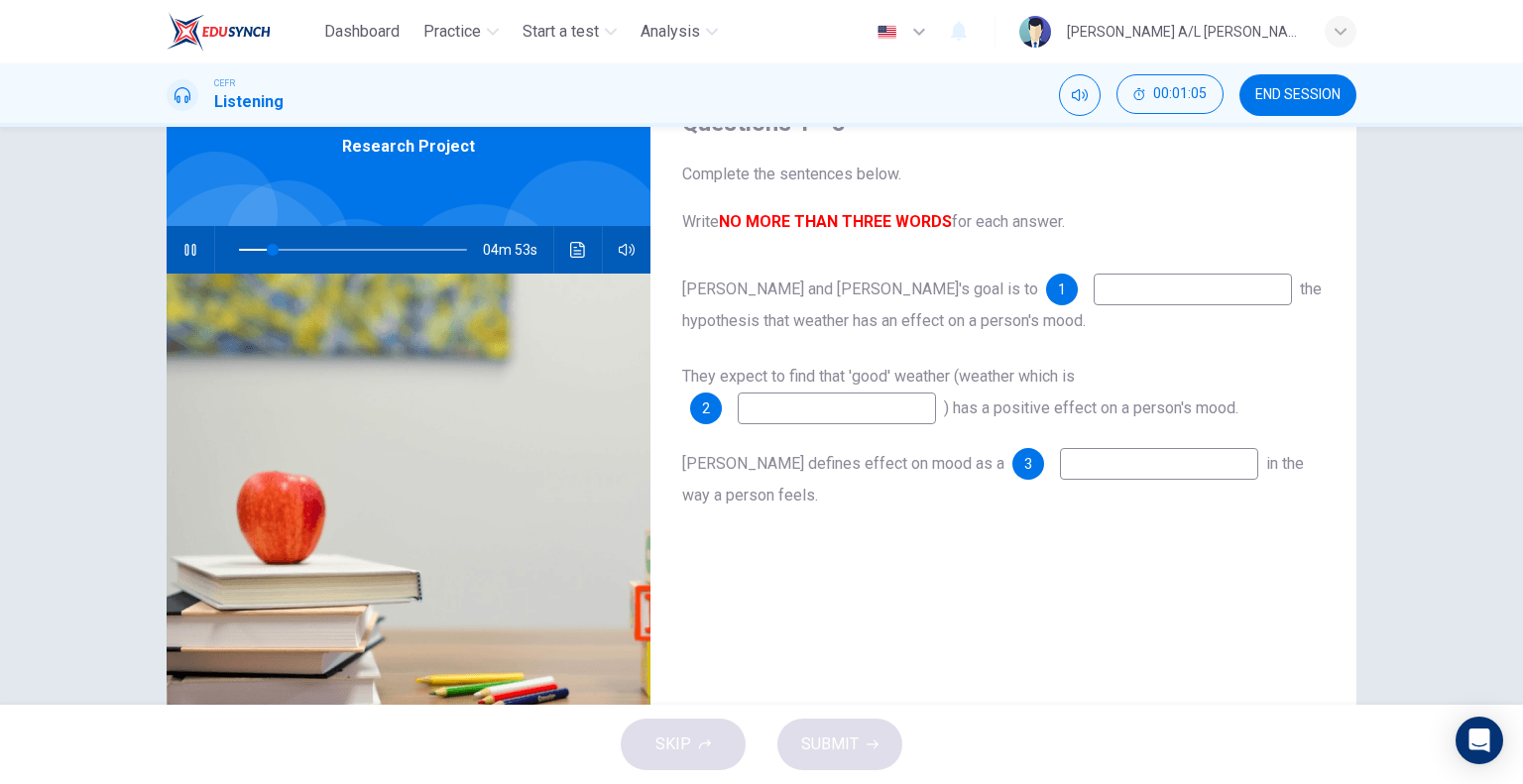 click at bounding box center (1193, 289) 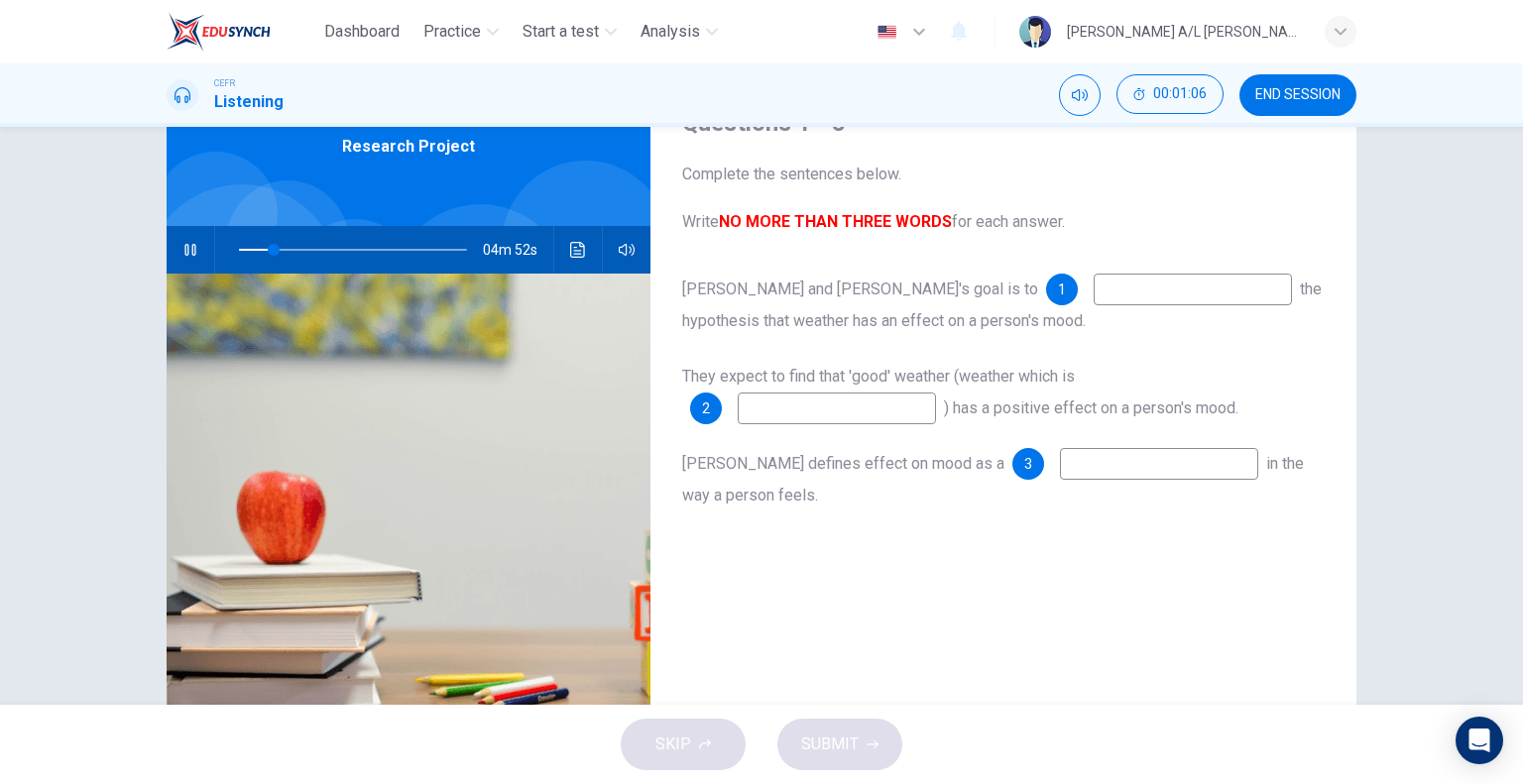 type on "i" 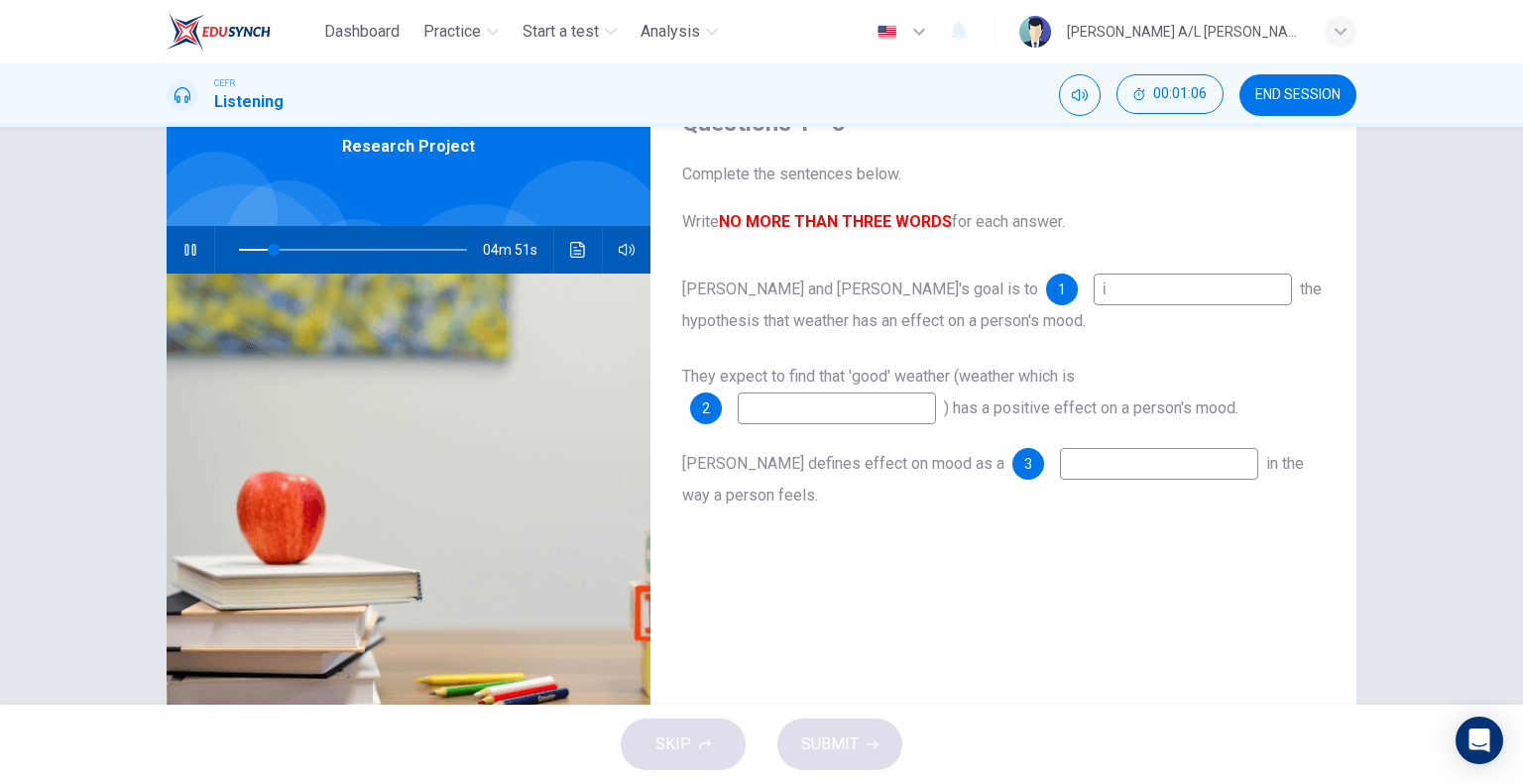 type on "15" 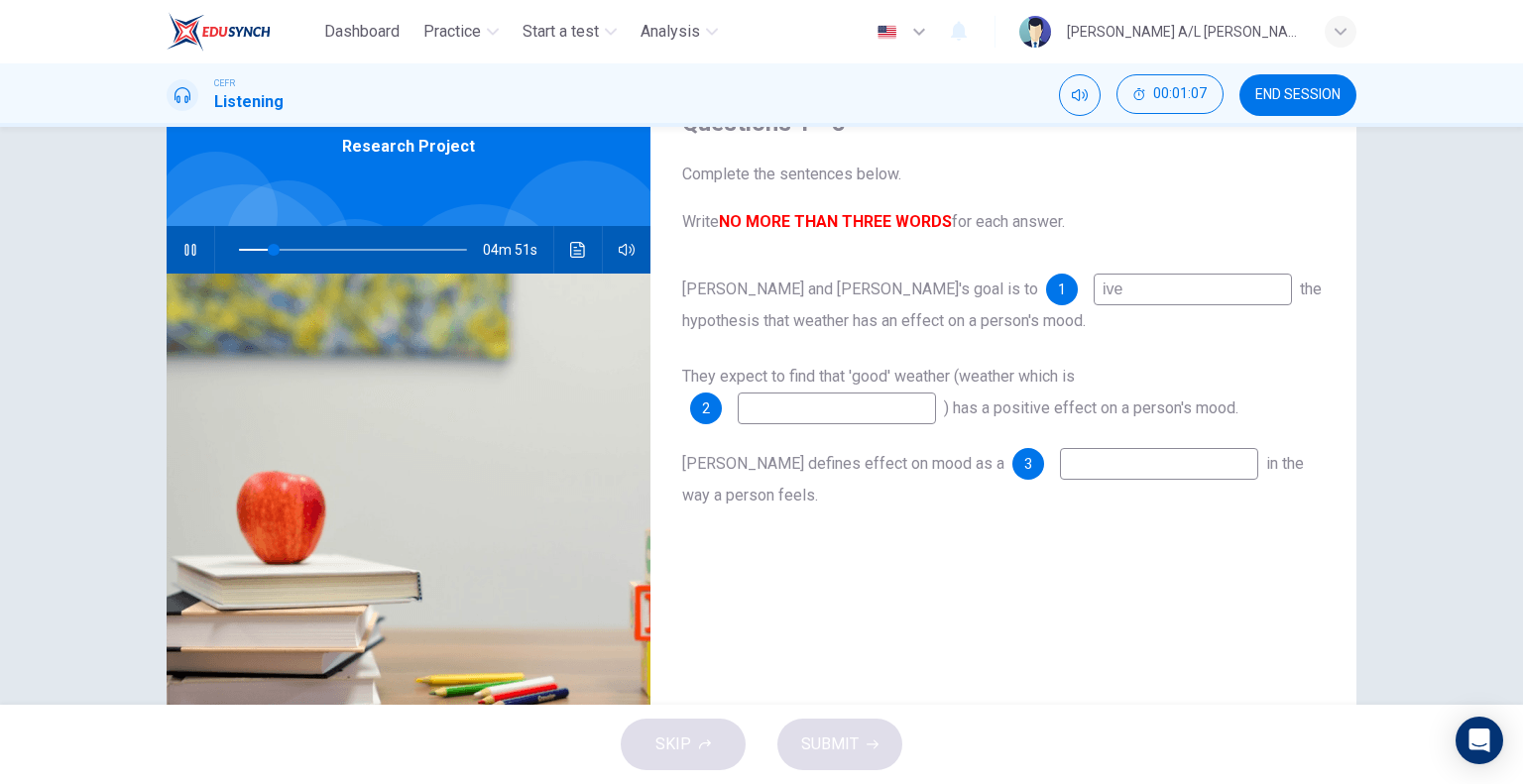 type on "iv" 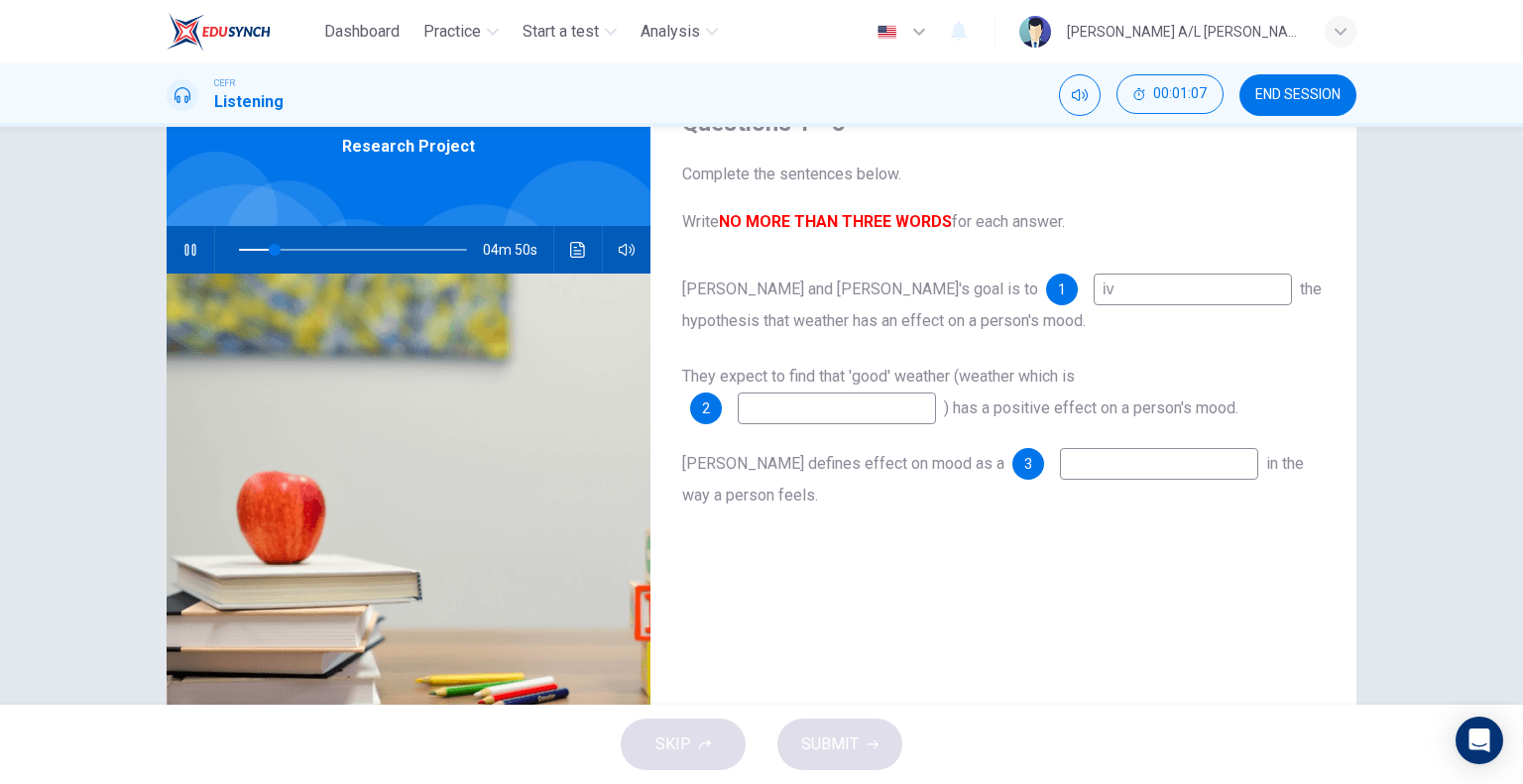type on "16" 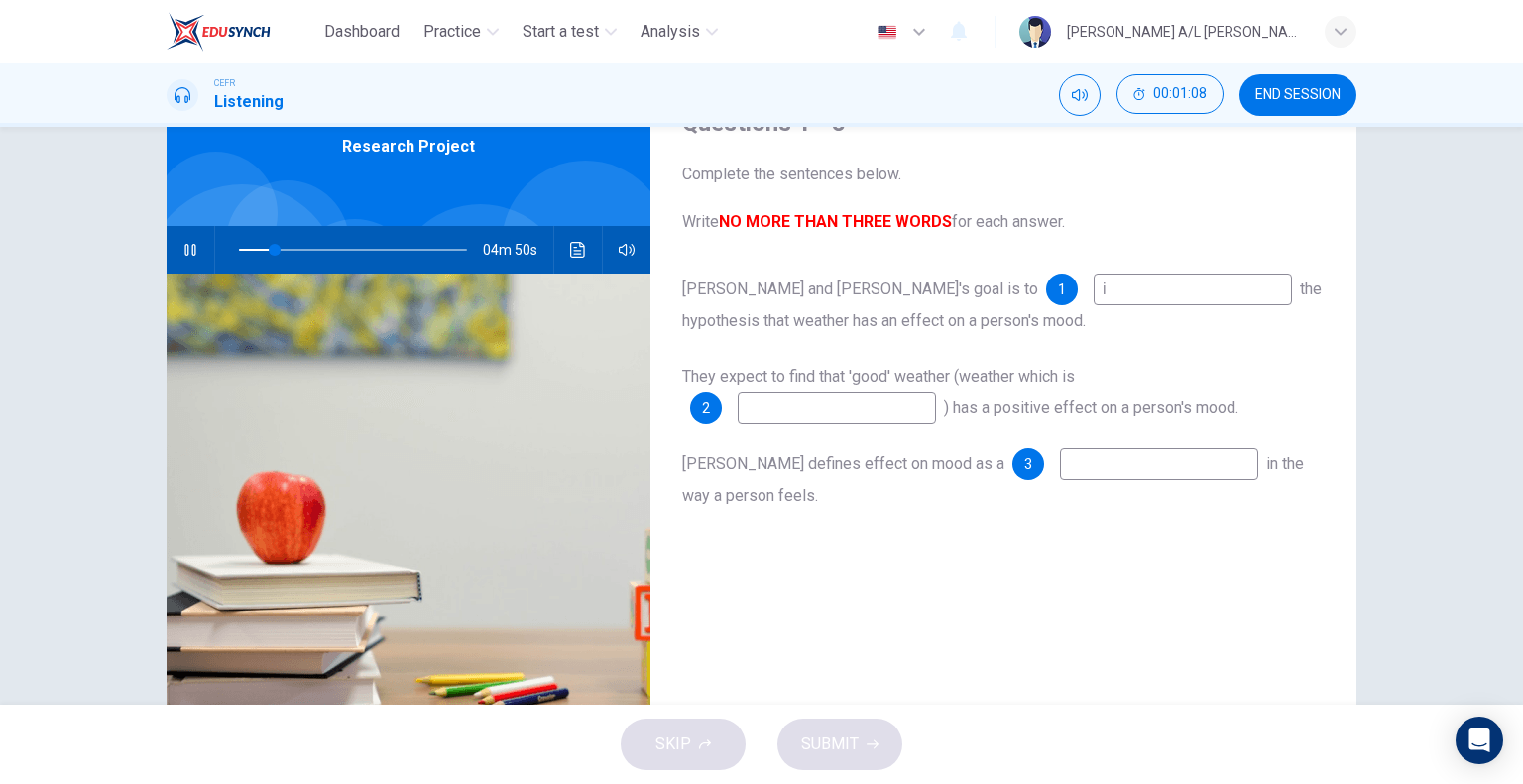 type on "in" 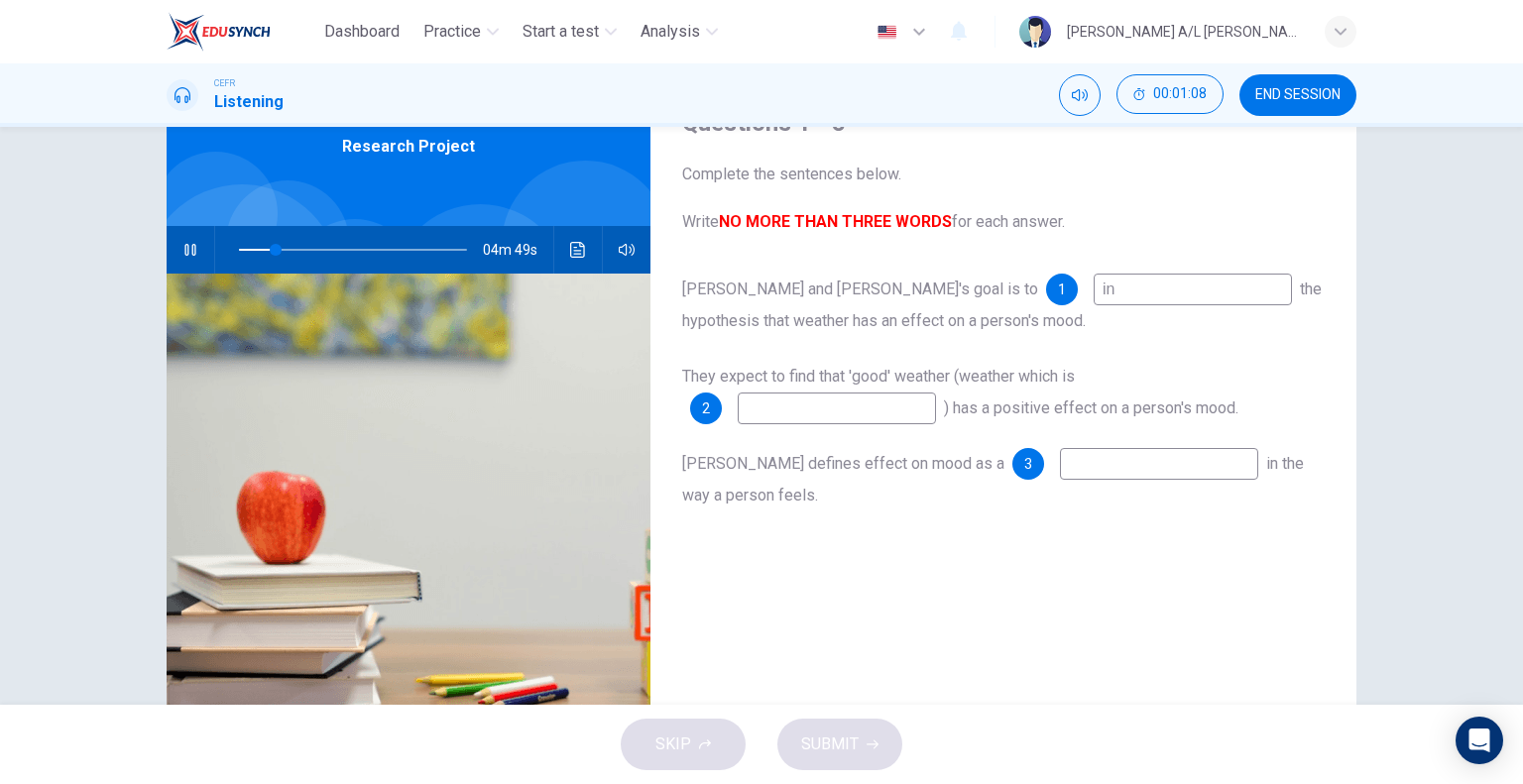 type on "16" 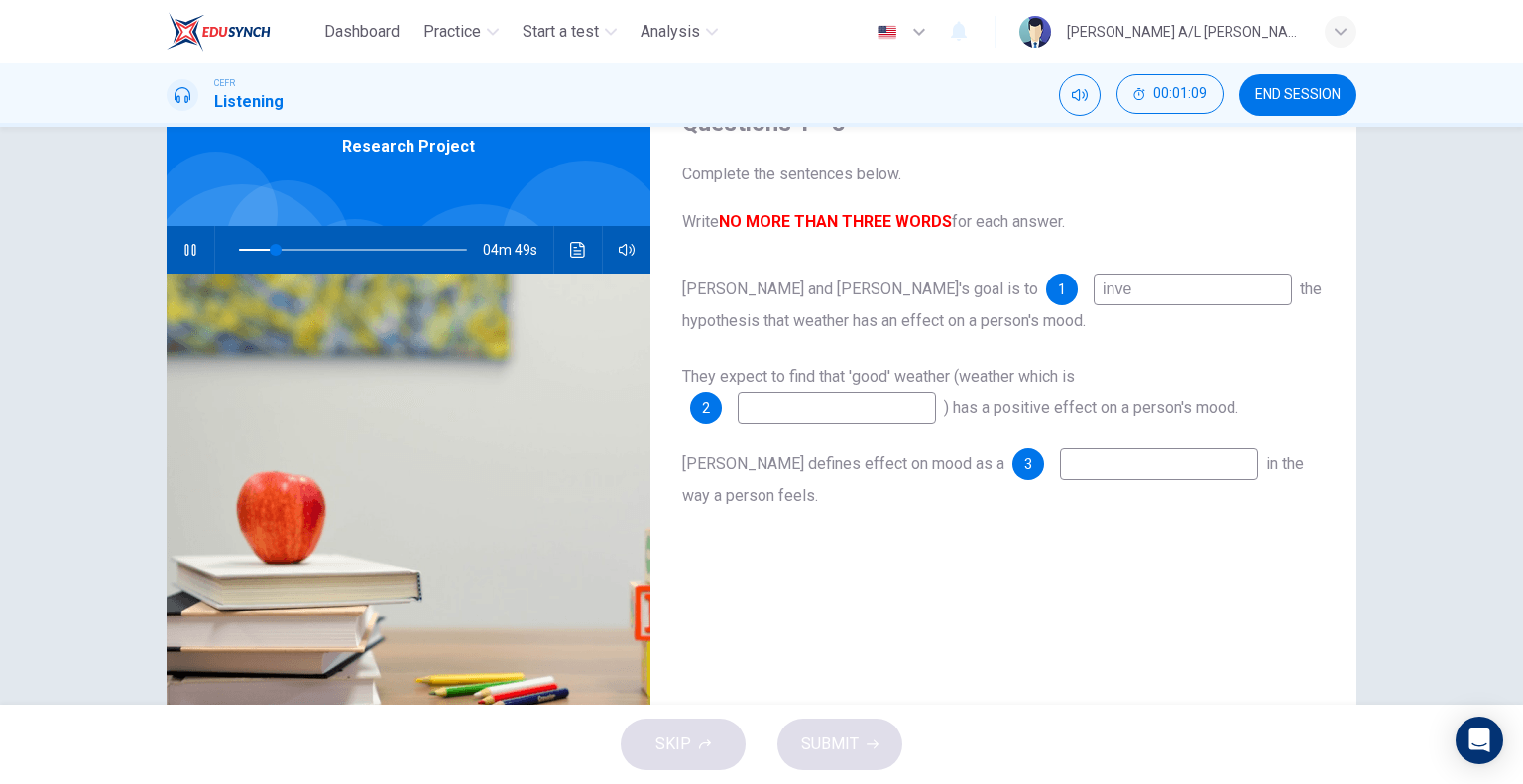 type on "inves" 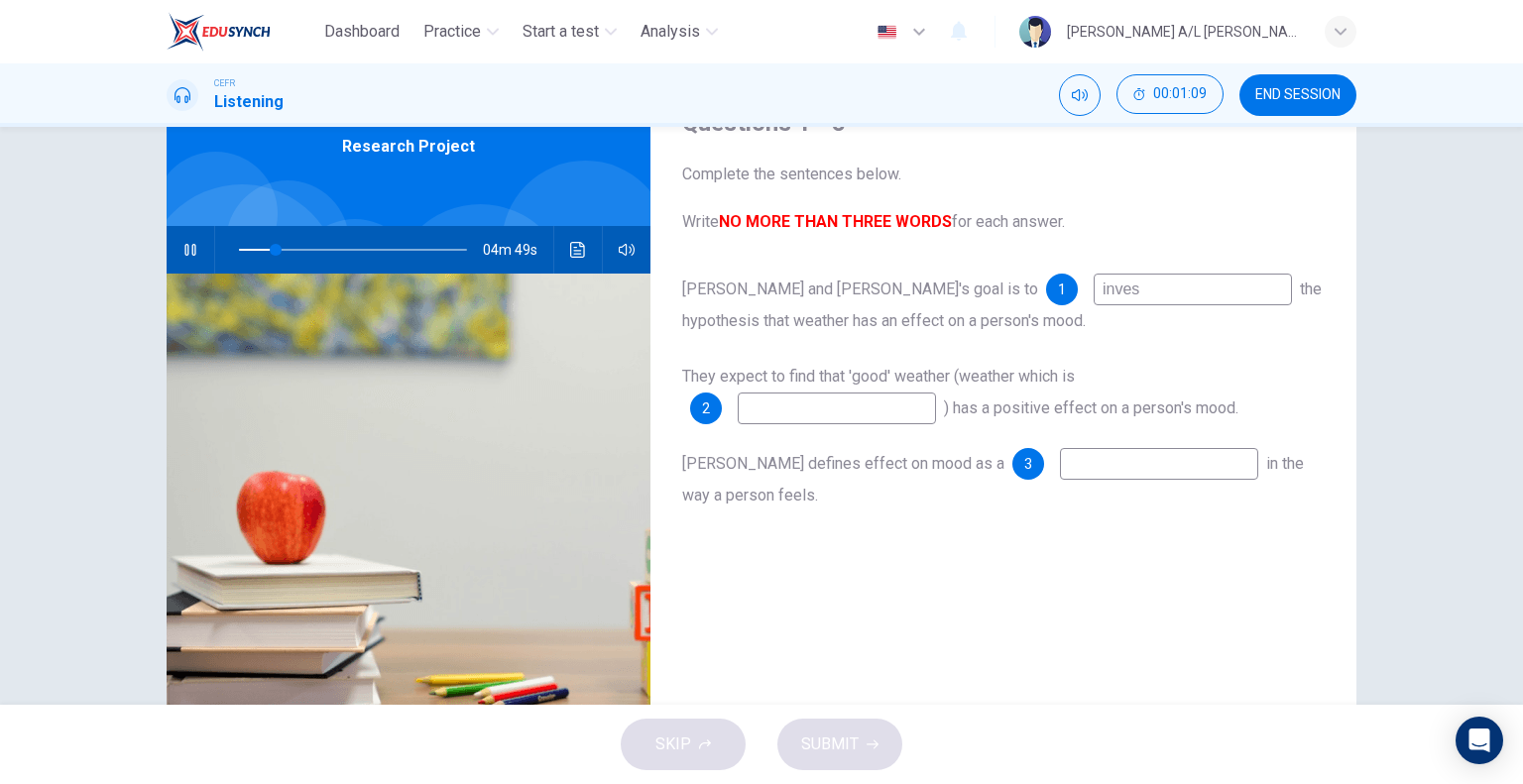 type on "16" 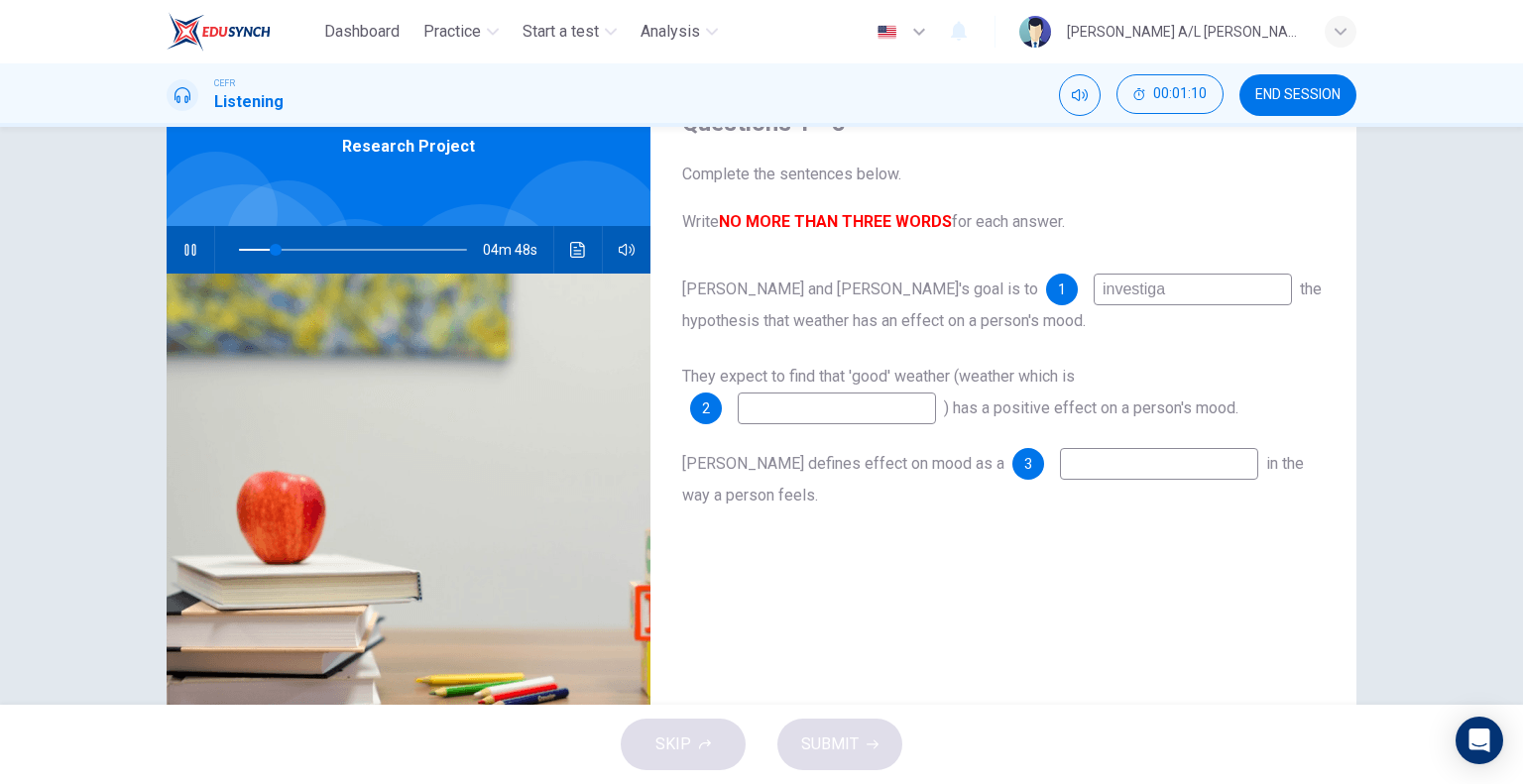 type on "investigat" 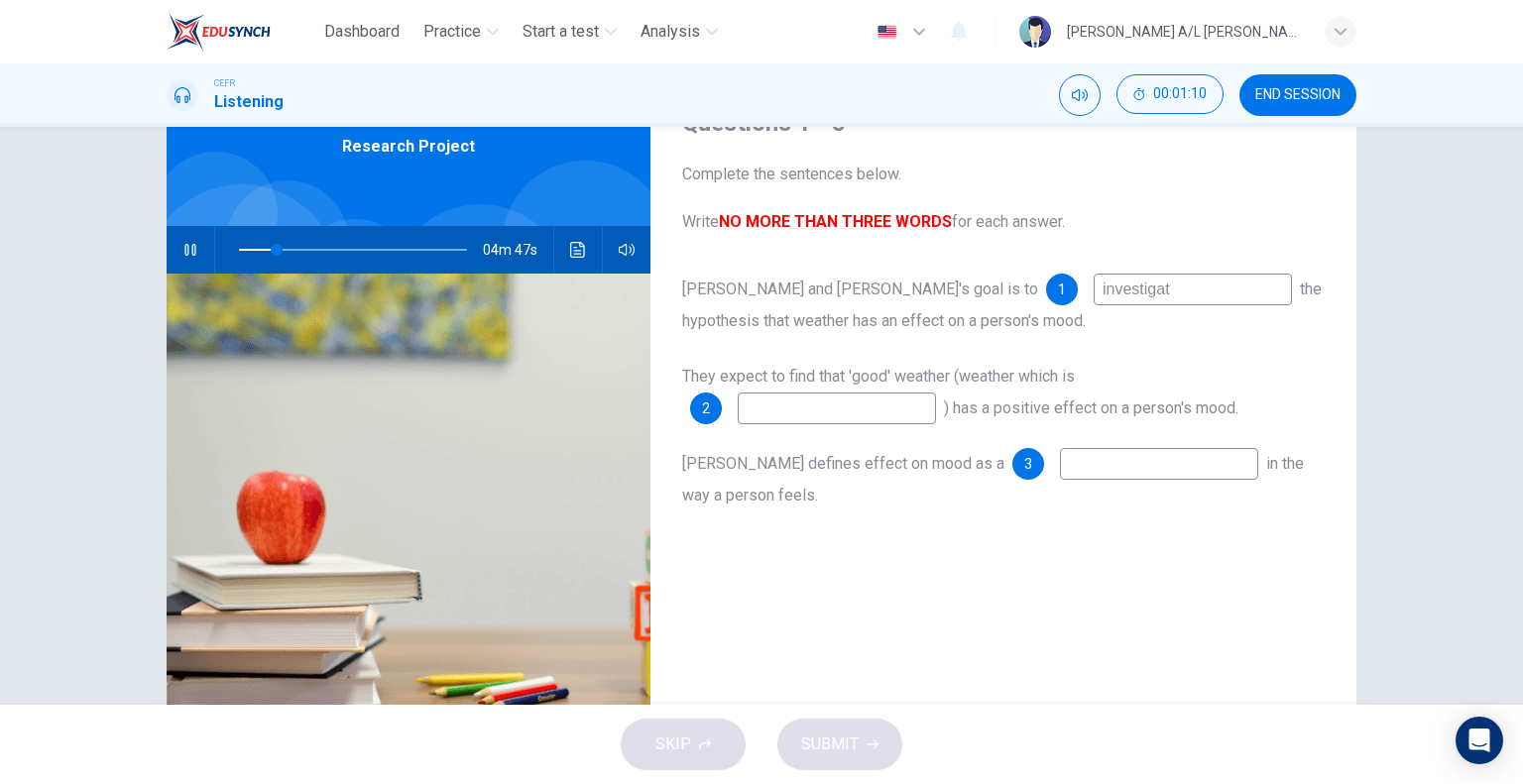 type on "17" 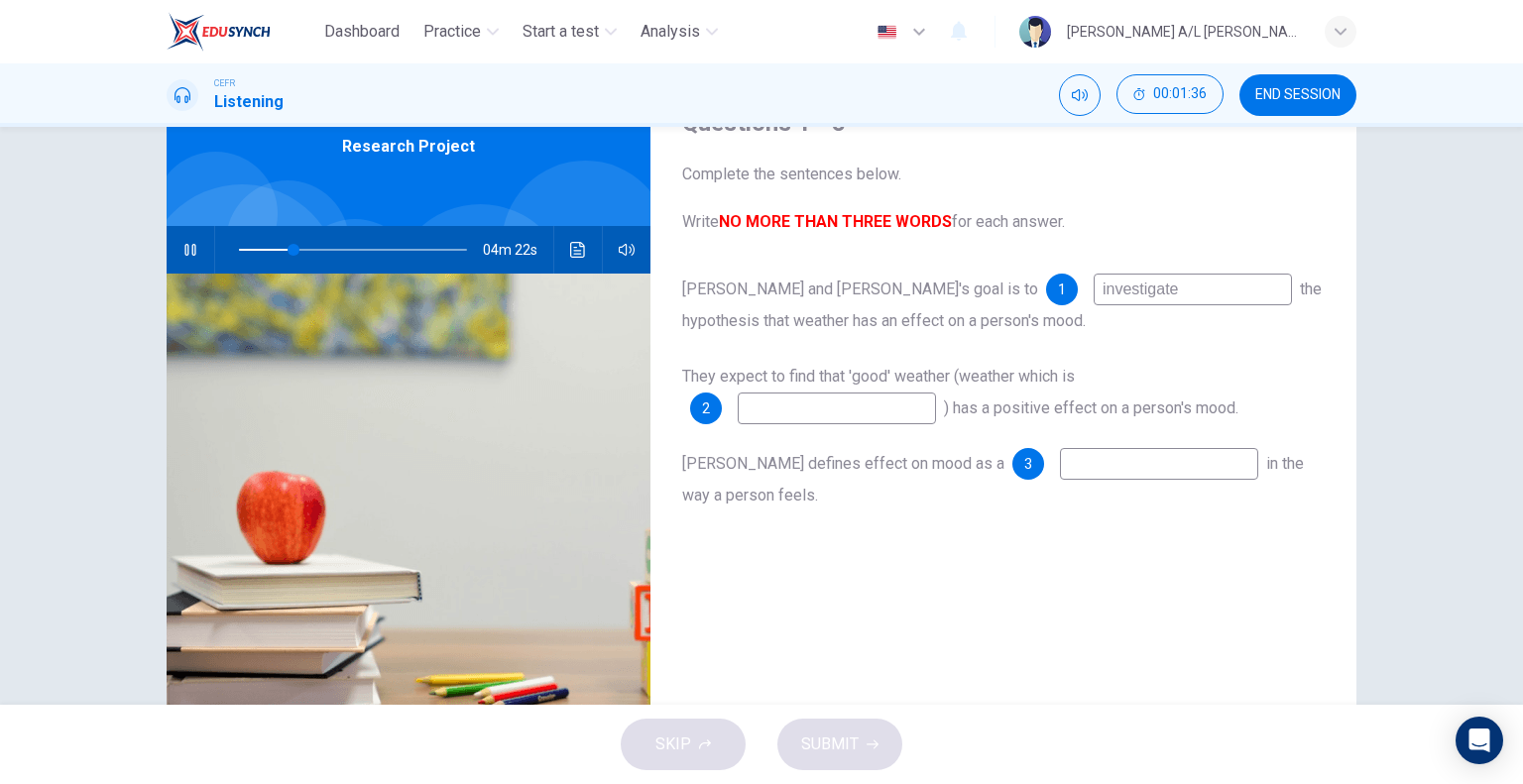 type on "24" 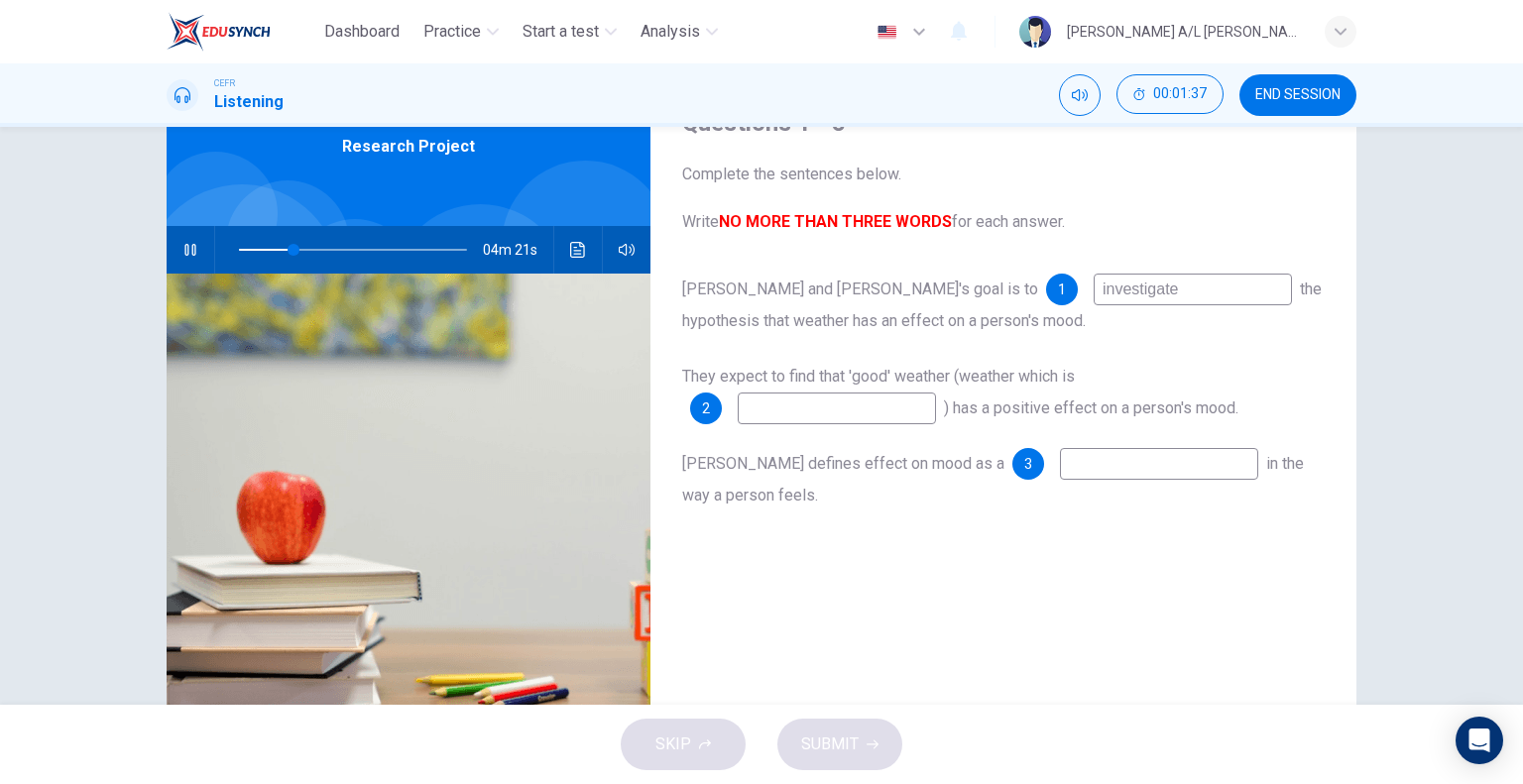 type on "investigate" 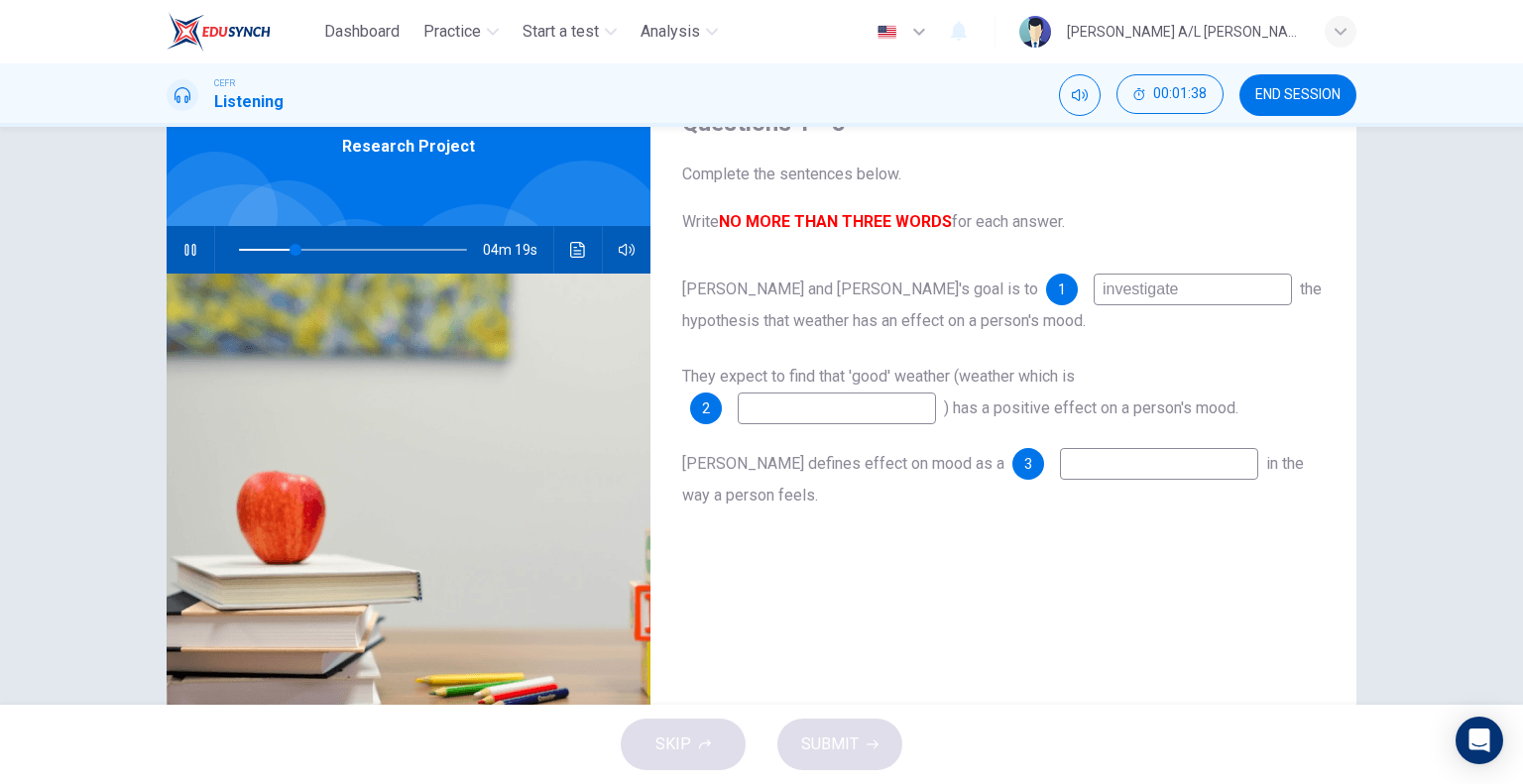 click at bounding box center (190, 250) 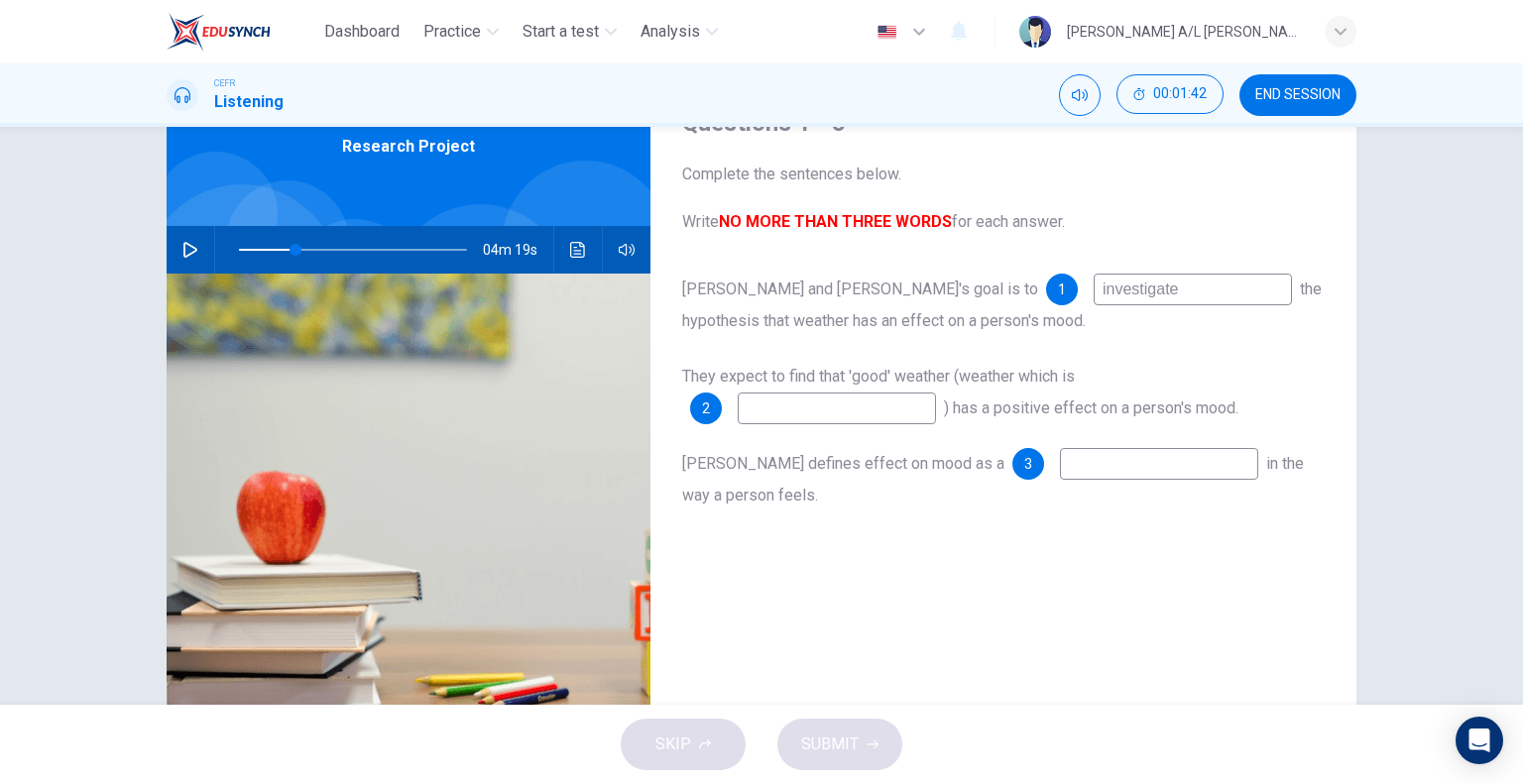 type 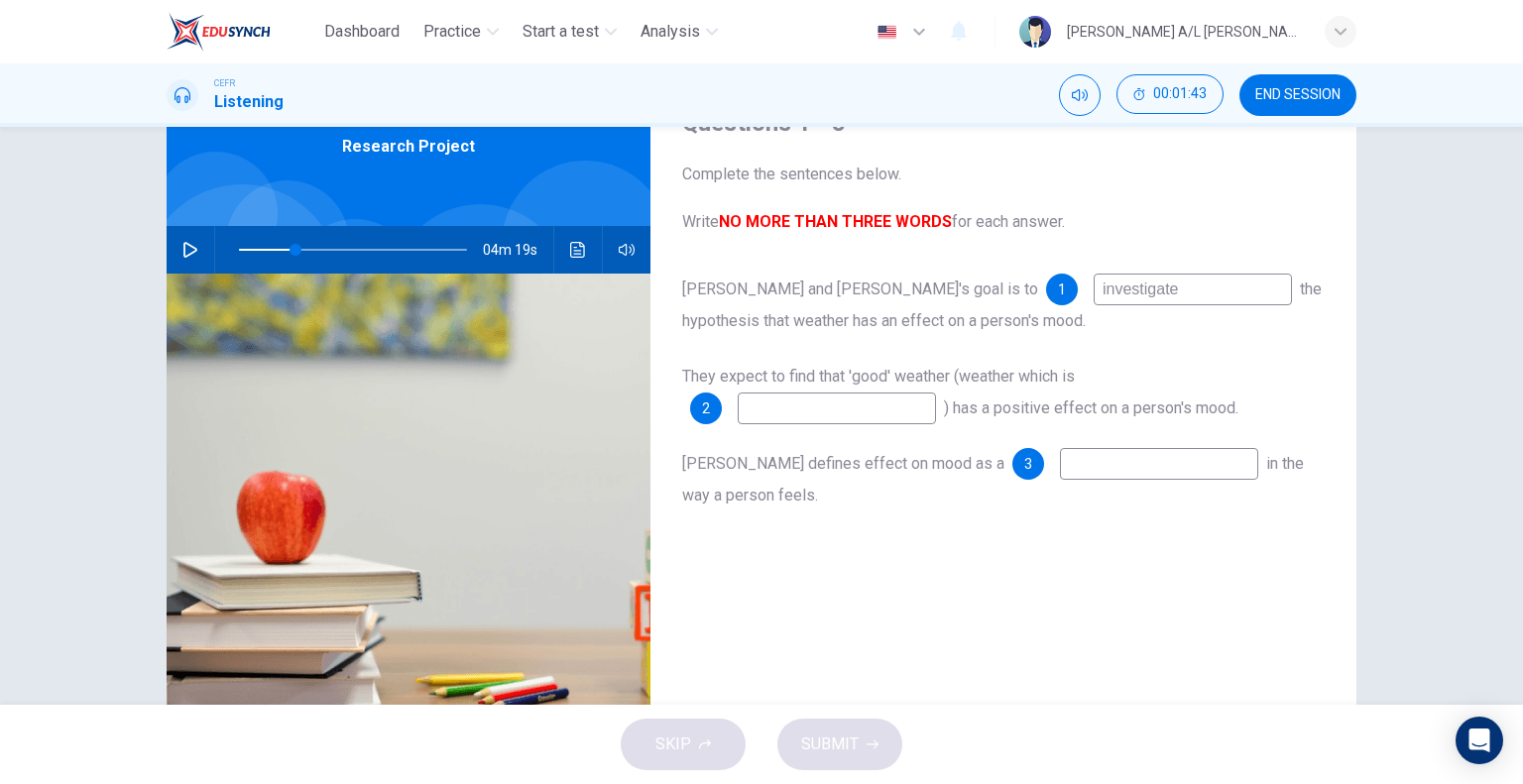 click at bounding box center [190, 250] 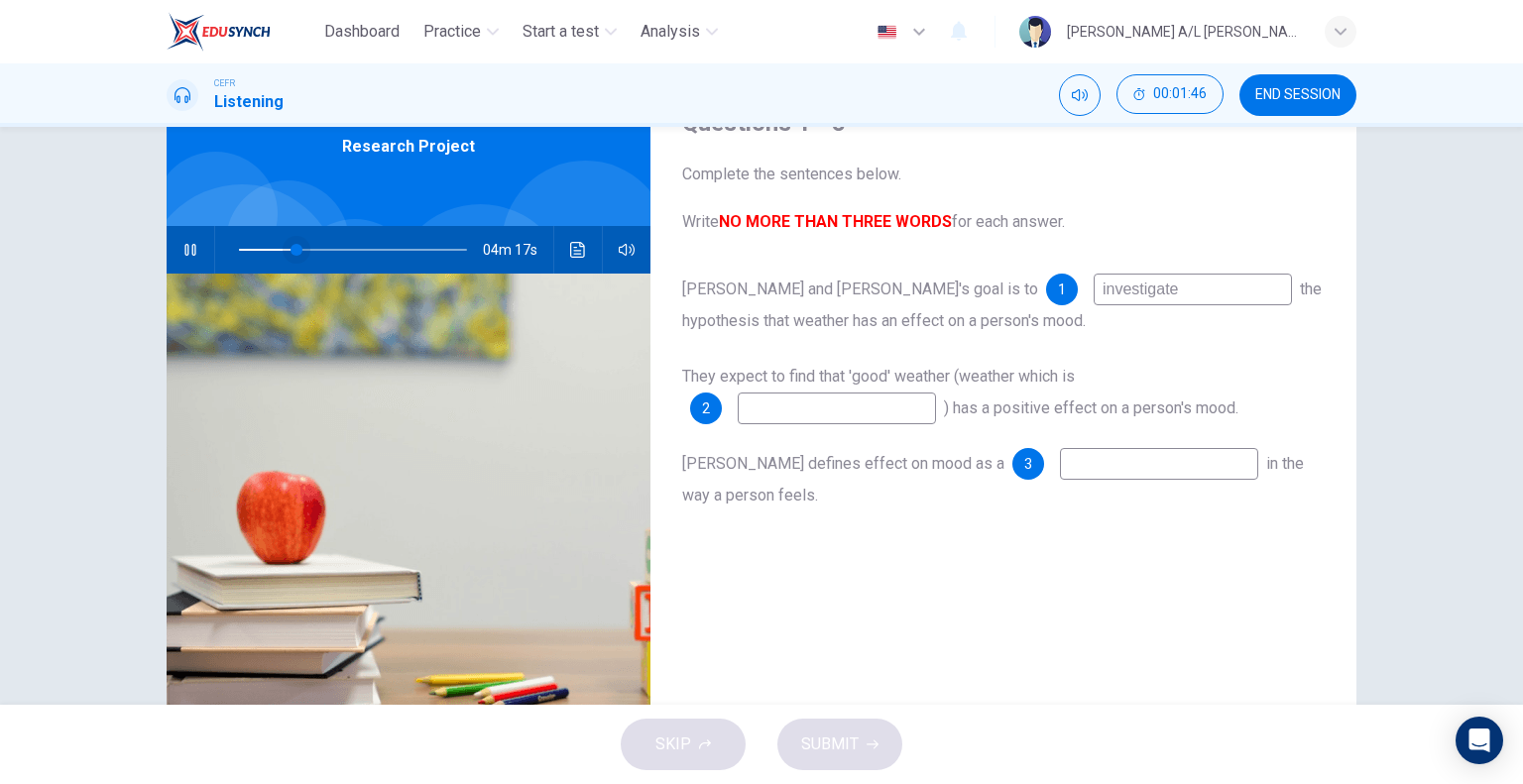 click at bounding box center [296, 250] 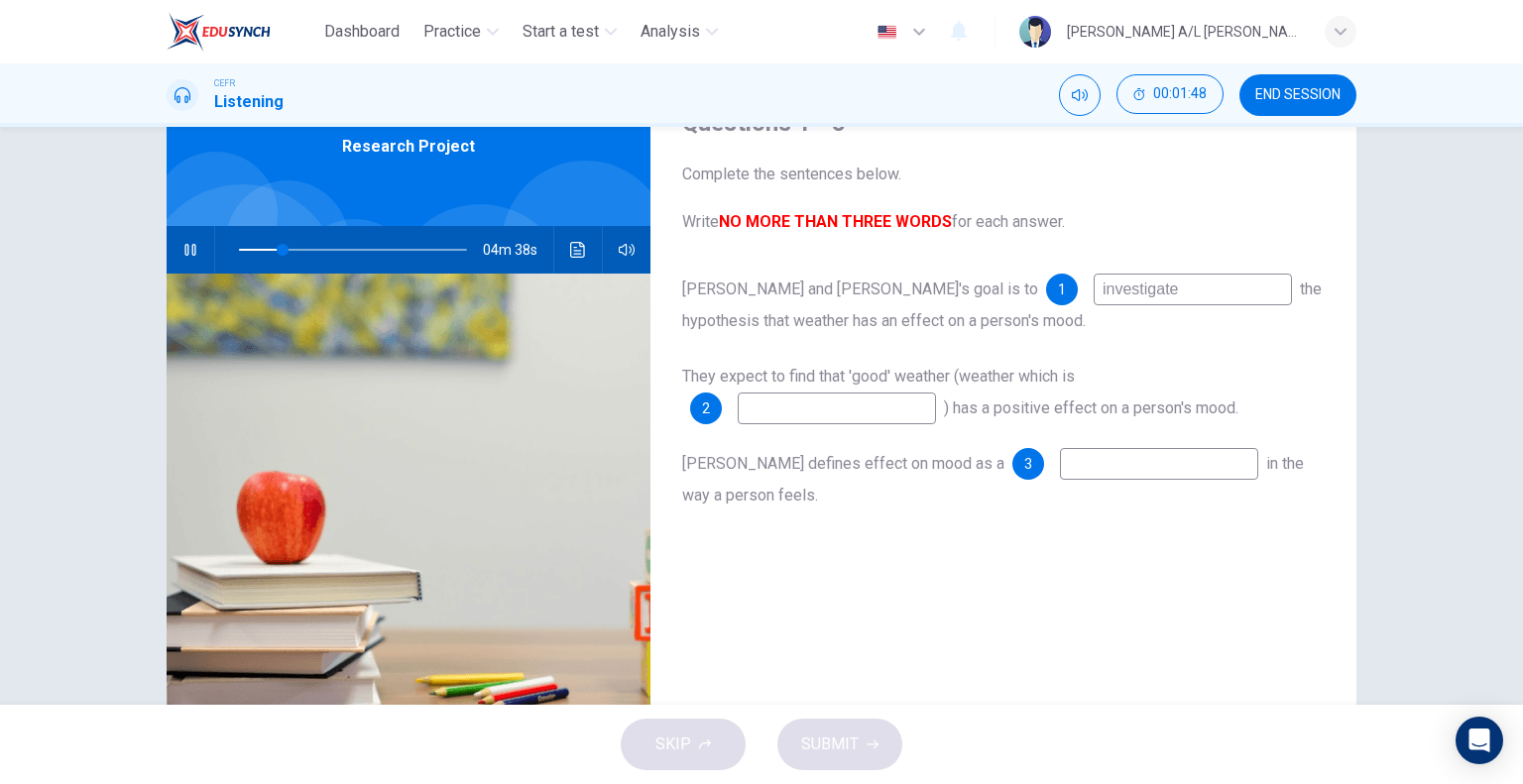 click at bounding box center (837, 408) 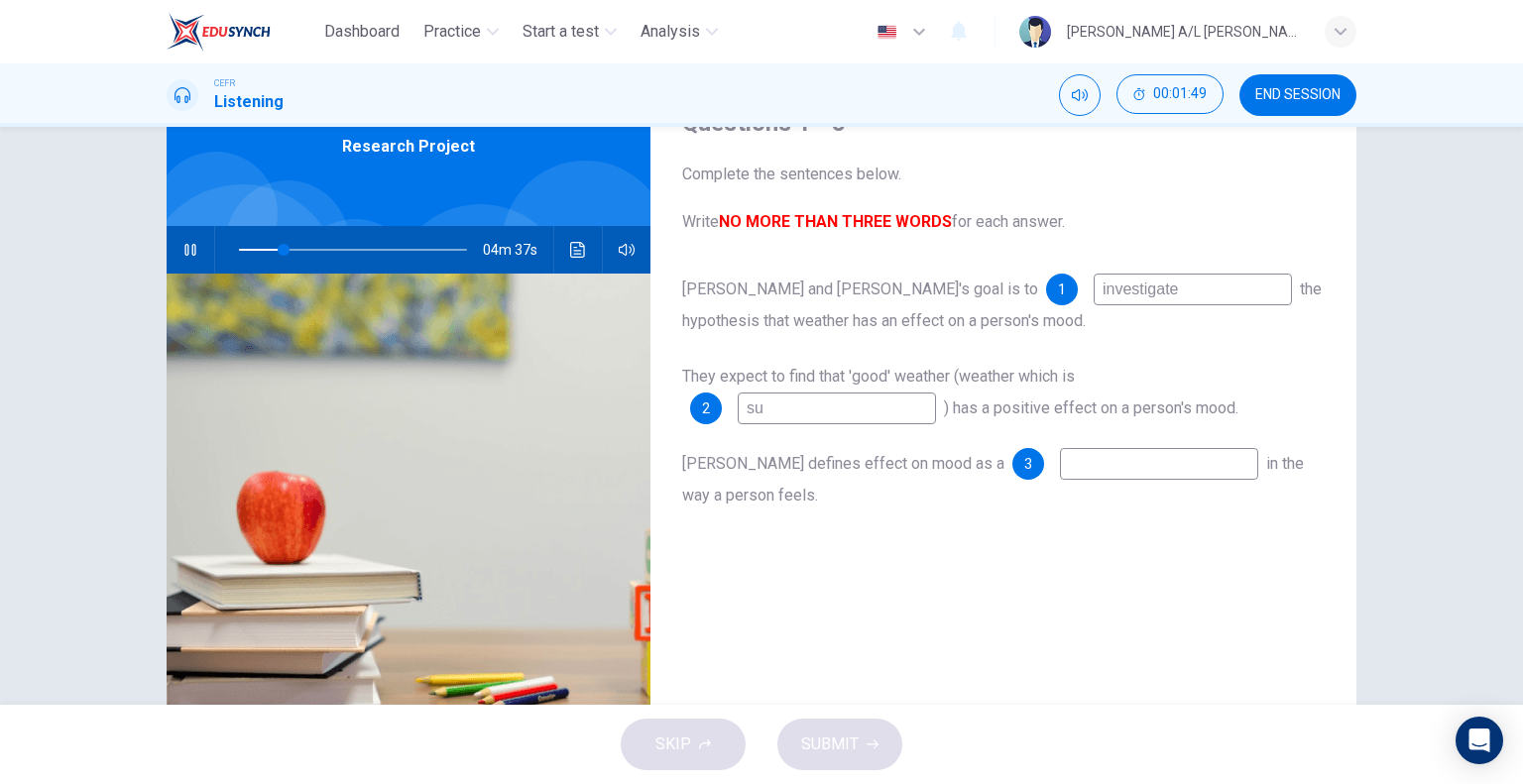 type on "sun" 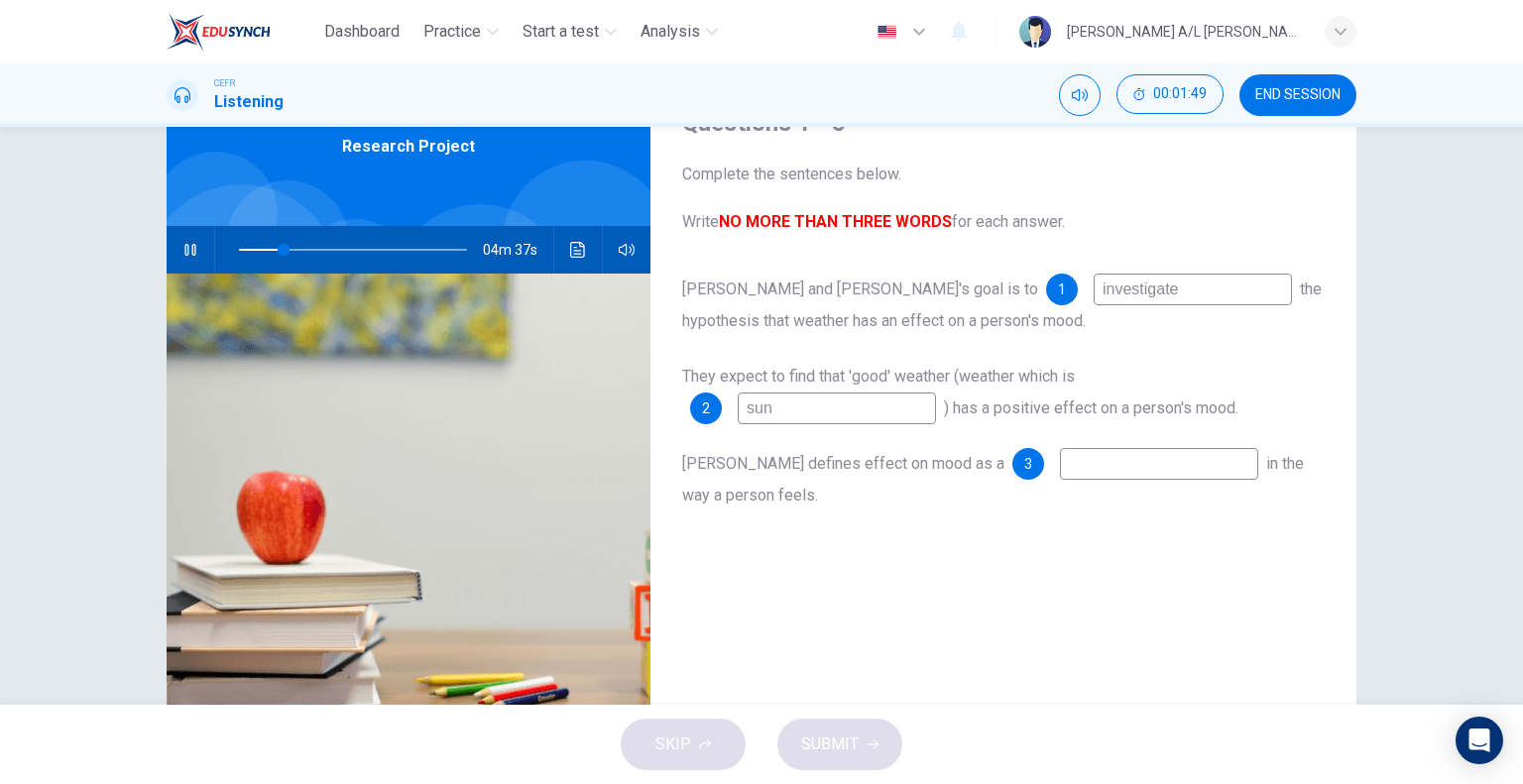 type on "20" 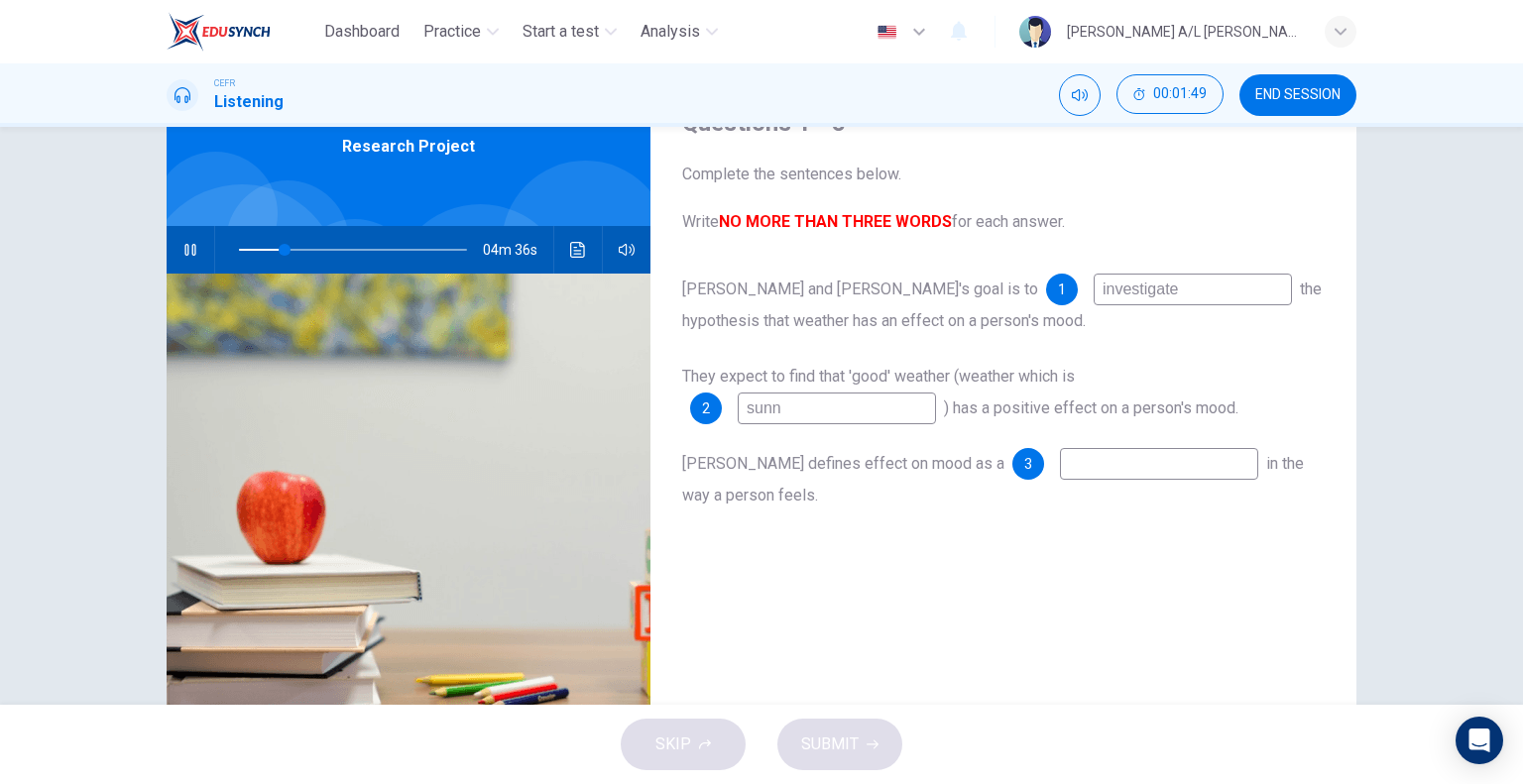 type on "sunnu" 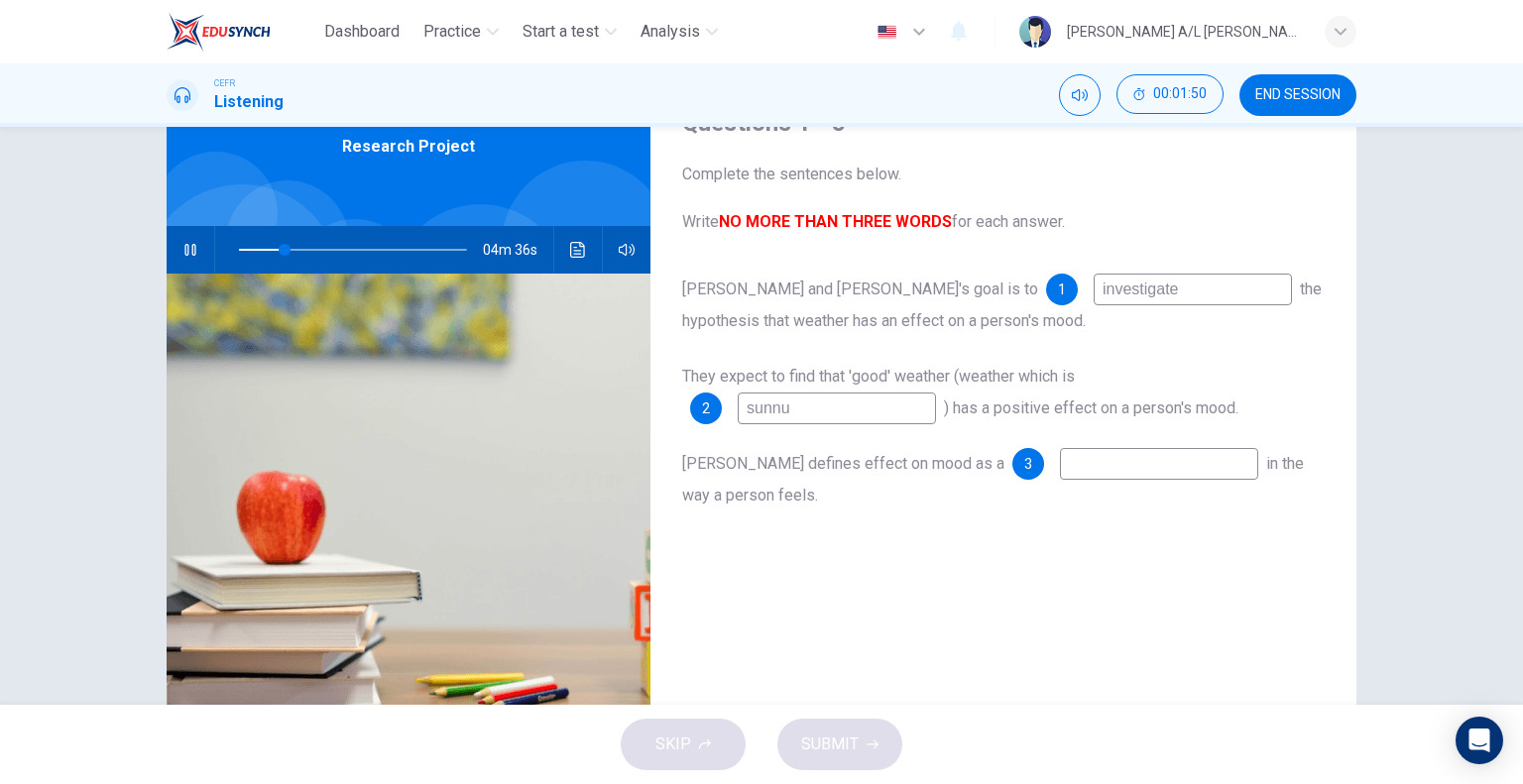 type on "20" 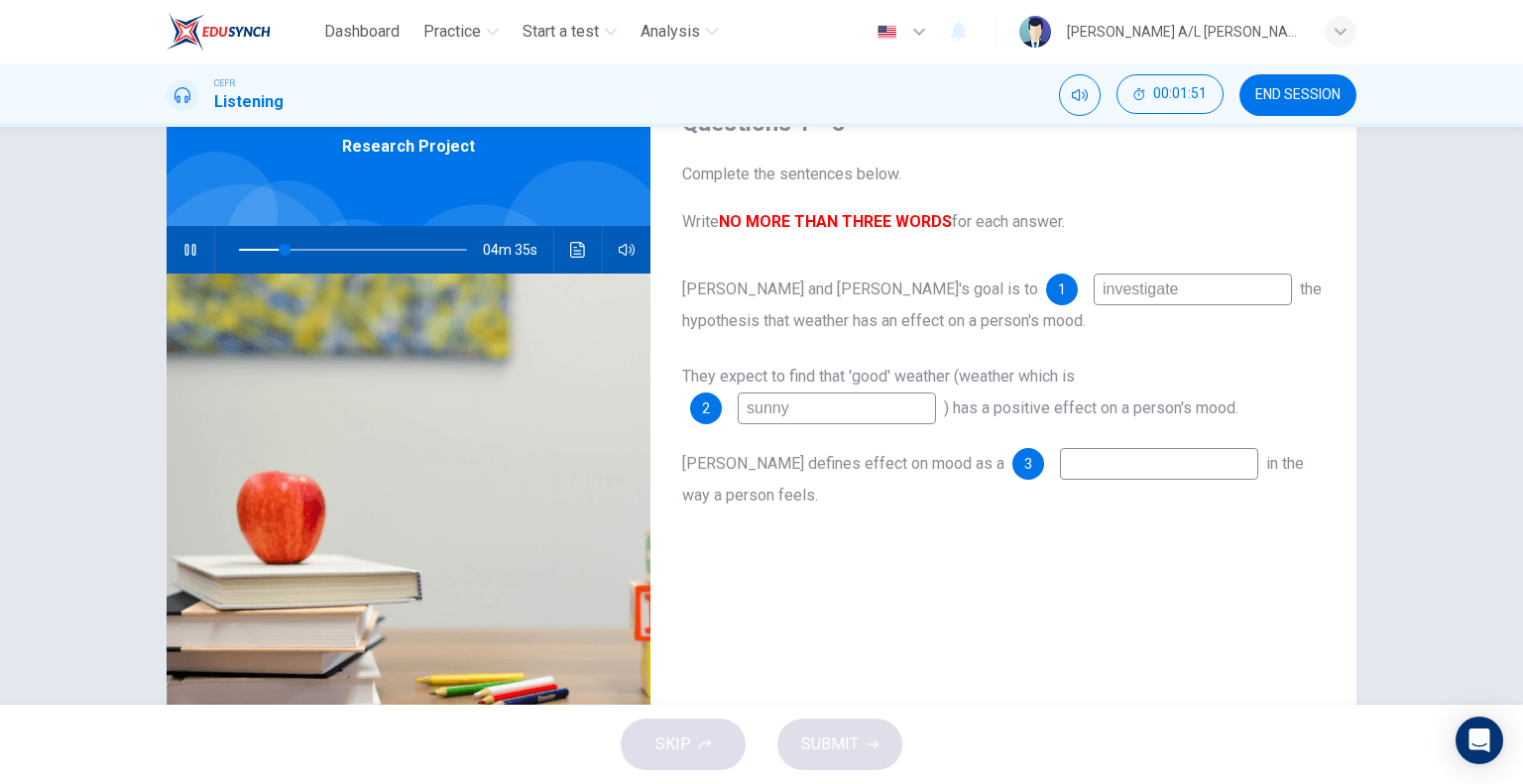 type on "sunny" 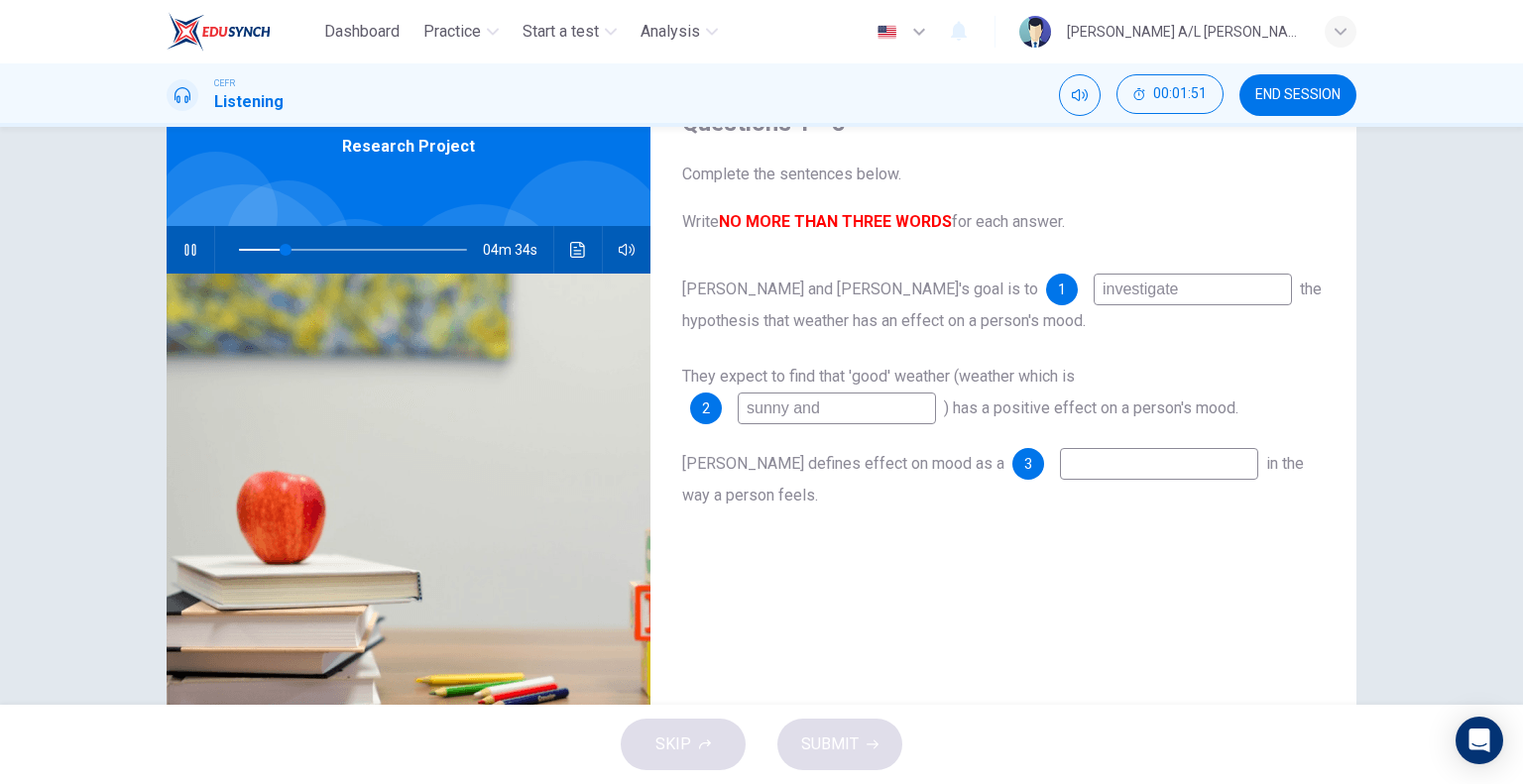 type on "sunny and" 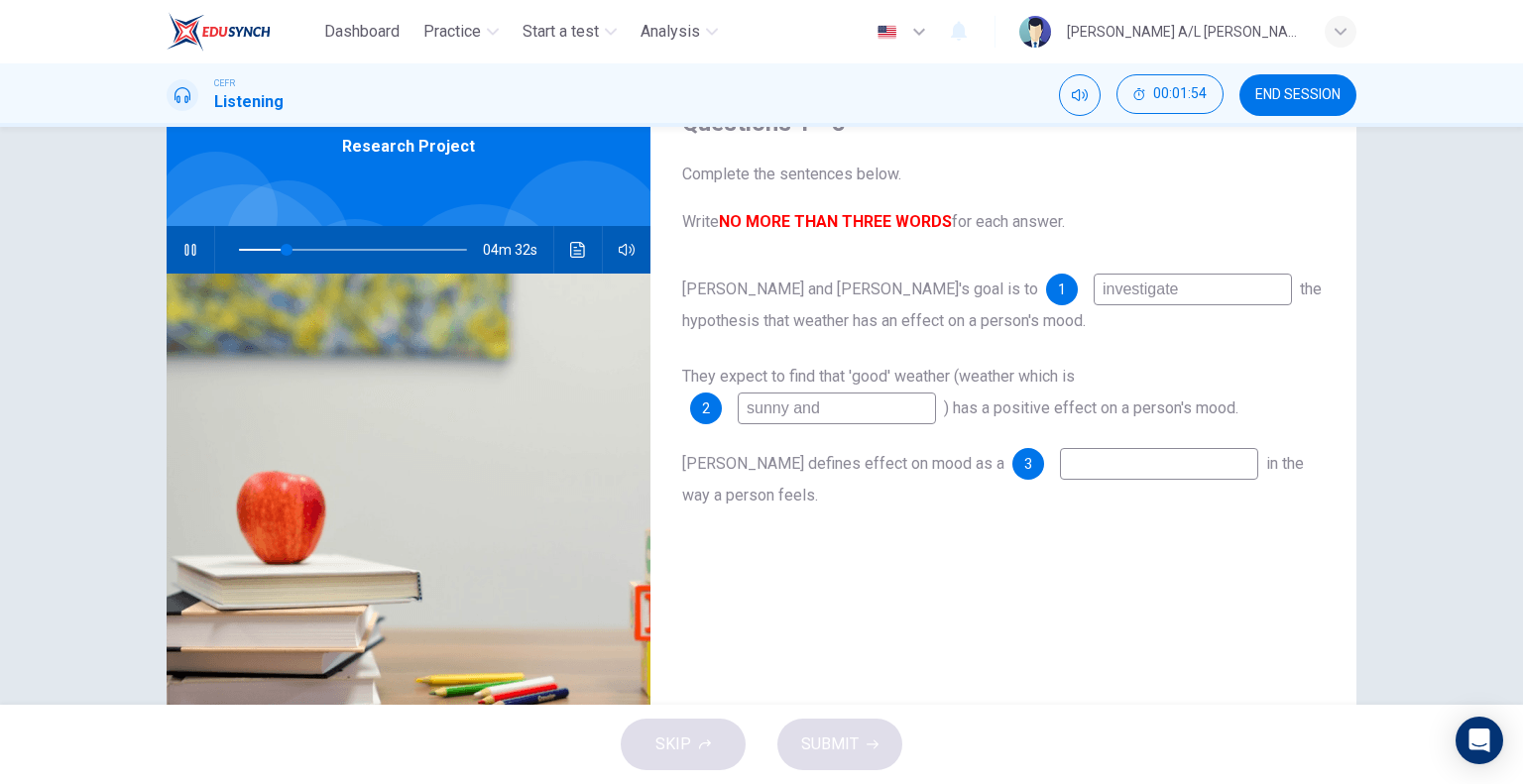 type on "21" 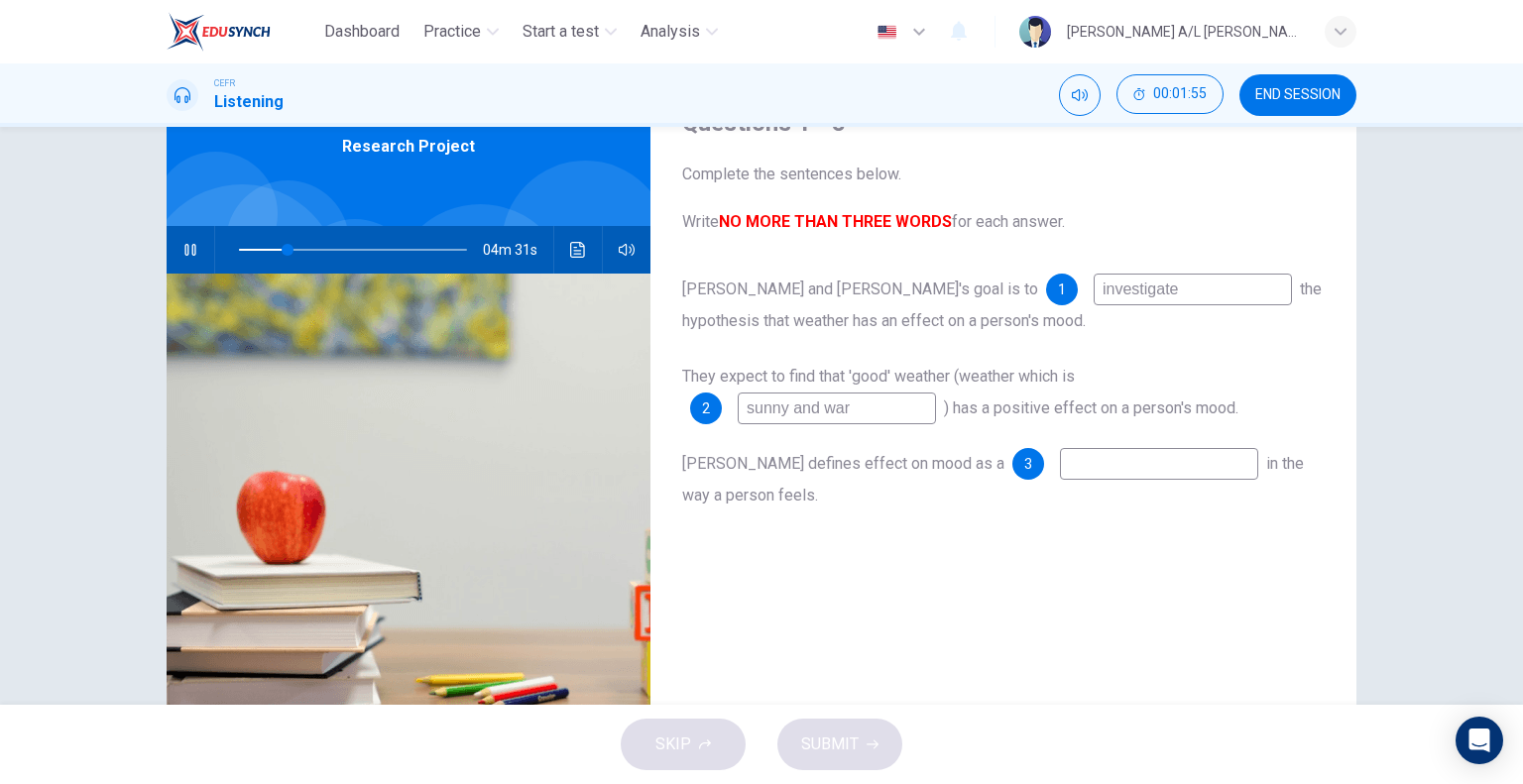 type on "sunny and warm" 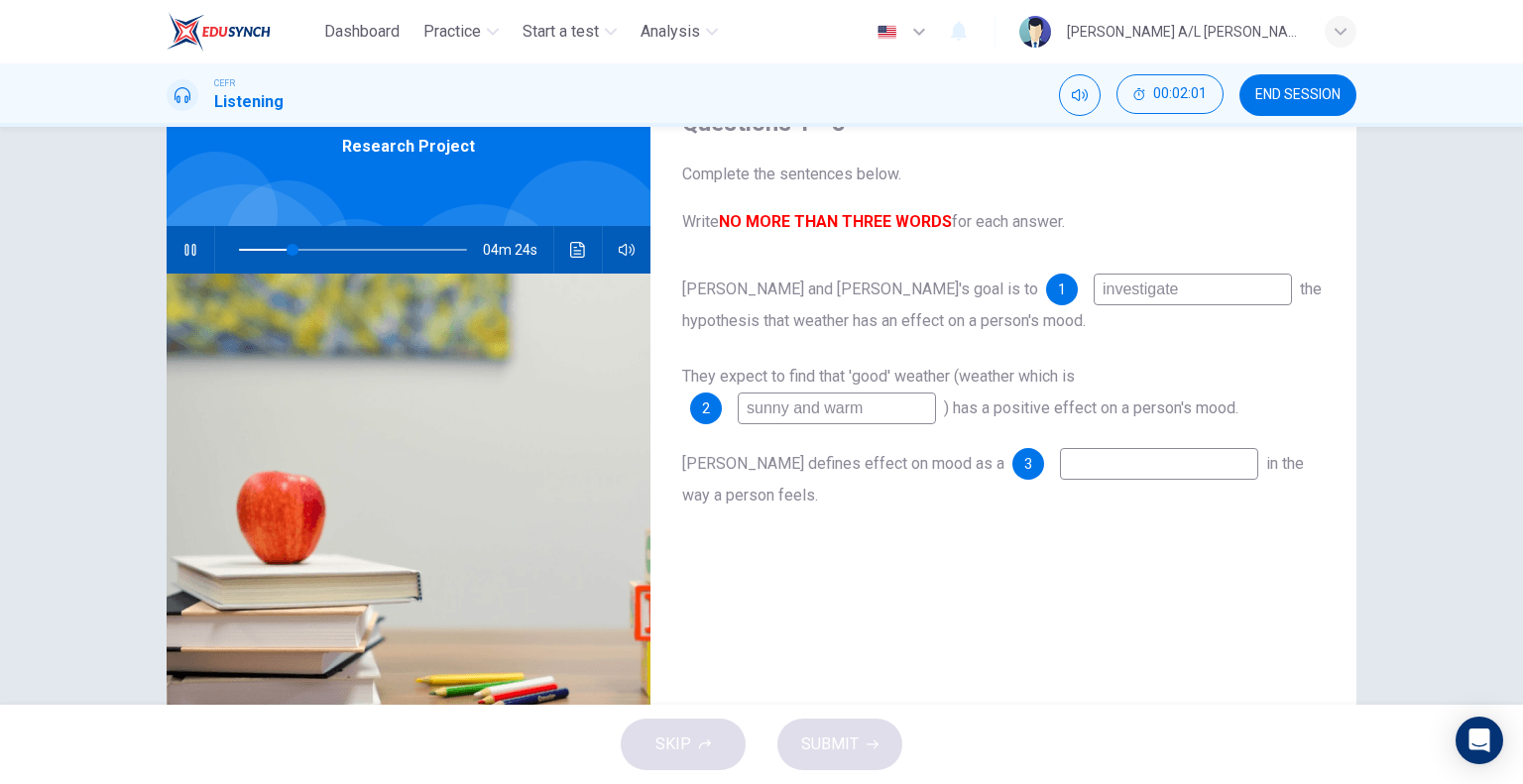 click on "sunny and warm" at bounding box center (837, 408) 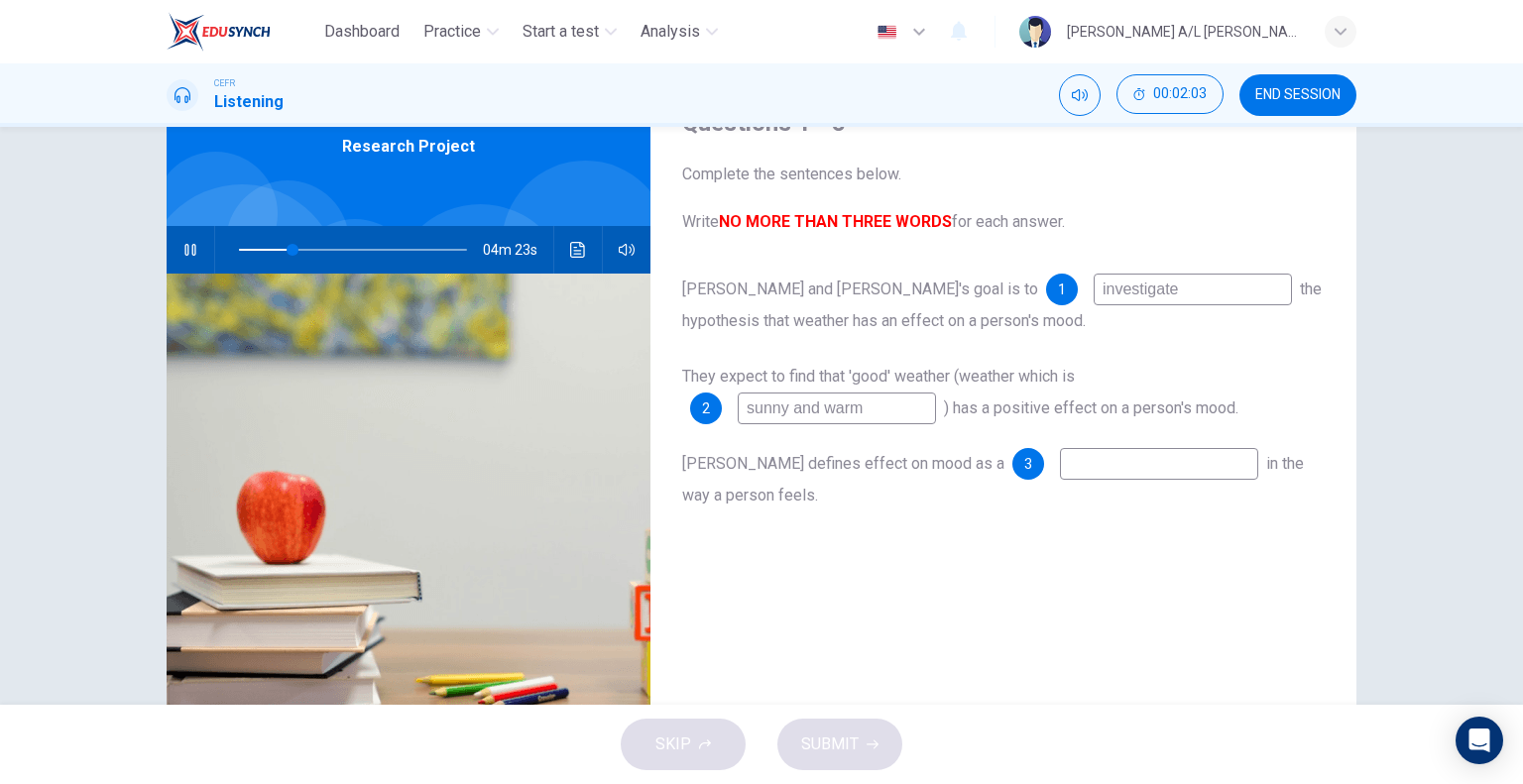 type on "24" 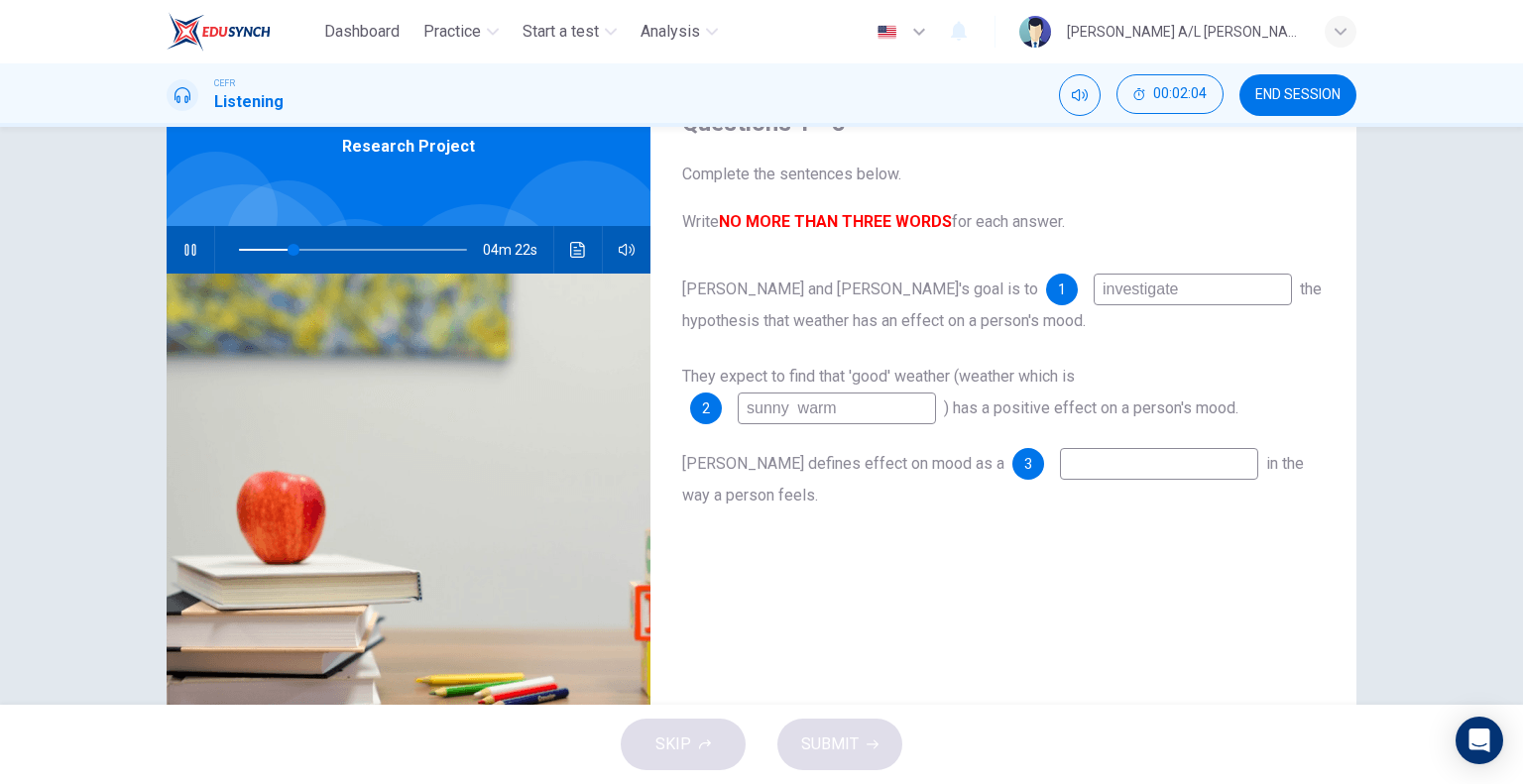 type on "sunny warm" 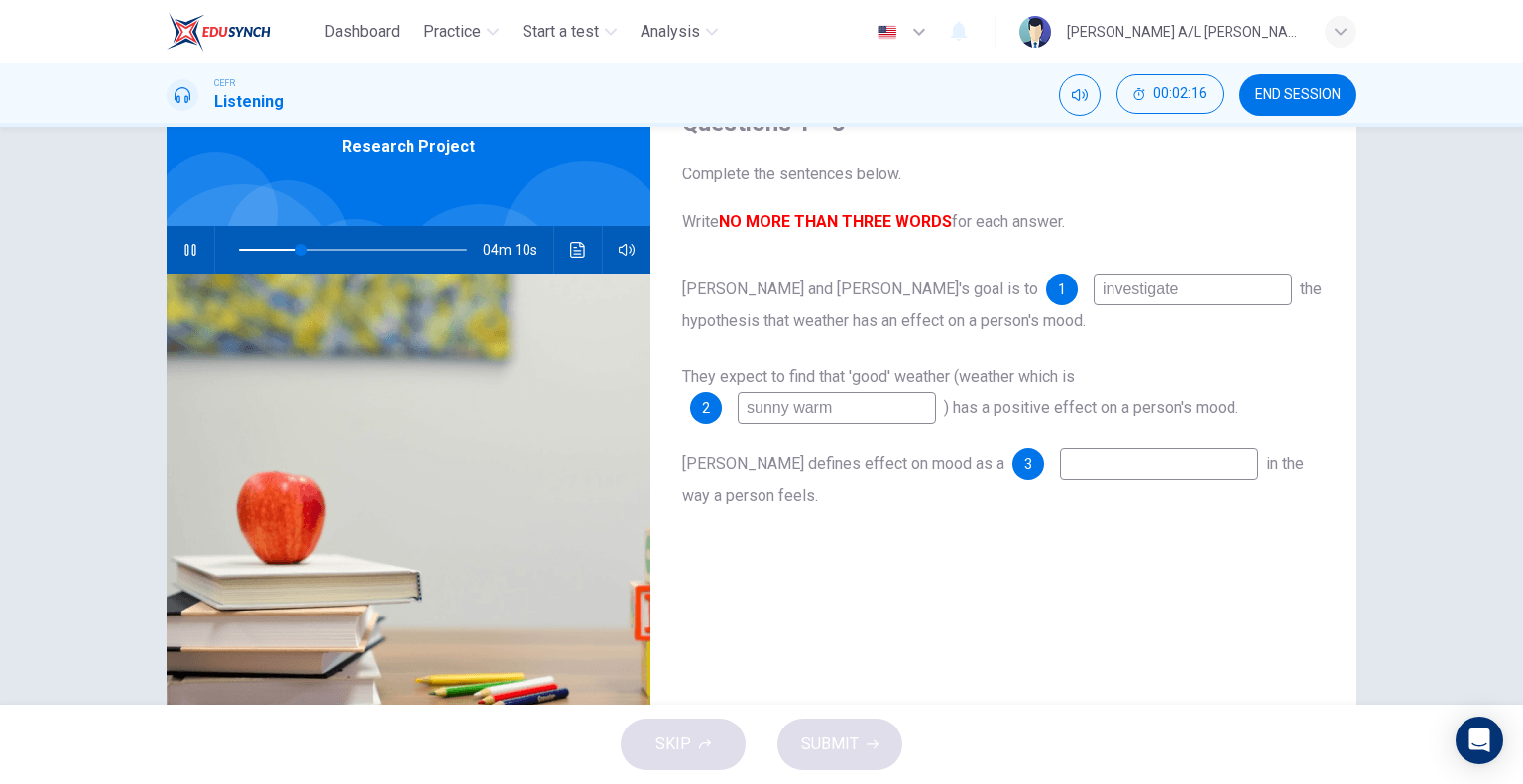 type on "28" 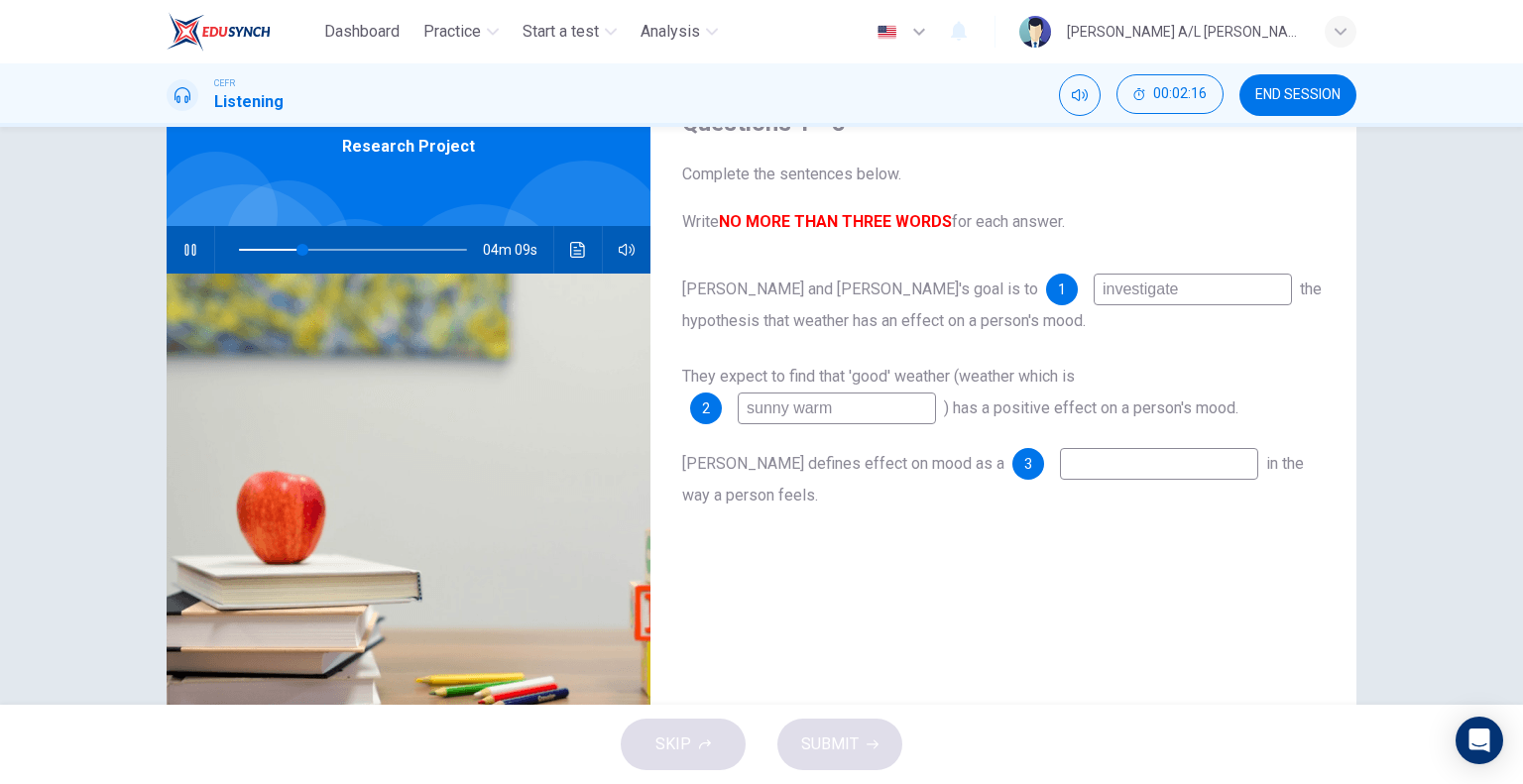 type on "sunny warm" 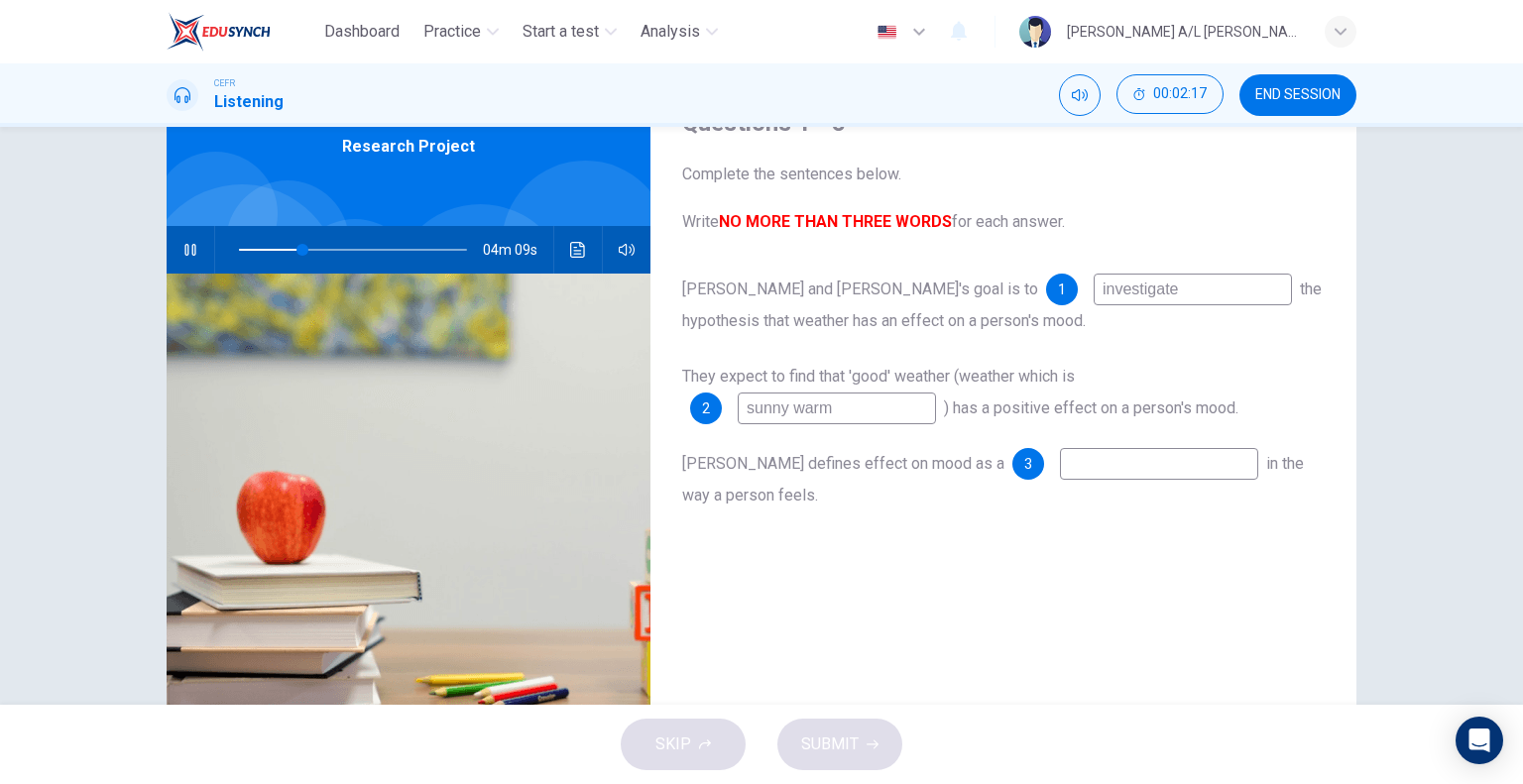 click at bounding box center [1159, 464] 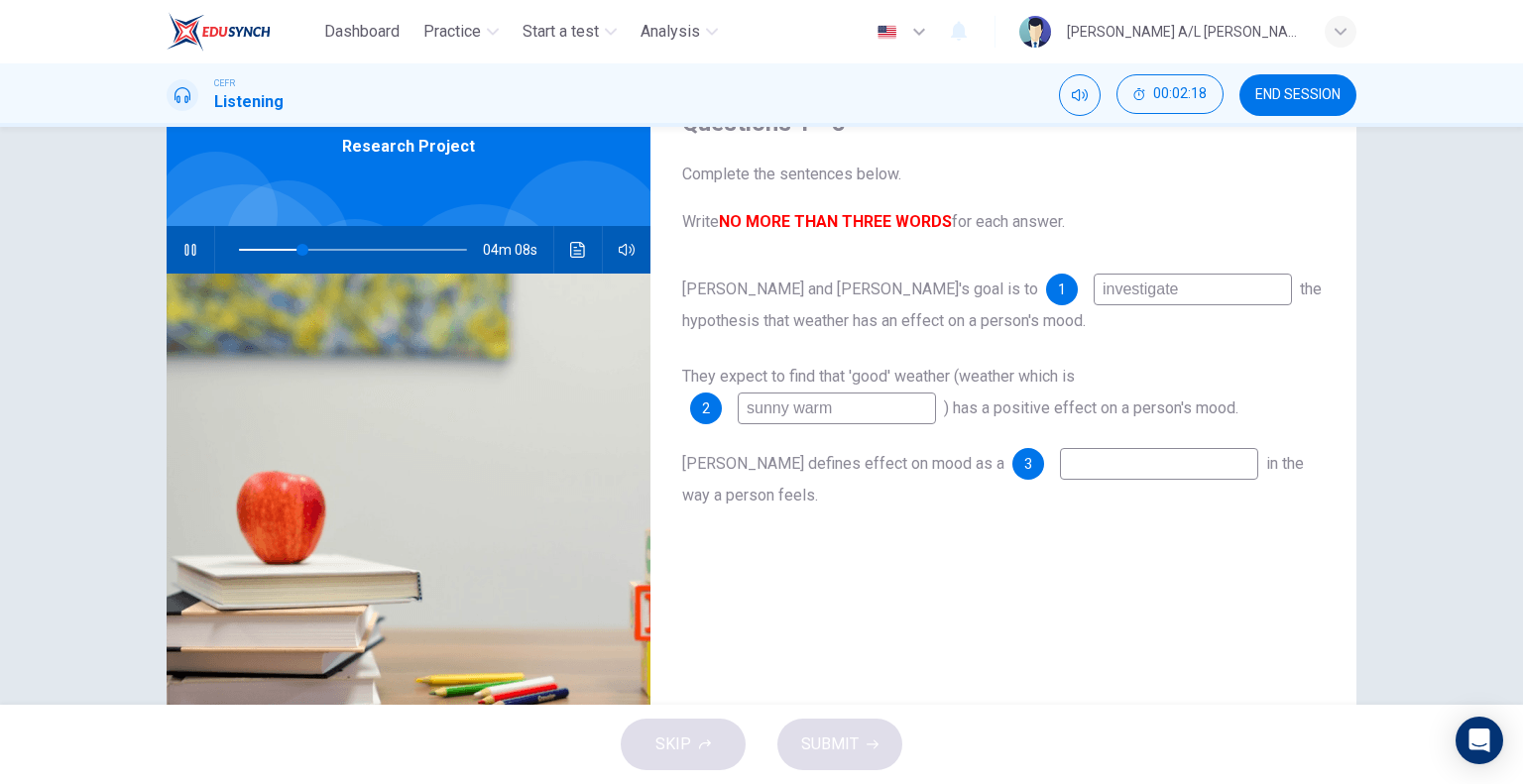 type on "28" 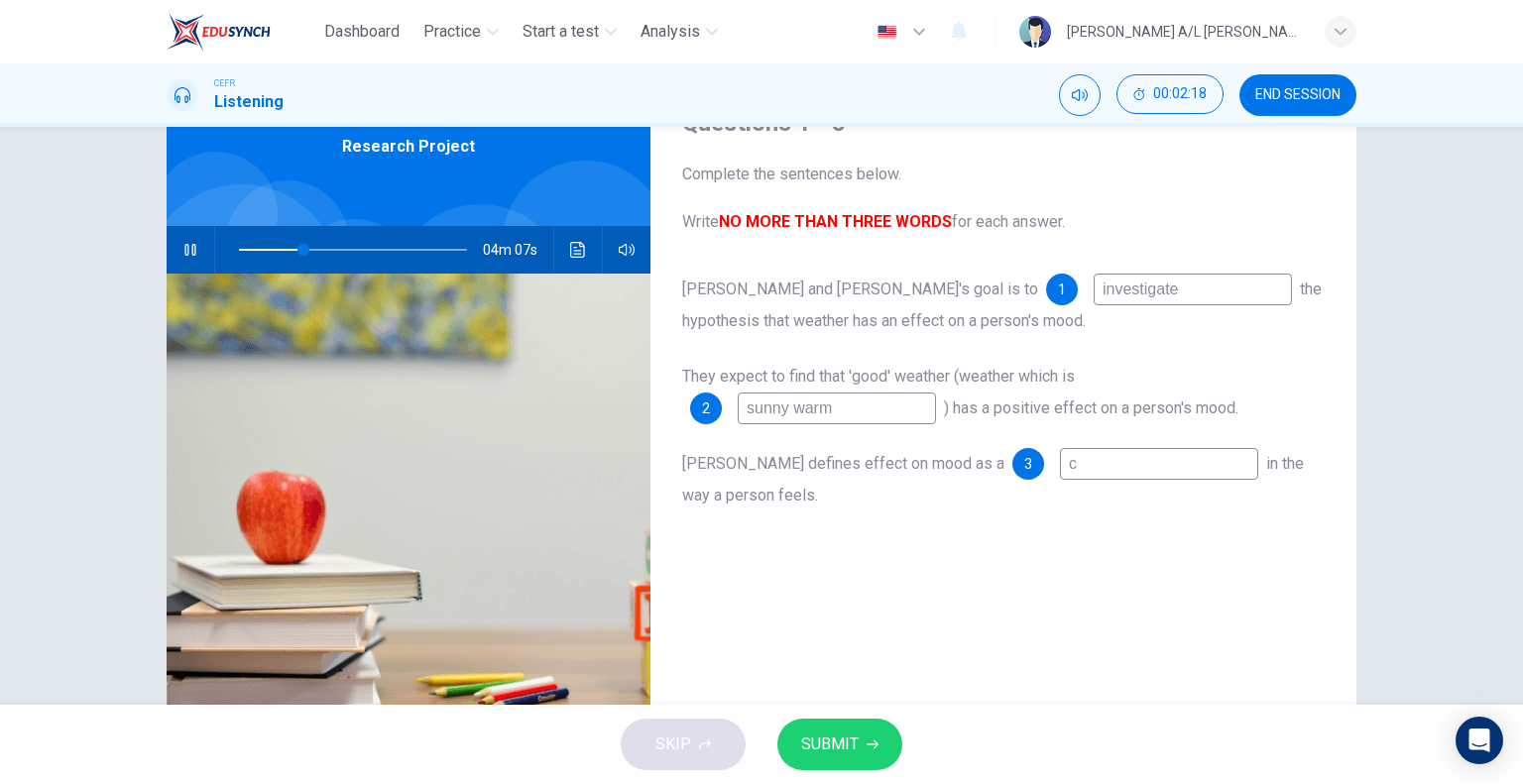 type on "ch" 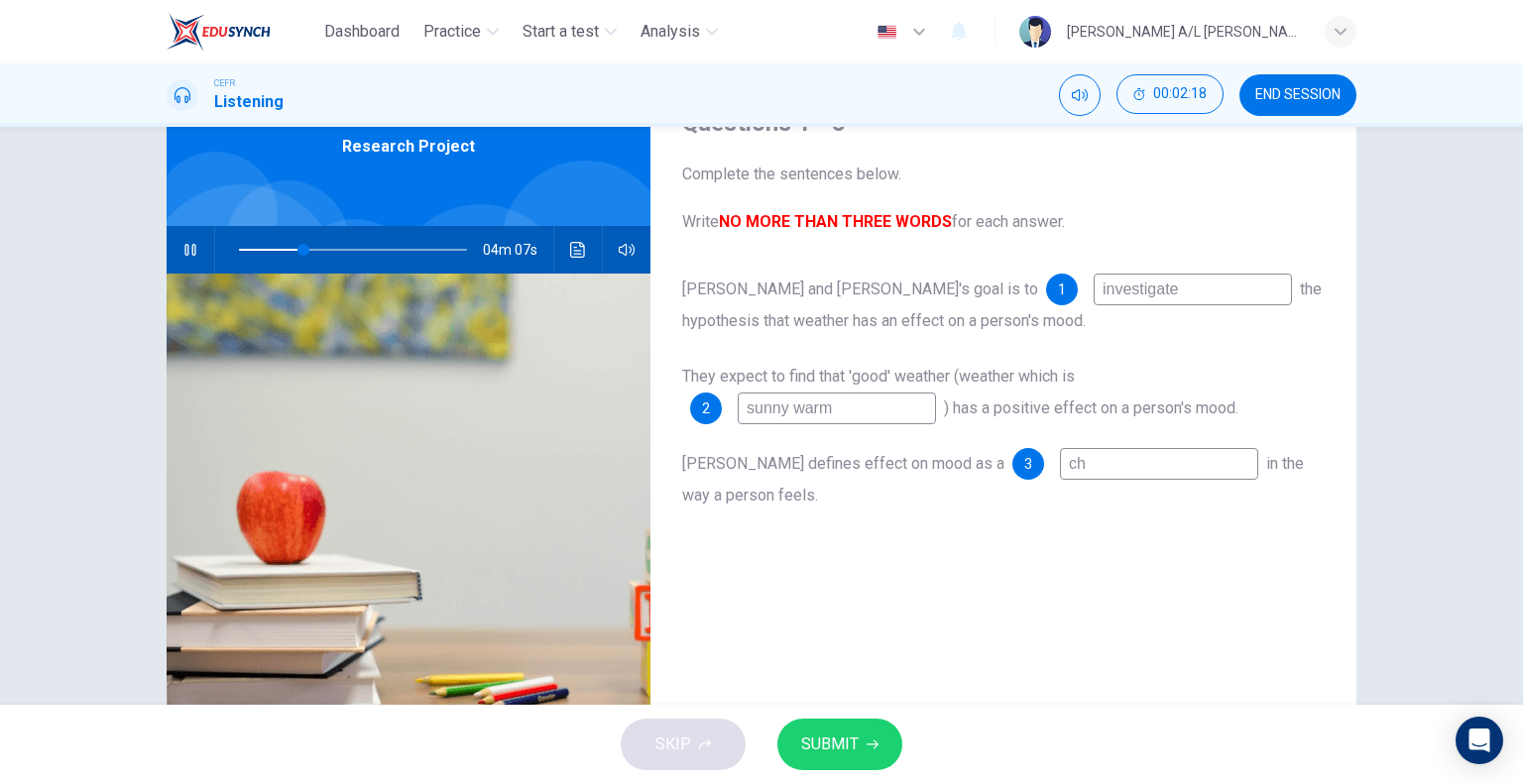 type on "28" 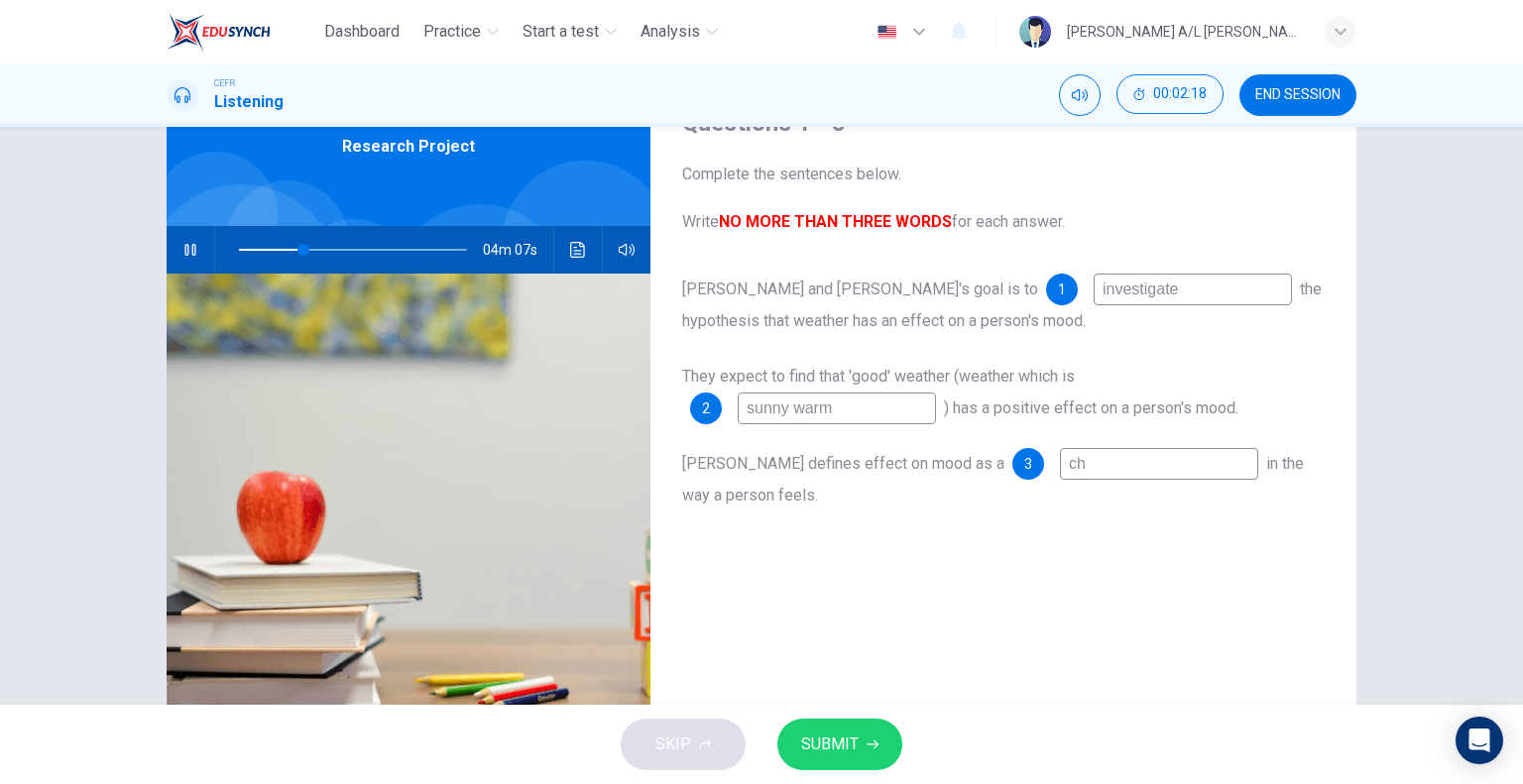 type on "cha" 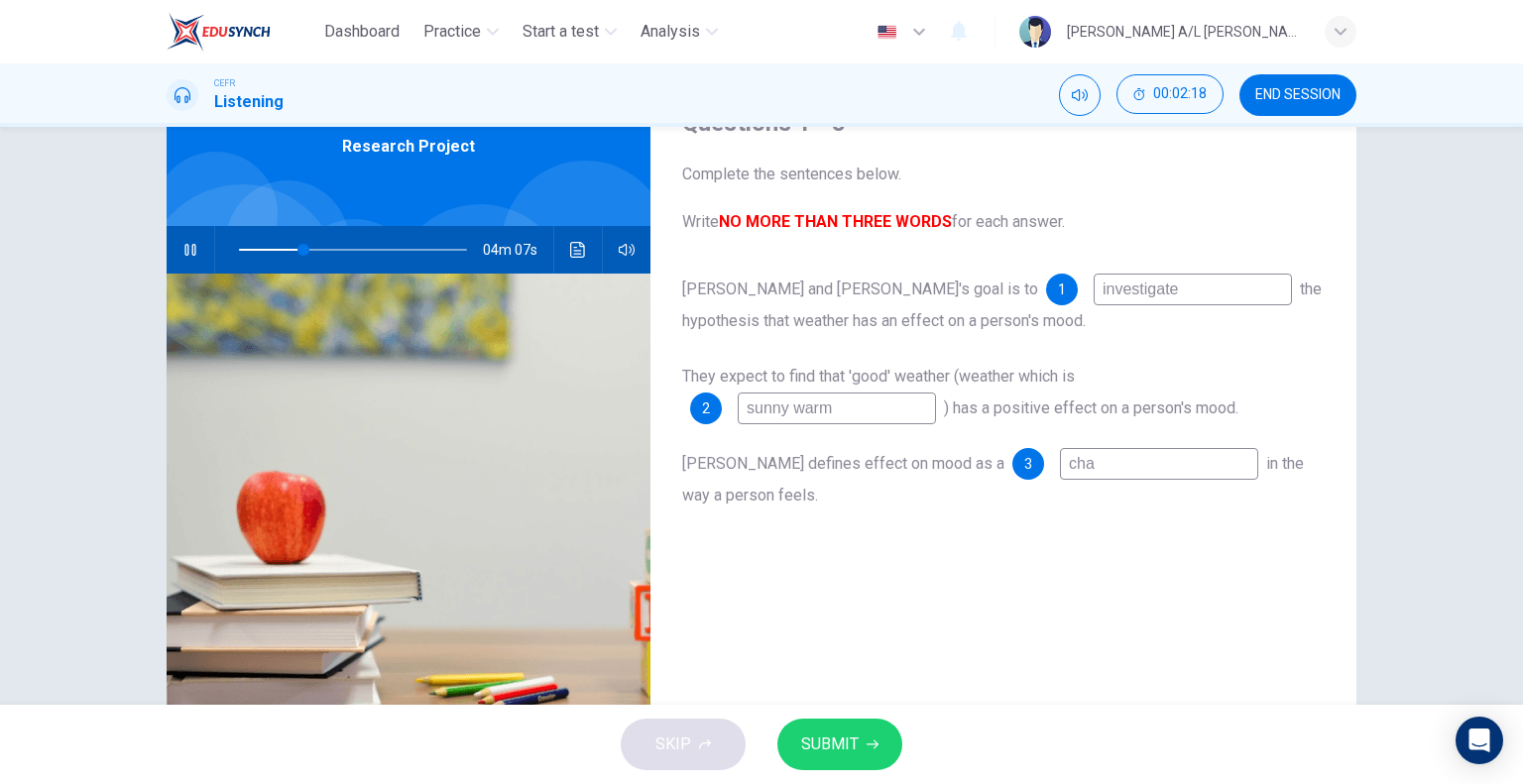 type on "28" 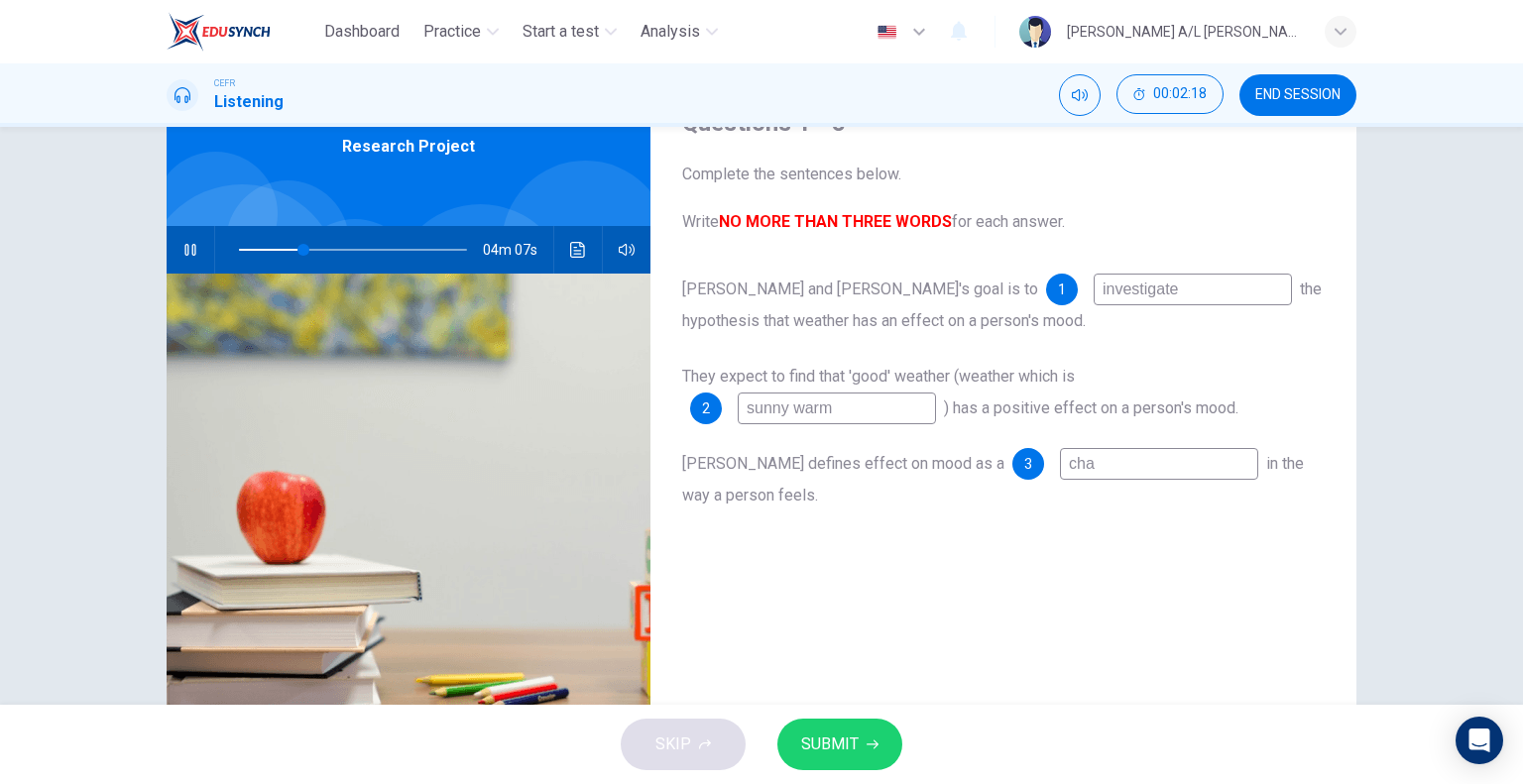 type on "chan" 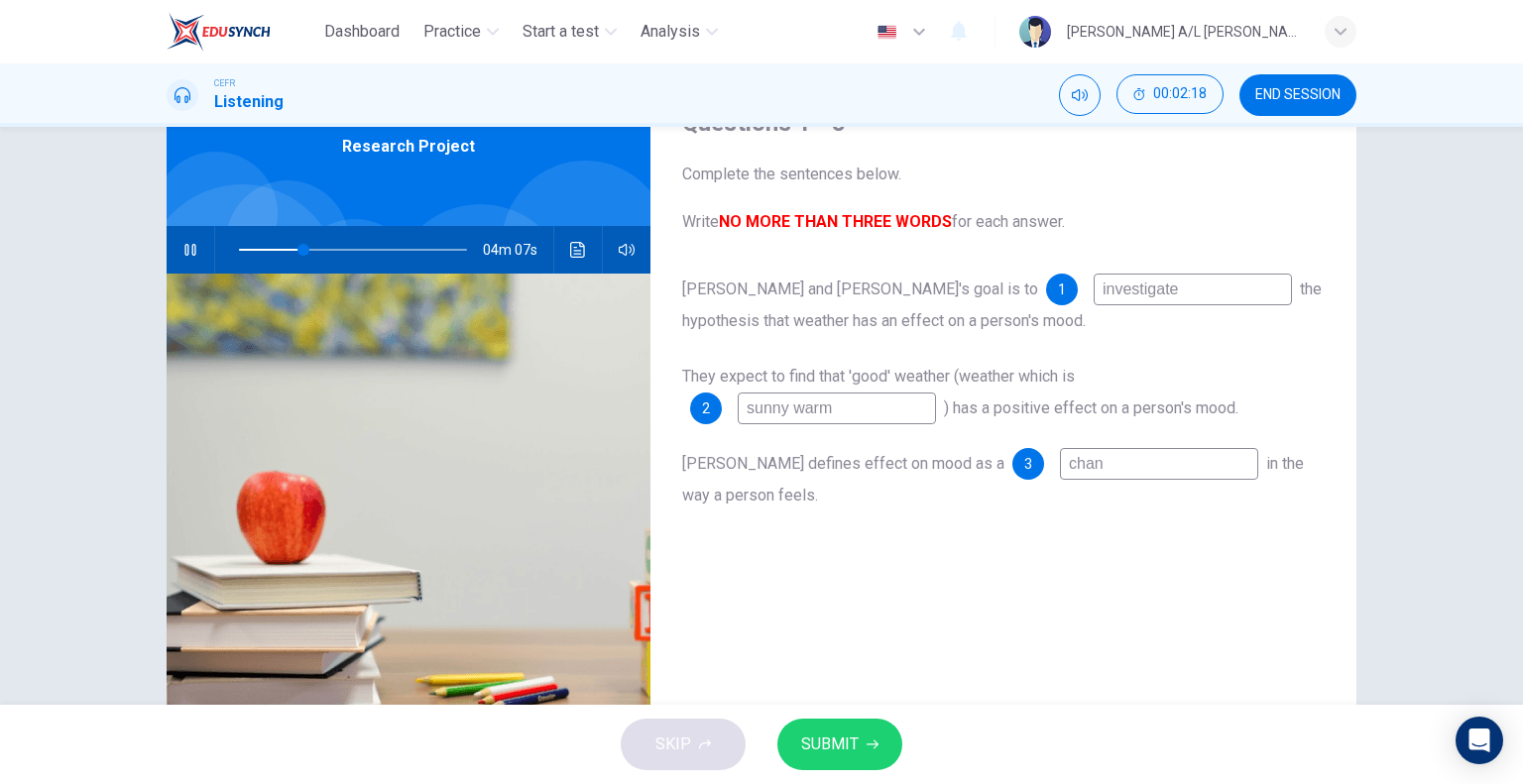 type on "28" 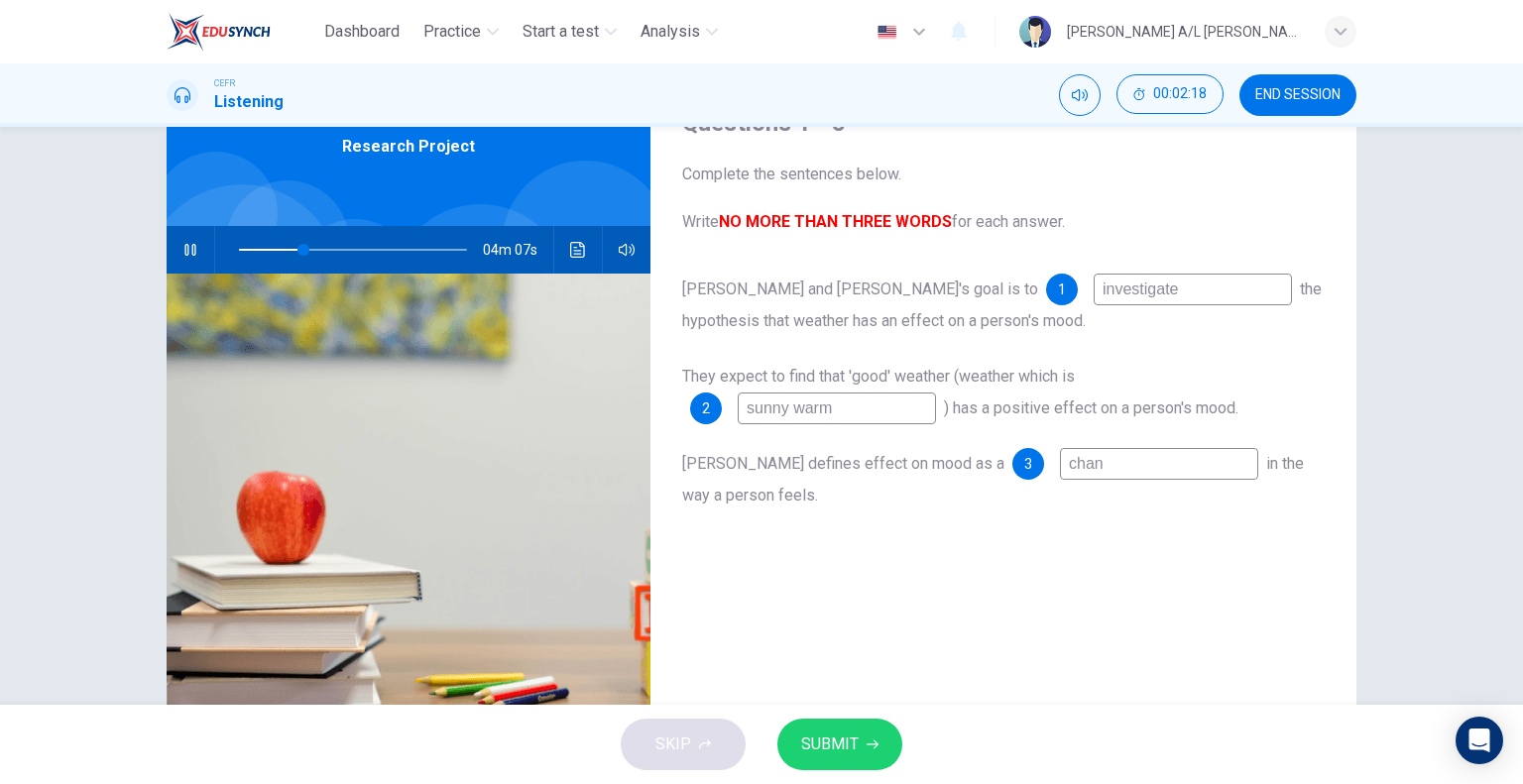type on "[PERSON_NAME]" 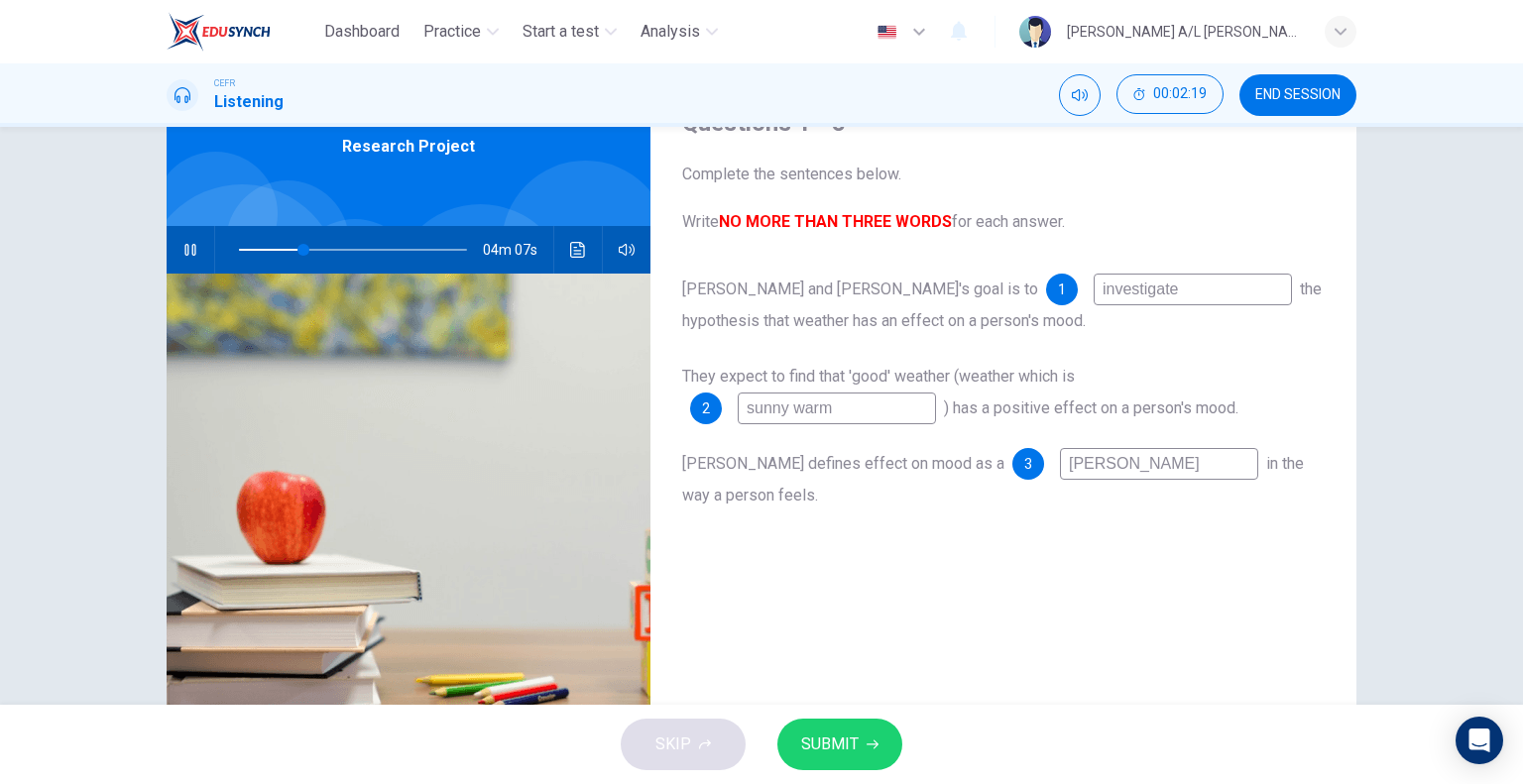 type on "change" 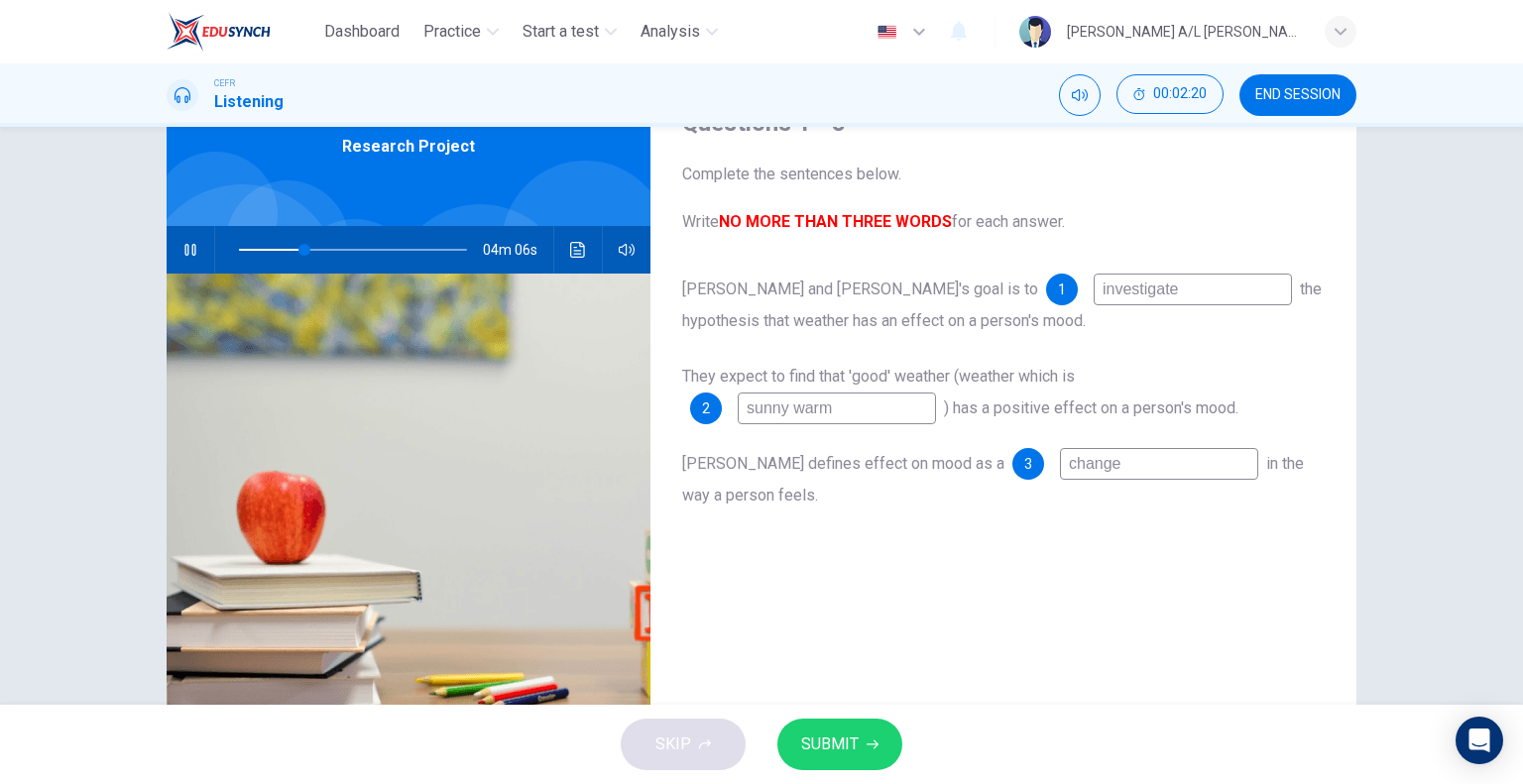 type on "29" 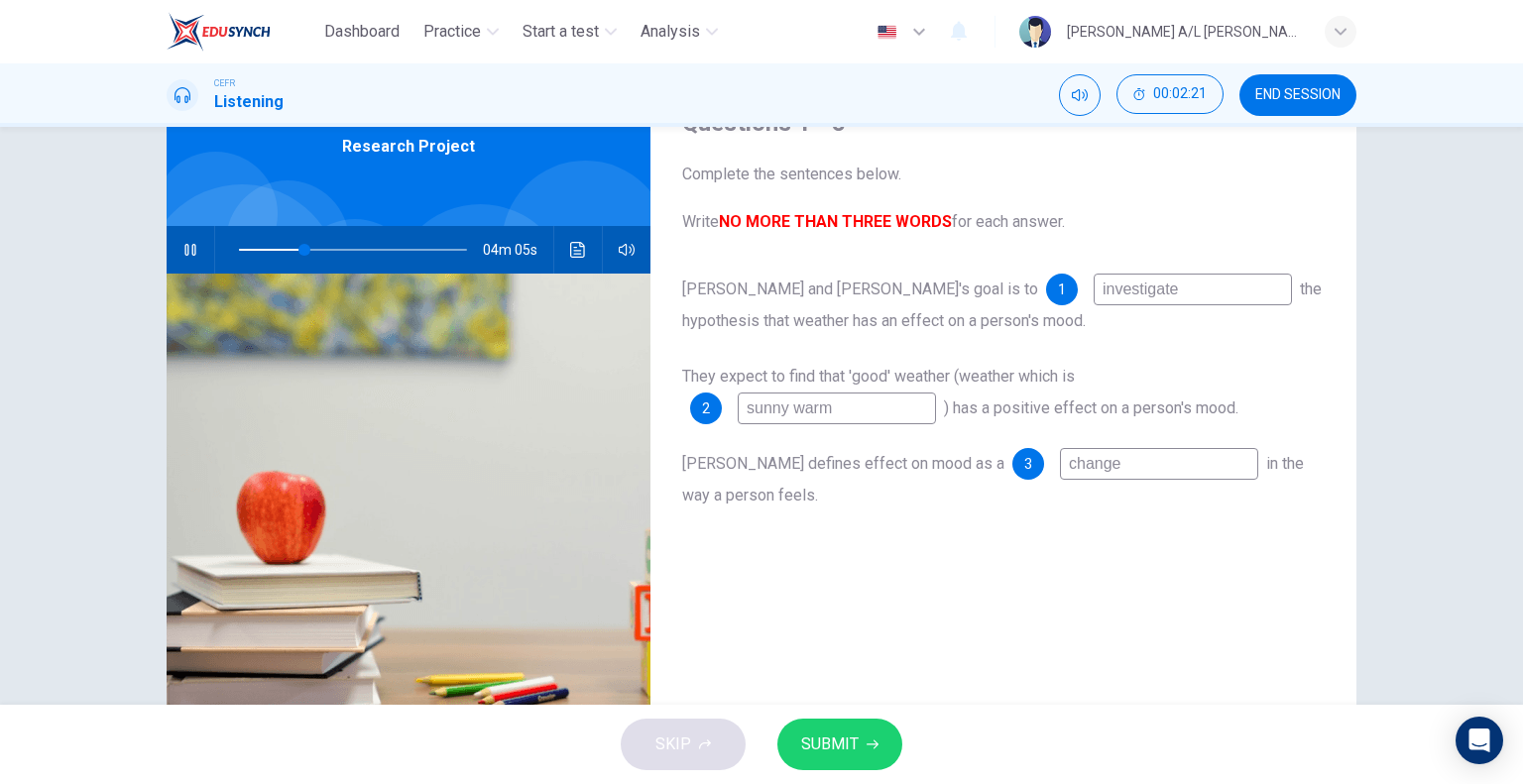 type on "change" 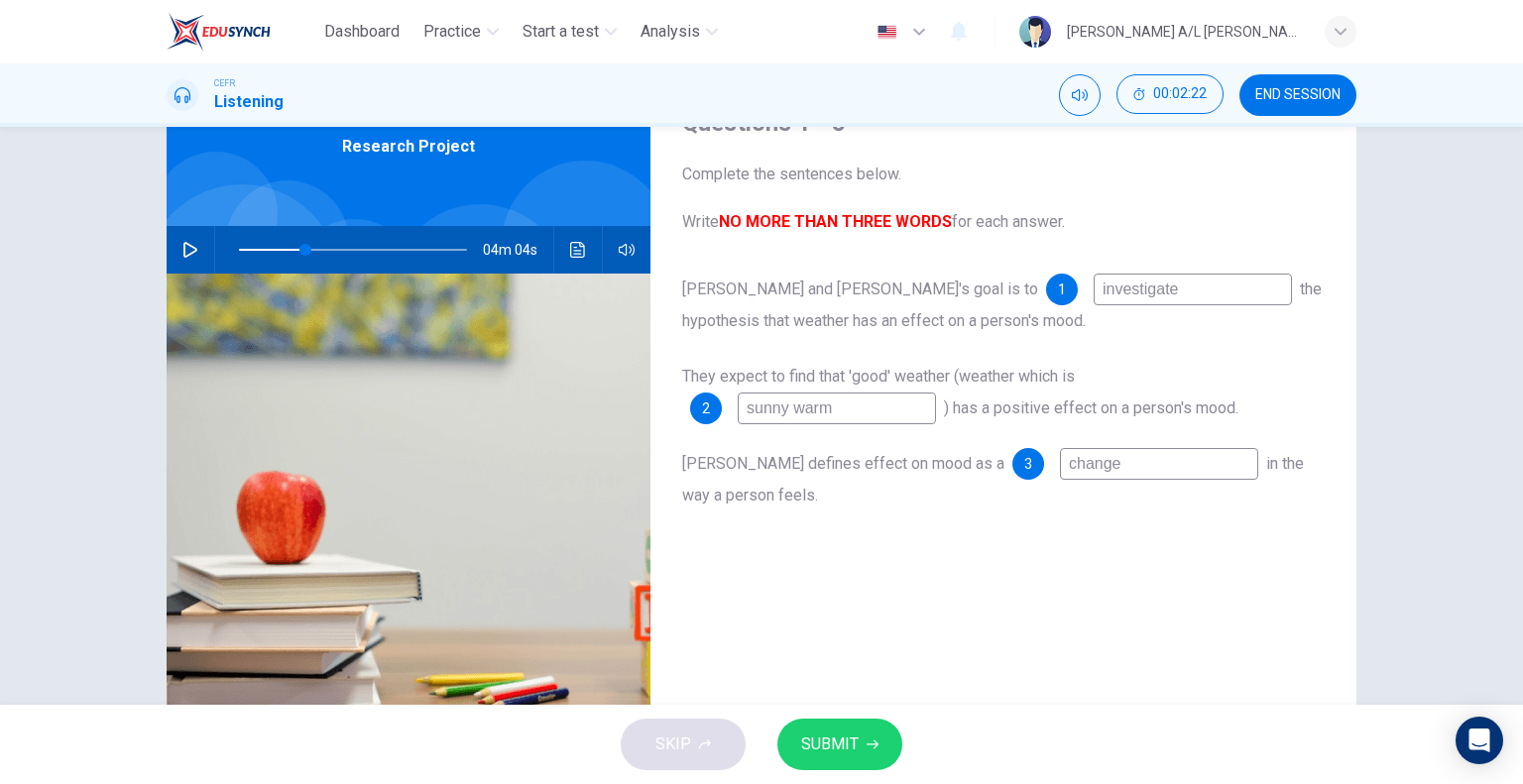 click on "SUBMIT" at bounding box center [830, 744] 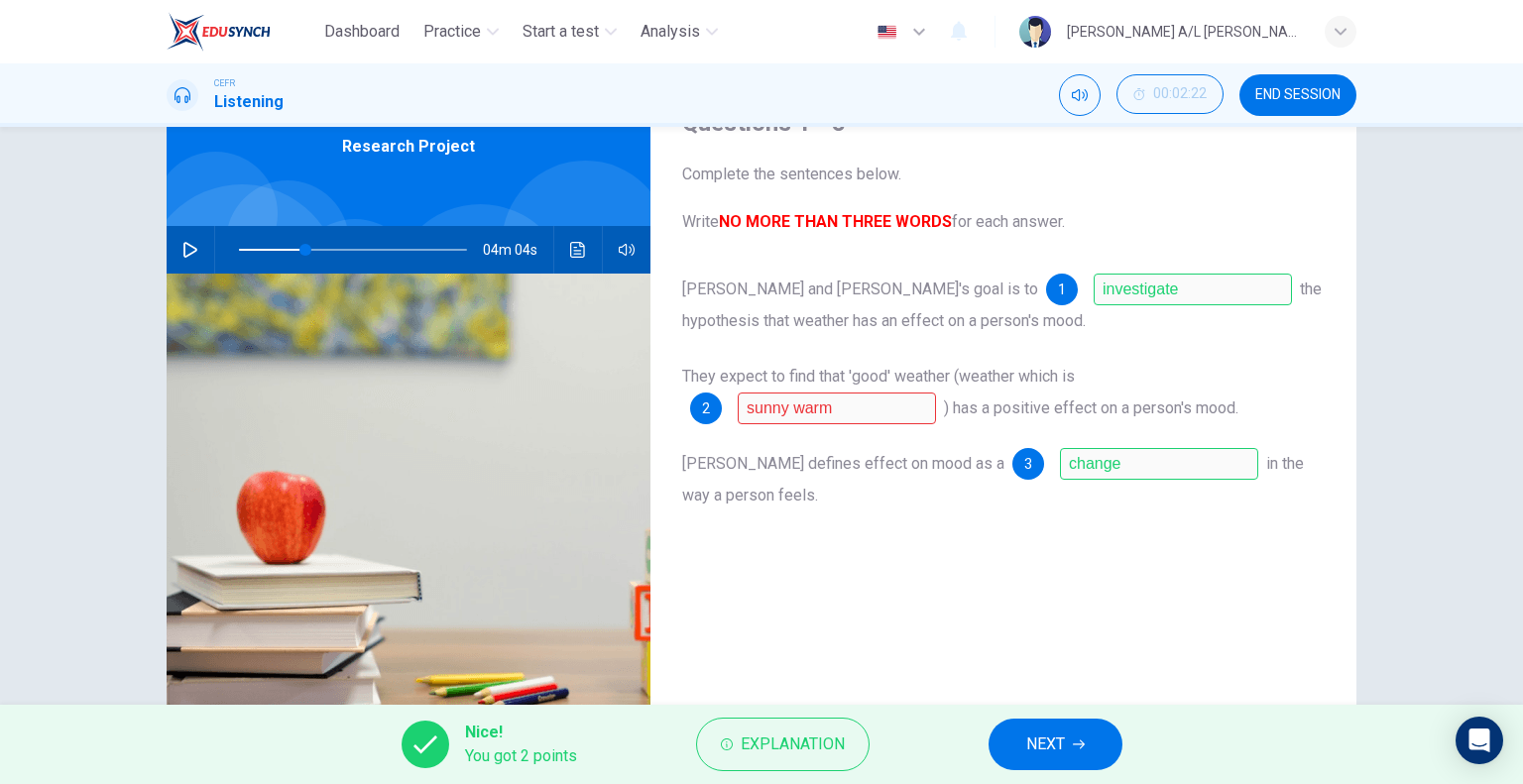click on "NEXT" at bounding box center (1045, 744) 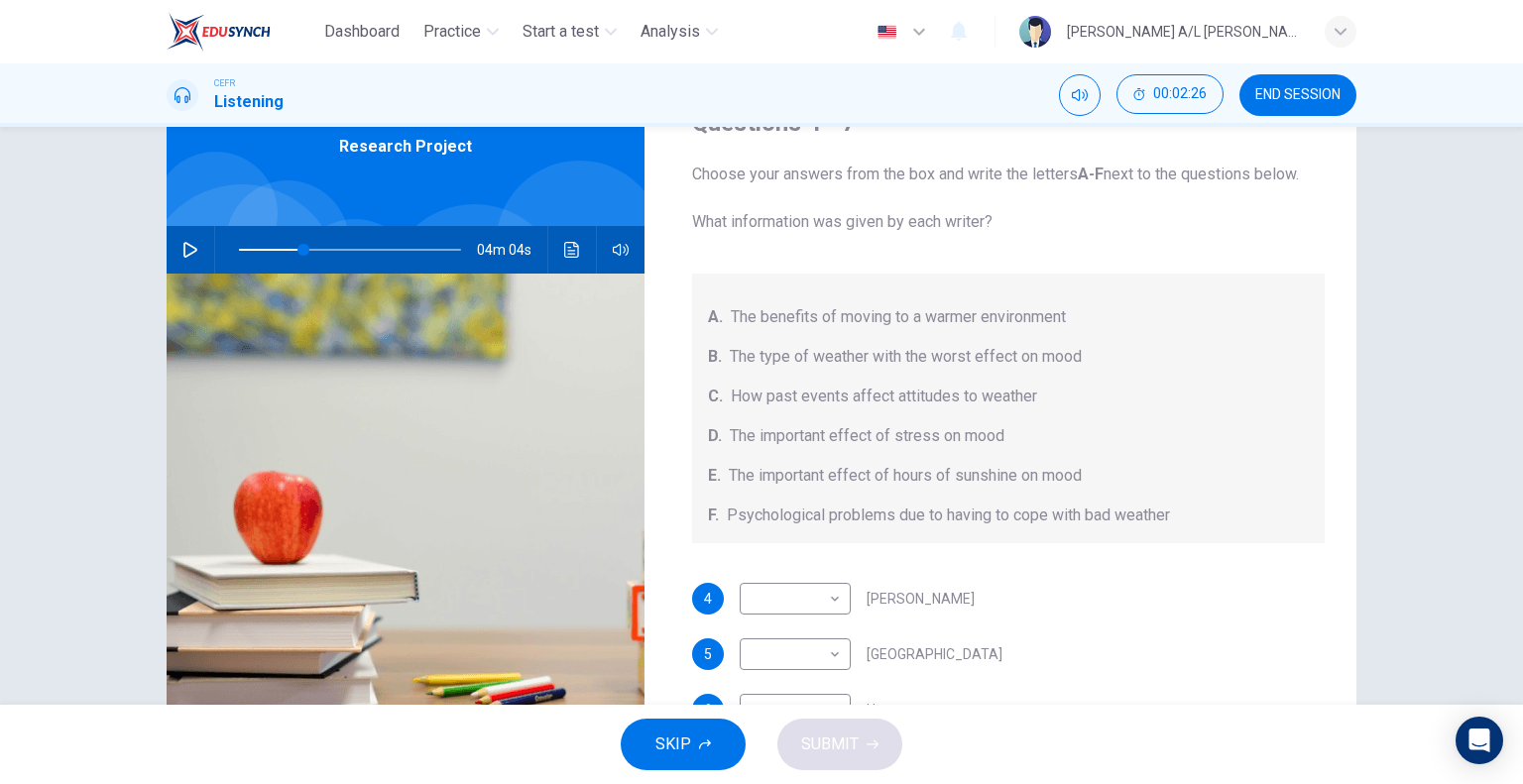 scroll, scrollTop: 190, scrollLeft: 0, axis: vertical 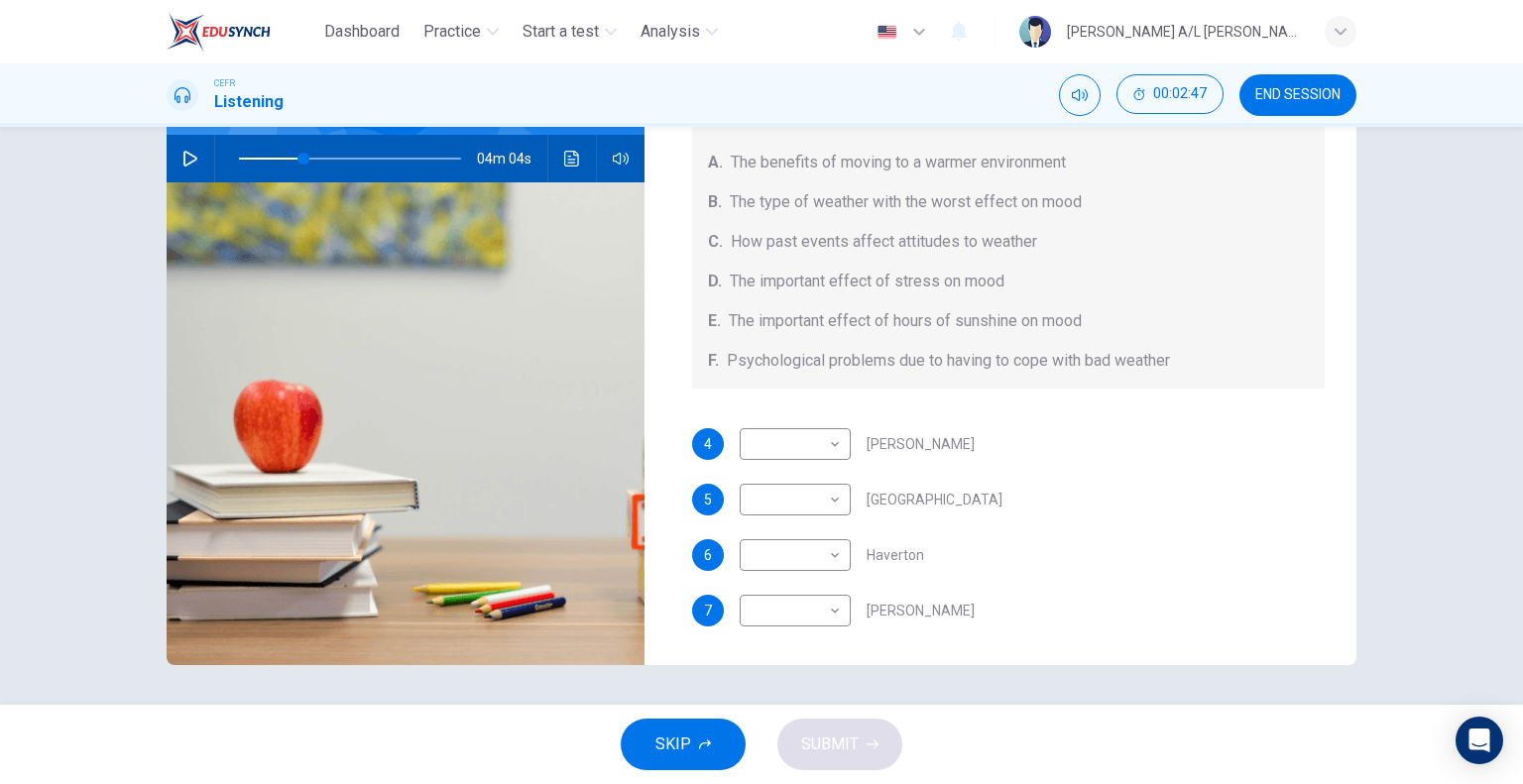 click at bounding box center (190, 159) 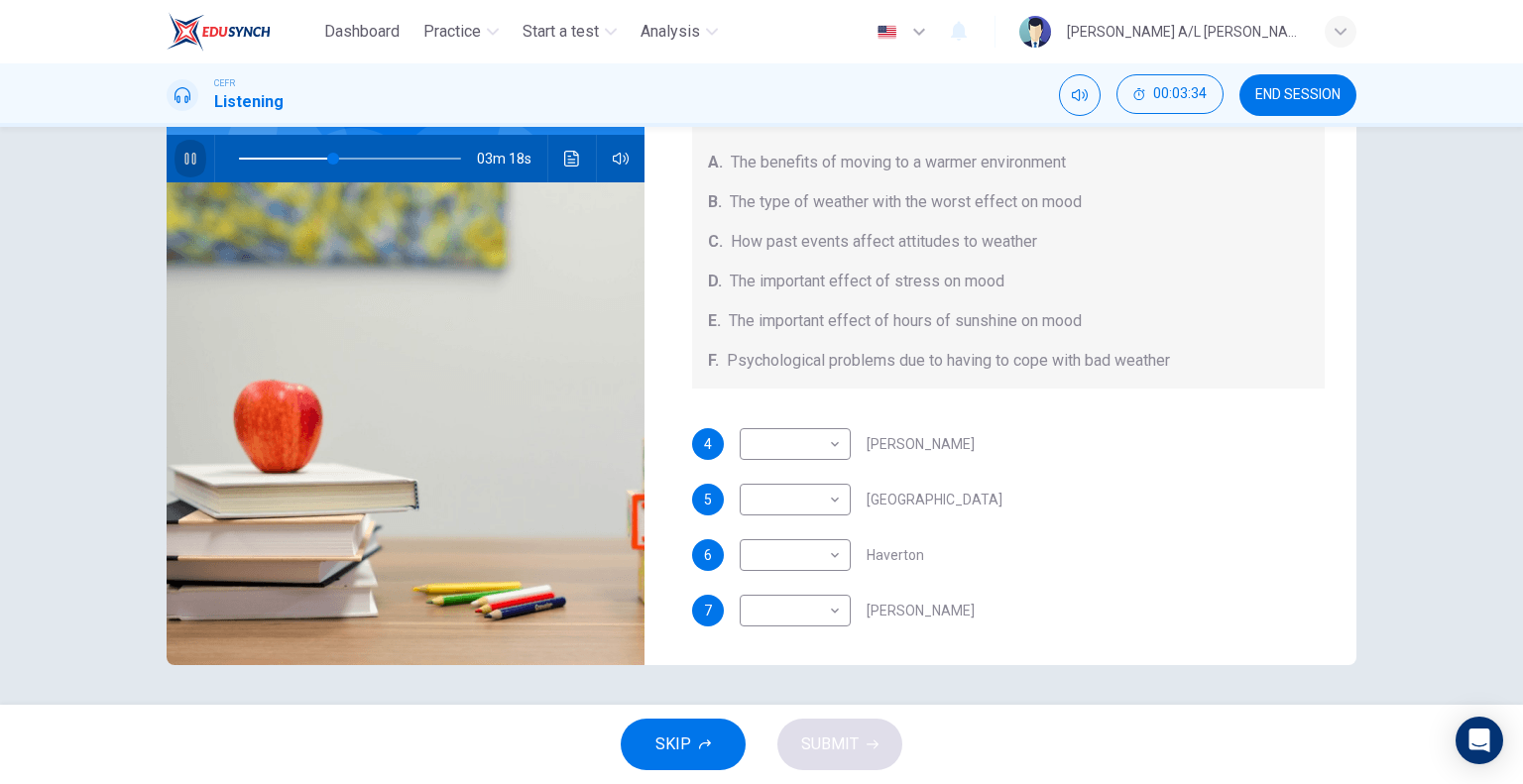 click 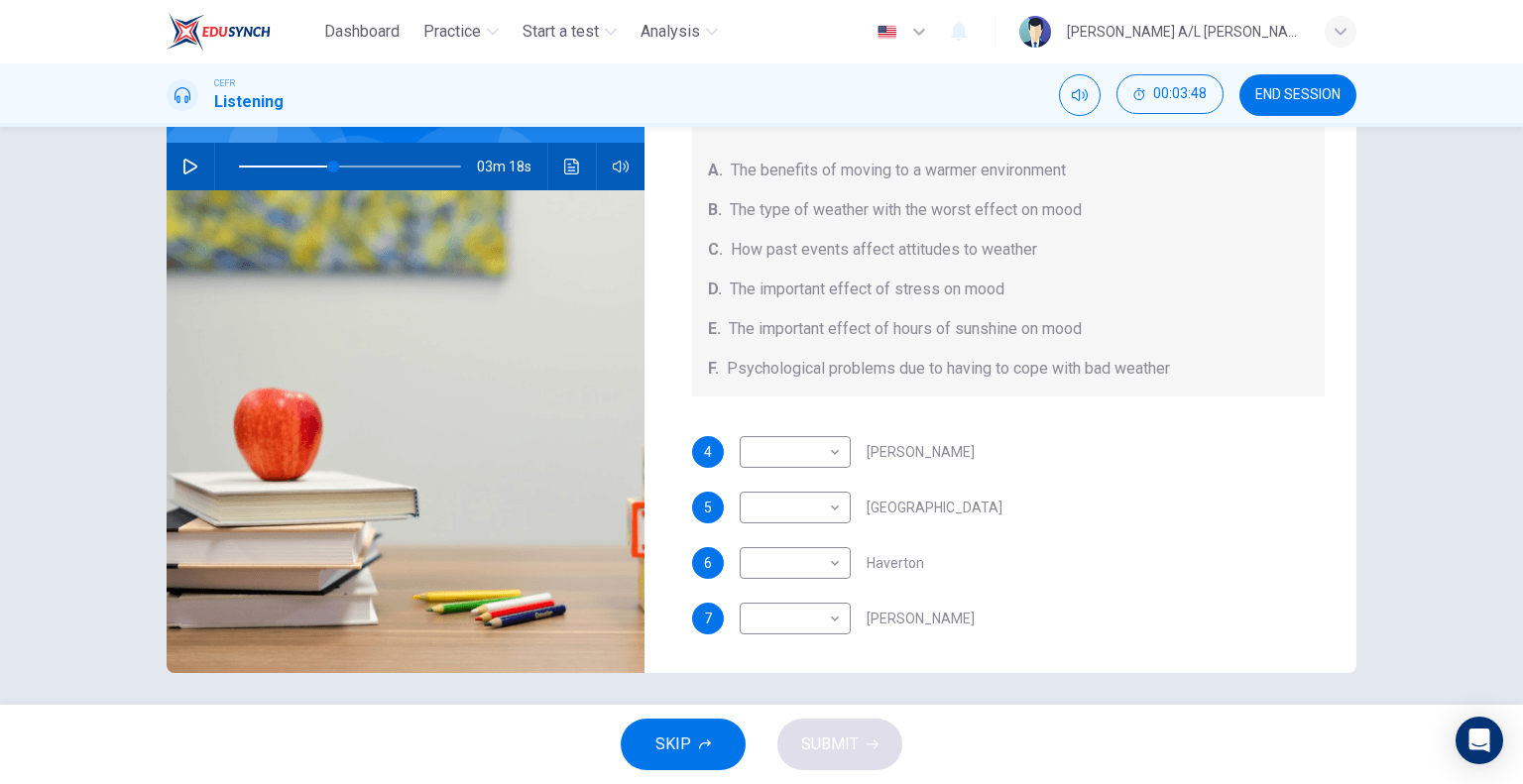 scroll, scrollTop: 190, scrollLeft: 0, axis: vertical 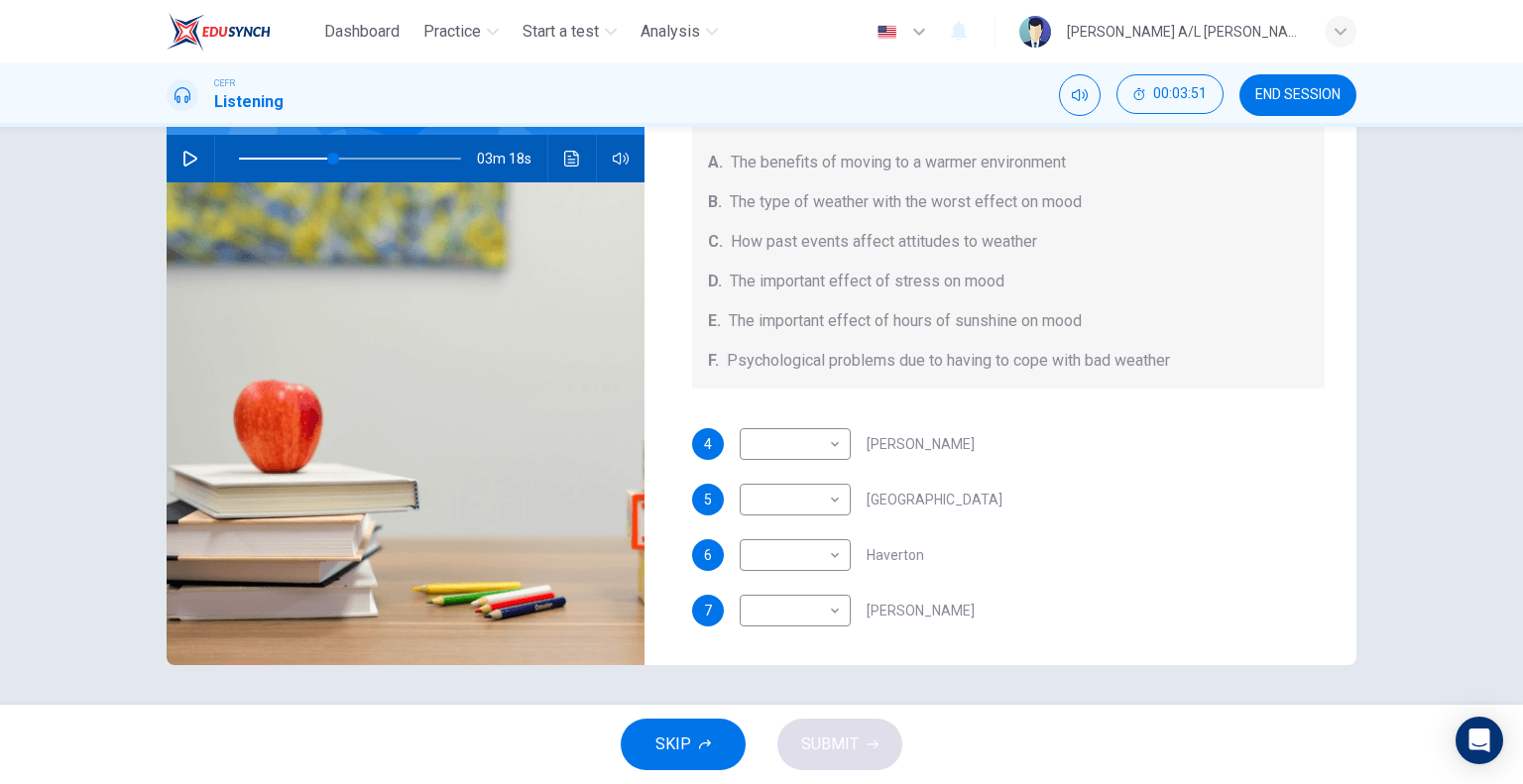 click 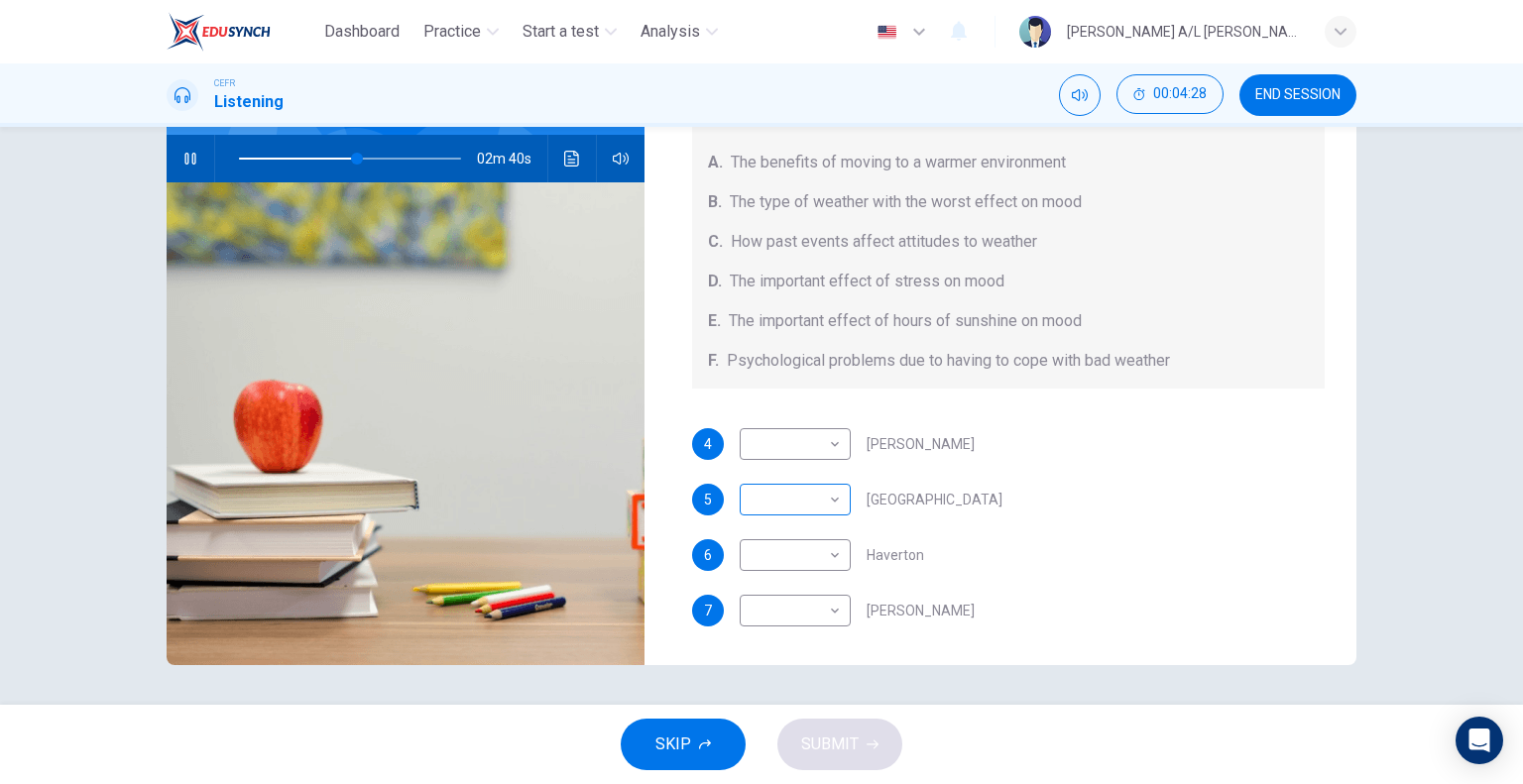 click on "Dashboard Practice Start a test Analysis English en ​ [PERSON_NAME] A/L [PERSON_NAME] CEFR Listening 00:04:28 END SESSION Questions 4 - 7 Choose your answers from the box and write the letters  A-F  next to the questions below. What information was given by each writer? A. The benefits of moving to a warmer environment B. The type of weather with the worst effect on mood C. How past events affect attitudes to weather D. The important effect of stress on mood E. The important effect of hours of sunshine on mood F. Psychological problems due to having to cope with bad weather 4 ​ ​ [PERSON_NAME] 5 ​ ​ [GEOGRAPHIC_DATA] 6 ​ ​ [GEOGRAPHIC_DATA] 7 ​ ​ [PERSON_NAME] Research Project 02m 40s SKIP SUBMIT EduSynch - Online Language Proficiency Testing
Dashboard Practice Start a test Analysis Notifications © Copyright  2025" at bounding box center (762, 392) 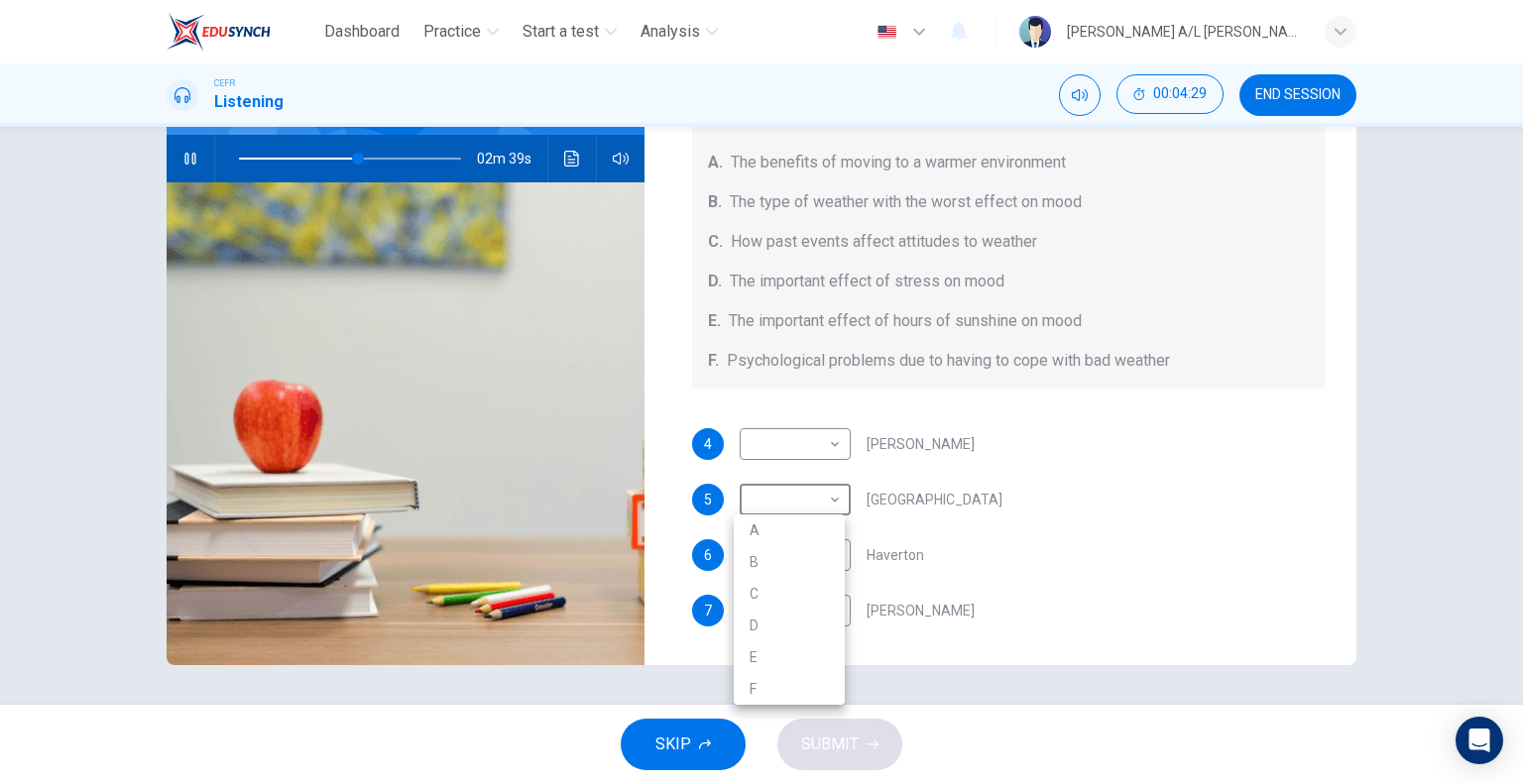 click on "B" at bounding box center [789, 562] 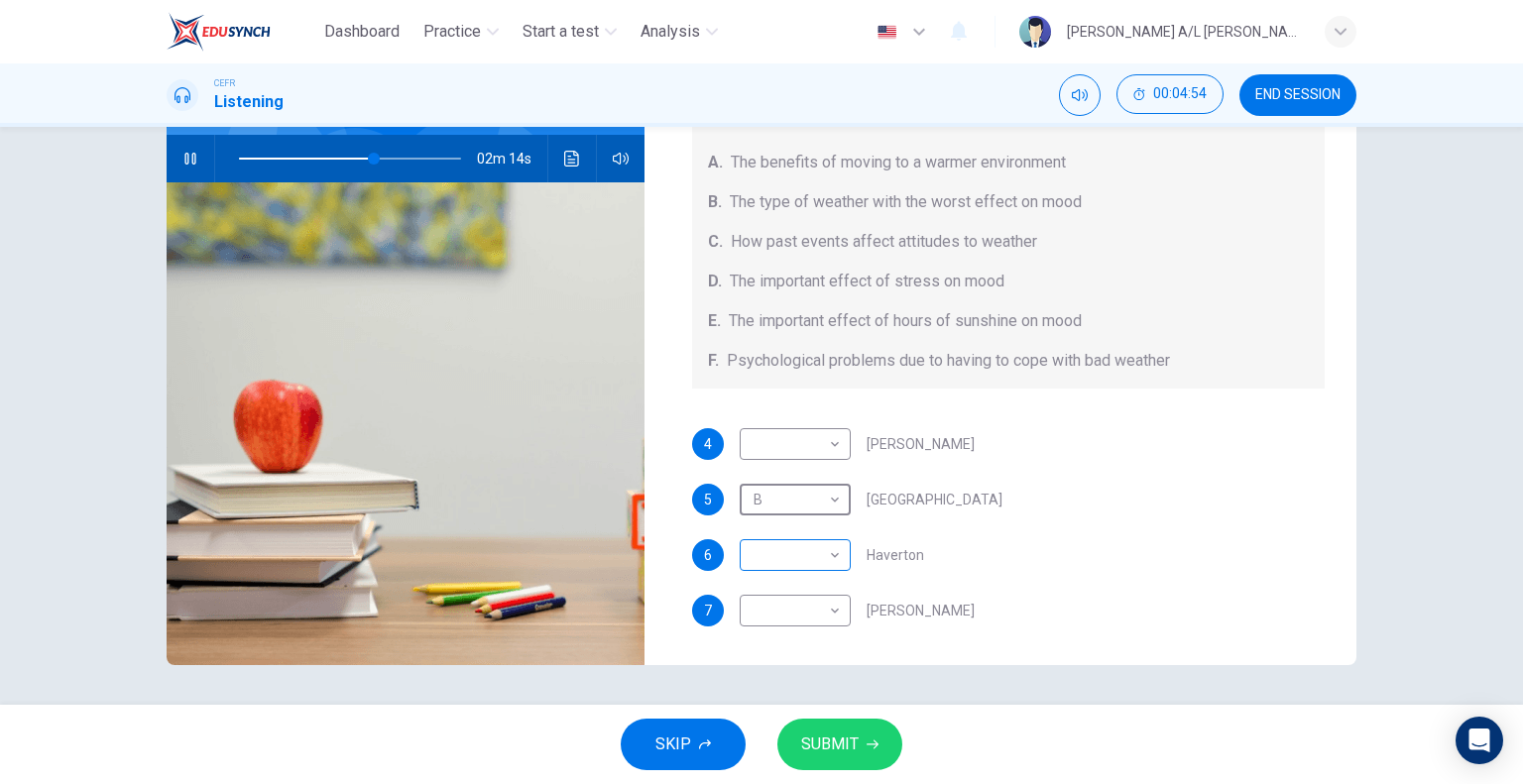 click on "Dashboard Practice Start a test Analysis English en ​ [PERSON_NAME] A/L [PERSON_NAME] CEFR Listening 00:04:54 END SESSION Questions 4 - 7 Choose your answers from the box and write the letters  A-F  next to the questions below. What information was given by each writer? A. The benefits of moving to a warmer environment B. The type of weather with the worst effect on mood C. How past events affect attitudes to weather D. The important effect of stress on mood E. The important effect of hours of sunshine on mood F. Psychological problems due to having to cope with bad weather 4 ​ ​ [PERSON_NAME] 5 B B ​ Whitebourne 6 ​ ​ [GEOGRAPHIC_DATA] 7 ​ ​ [PERSON_NAME] Research Project 02m 14s SKIP SUBMIT EduSynch - Online Language Proficiency Testing
Dashboard Practice Start a test Analysis Notifications © Copyright  2025" at bounding box center [762, 392] 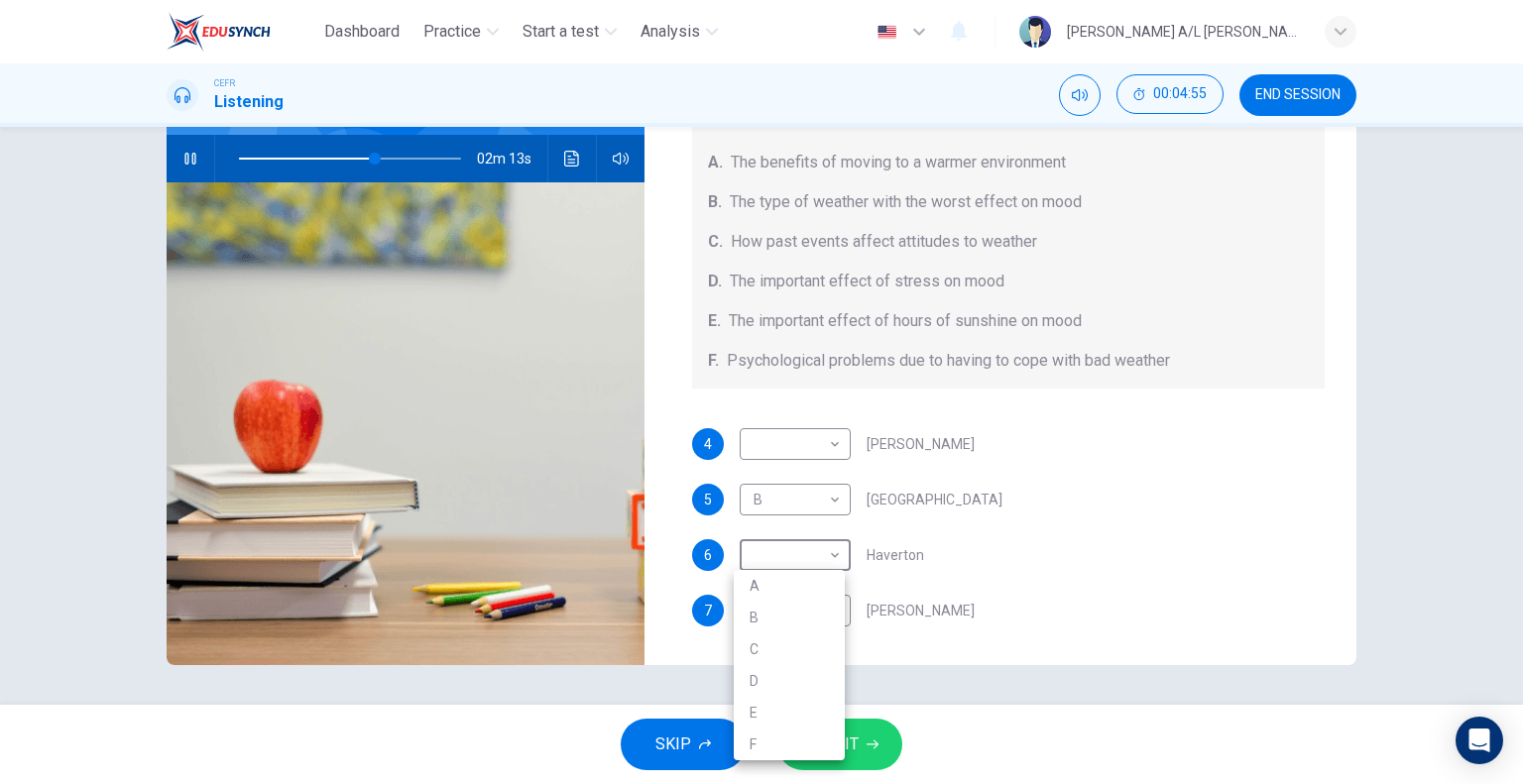 click on "C" at bounding box center (789, 649) 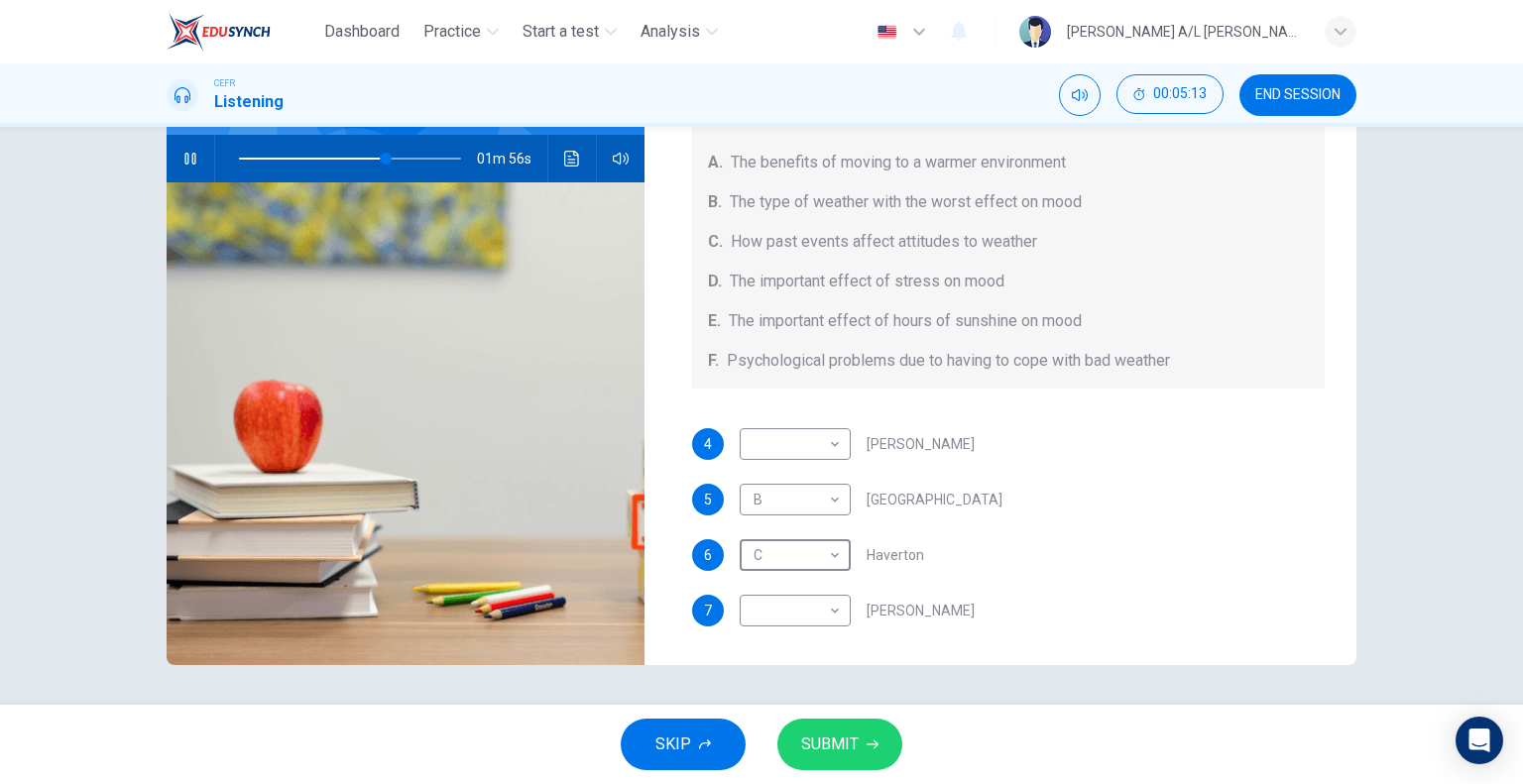 click 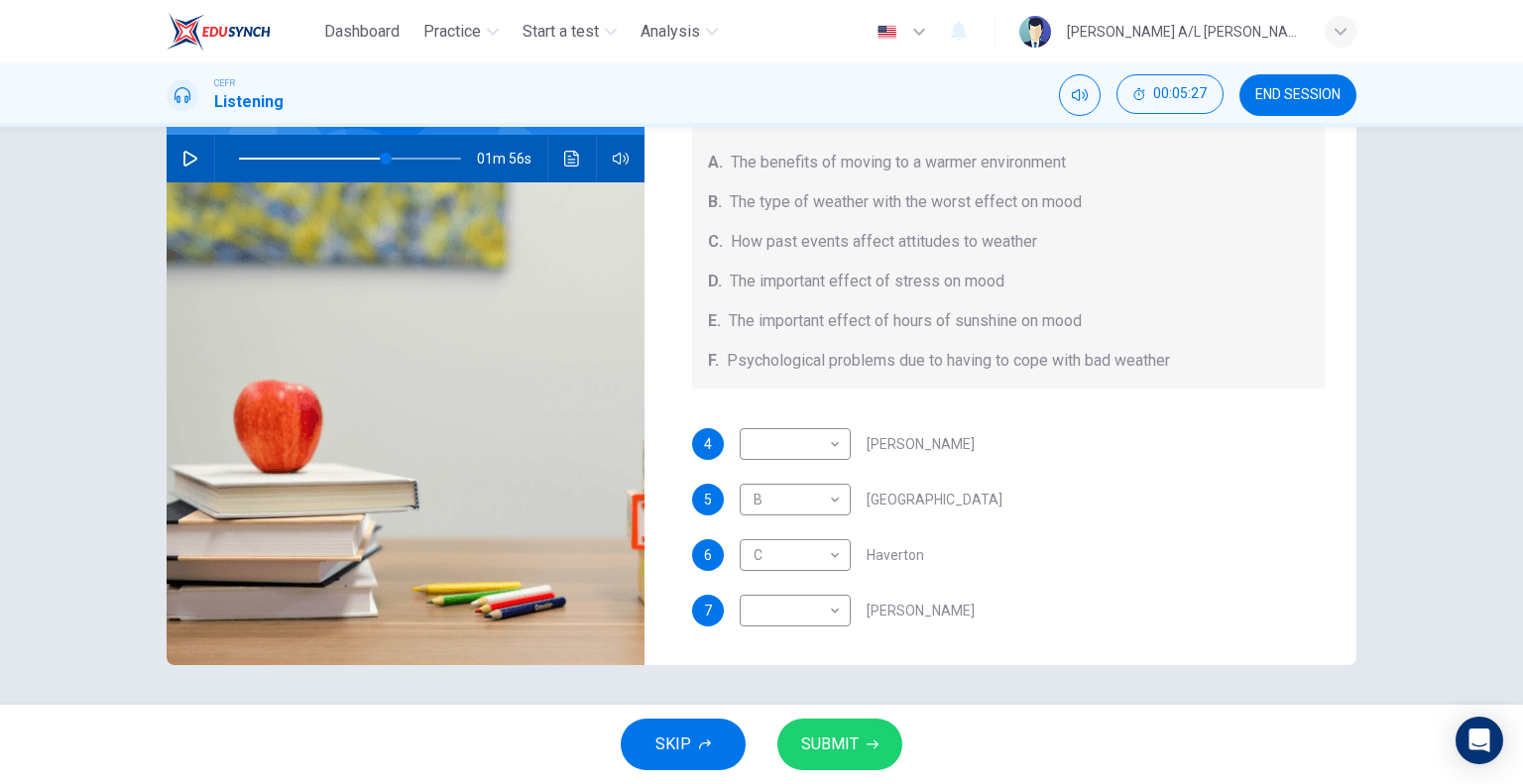click at bounding box center (190, 159) 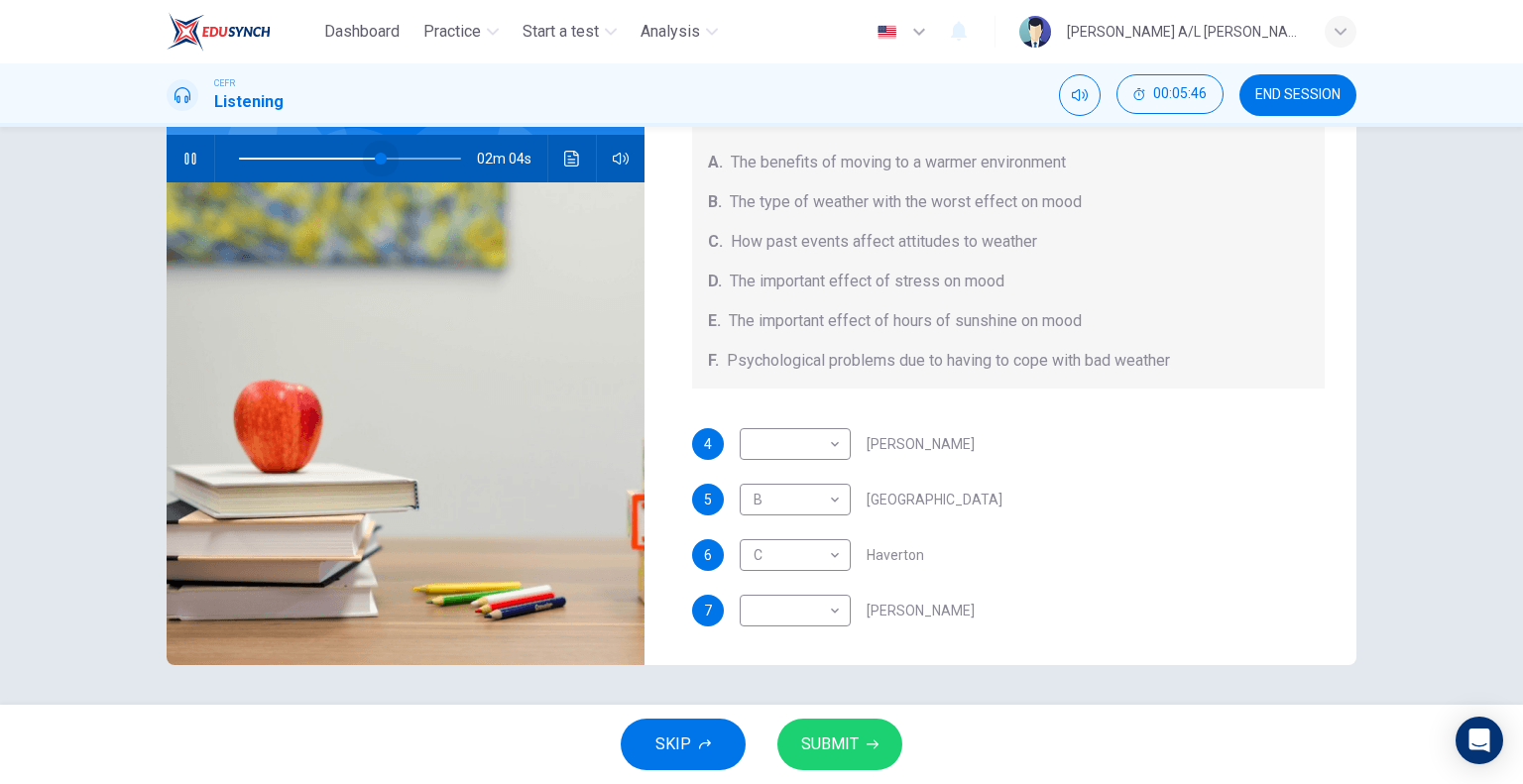 click at bounding box center [381, 159] 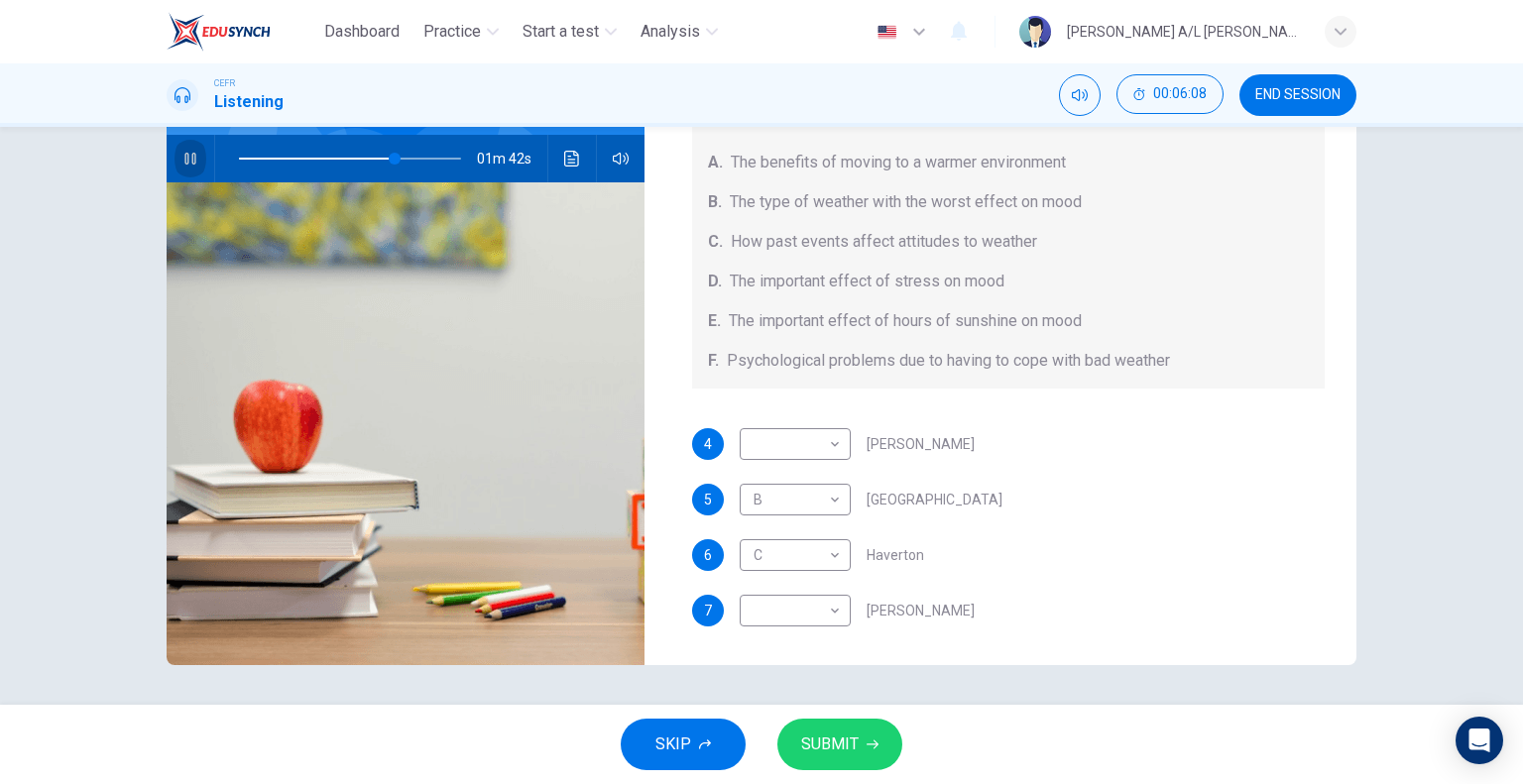 click 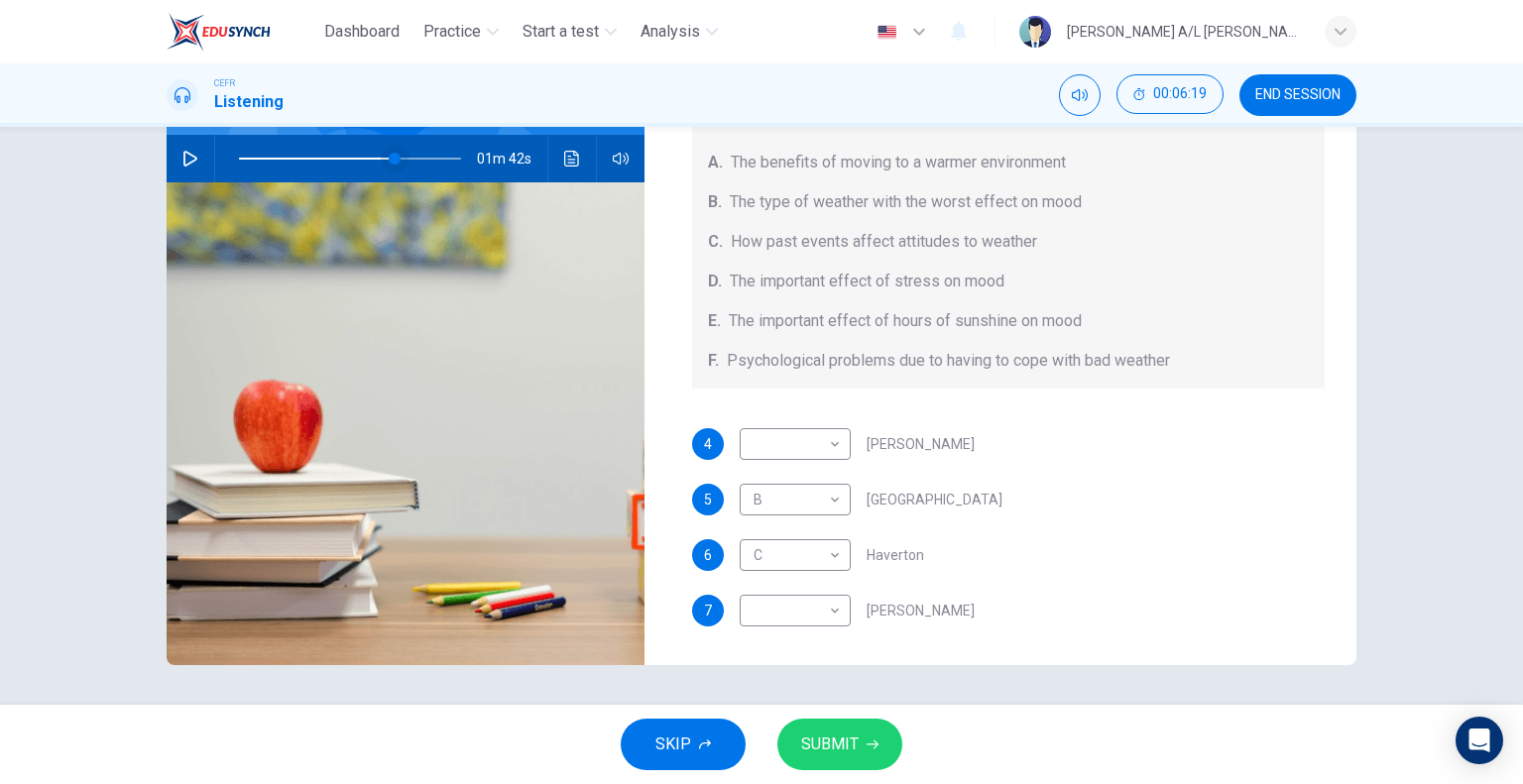 click at bounding box center [395, 159] 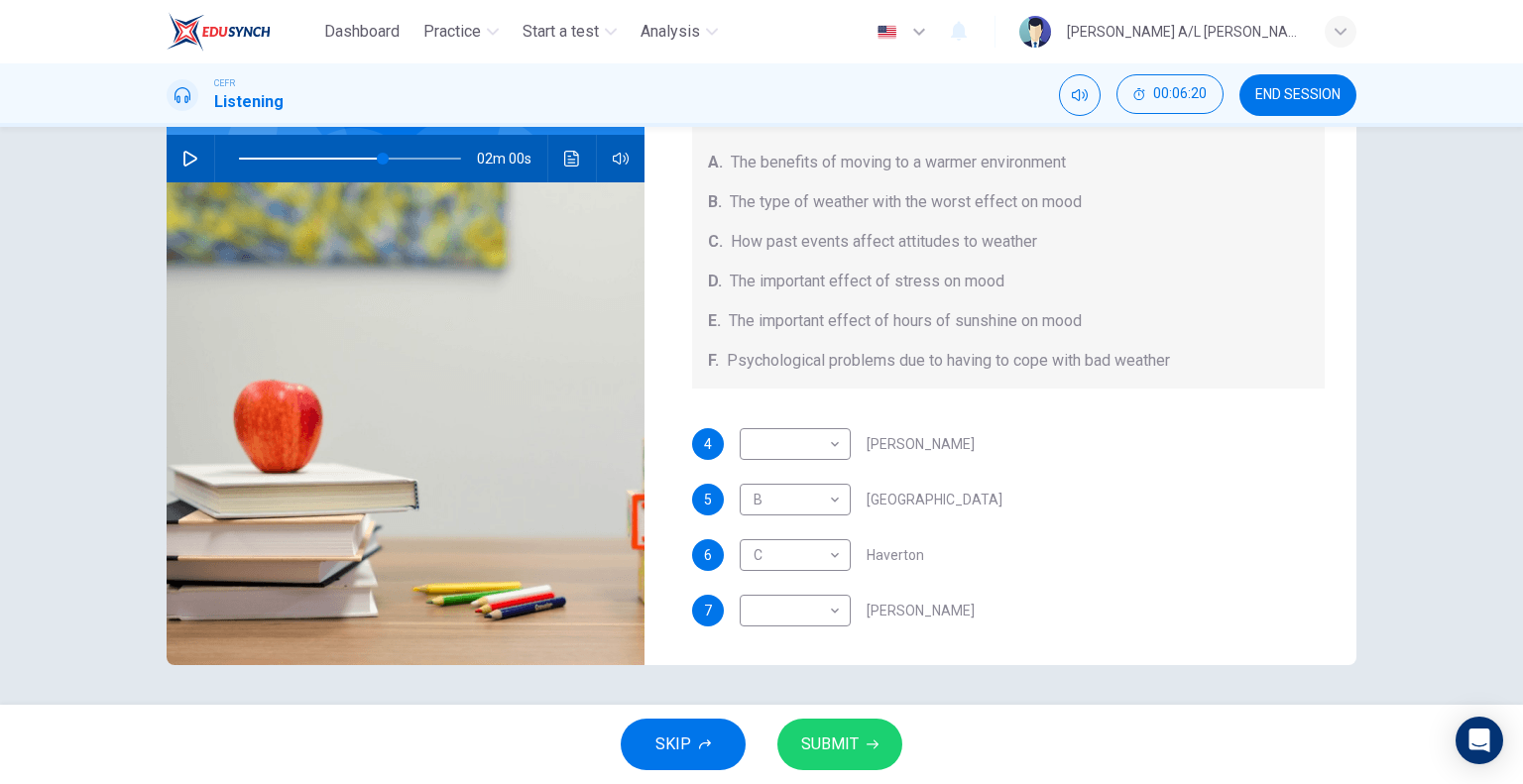 click at bounding box center [190, 159] 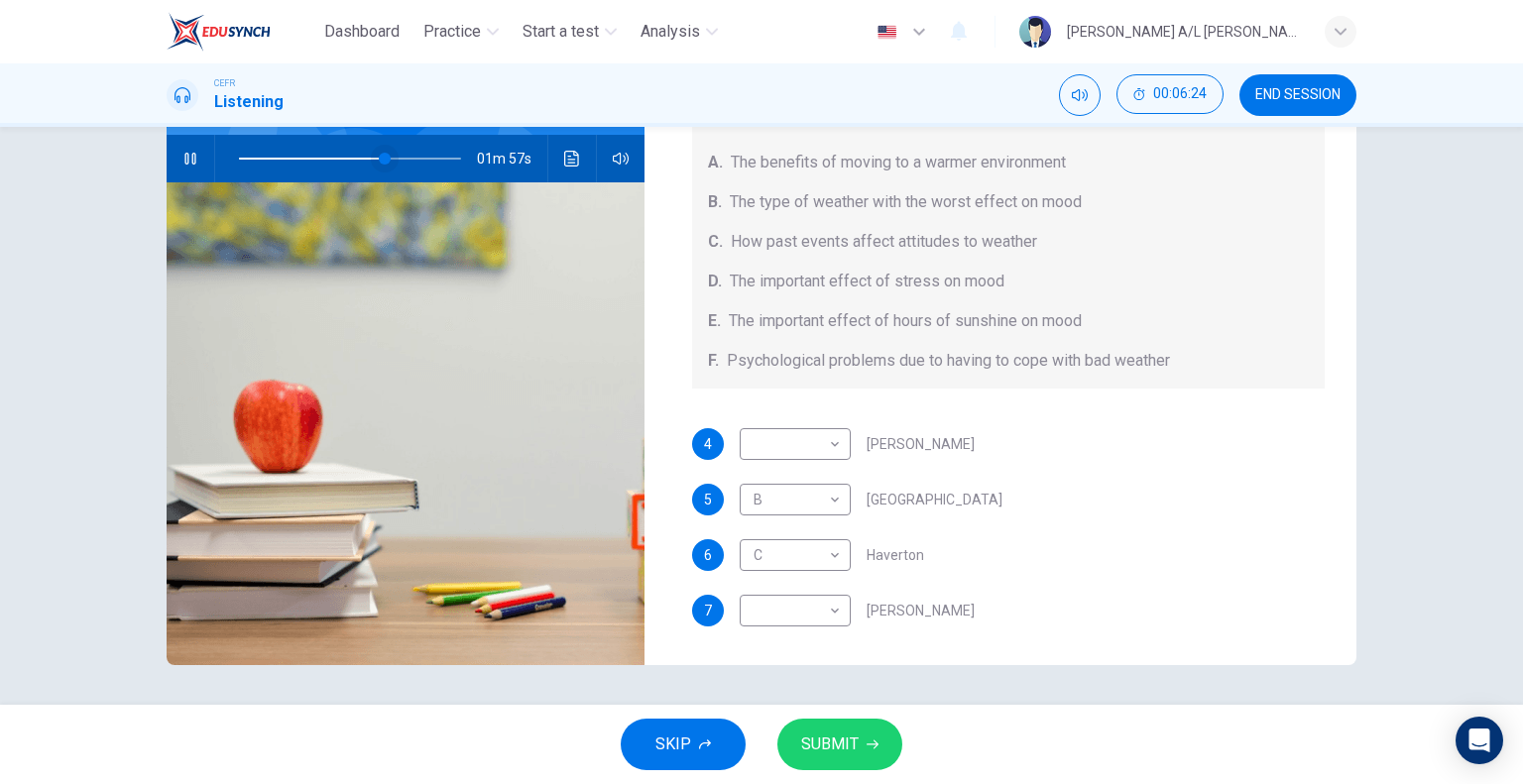 click at bounding box center [385, 159] 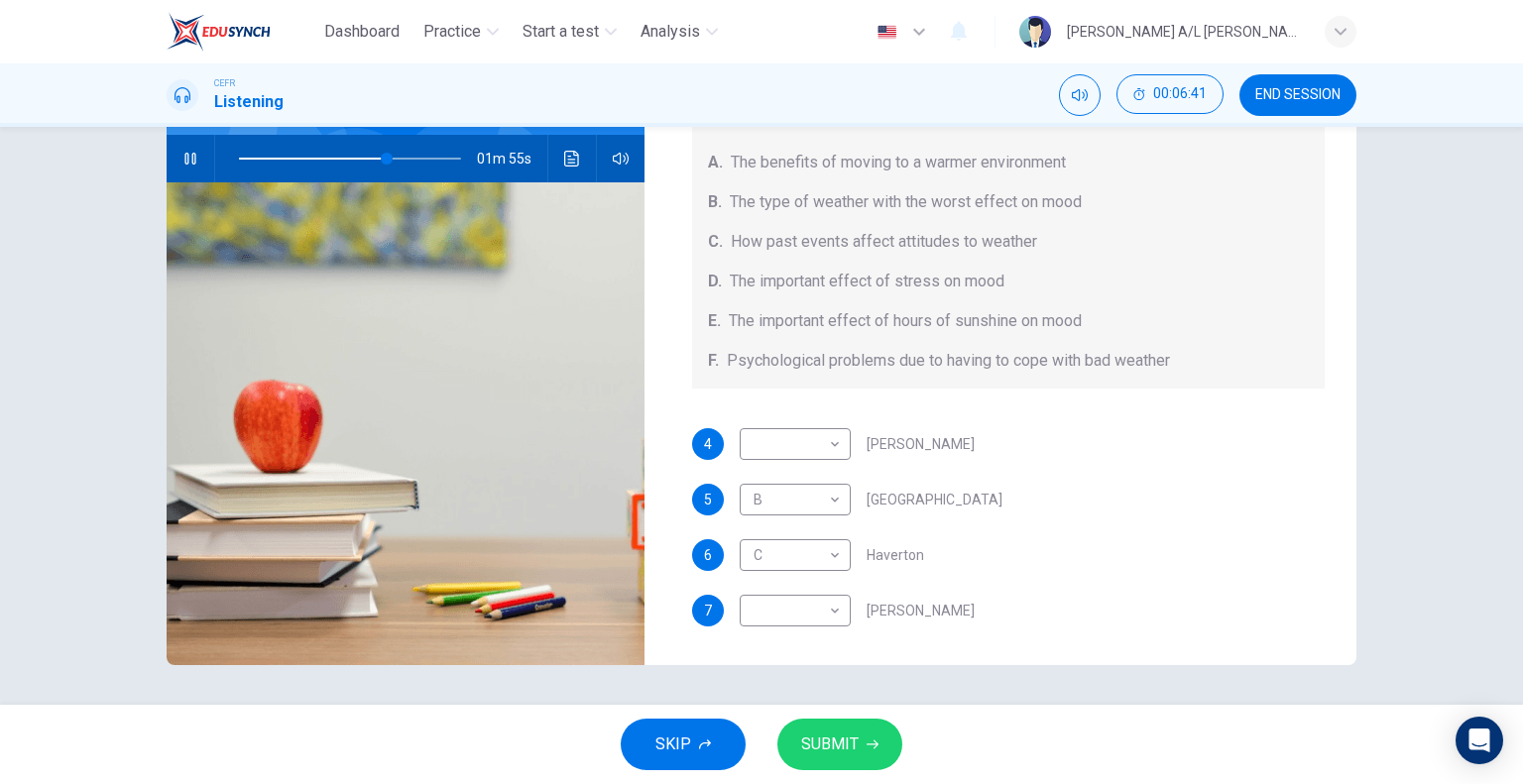 click 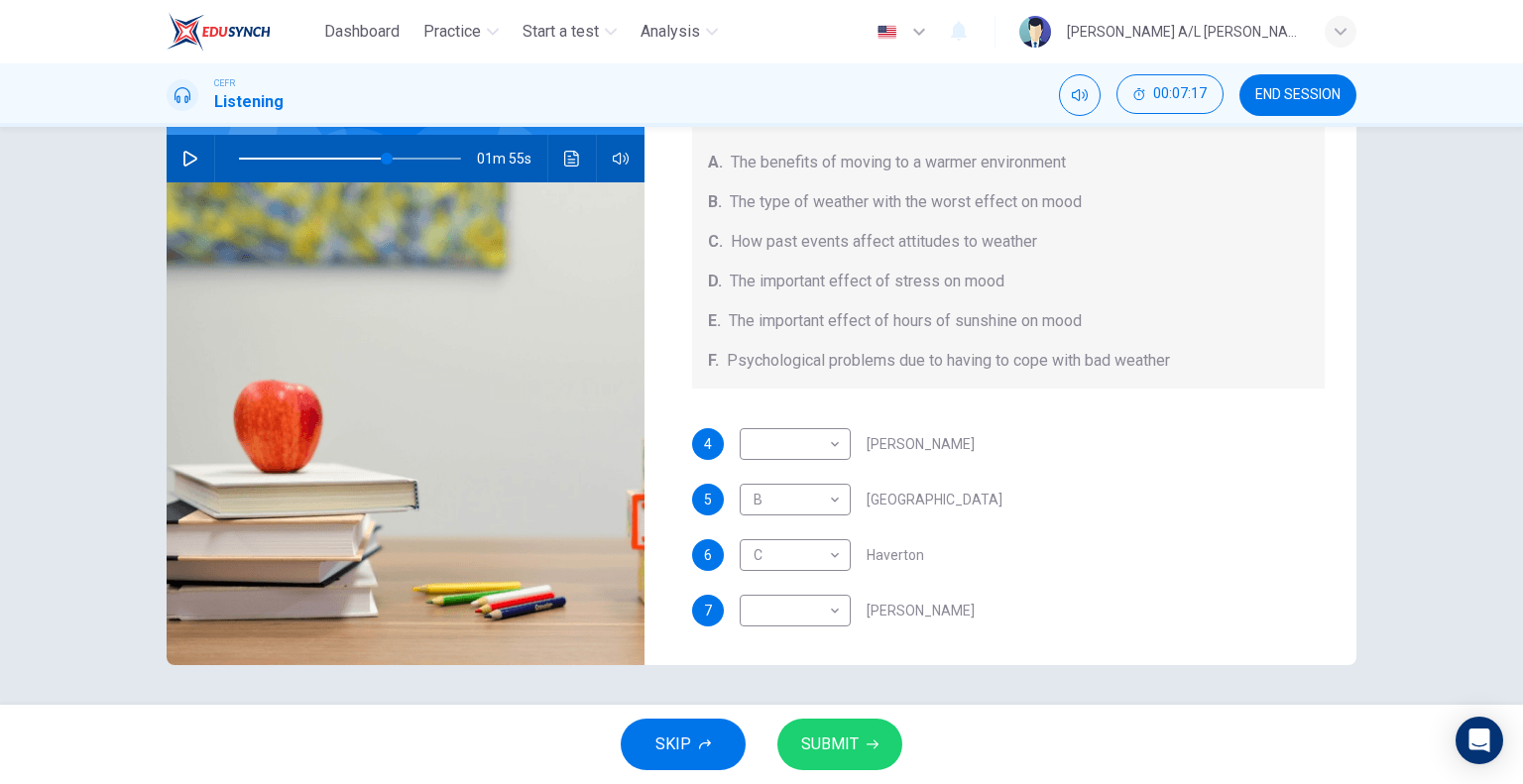 click on "01m 55s" at bounding box center (406, 159) 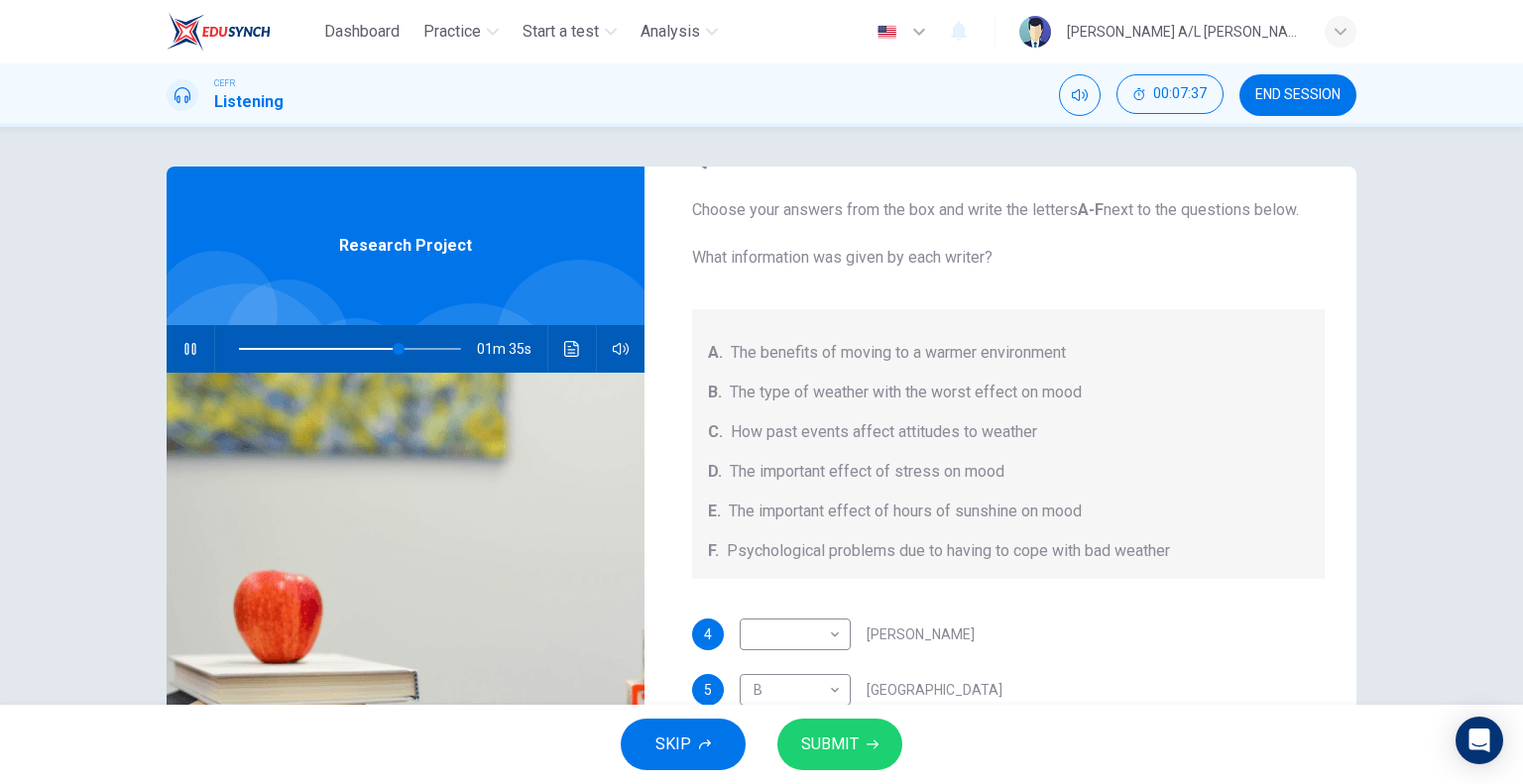 scroll, scrollTop: 99, scrollLeft: 0, axis: vertical 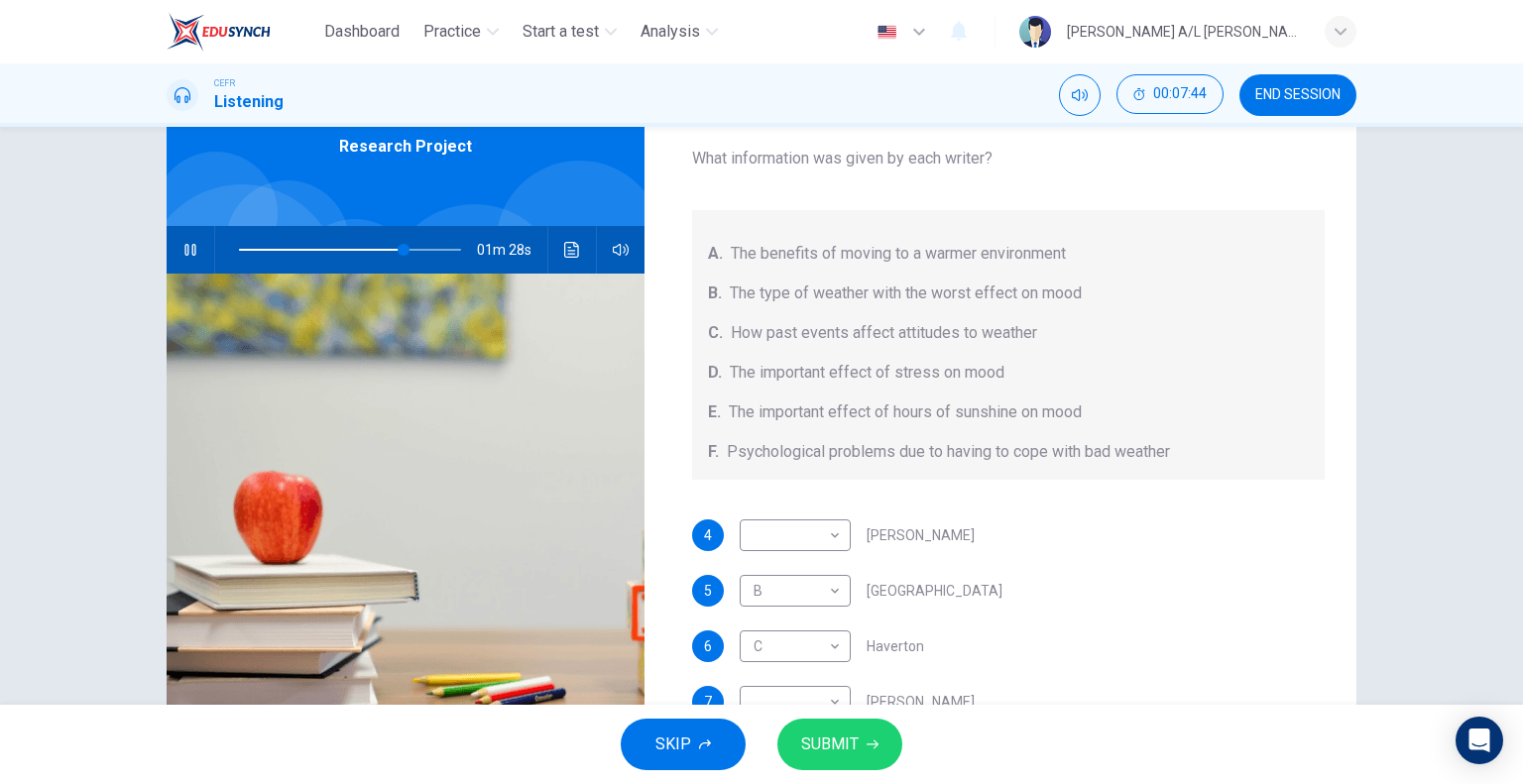 click at bounding box center (321, 250) 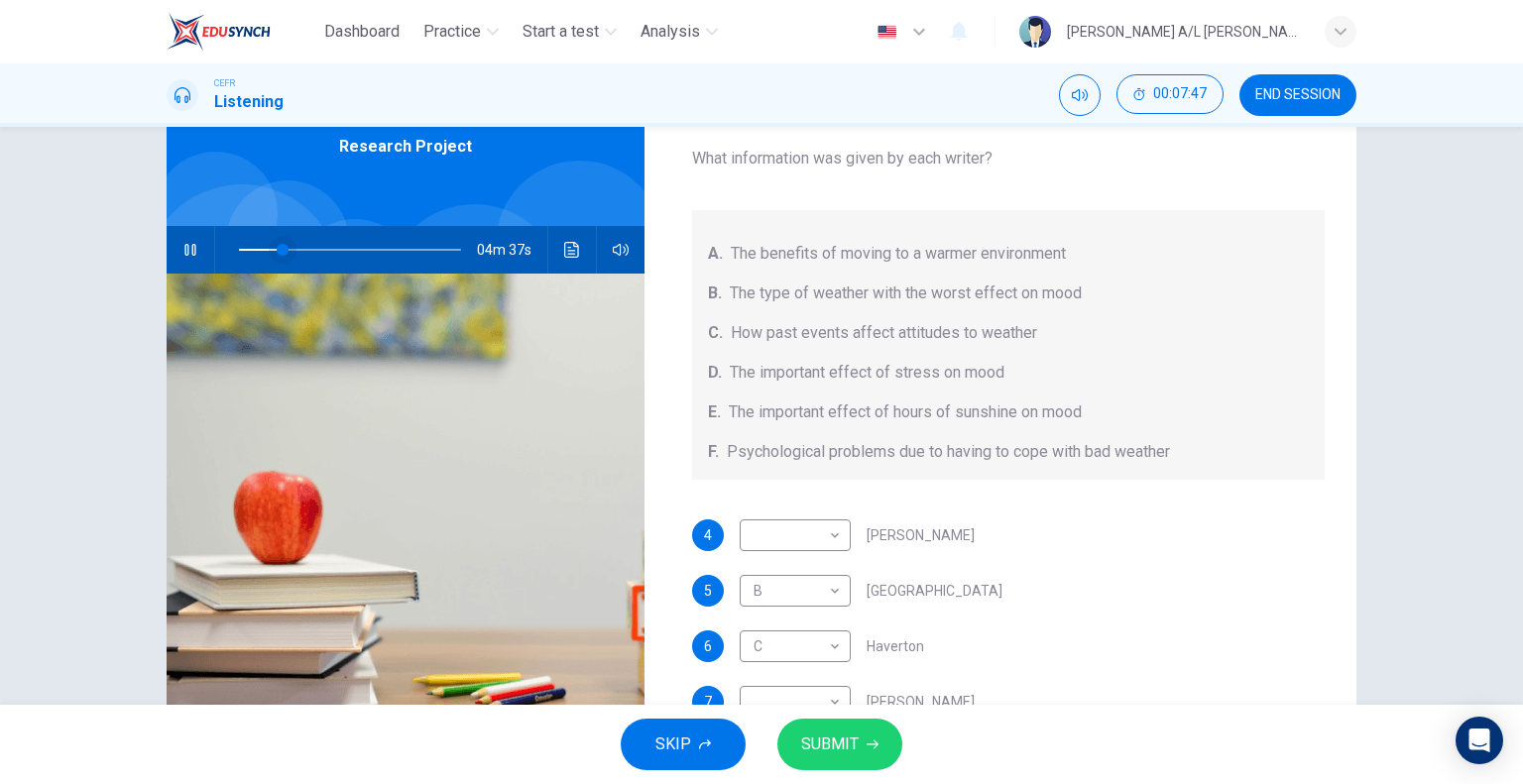 click at bounding box center [283, 250] 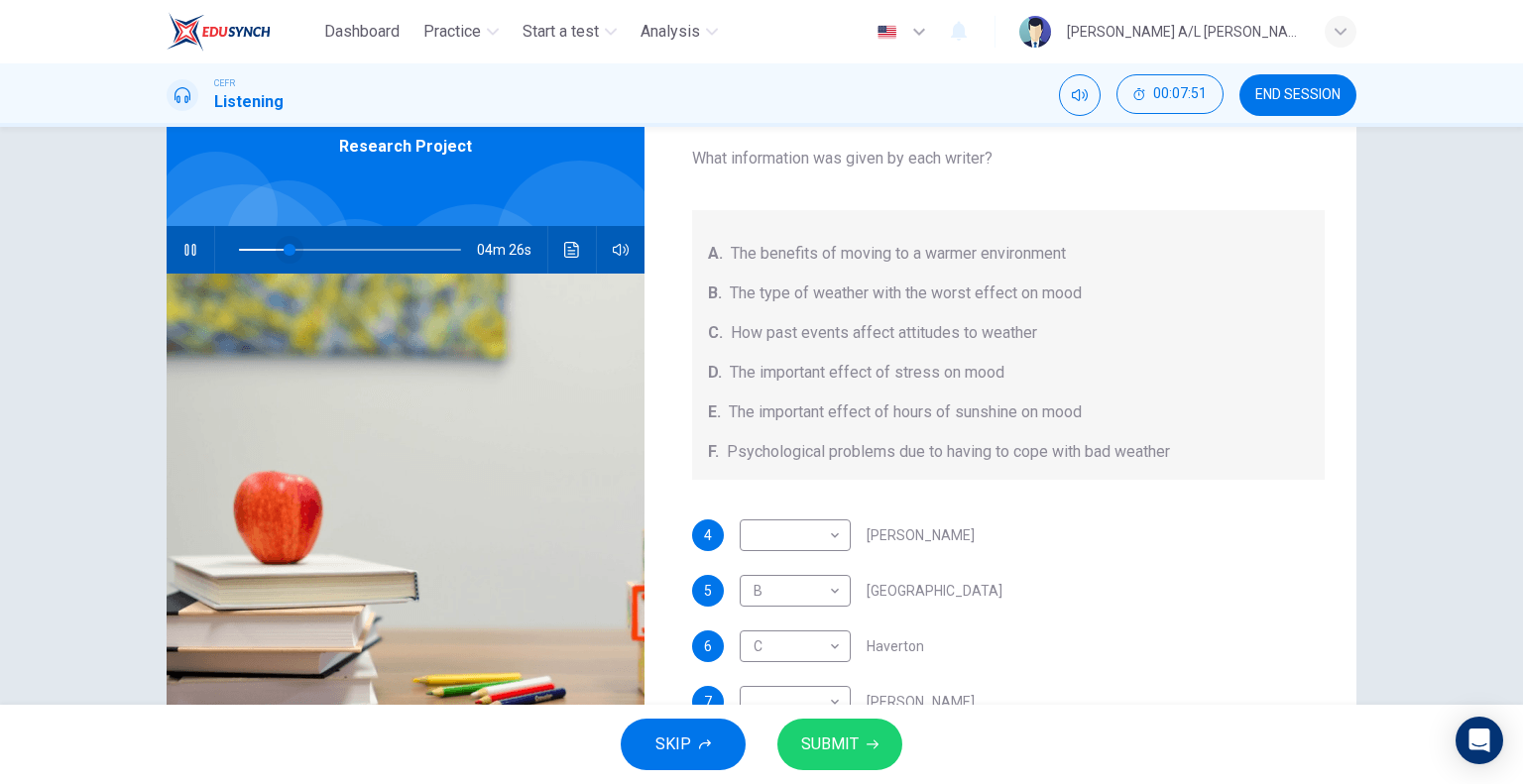 click at bounding box center (290, 250) 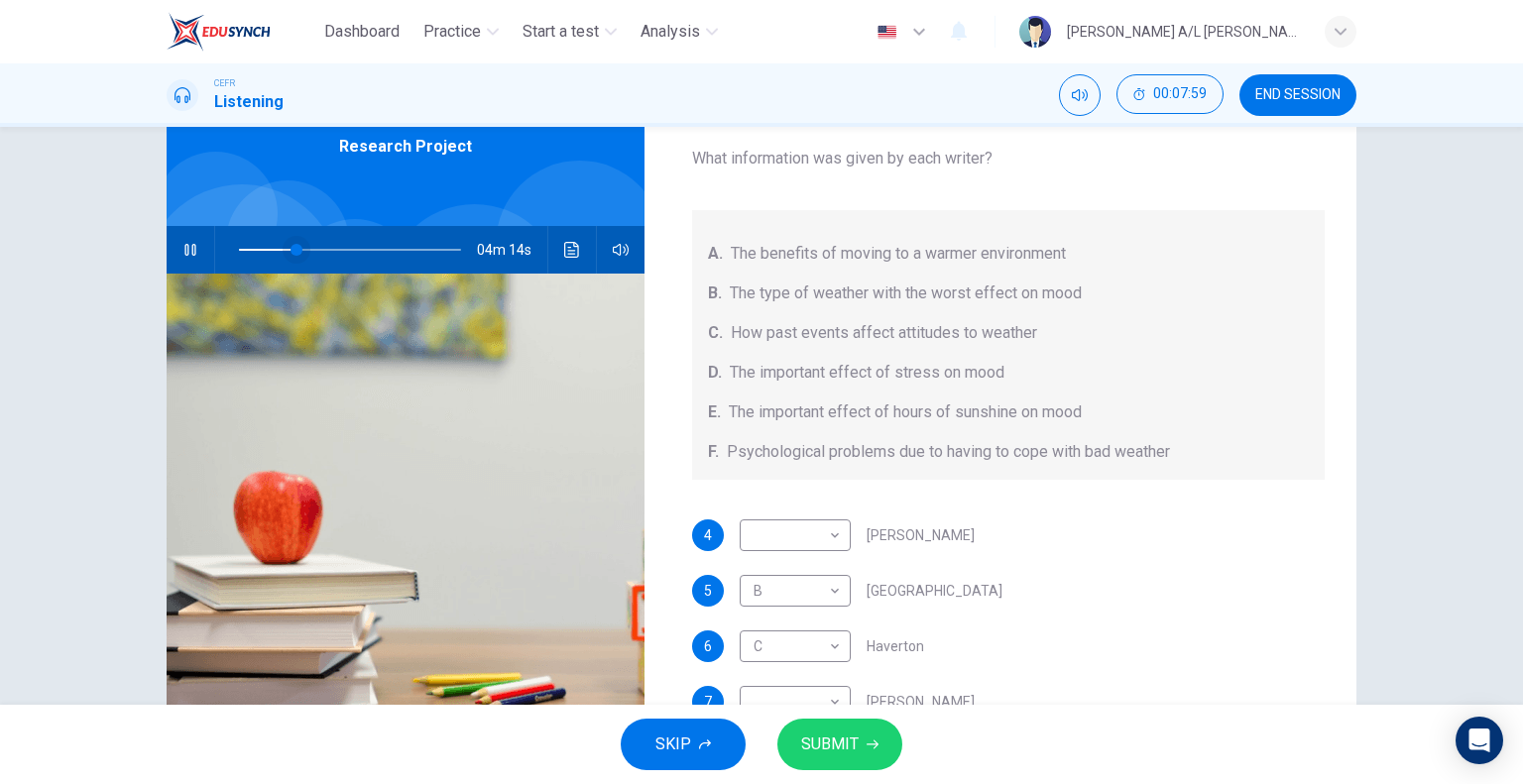 click at bounding box center [296, 250] 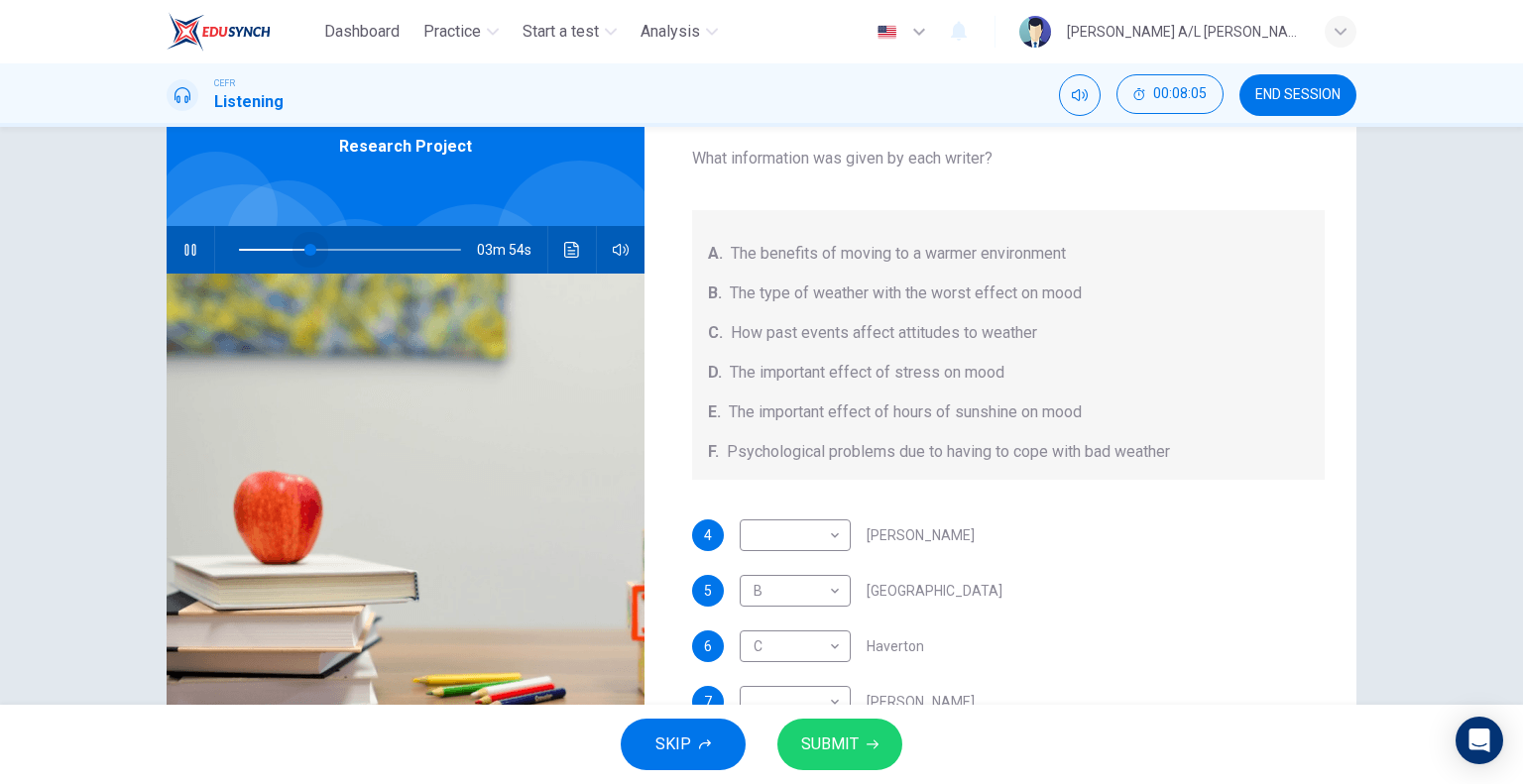 click at bounding box center [310, 250] 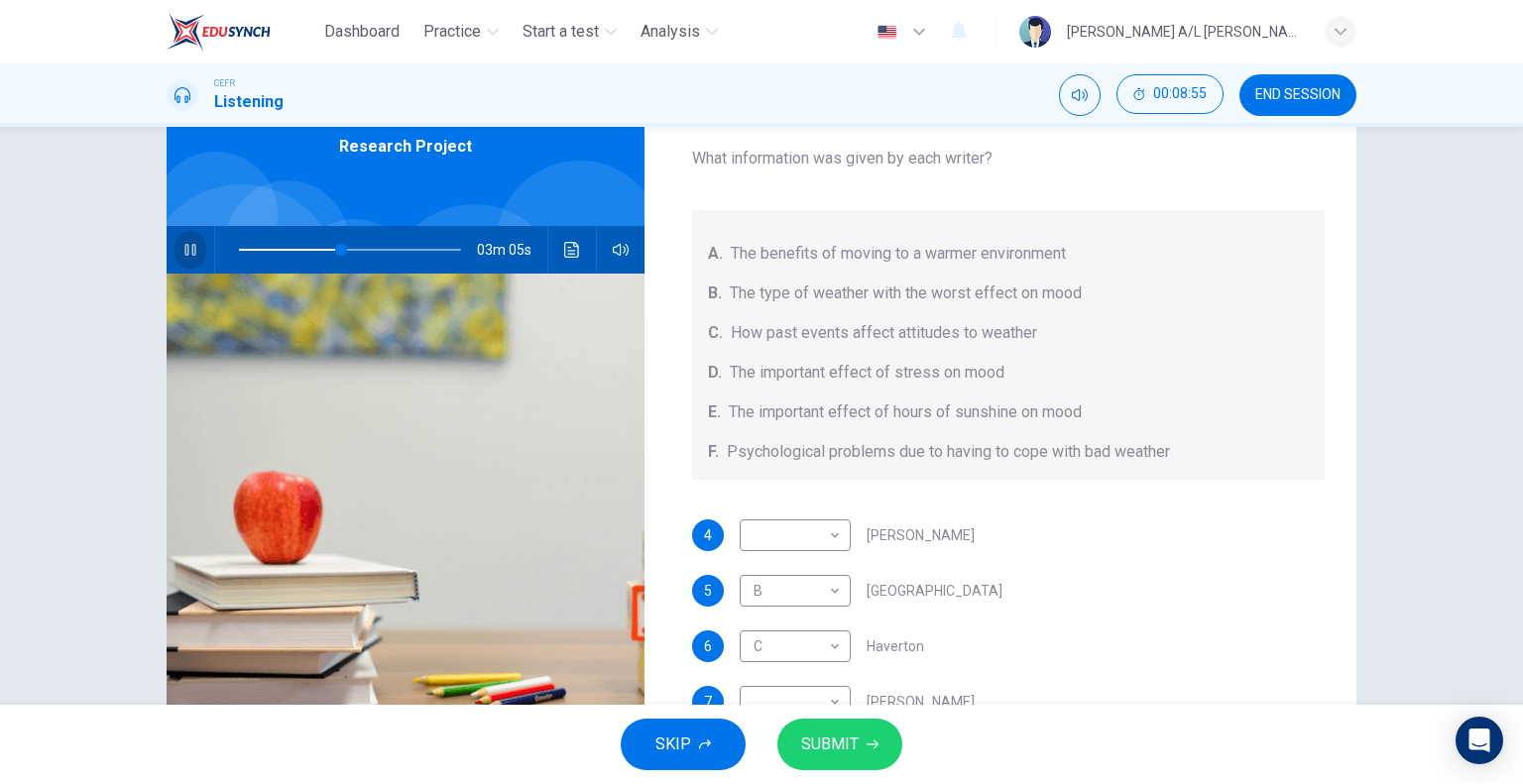 click 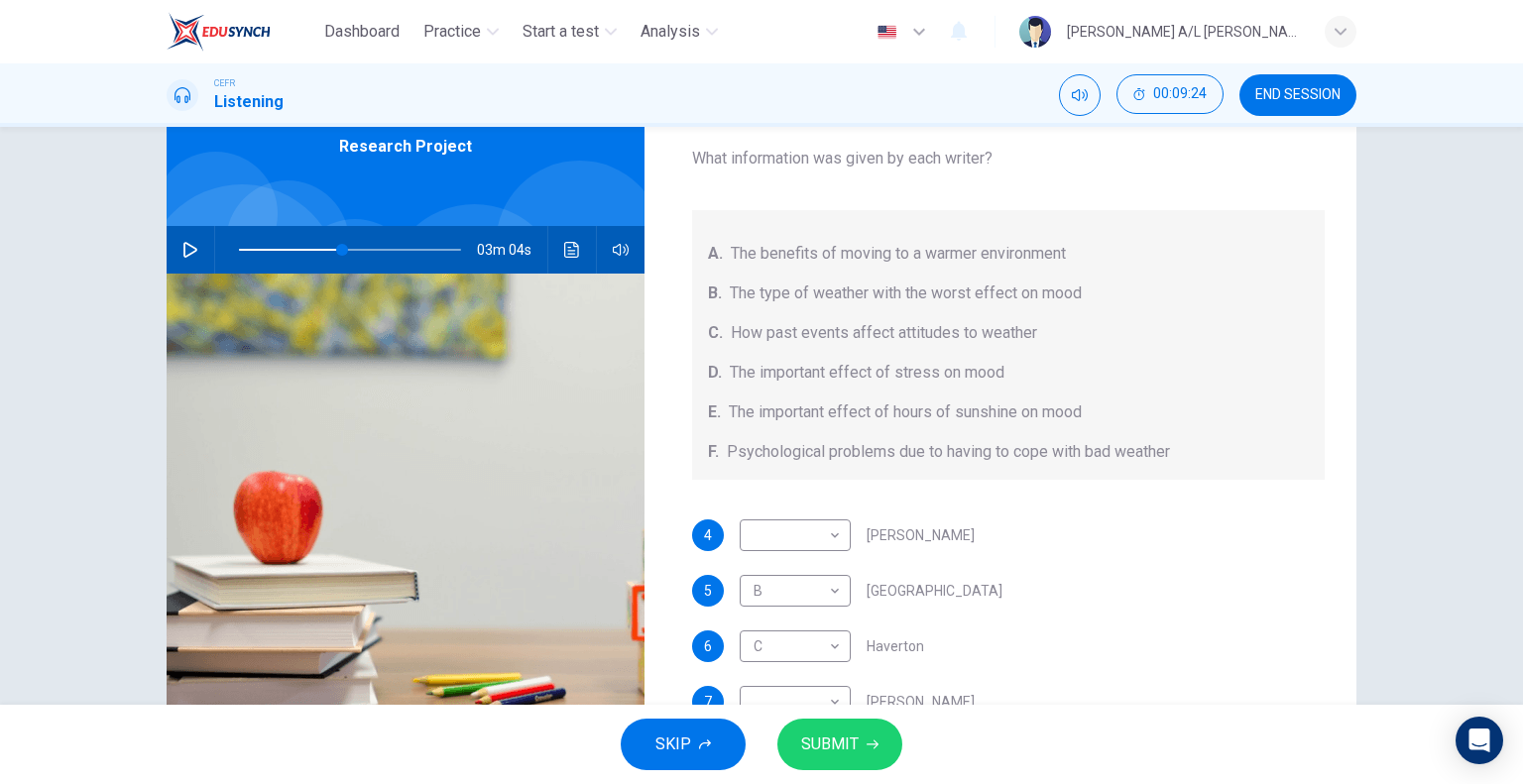 click at bounding box center [350, 250] 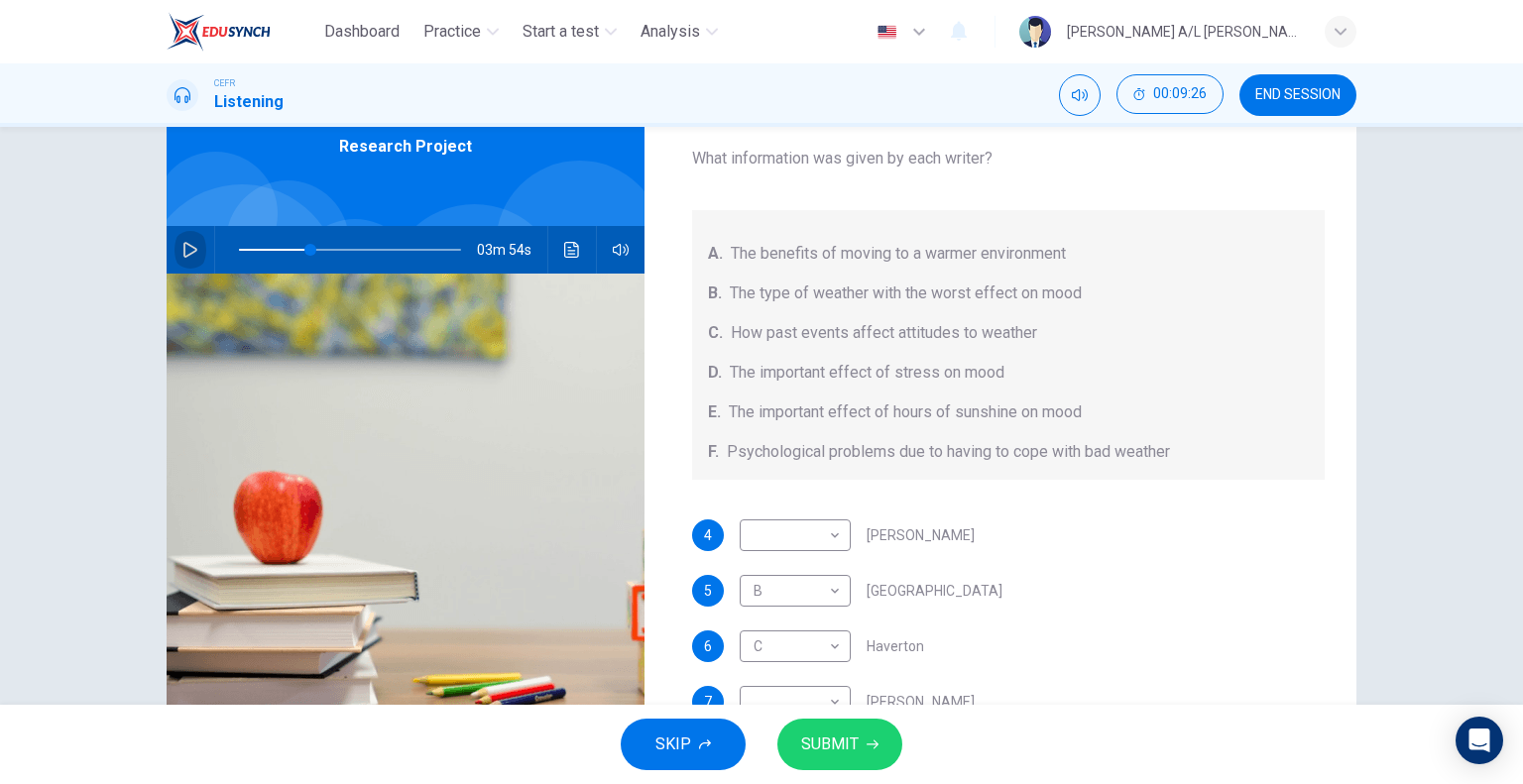 click 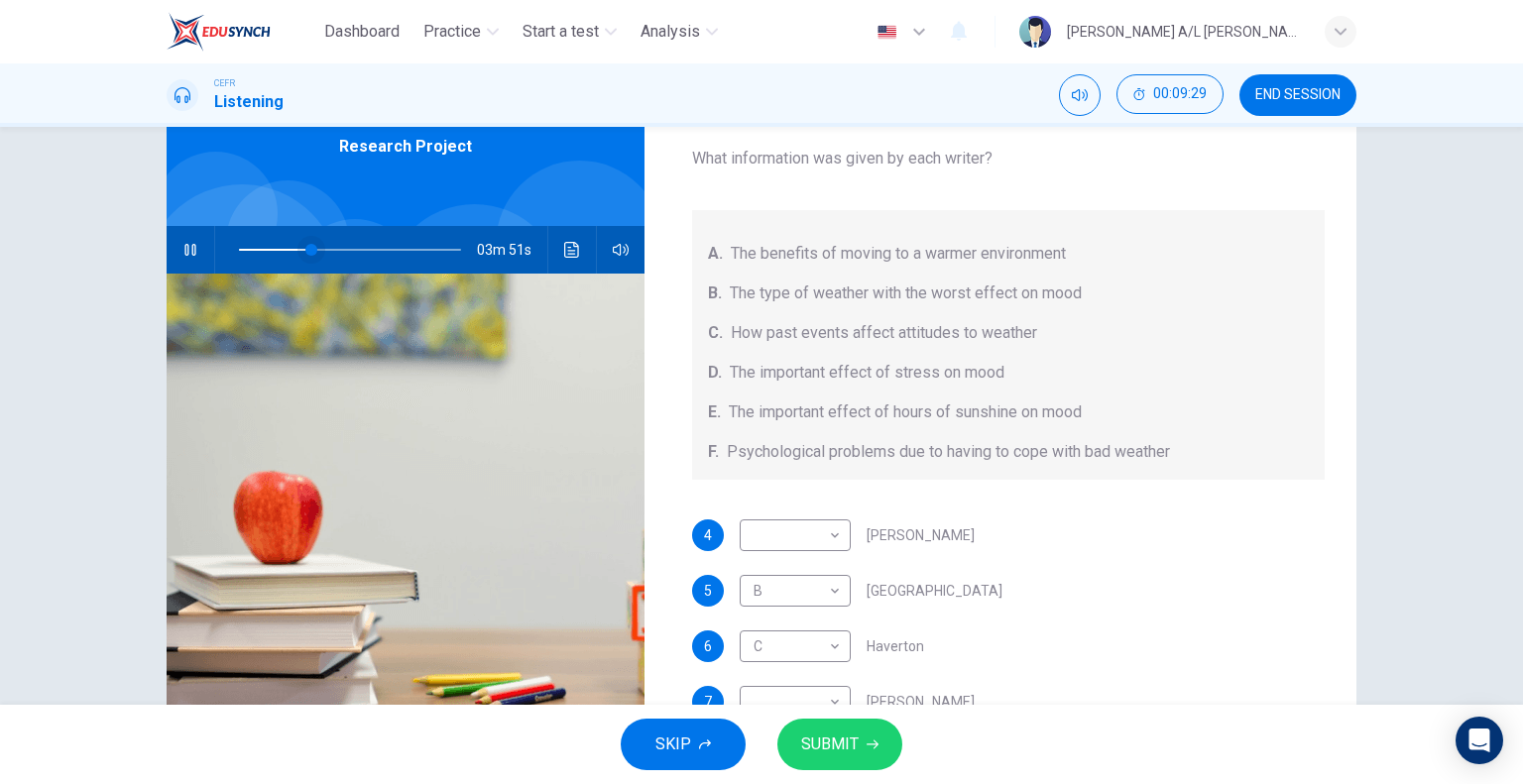 click at bounding box center [311, 250] 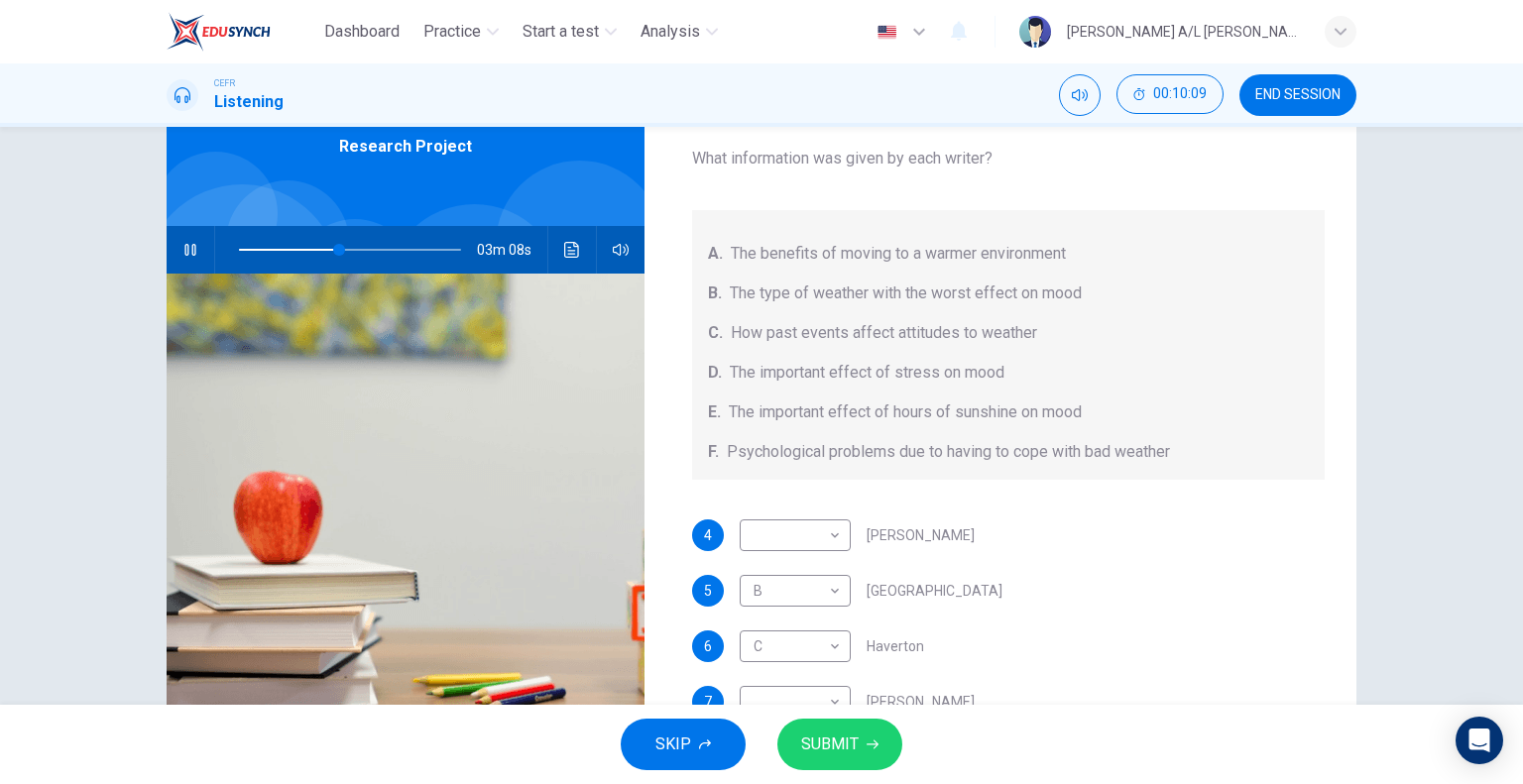 click 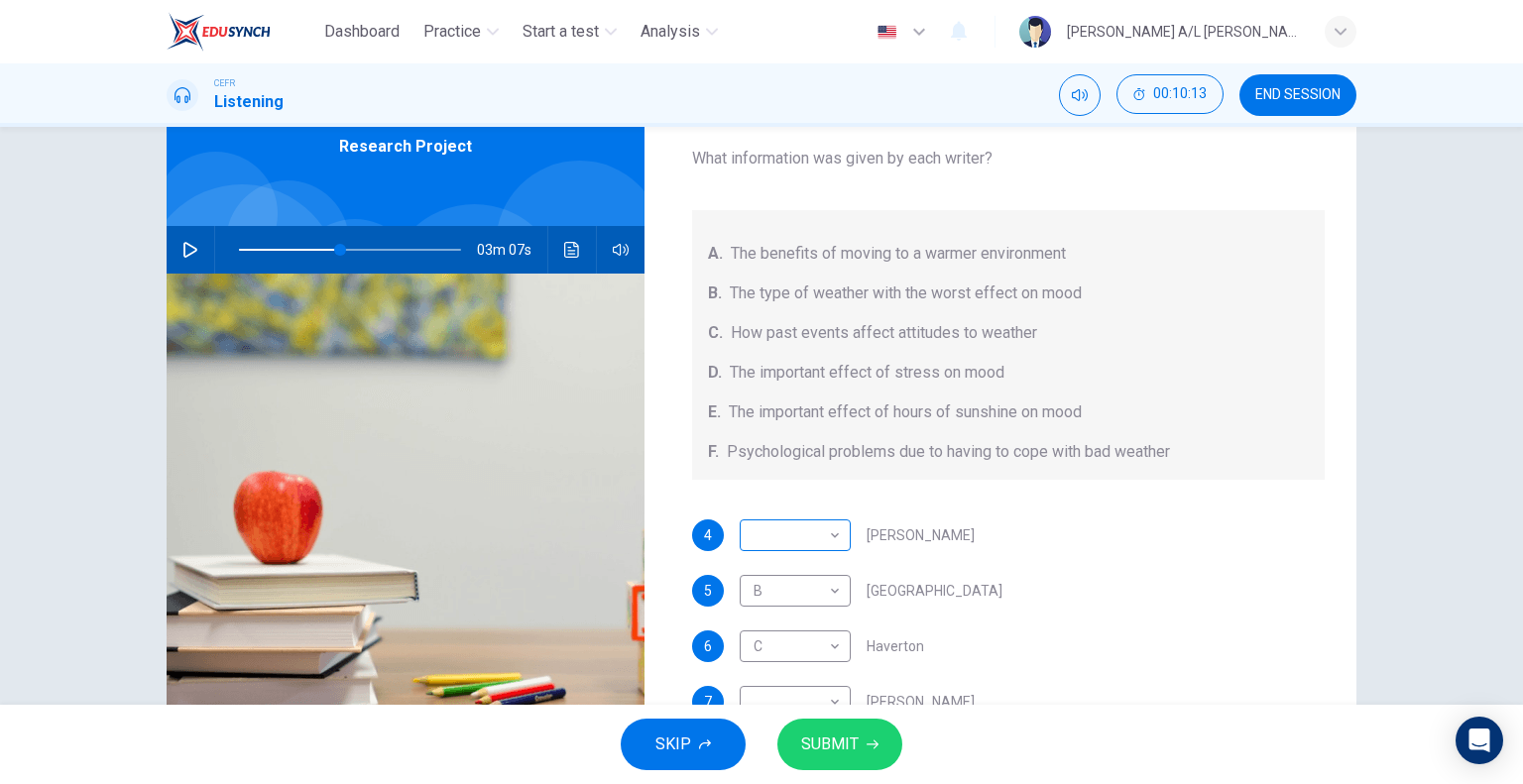 click on "Dashboard Practice Start a test Analysis English en ​ [PERSON_NAME] A/L [PERSON_NAME] CEFR Listening 00:10:13 END SESSION Questions 4 - 7 Choose your answers from the box and write the letters  A-F  next to the questions below. What information was given by each writer? A. The benefits of moving to a warmer environment B. The type of weather with the worst effect on mood C. How past events affect attitudes to weather D. The important effect of stress on mood E. The important effect of hours of sunshine on mood F. Psychological problems due to having to cope with bad weather 4 ​ ​ [PERSON_NAME] 5 B B ​ Whitebourne 6 C C ​ Haverton 7 ​ ​ [PERSON_NAME] Research Project 03m 07s SKIP SUBMIT EduSynch - Online Language Proficiency Testing
Dashboard Practice Start a test Analysis Notifications © Copyright  2025" at bounding box center [762, 392] 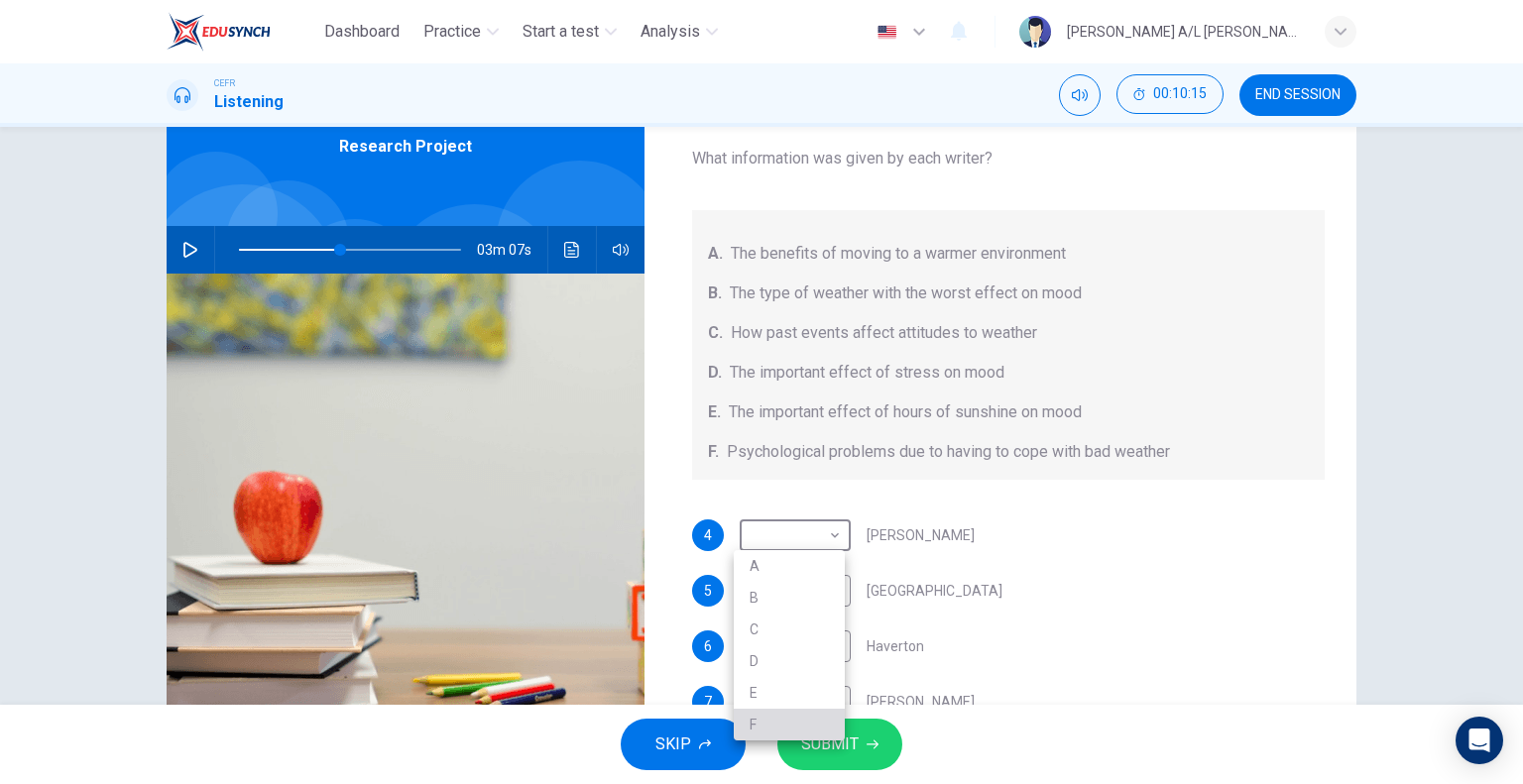 click on "F" at bounding box center [789, 725] 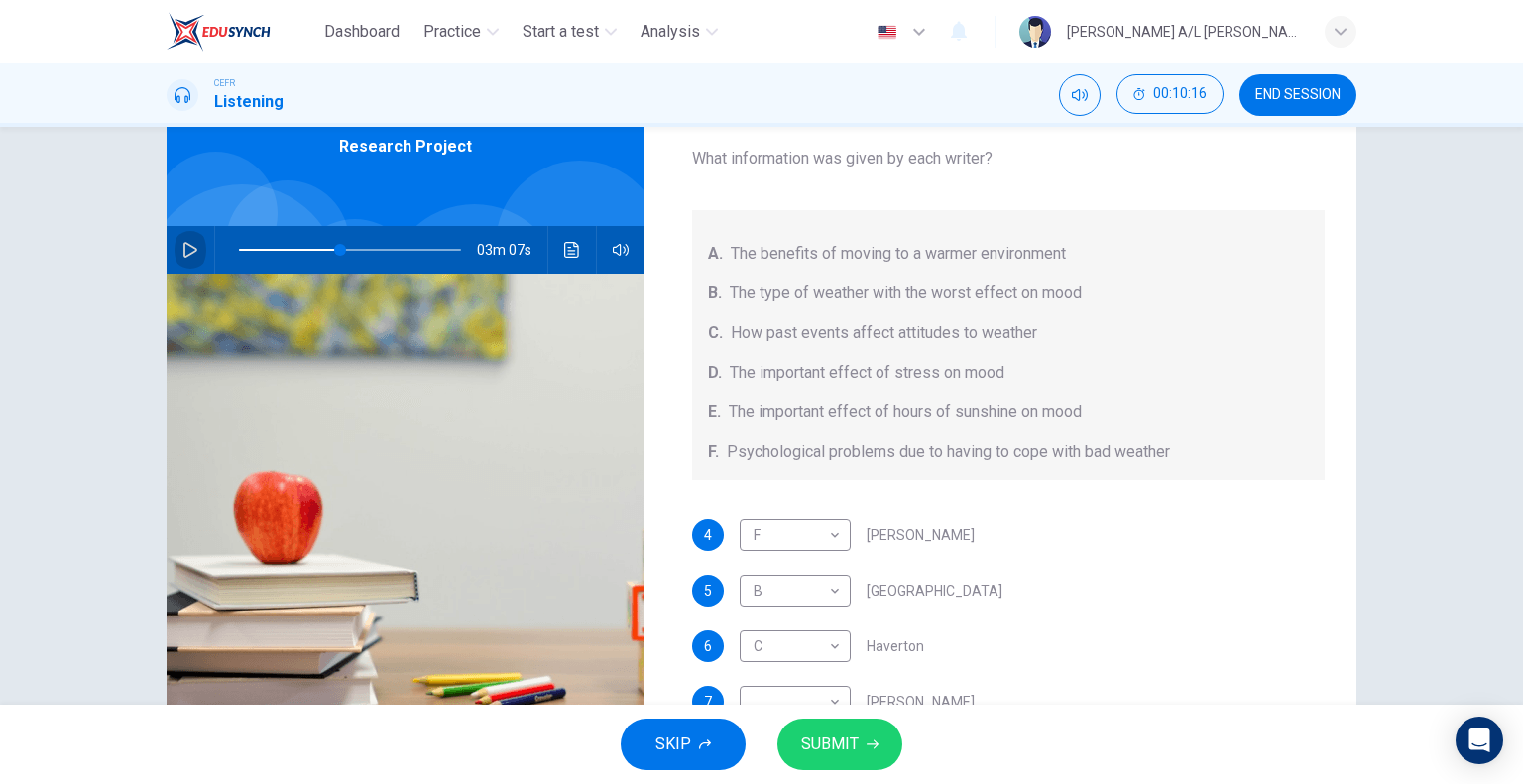 click at bounding box center (190, 250) 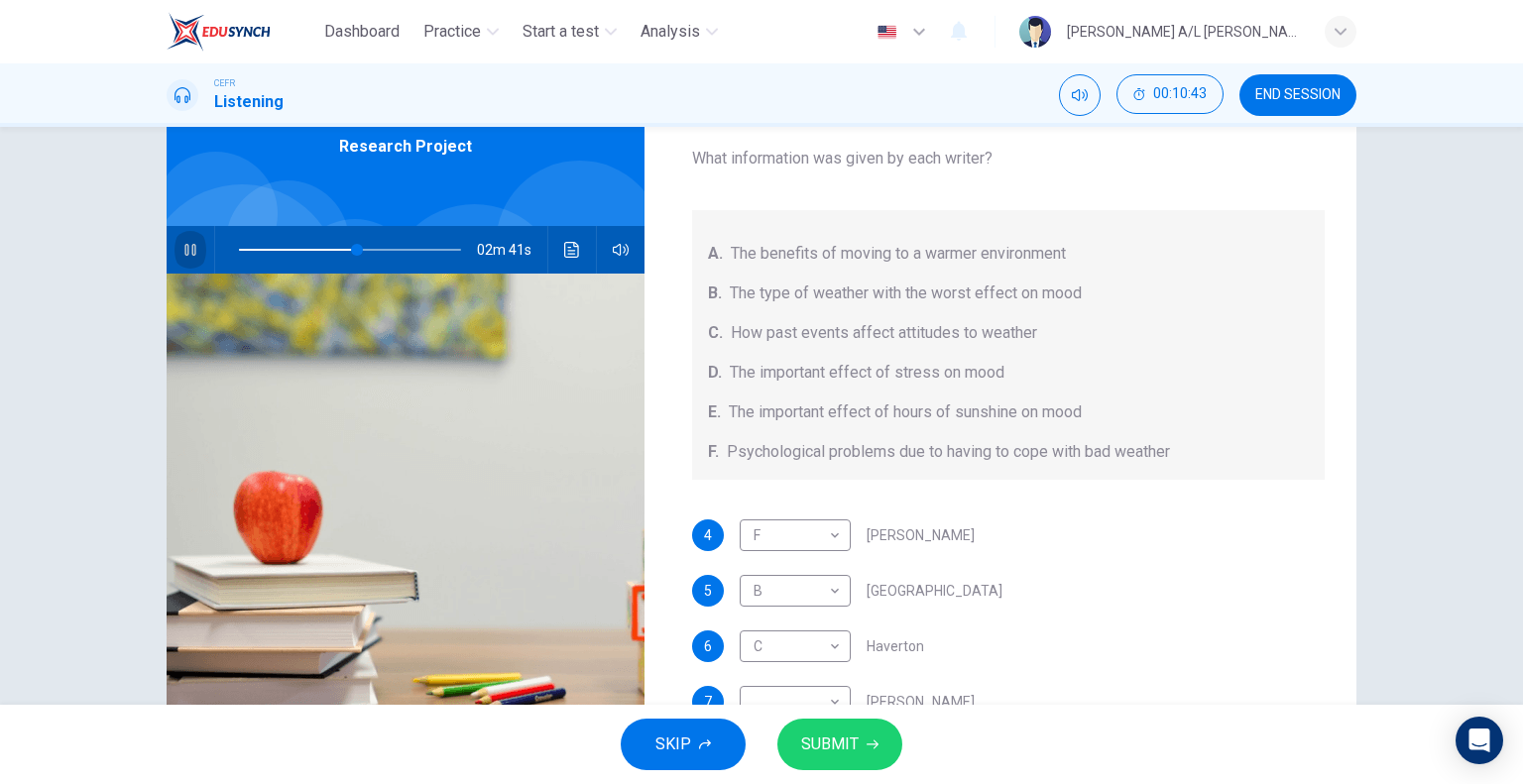 click 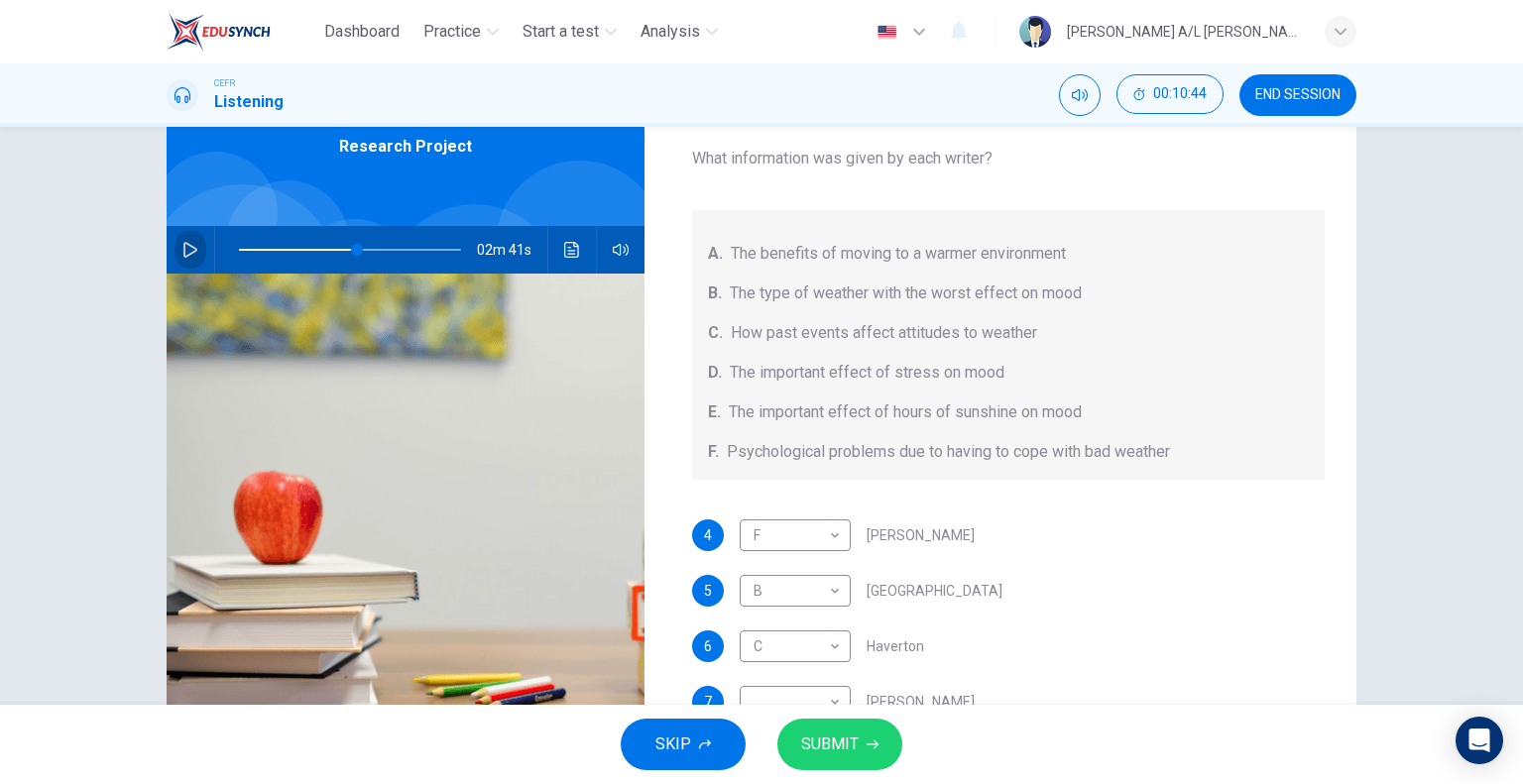 click 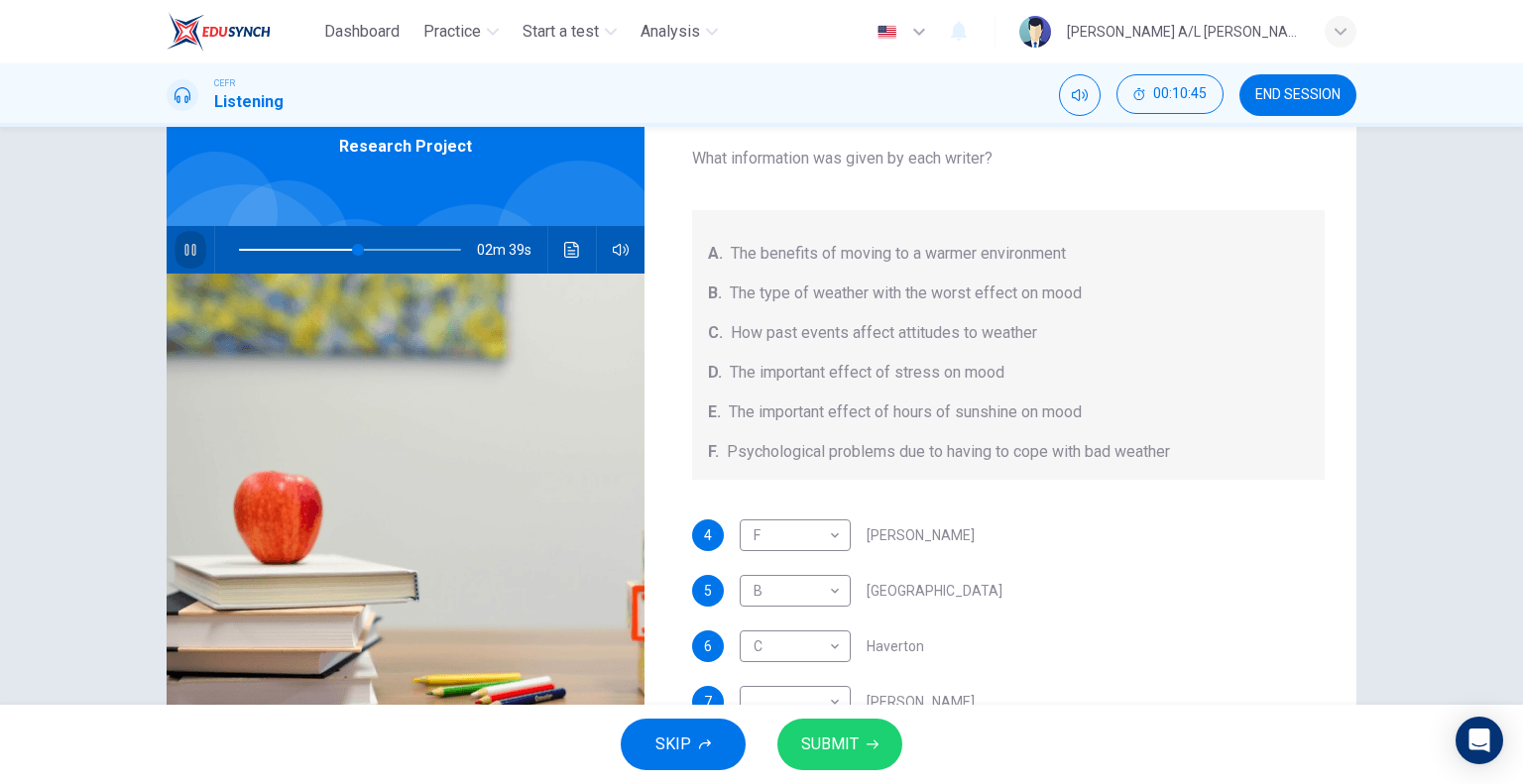 click 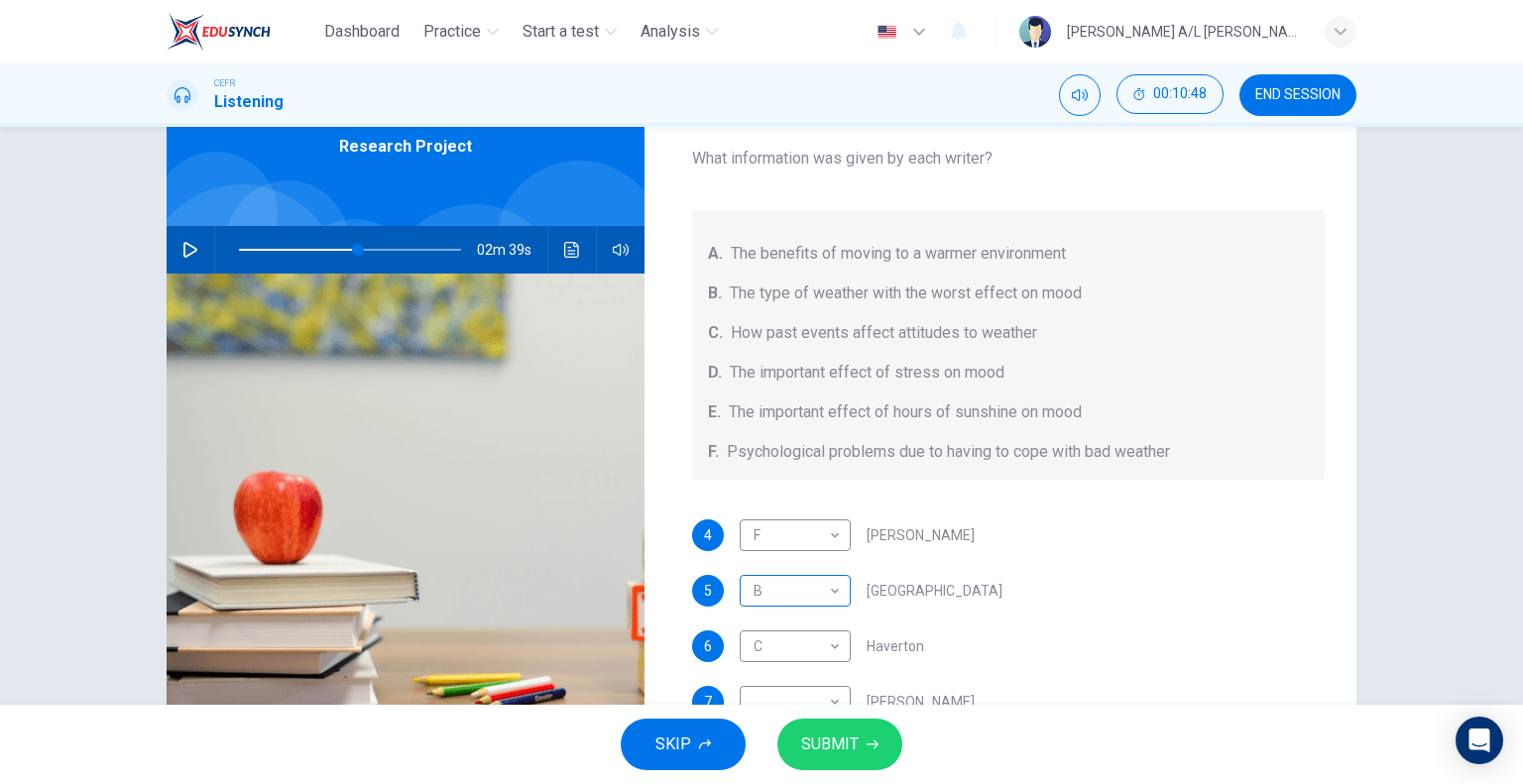 click on "Dashboard Practice Start a test Analysis English en ​ [PERSON_NAME] A/L [PERSON_NAME] CEFR Listening 00:10:48 END SESSION Questions 4 - 7 Choose your answers from the box and write the letters  A-F  next to the questions below. What information was given by each writer? A. The benefits of moving to a warmer environment B. The type of weather with the worst effect on mood C. How past events affect attitudes to weather D. The important effect of stress on mood E. The important effect of hours of sunshine on mood F. Psychological problems due to having to cope with bad weather 4 F F ​ [PERSON_NAME] 5 B B ​ Whitebourne 6 C C ​ Haverton 7 ​ ​ [PERSON_NAME] Research Project 02m 39s SKIP SUBMIT EduSynch - Online Language Proficiency Testing
Dashboard Practice Start a test Analysis Notifications © Copyright  2025" at bounding box center (762, 392) 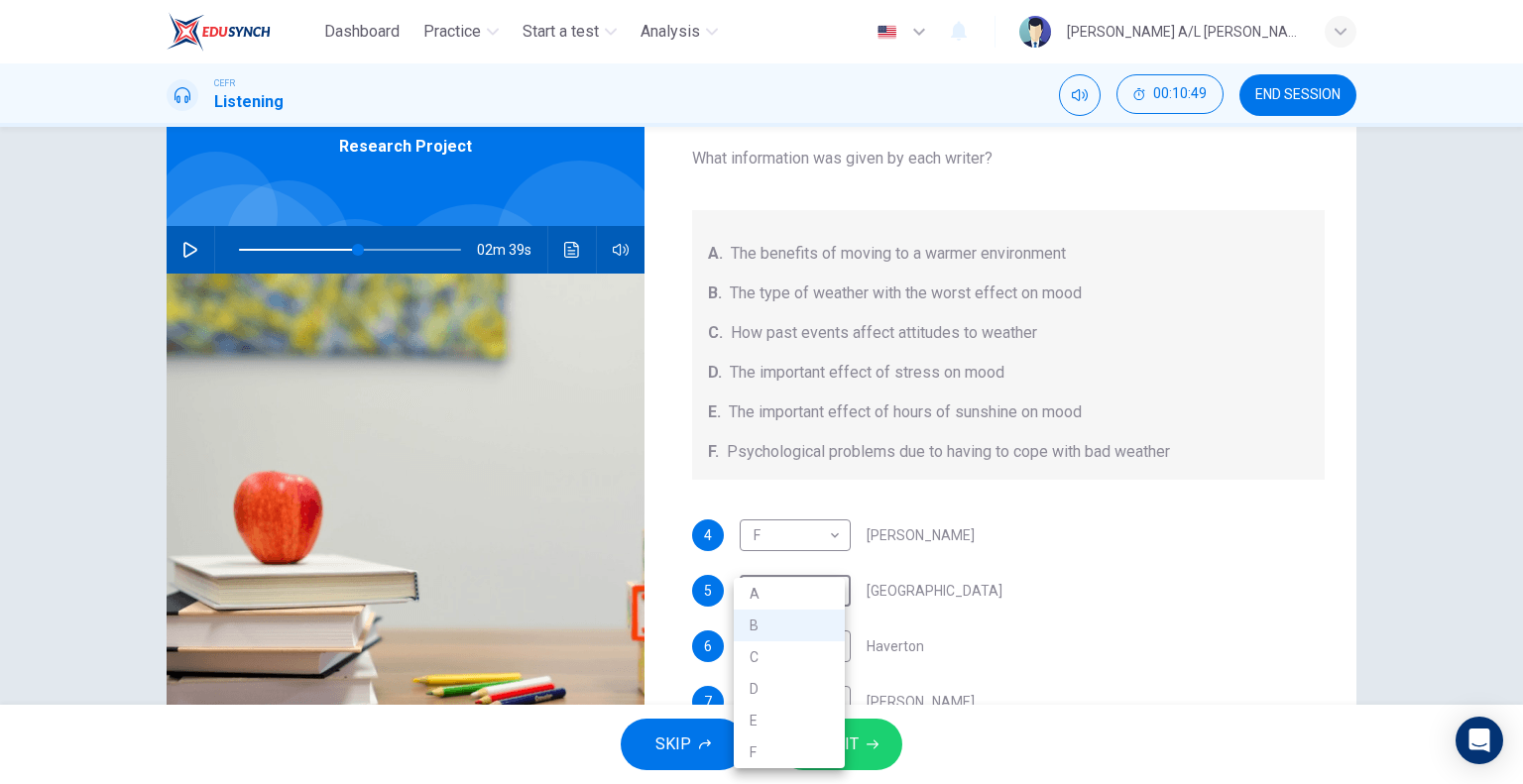 click on "D" at bounding box center [789, 689] 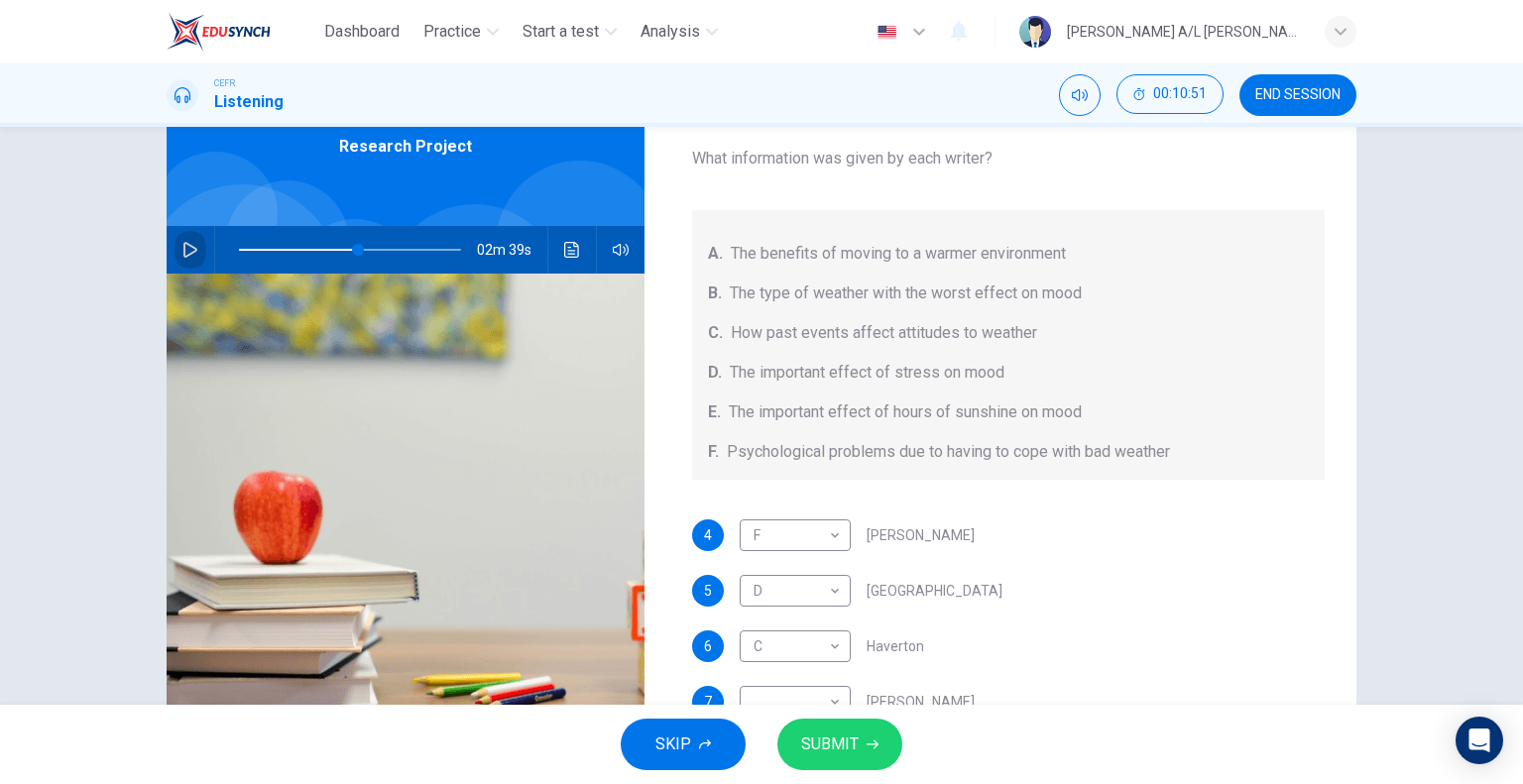 click at bounding box center (190, 250) 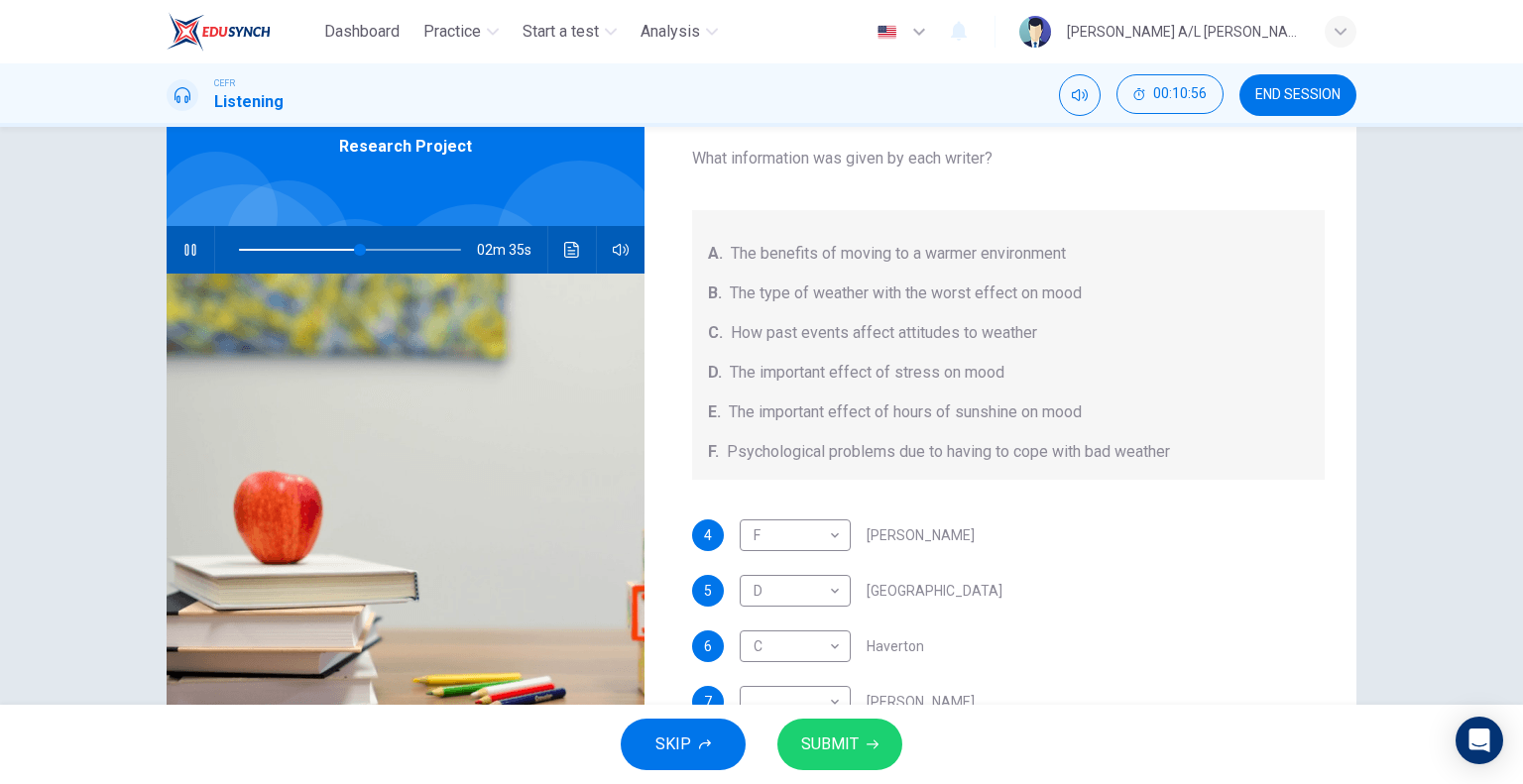 click at bounding box center [350, 250] 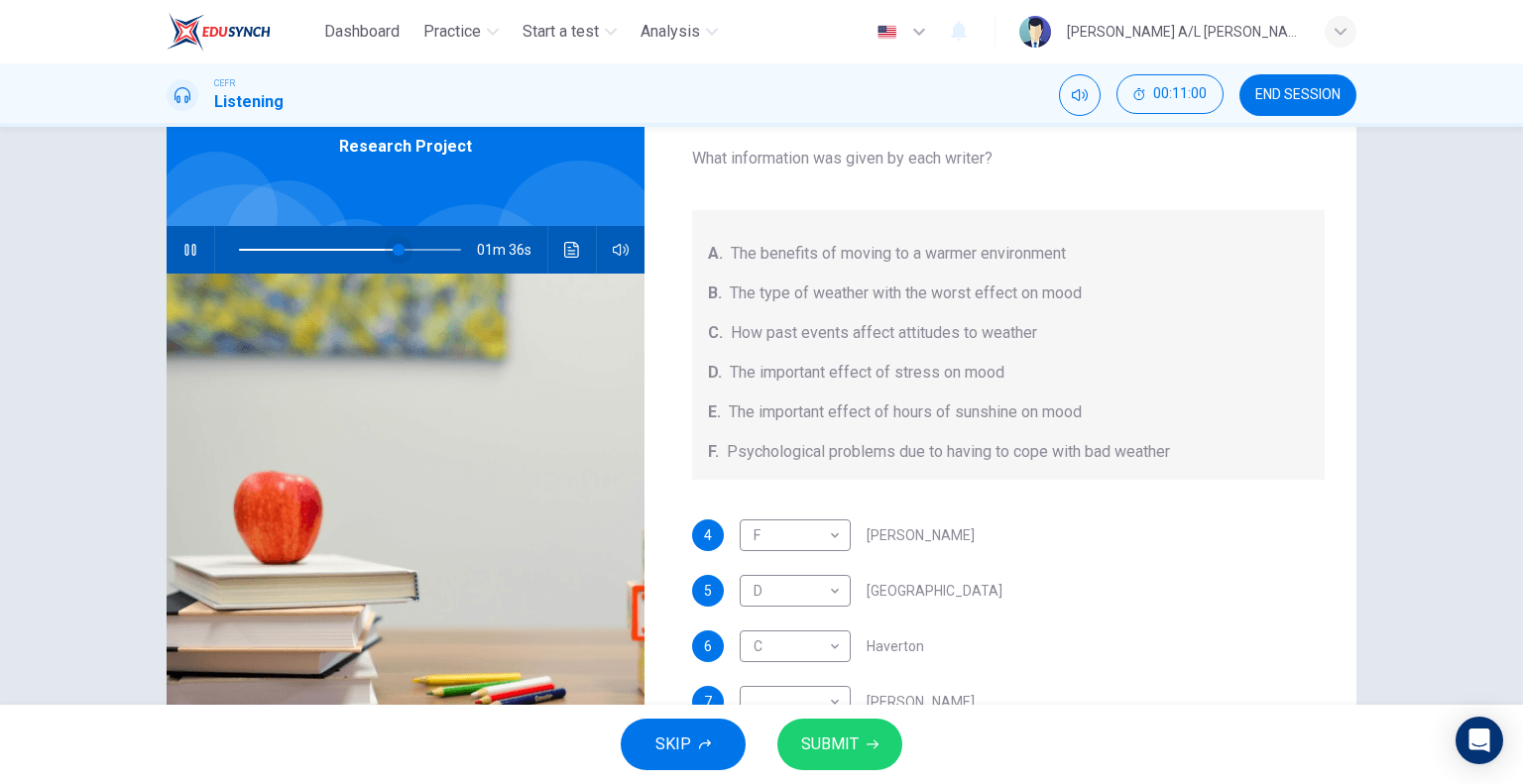 scroll, scrollTop: 190, scrollLeft: 0, axis: vertical 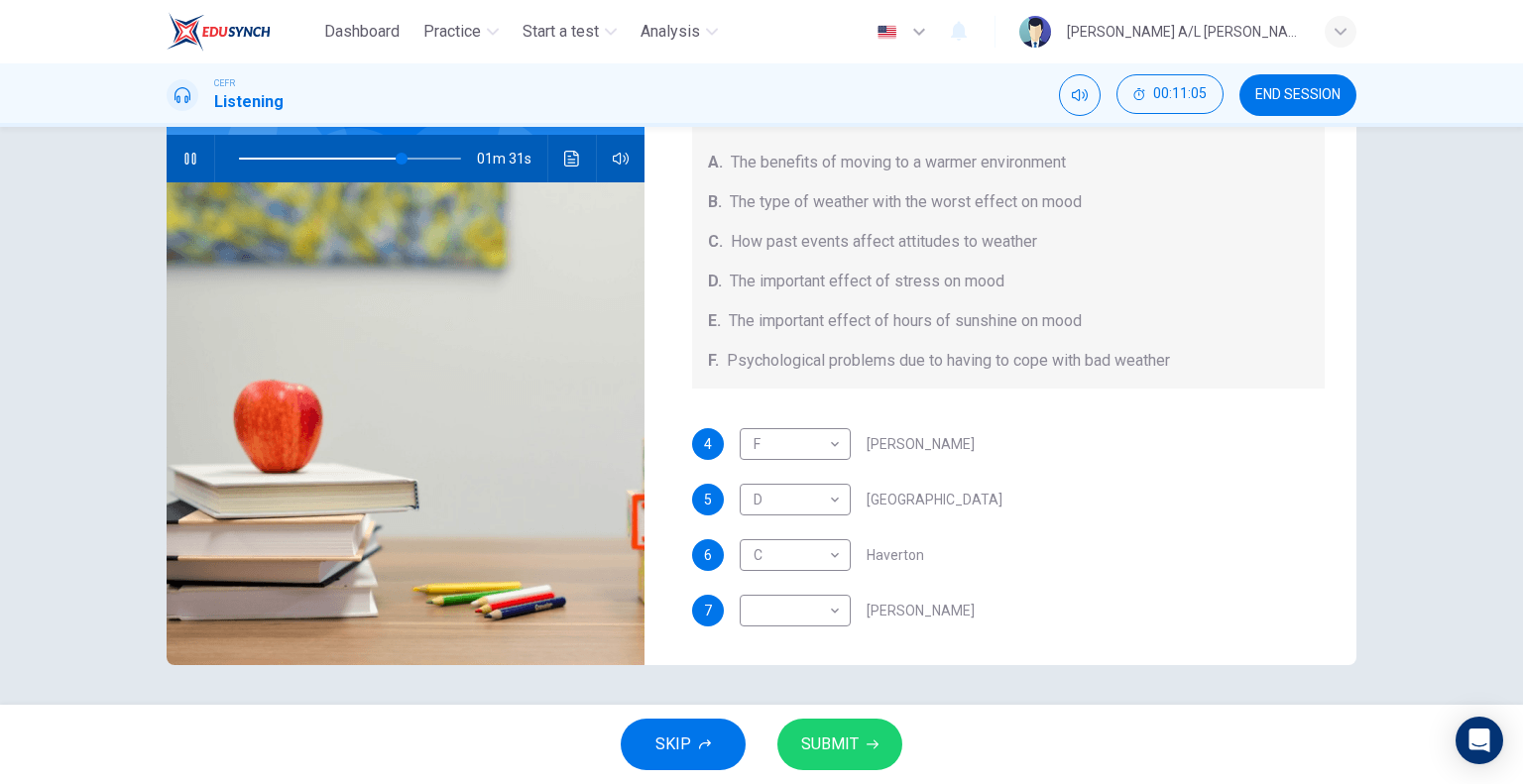 click at bounding box center [350, 159] 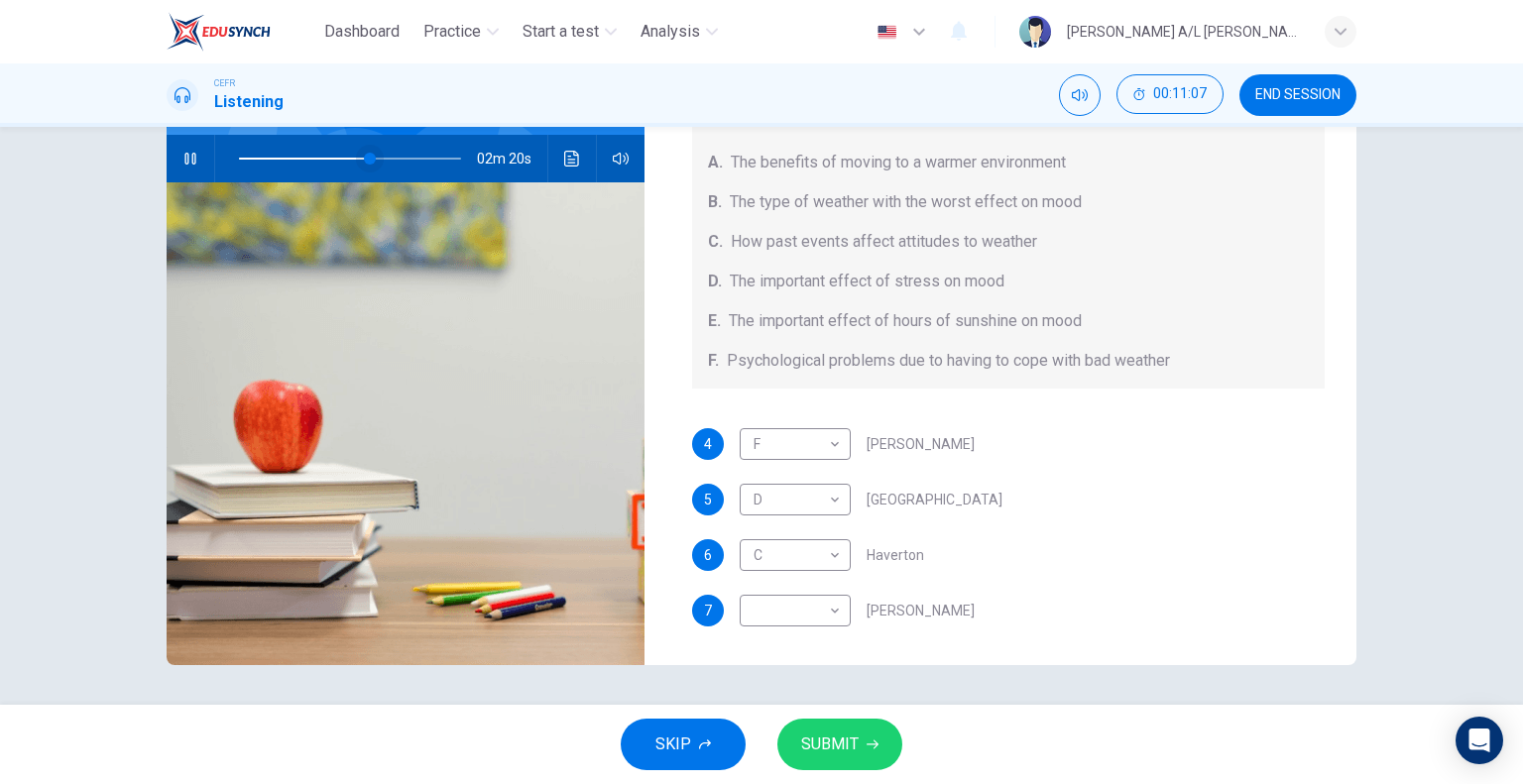 click at bounding box center (370, 159) 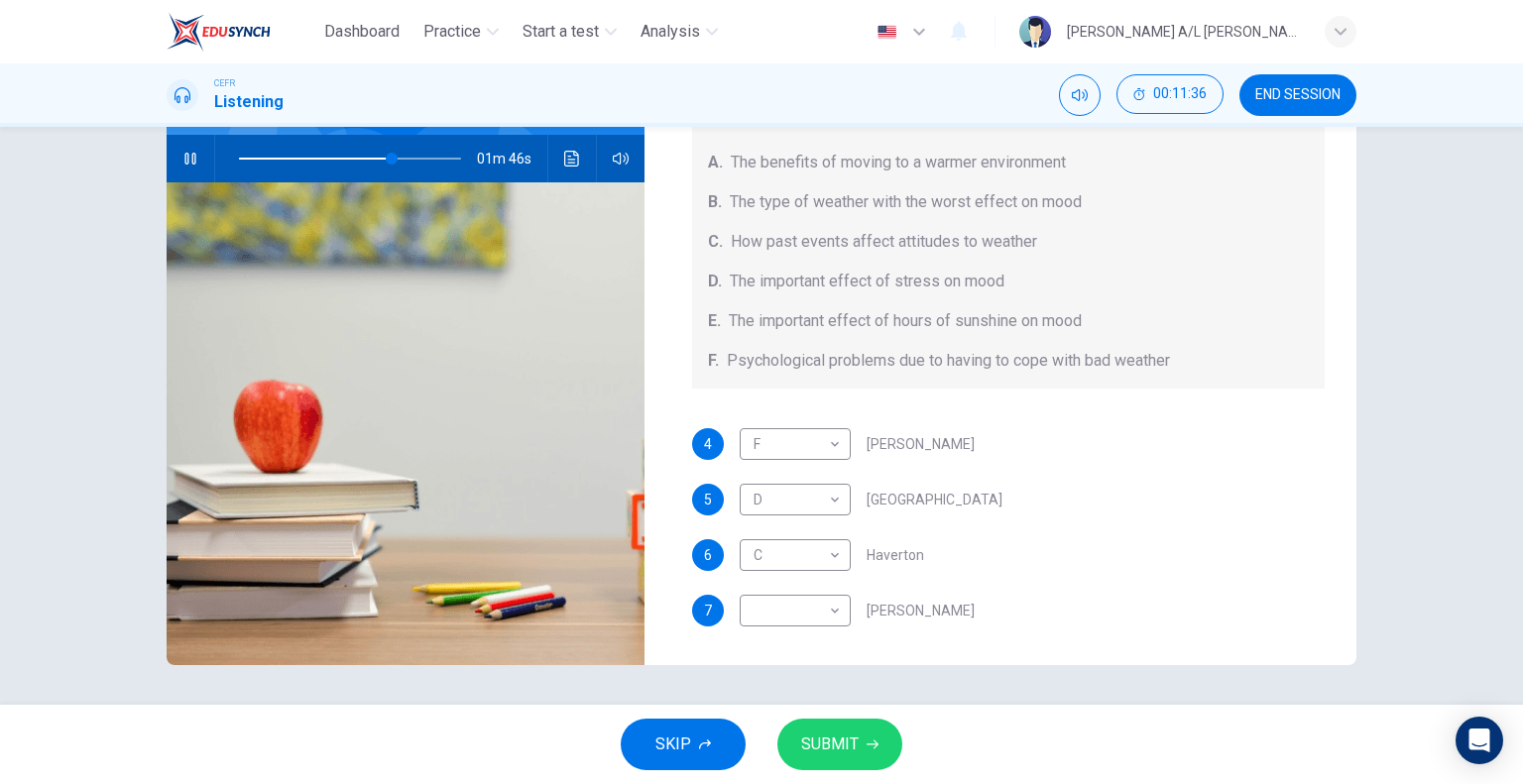 click 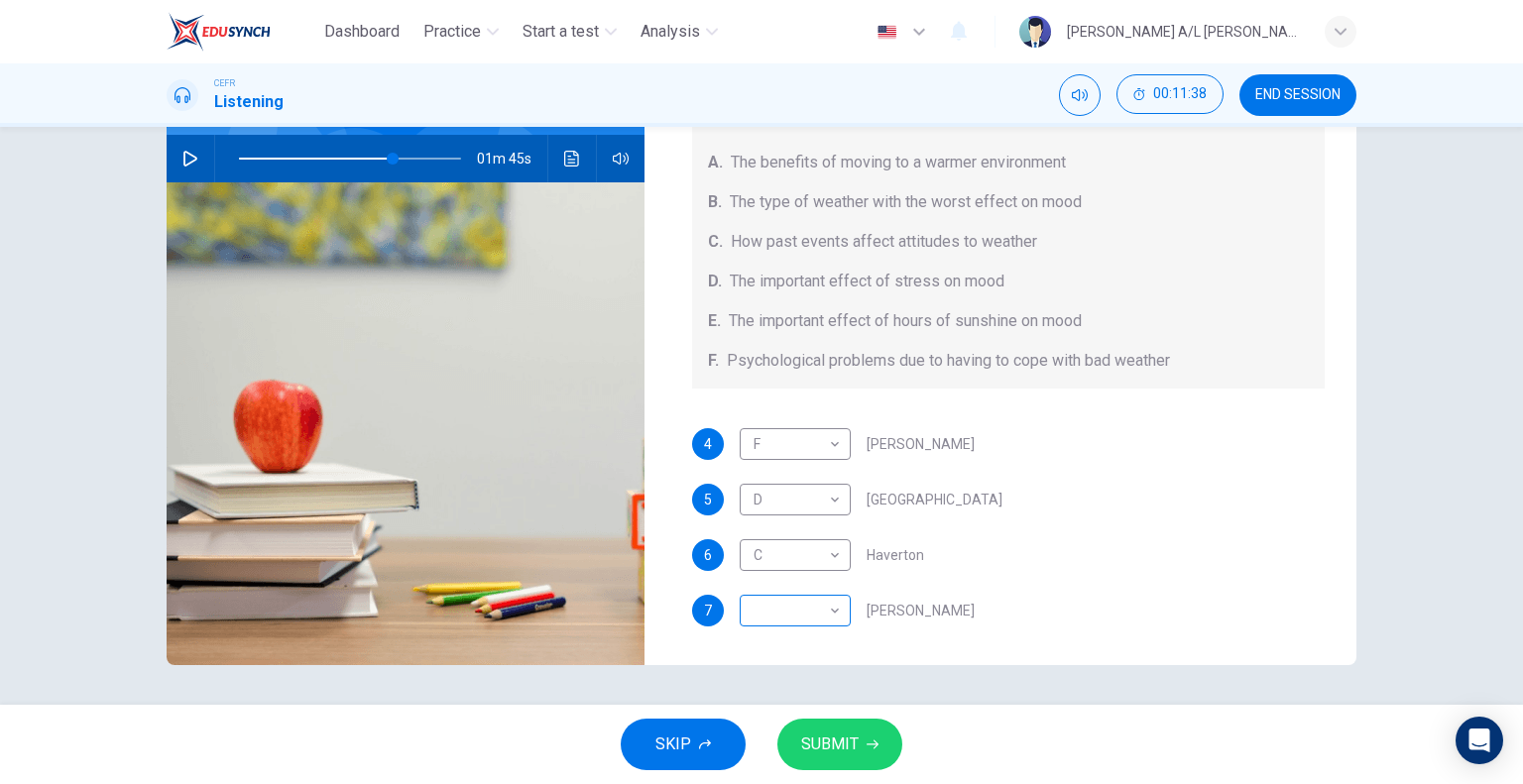 click on "Dashboard Practice Start a test Analysis English en ​ [PERSON_NAME] A/L [PERSON_NAME] CEFR Listening 00:11:38 END SESSION Questions 4 - 7 Choose your answers from the box and write the letters  A-F  next to the questions below. What information was given by each writer? A. The benefits of moving to a warmer environment B. The type of weather with the worst effect on mood C. How past events affect attitudes to weather D. The important effect of stress on mood E. The important effect of hours of sunshine on mood F. Psychological problems due to having to cope with bad weather 4 F F ​ [PERSON_NAME] 5 D D ​ Whitebourne 6 C C ​ Haverton 7 ​ ​ [PERSON_NAME] Research Project 01m 45s SKIP SUBMIT EduSynch - Online Language Proficiency Testing
Dashboard Practice Start a test Analysis Notifications © Copyright  2025" at bounding box center [762, 392] 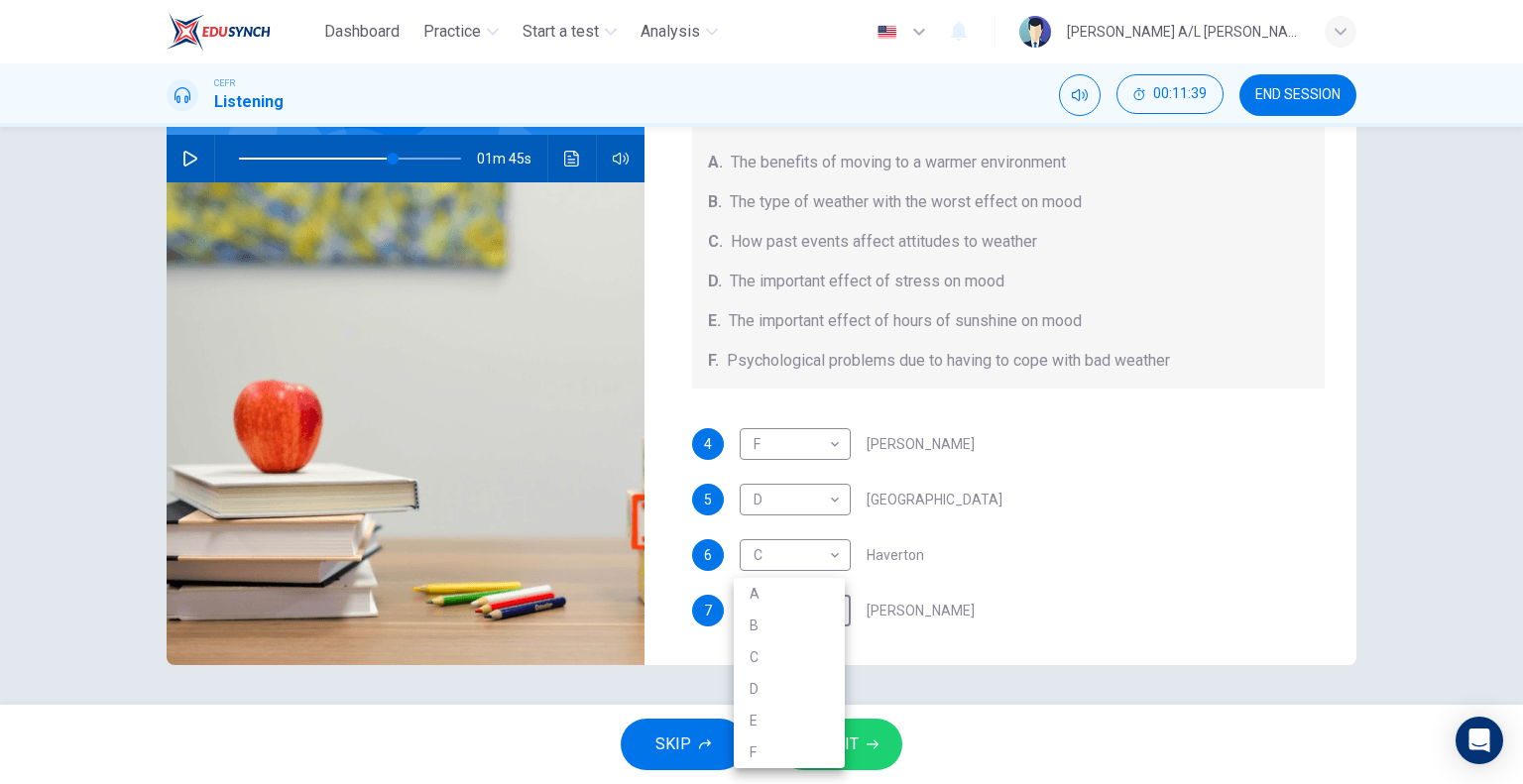 click on "E" at bounding box center [789, 721] 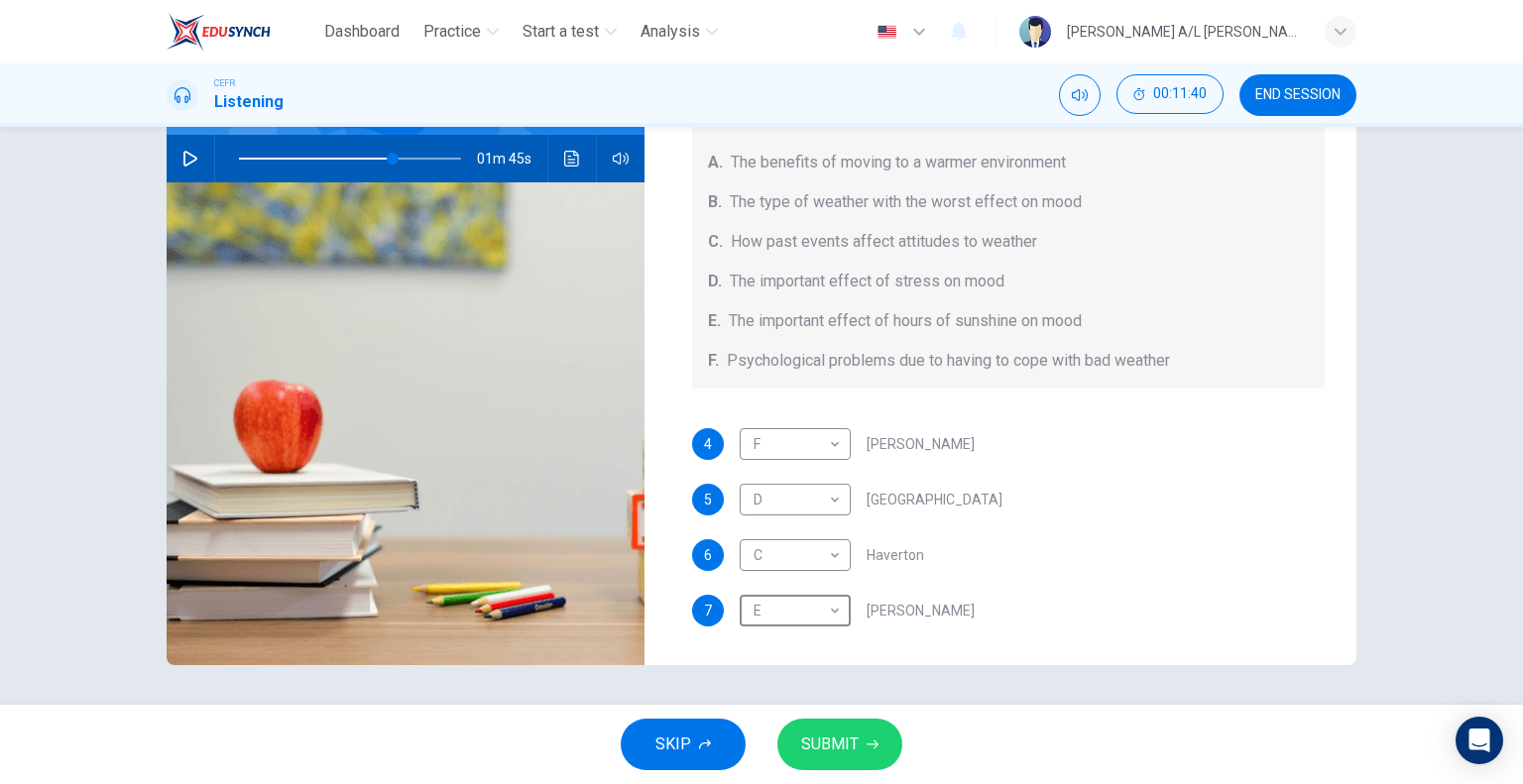 click on "SUBMIT" at bounding box center [830, 744] 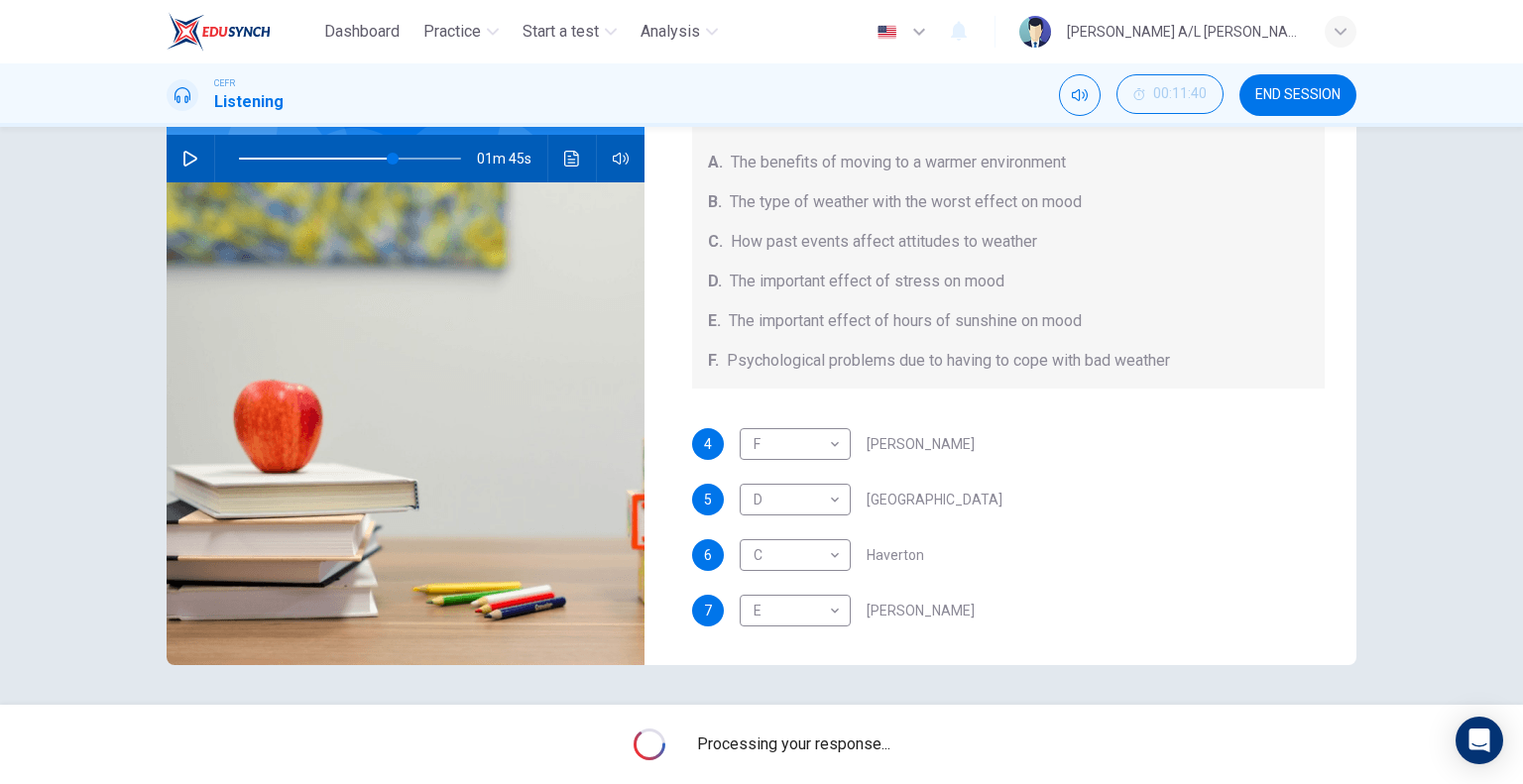 type on "69" 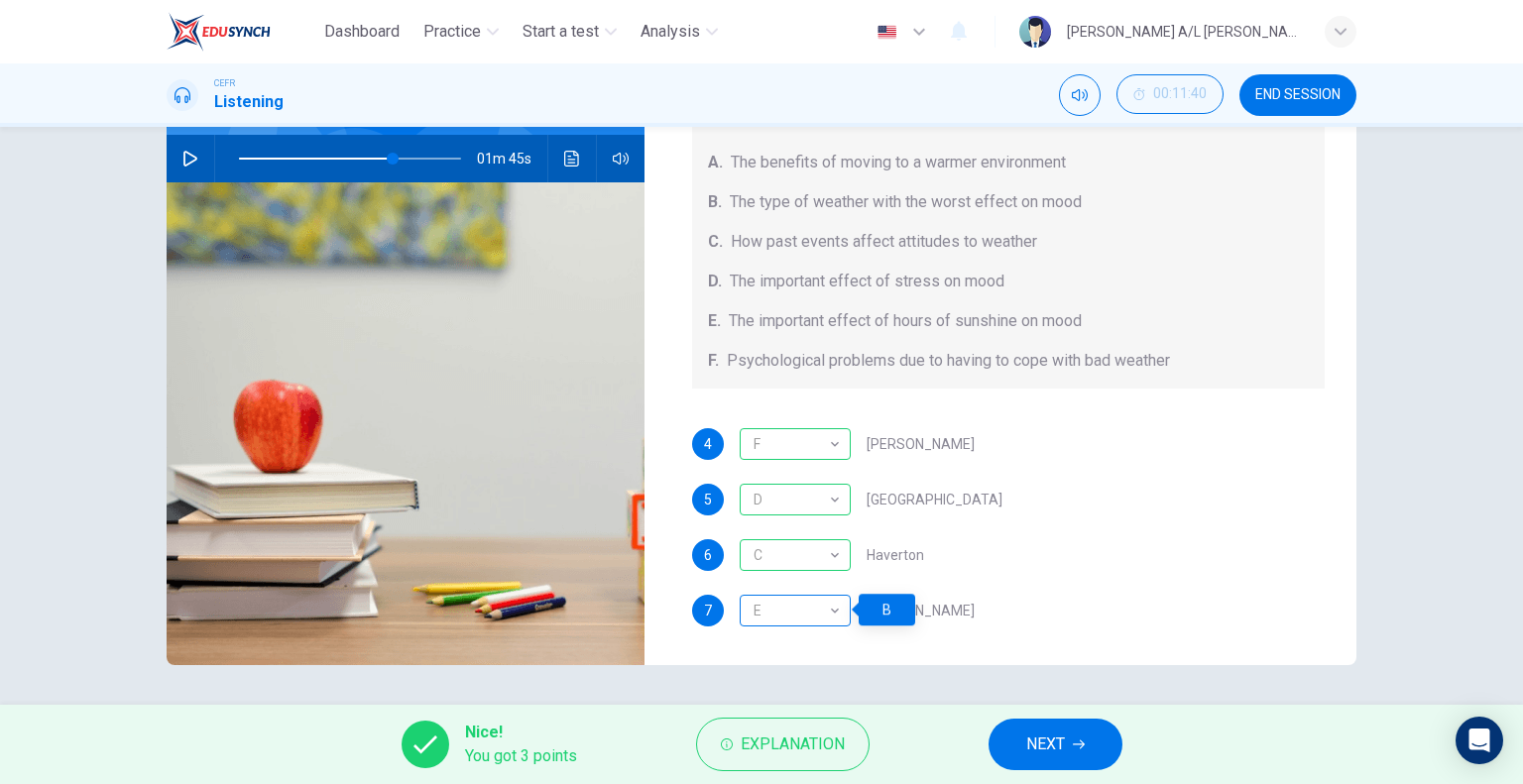 click on "E" at bounding box center (791, 611) 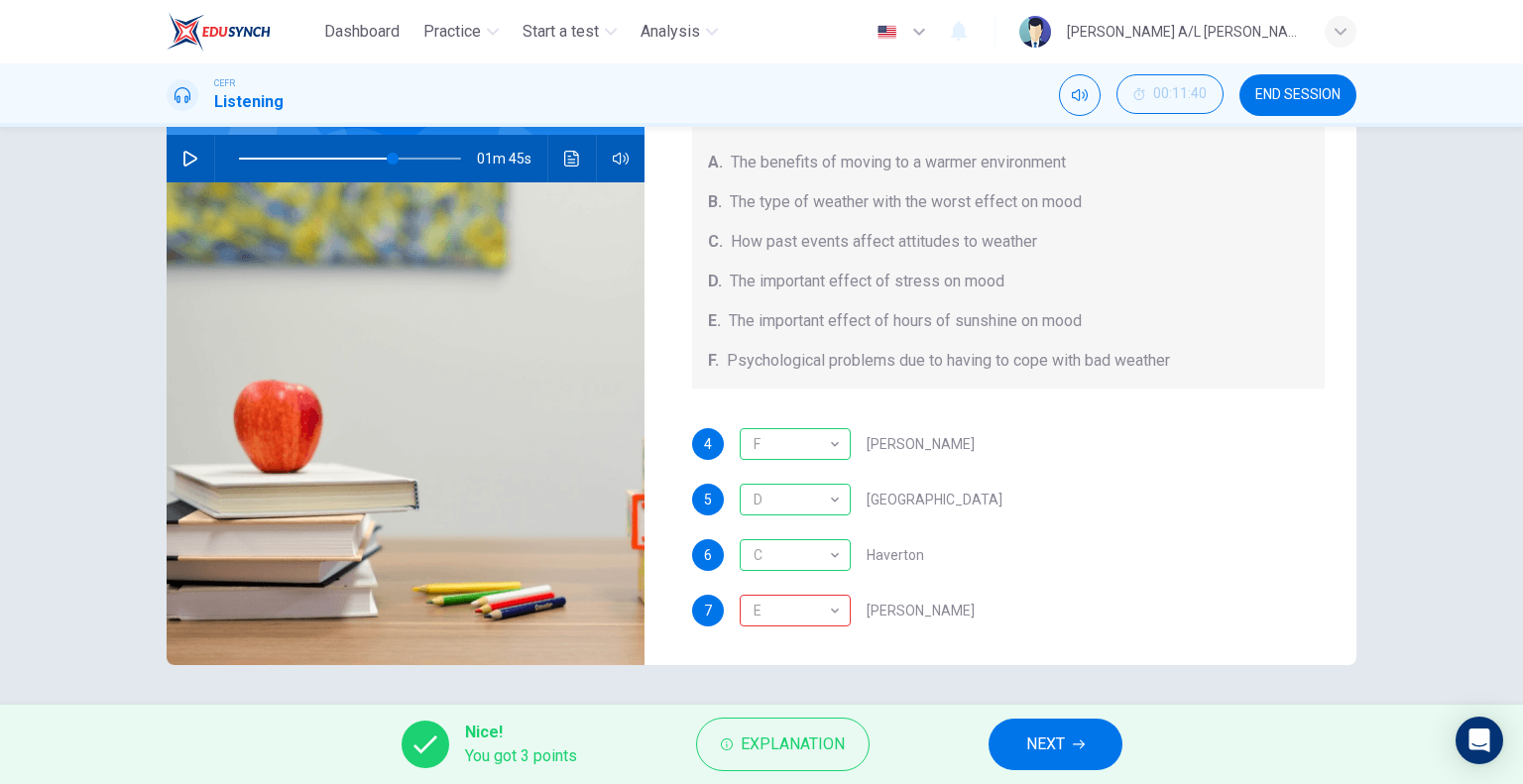 click on "NEXT" at bounding box center (1055, 744) 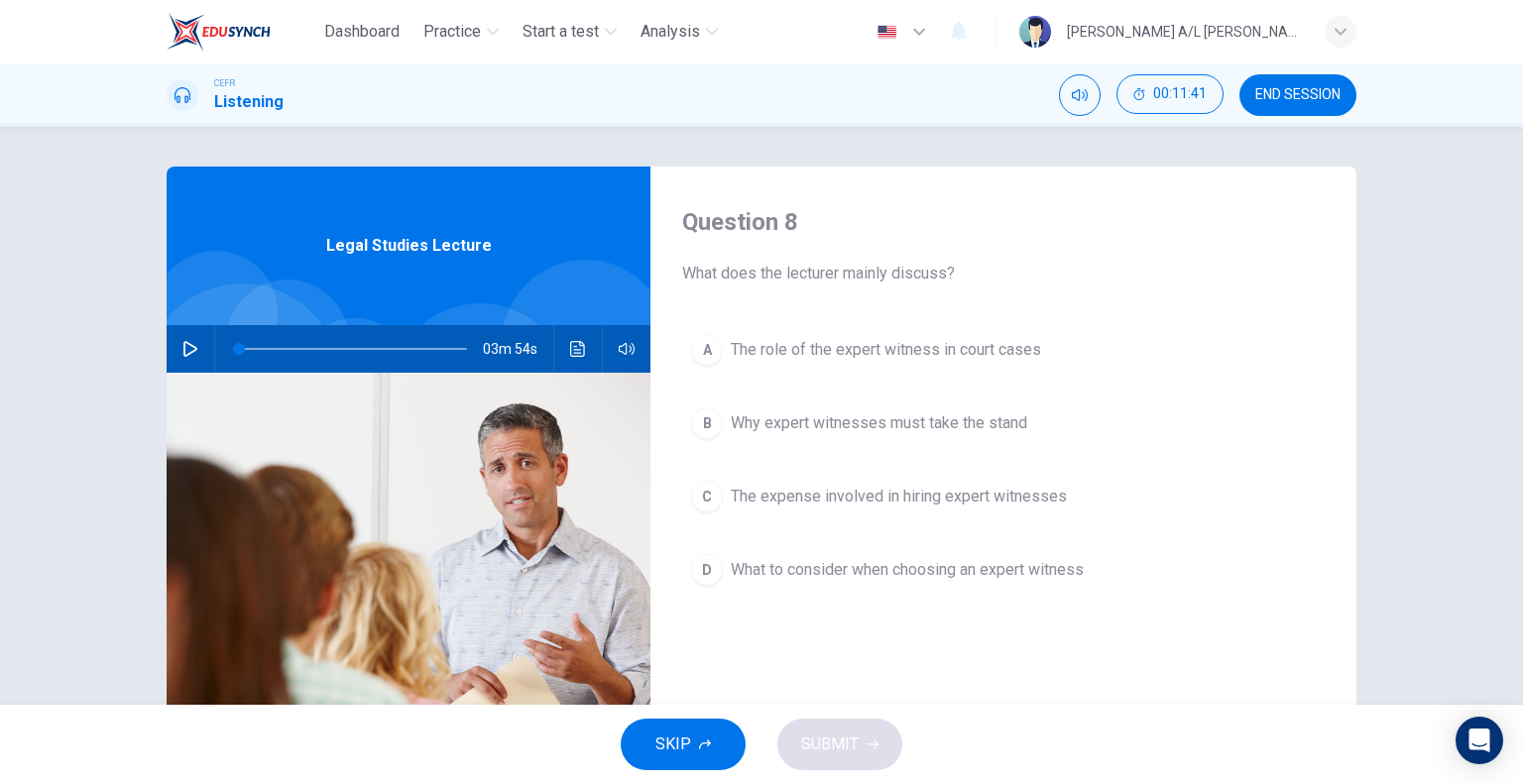 click on "03m 54s" at bounding box center (409, 349) 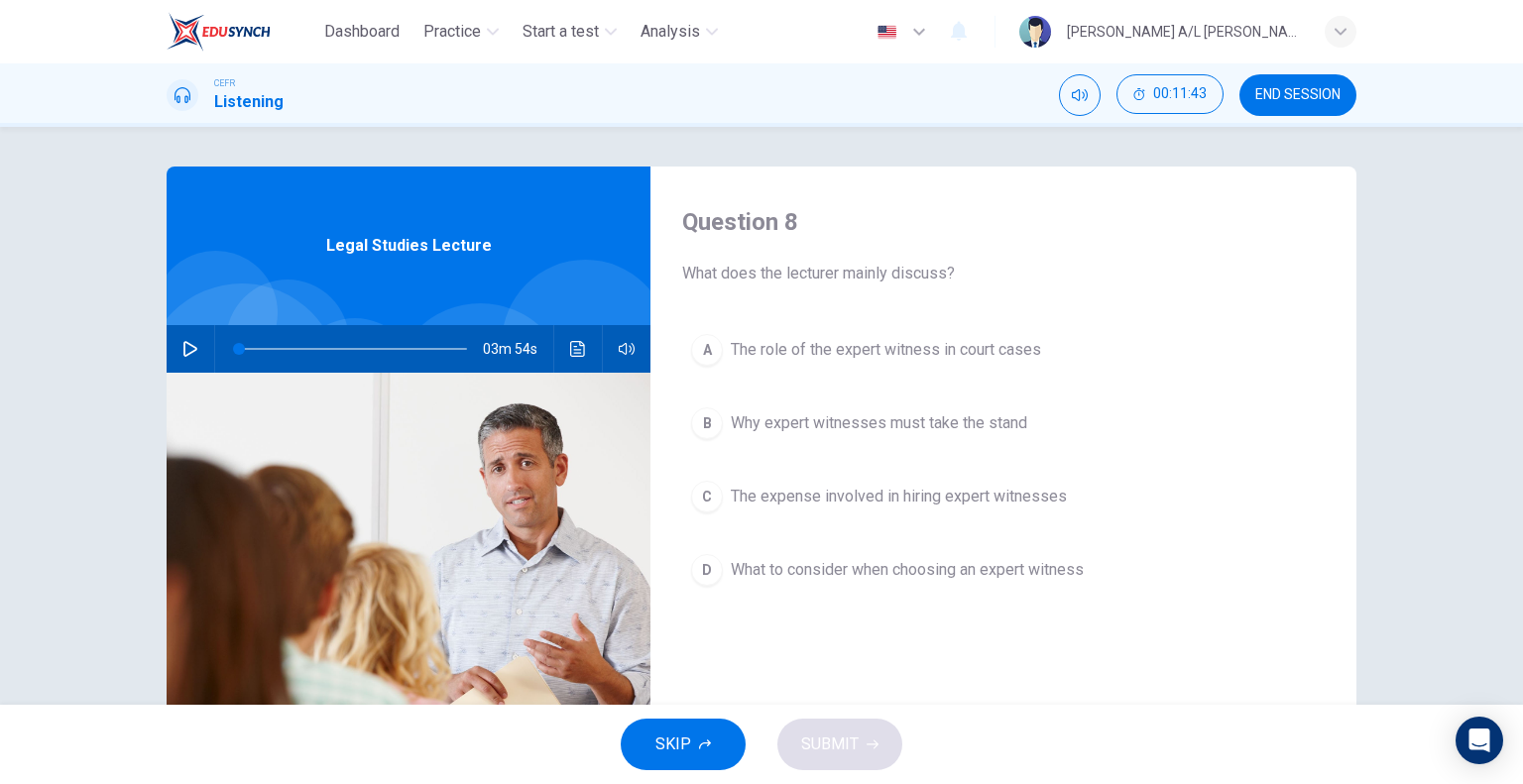 click 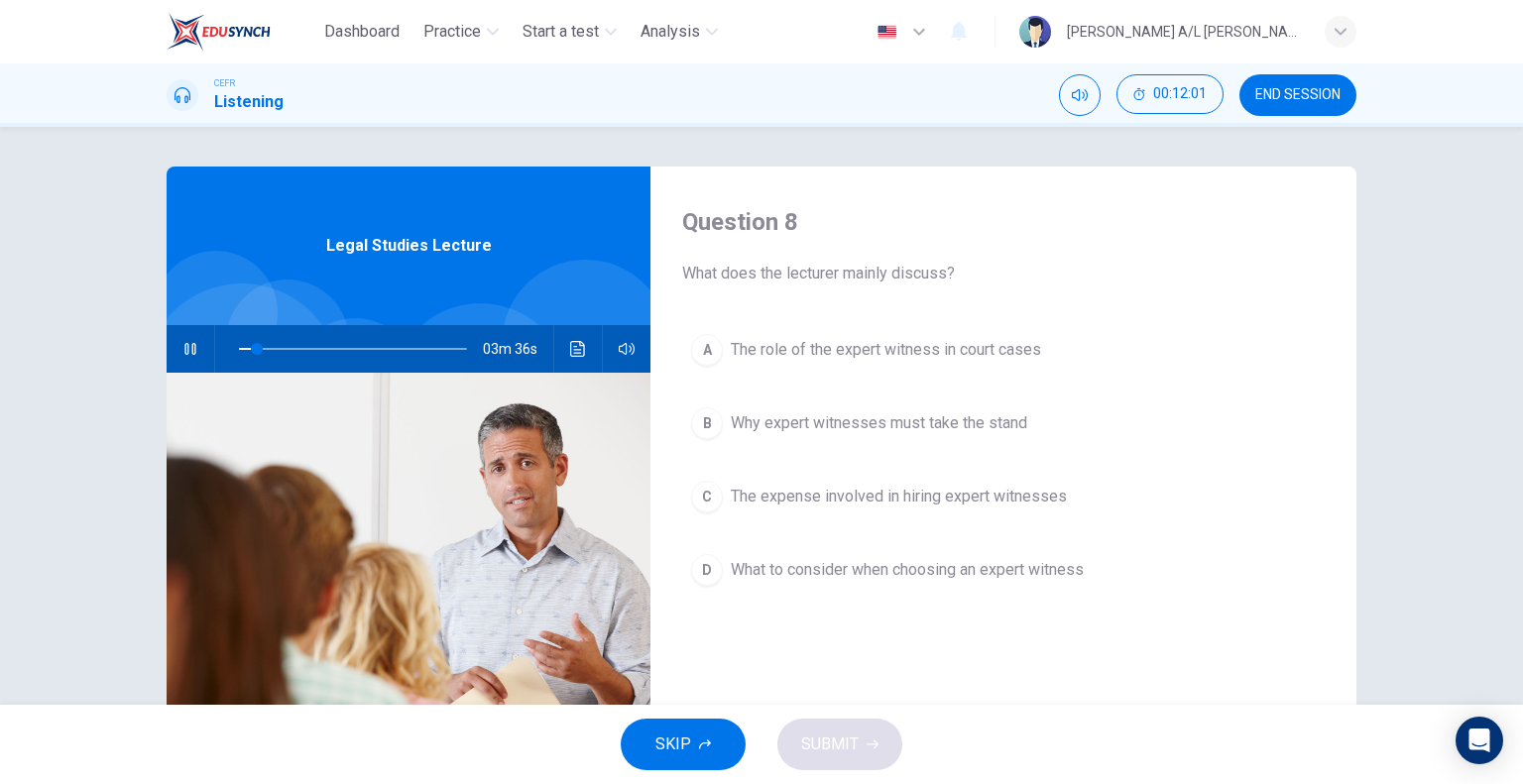click at bounding box center (190, 349) 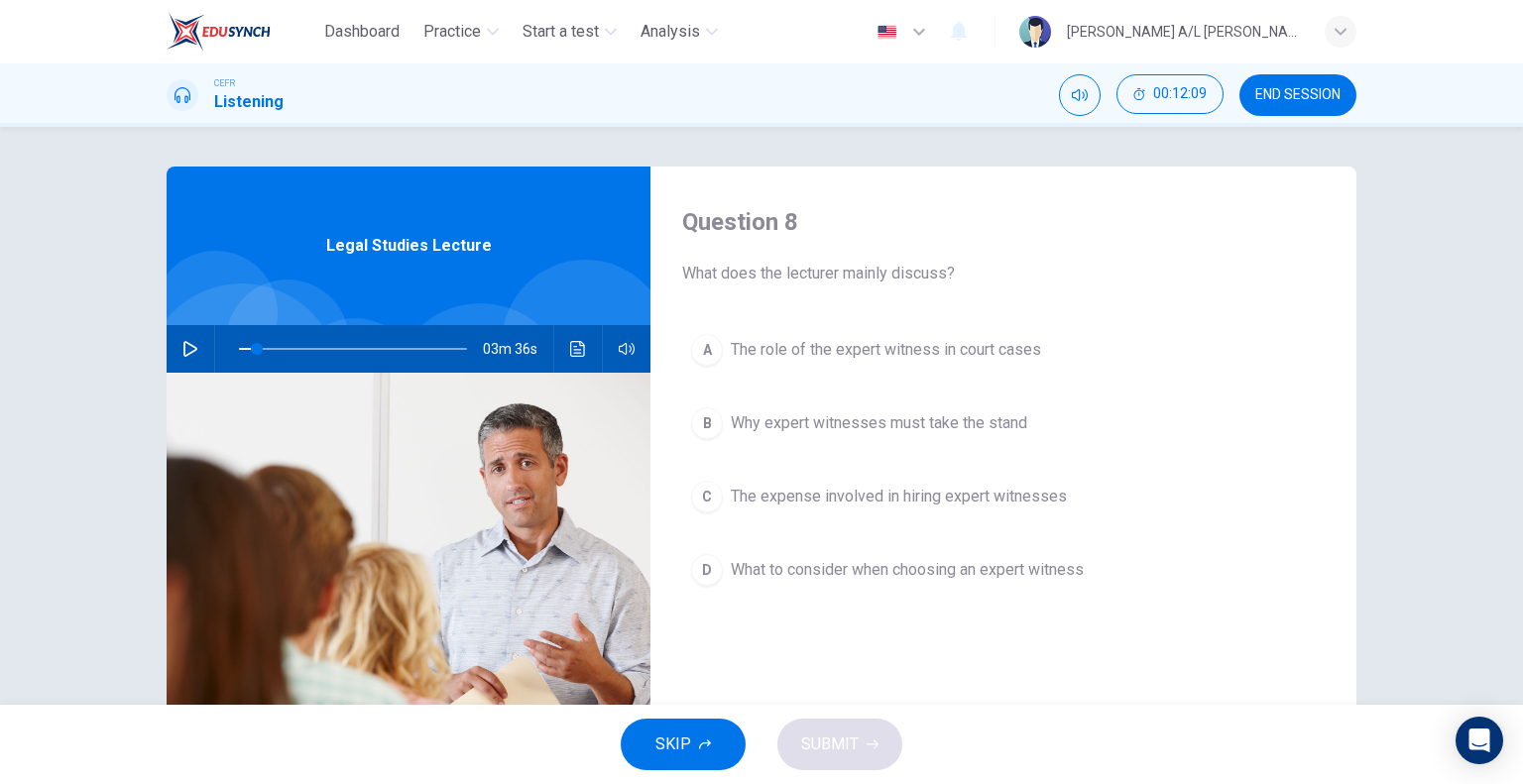 click at bounding box center (190, 349) 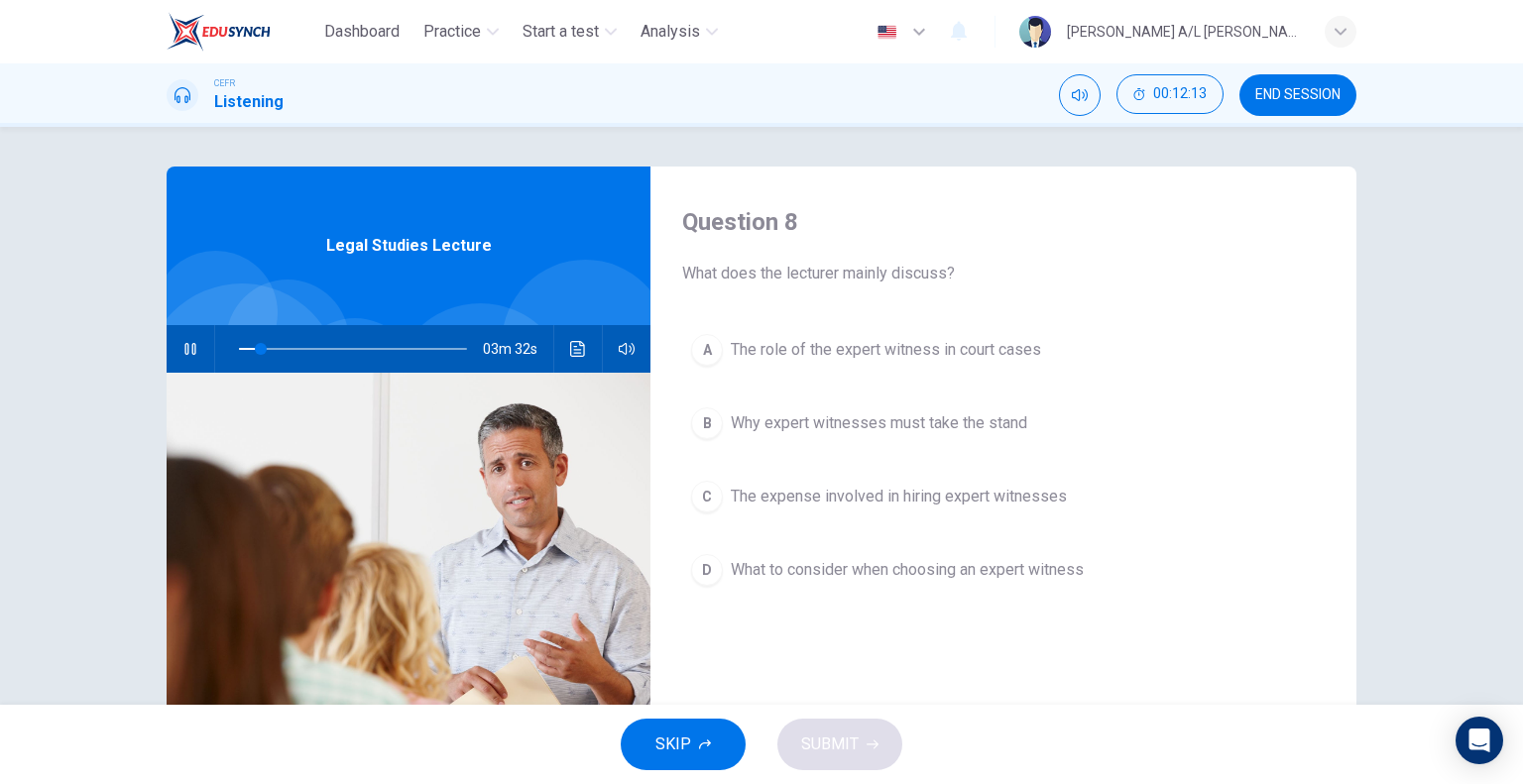 click 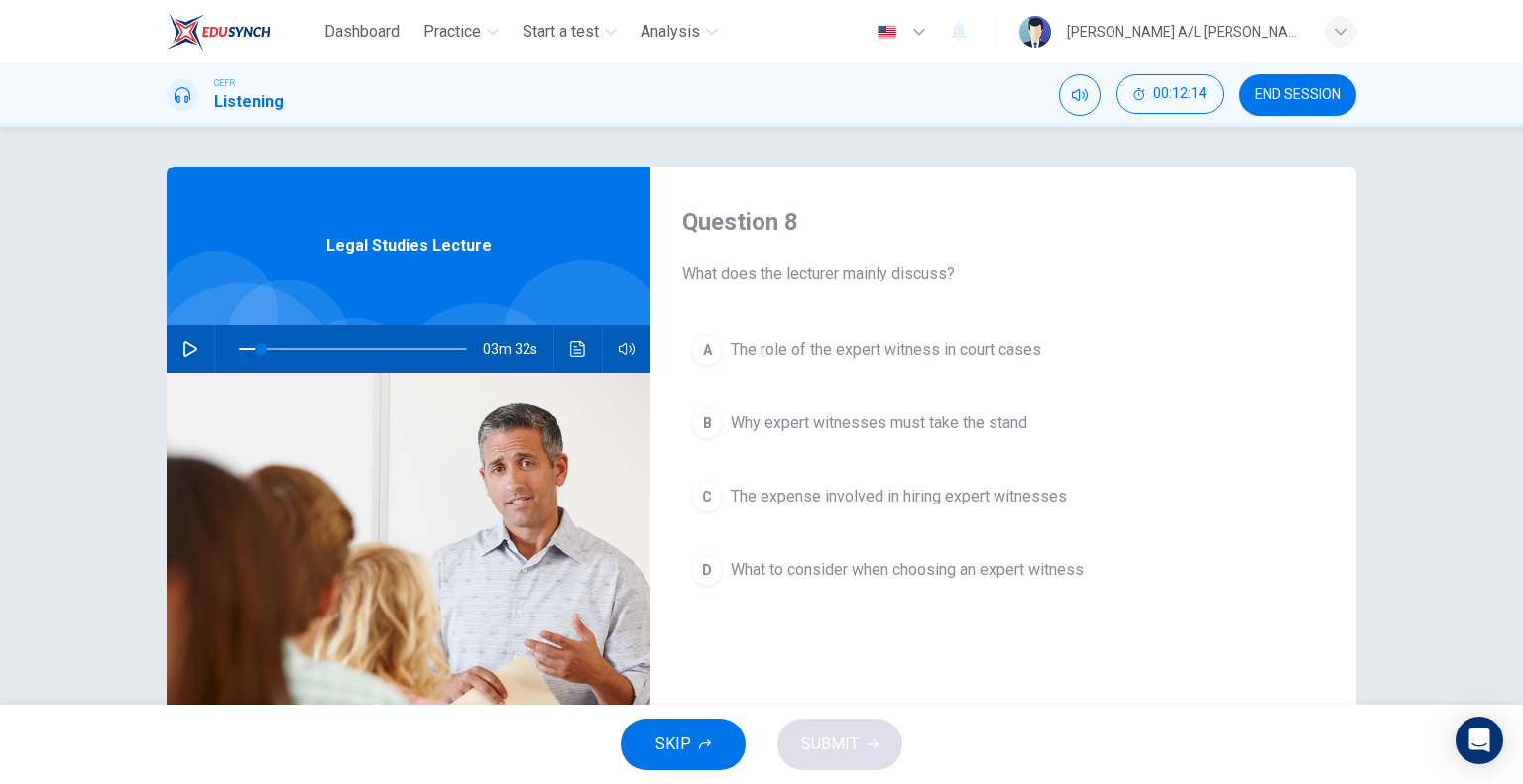 click on "What to consider when choosing an expert witness" at bounding box center (907, 570) 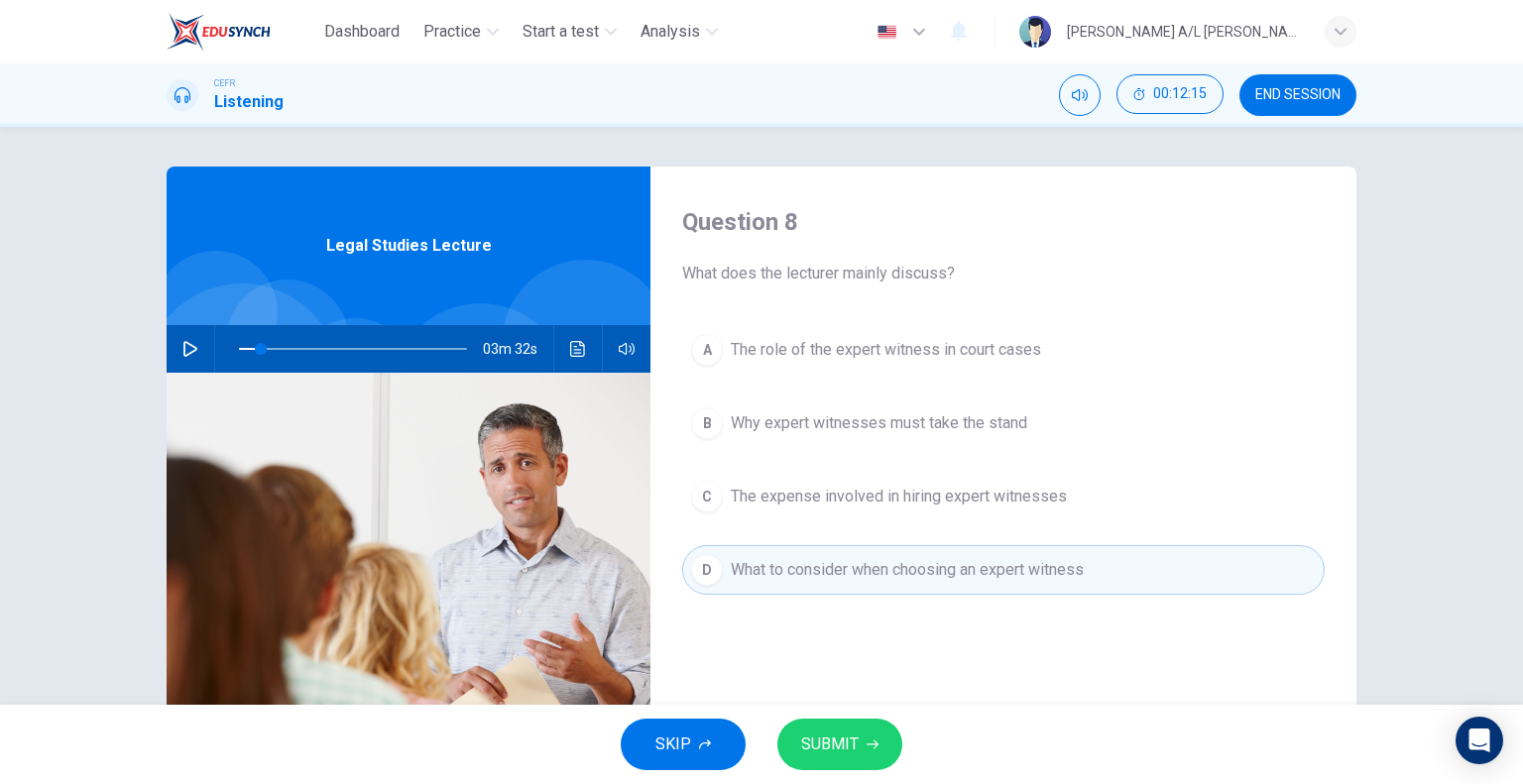 click on "SUBMIT" at bounding box center (830, 744) 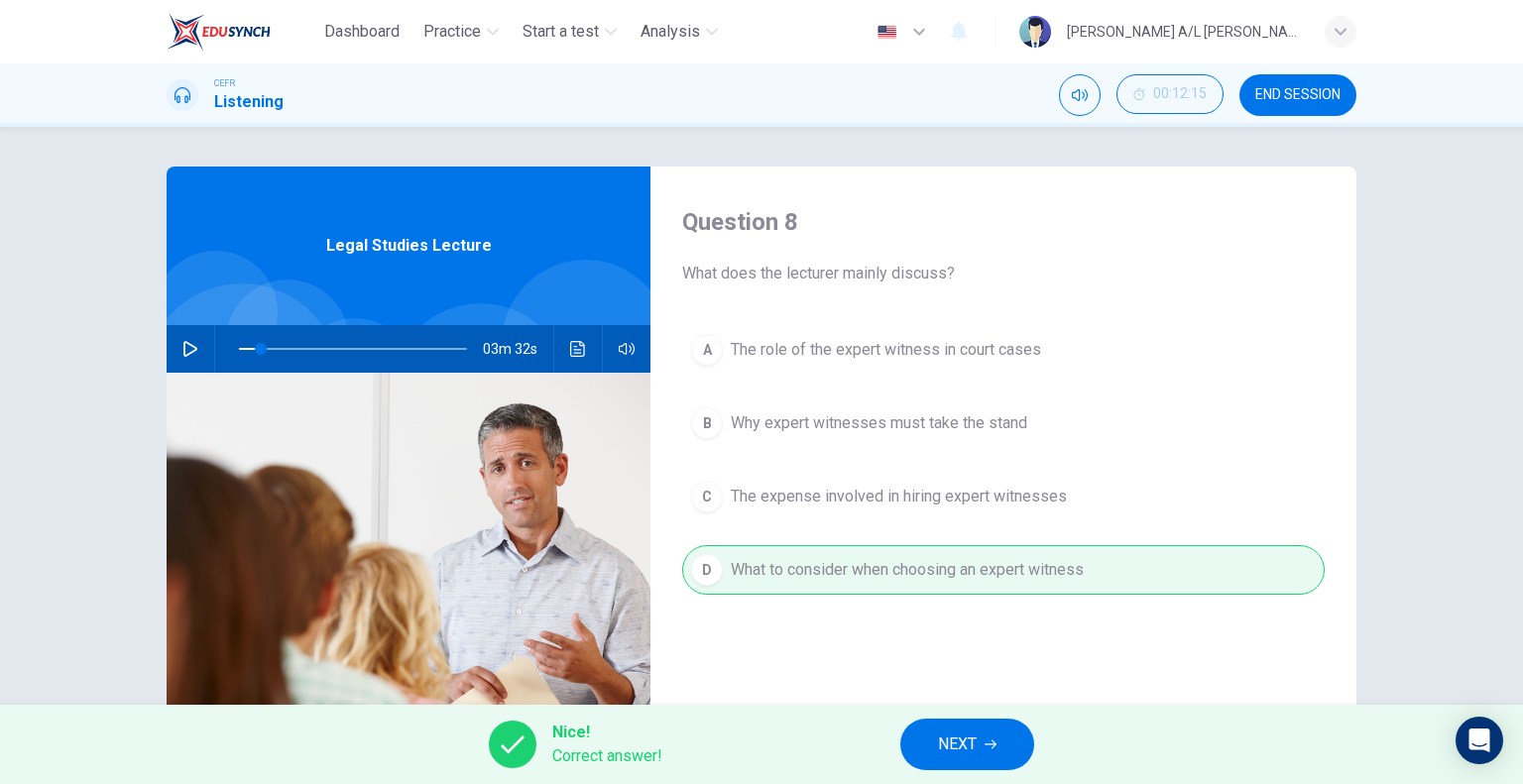 click on "NEXT" at bounding box center [967, 744] 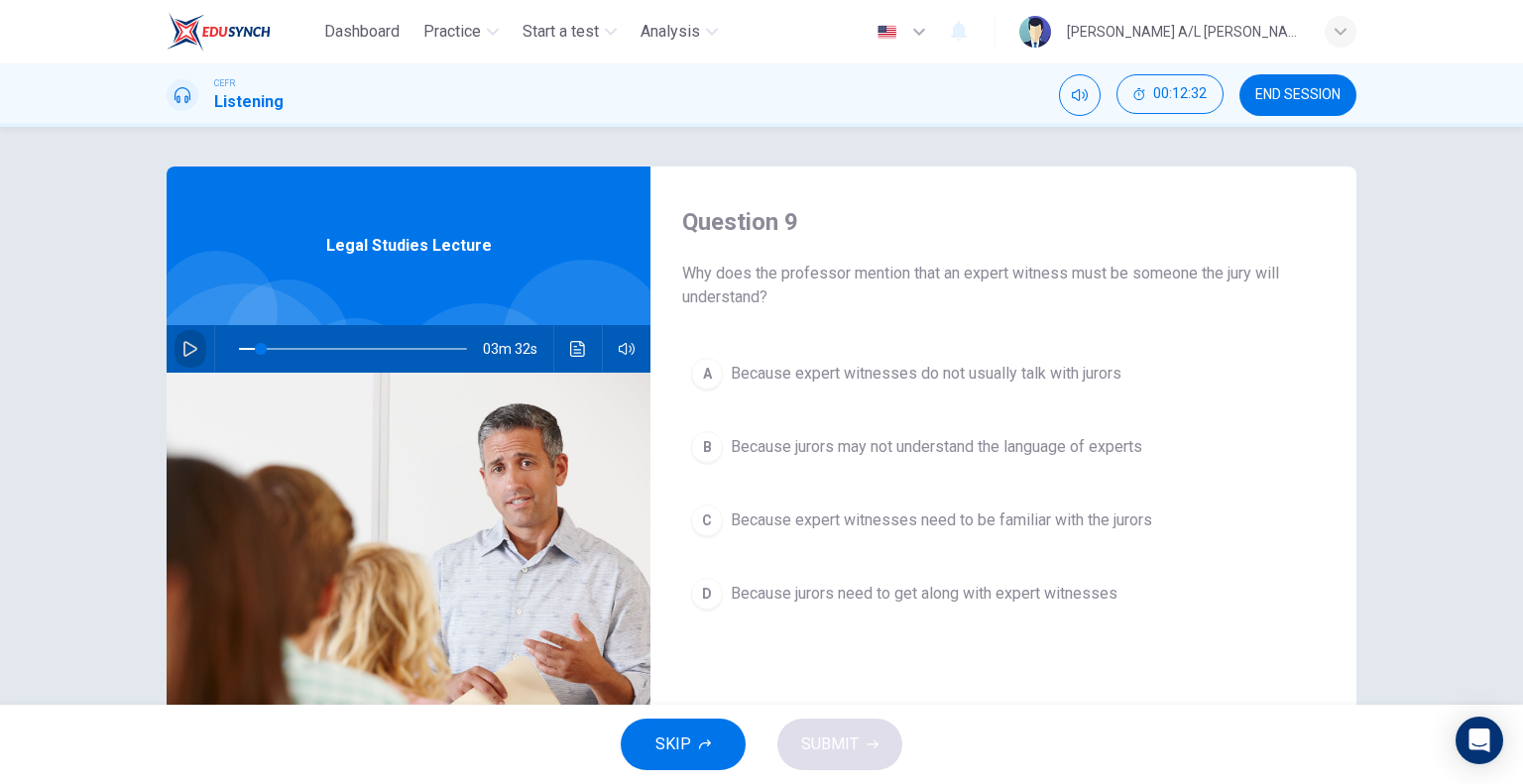 click 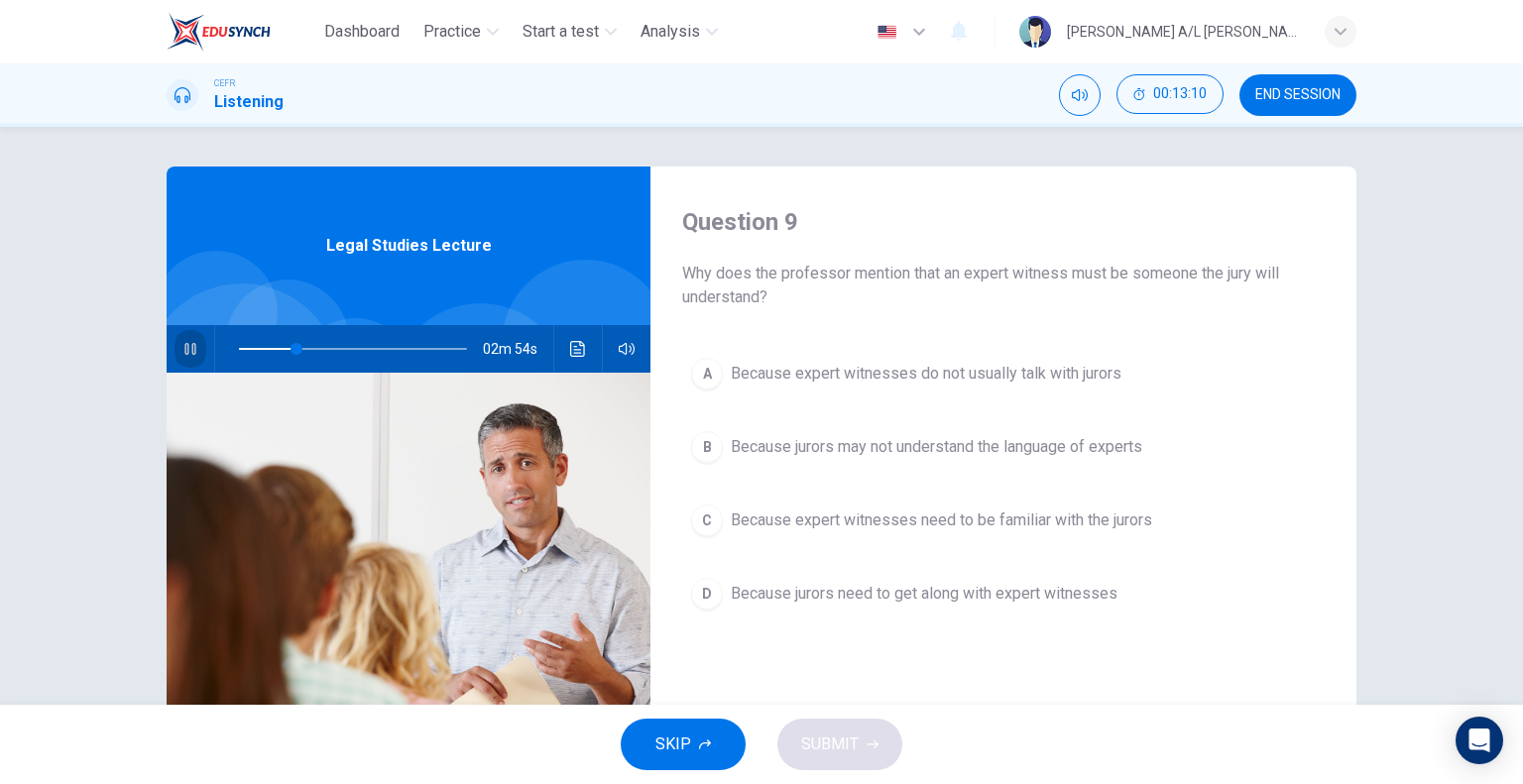 click 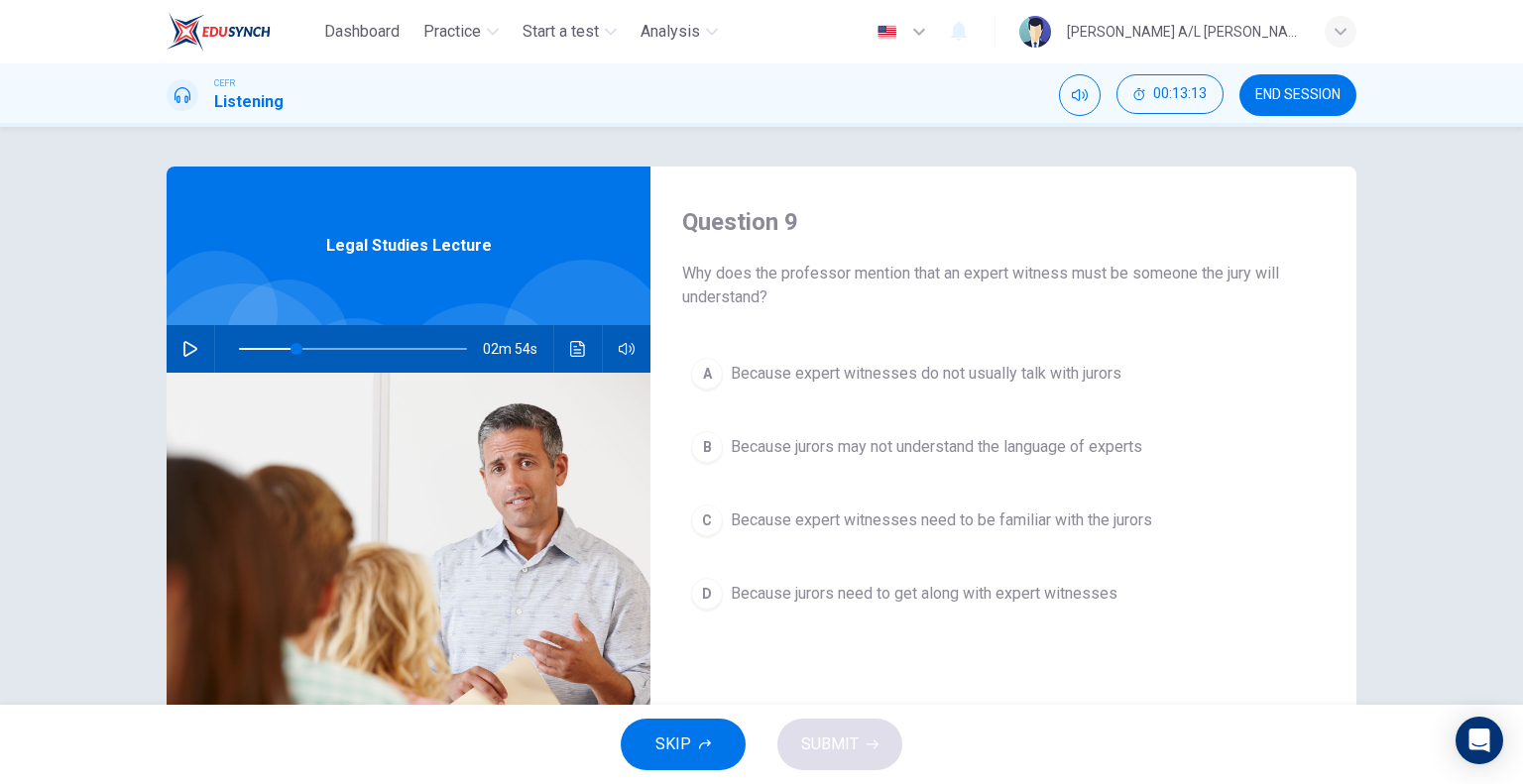 click 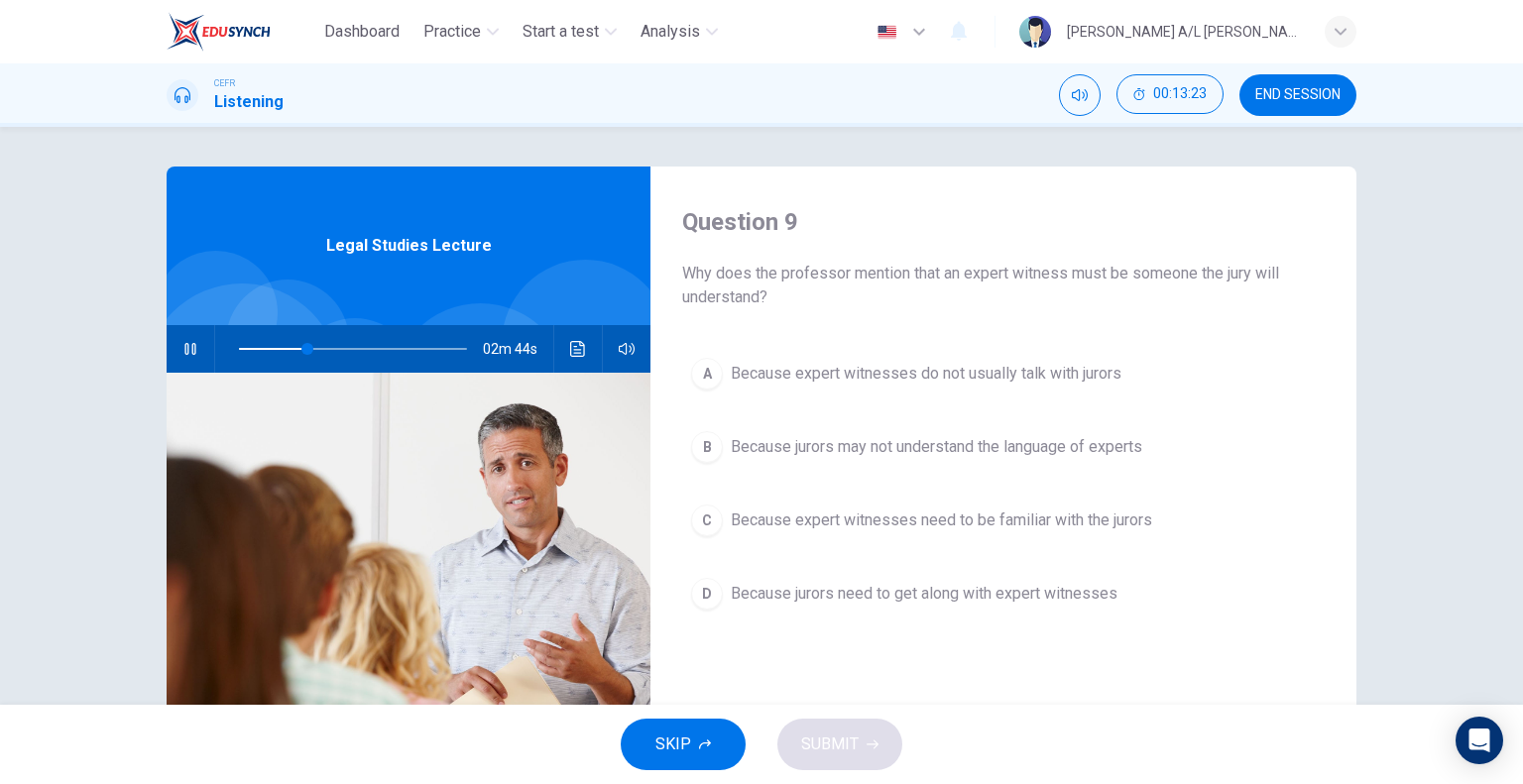 click 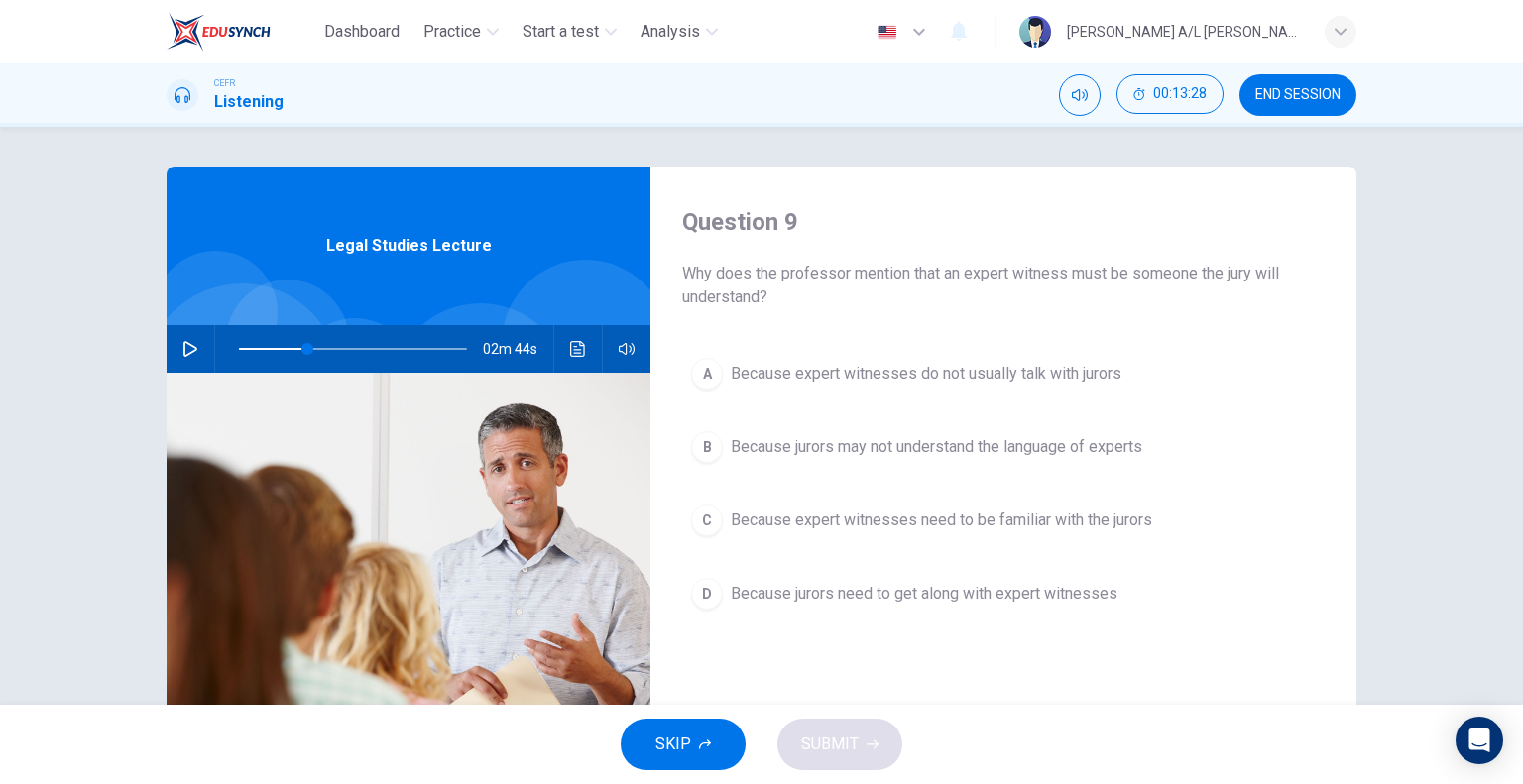 click on "Because jurors need to get along with expert witnesses" at bounding box center (924, 594) 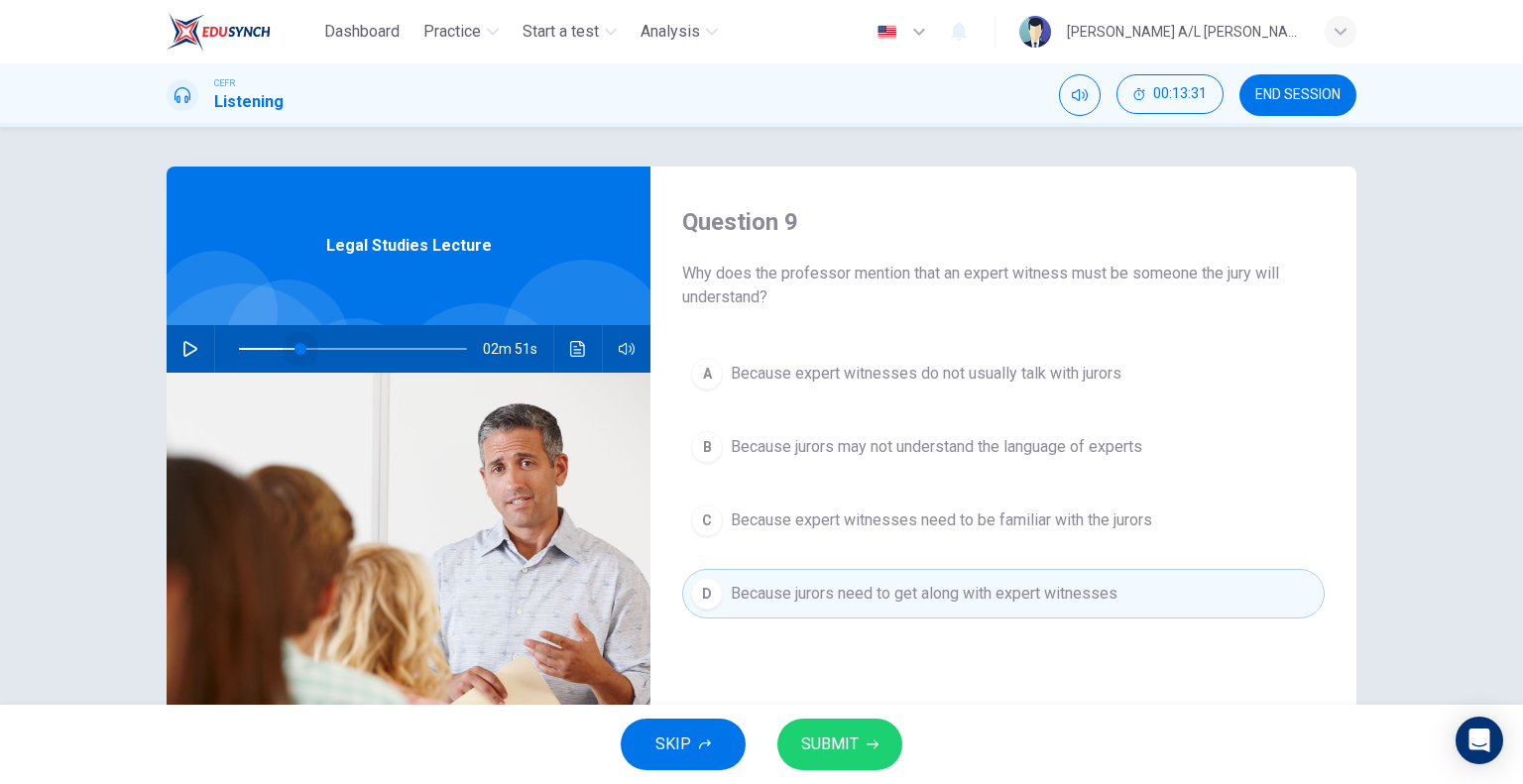 click at bounding box center (300, 349) 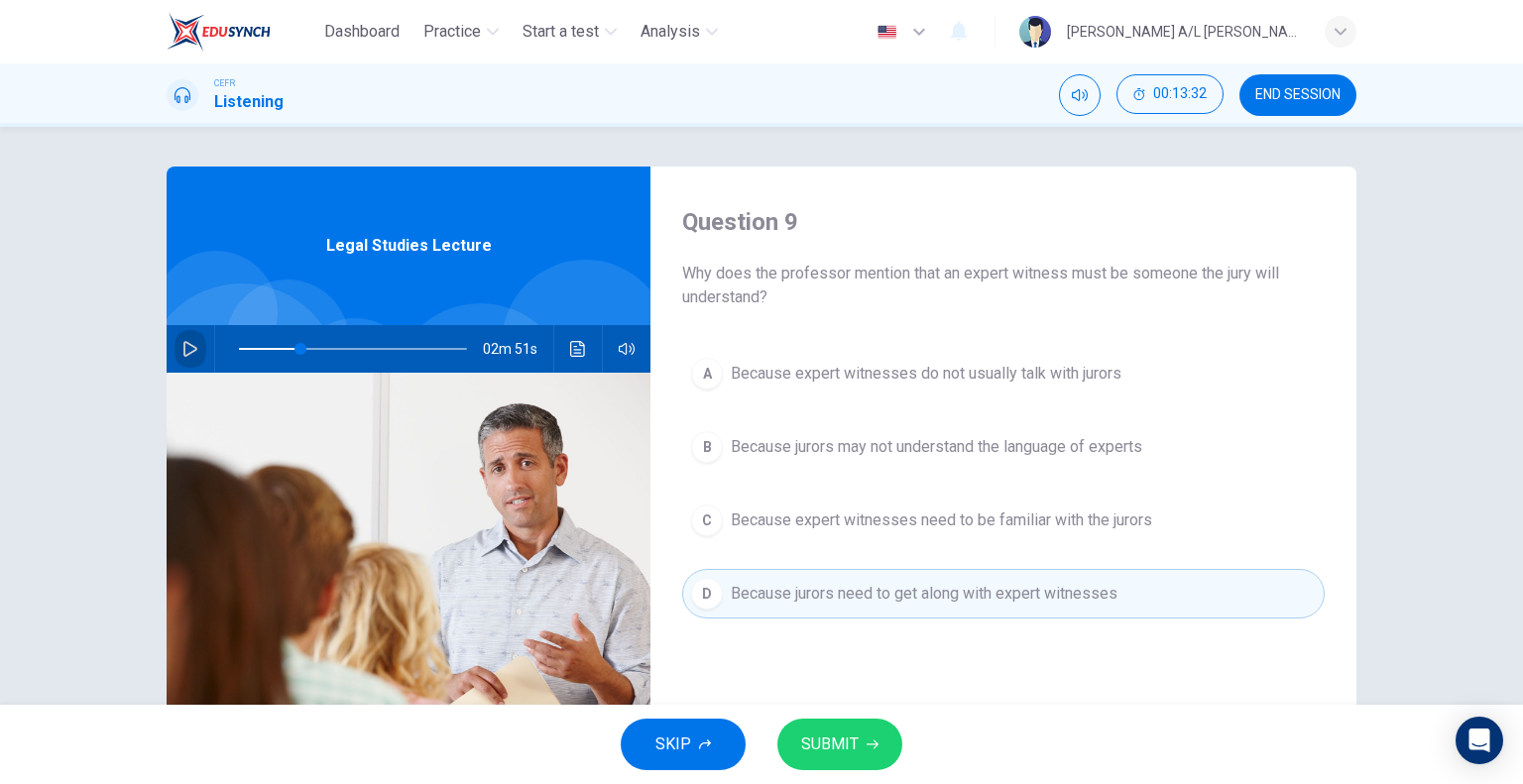 click 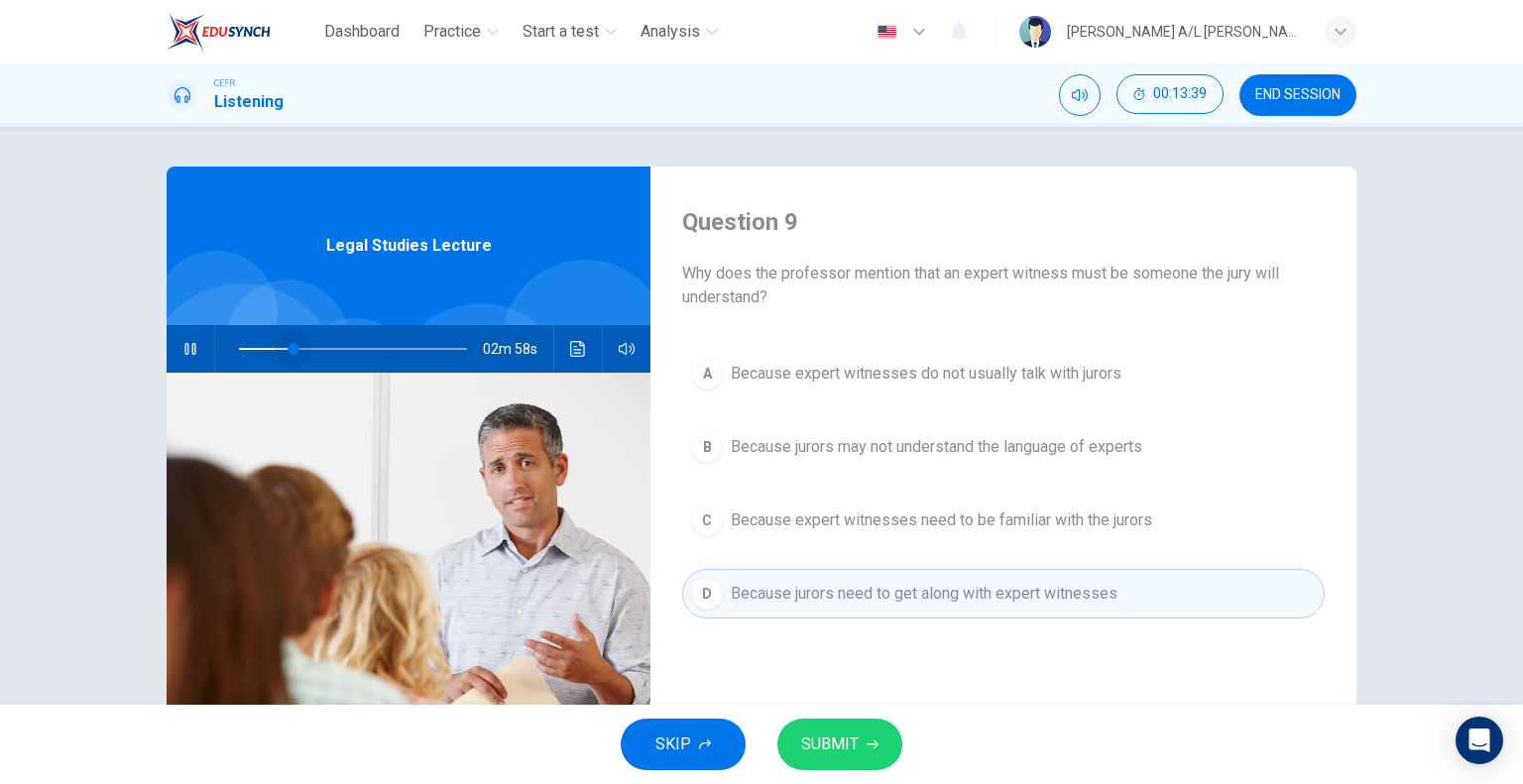 click at bounding box center (293, 349) 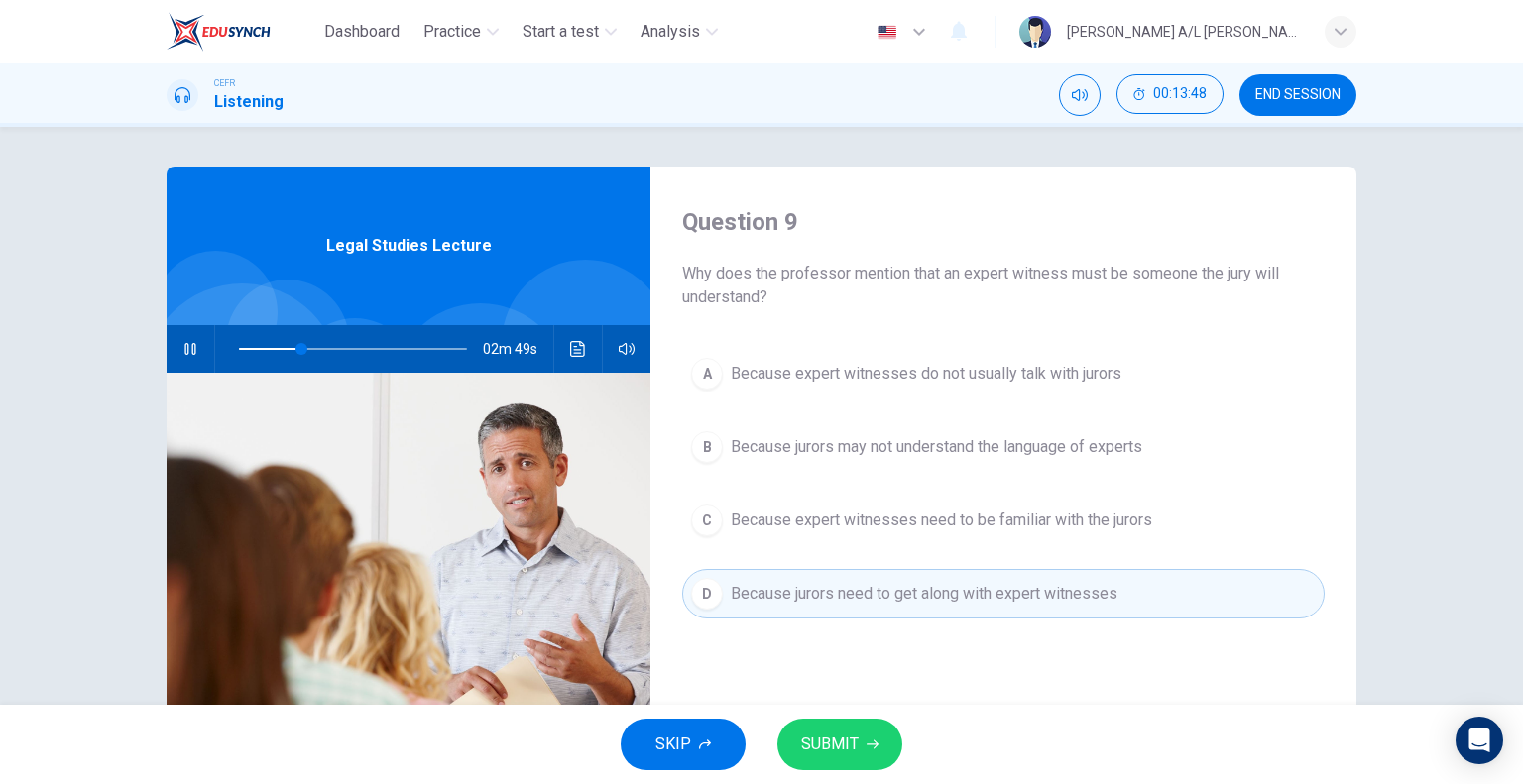 click 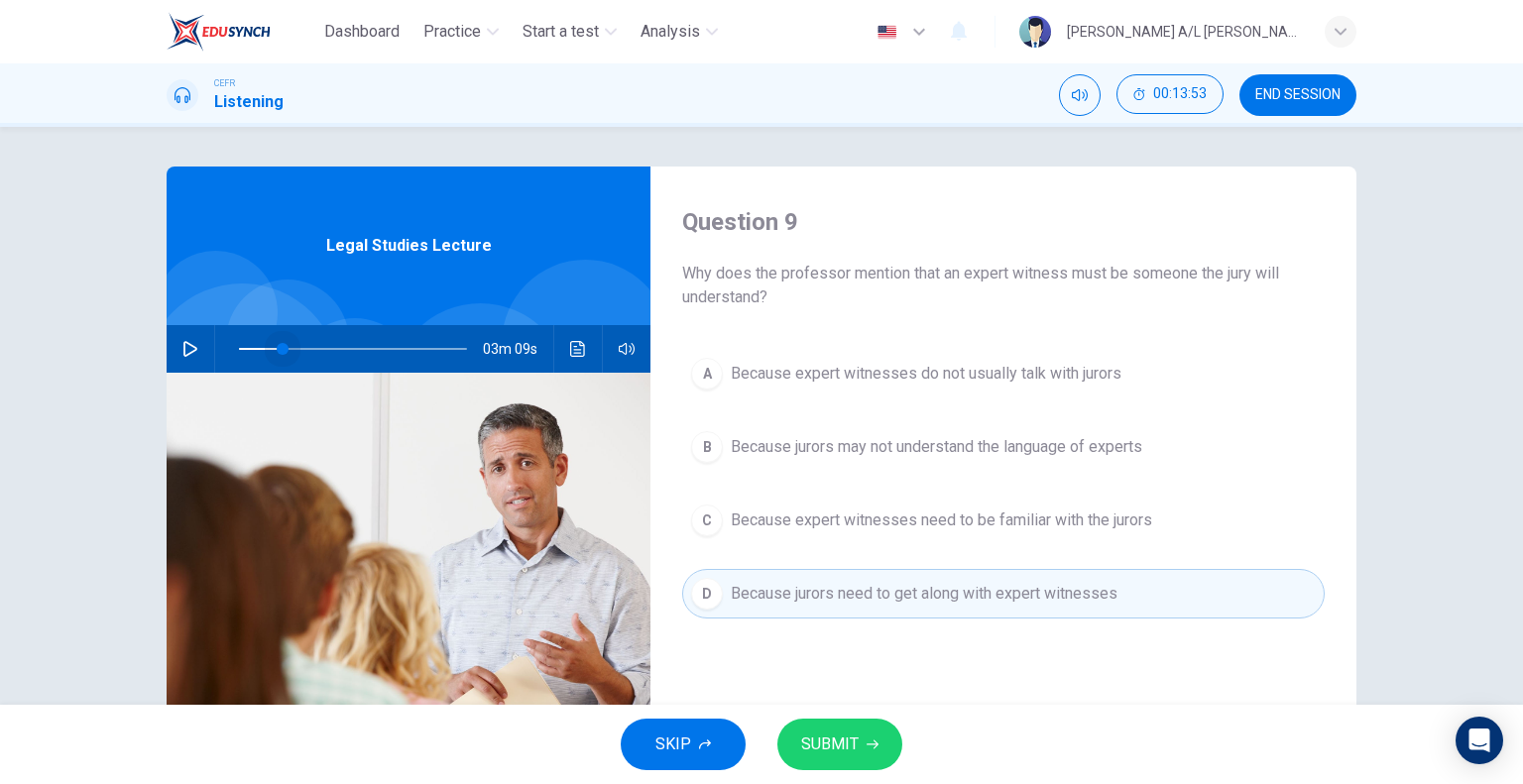 click at bounding box center (283, 349) 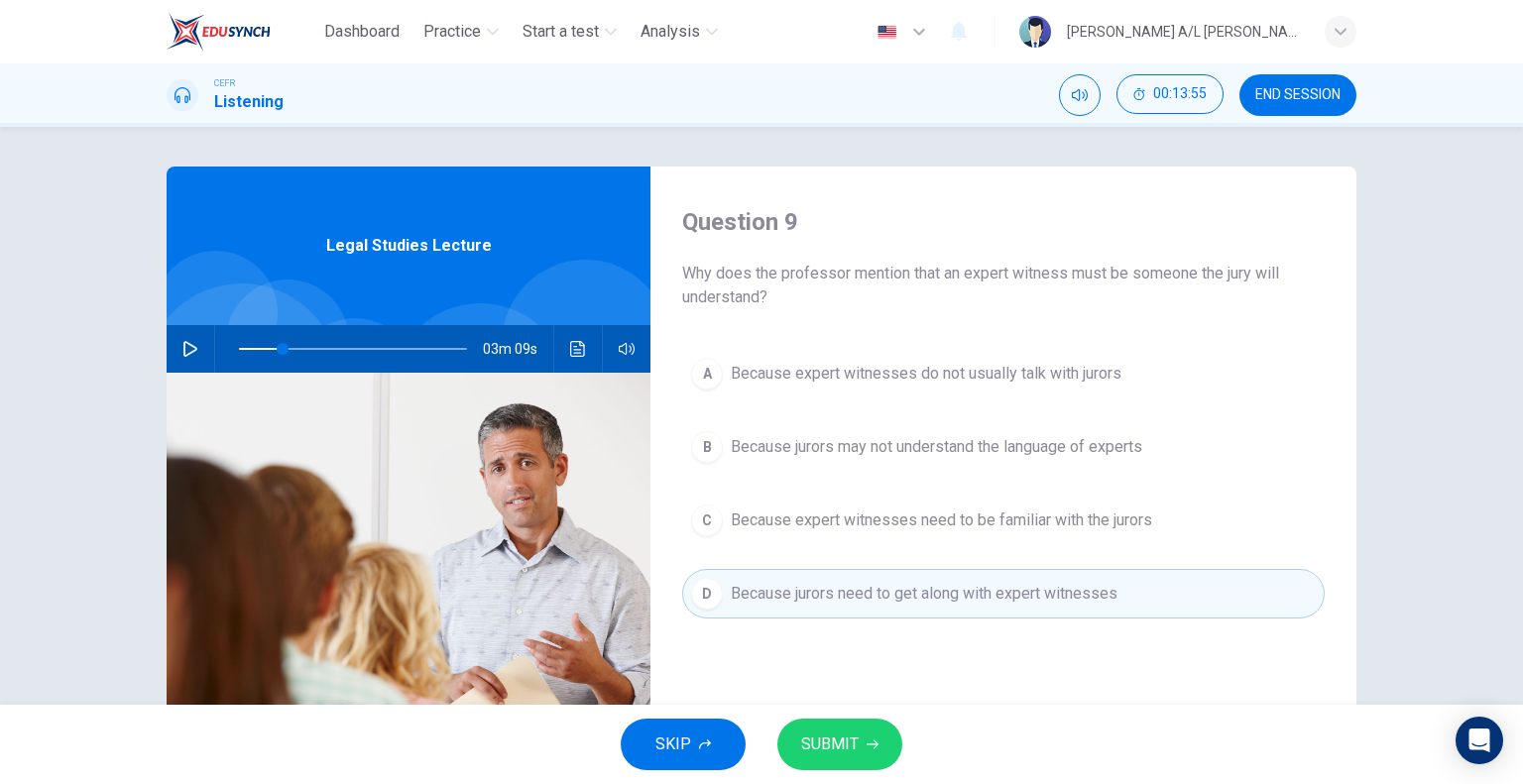 click at bounding box center [190, 349] 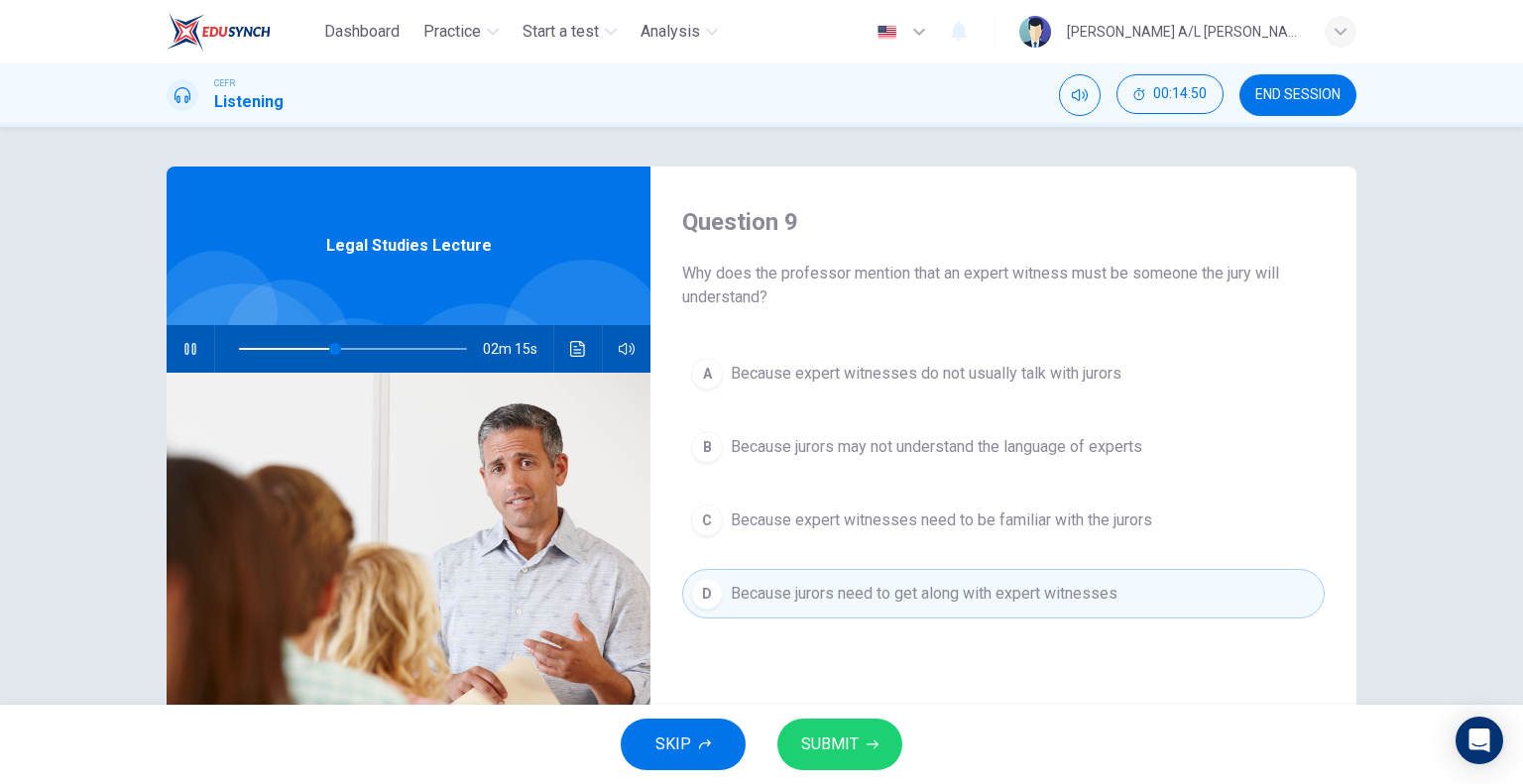 click at bounding box center (353, 349) 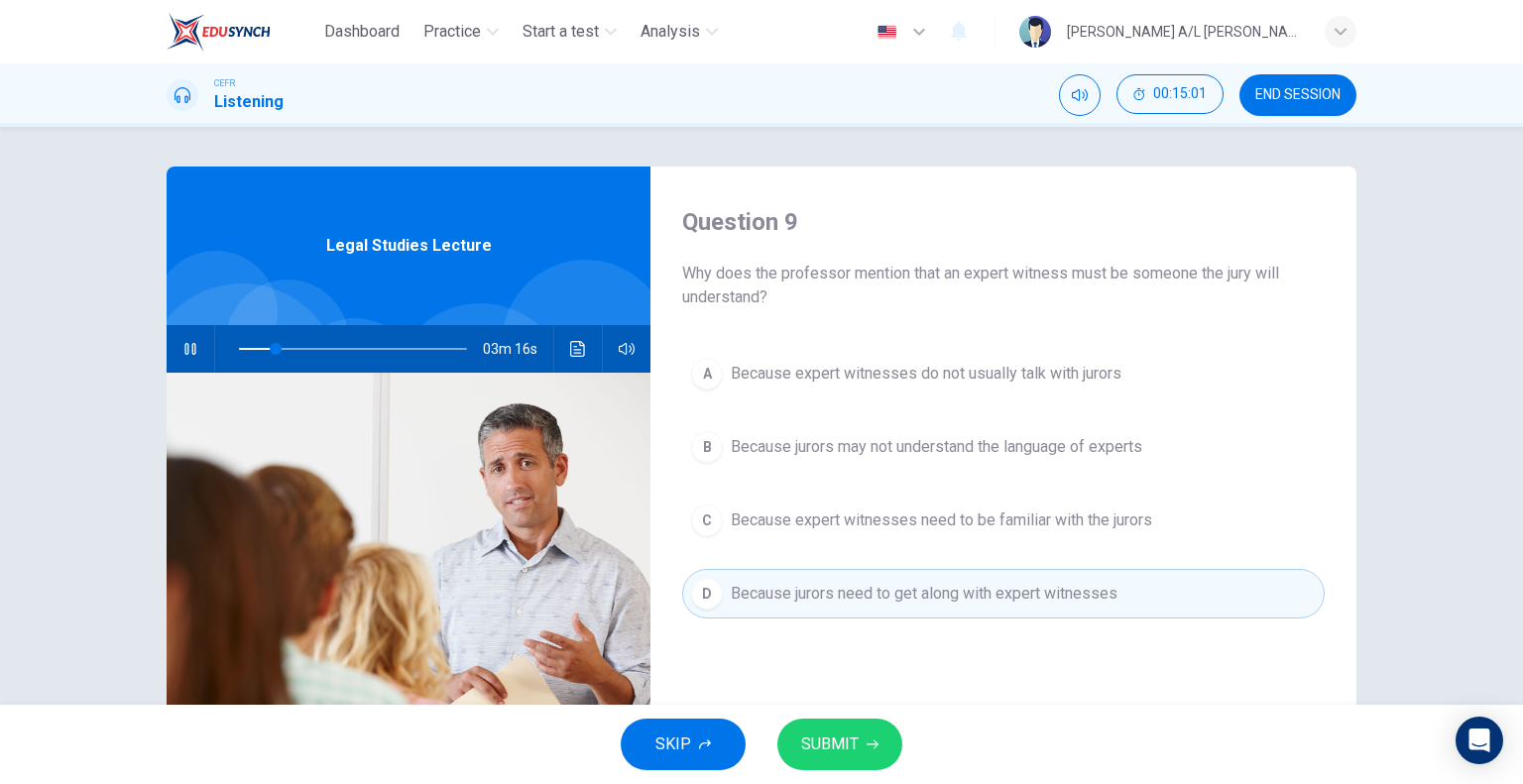 click at bounding box center (190, 349) 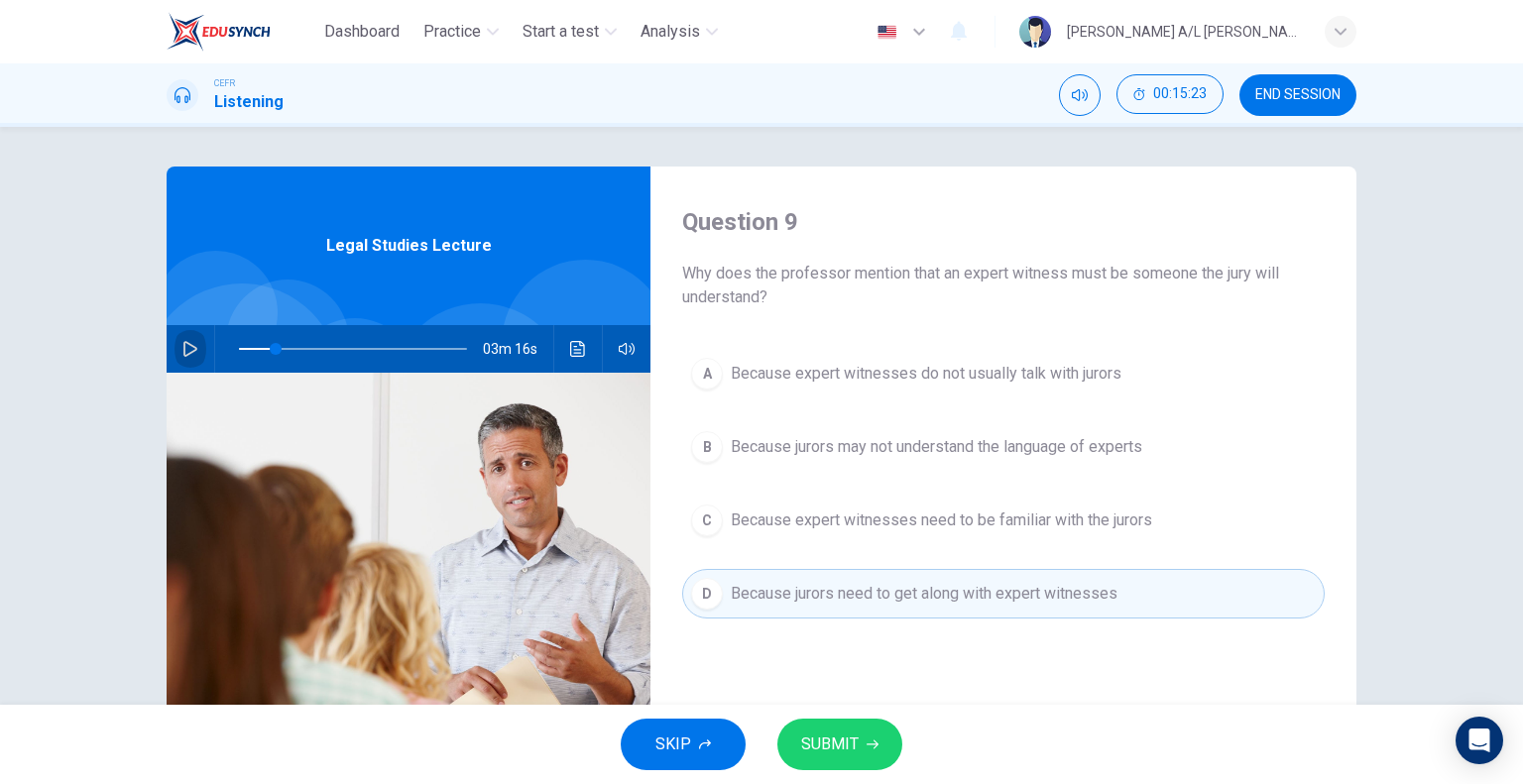 click 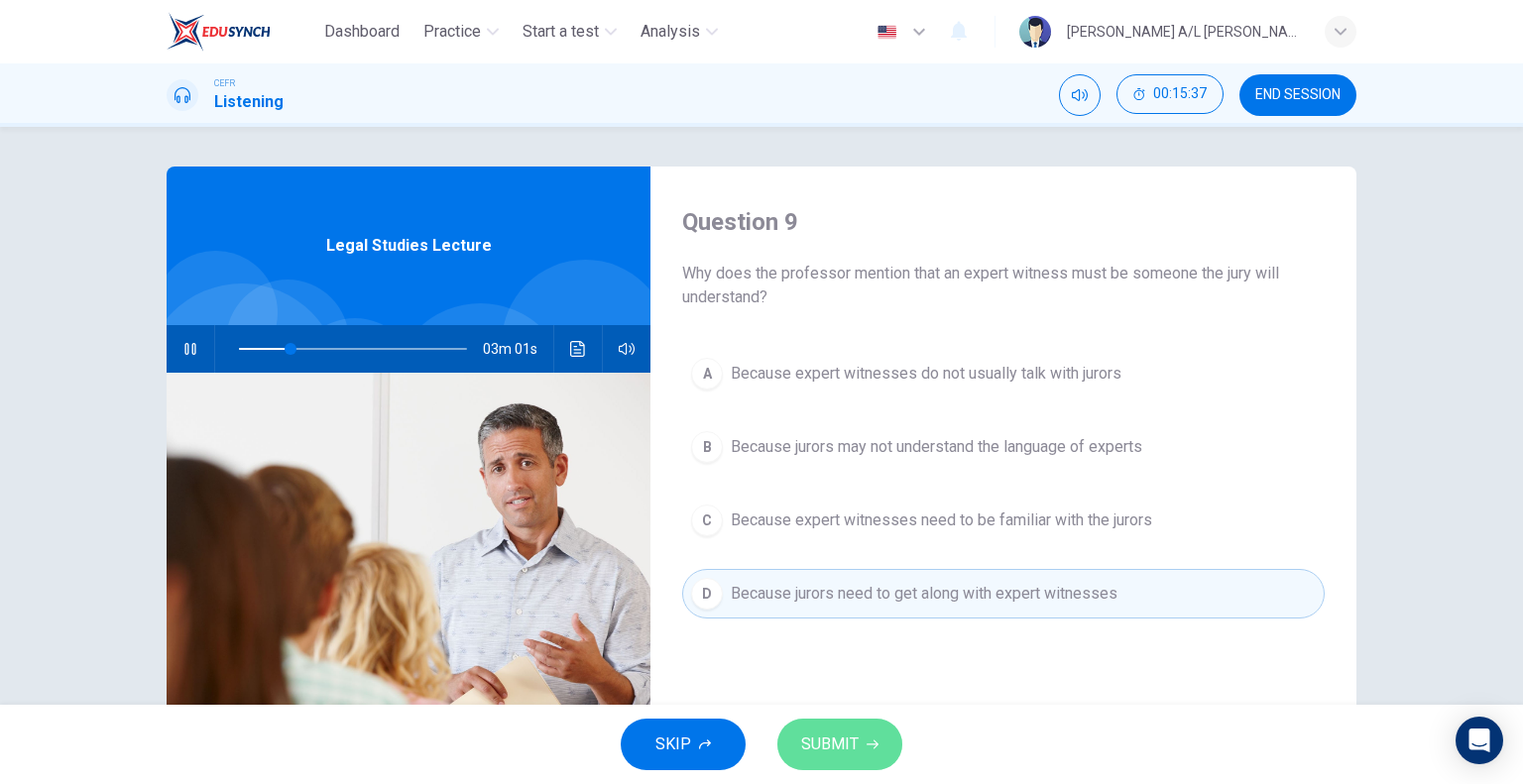 click on "SUBMIT" at bounding box center [830, 744] 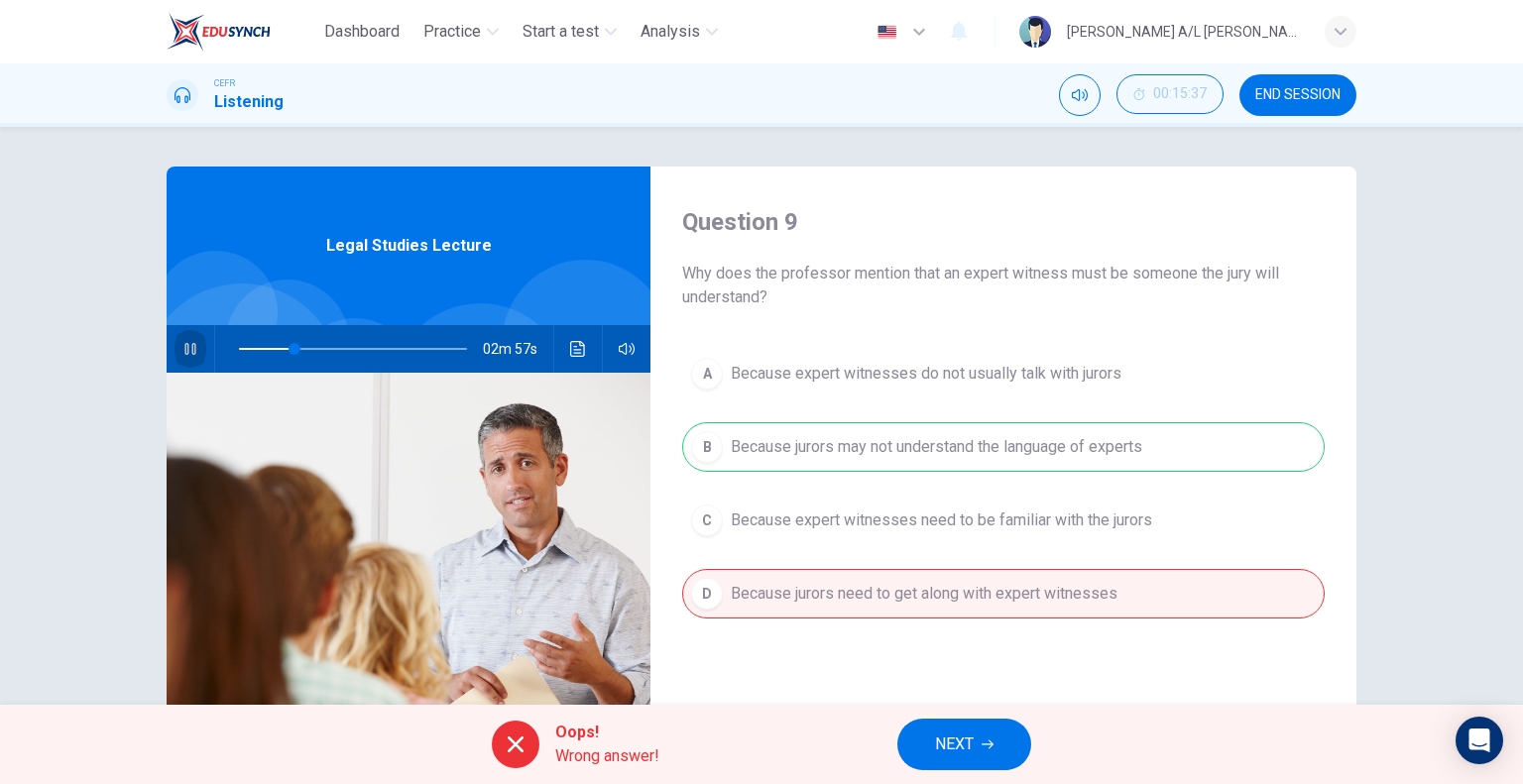 click 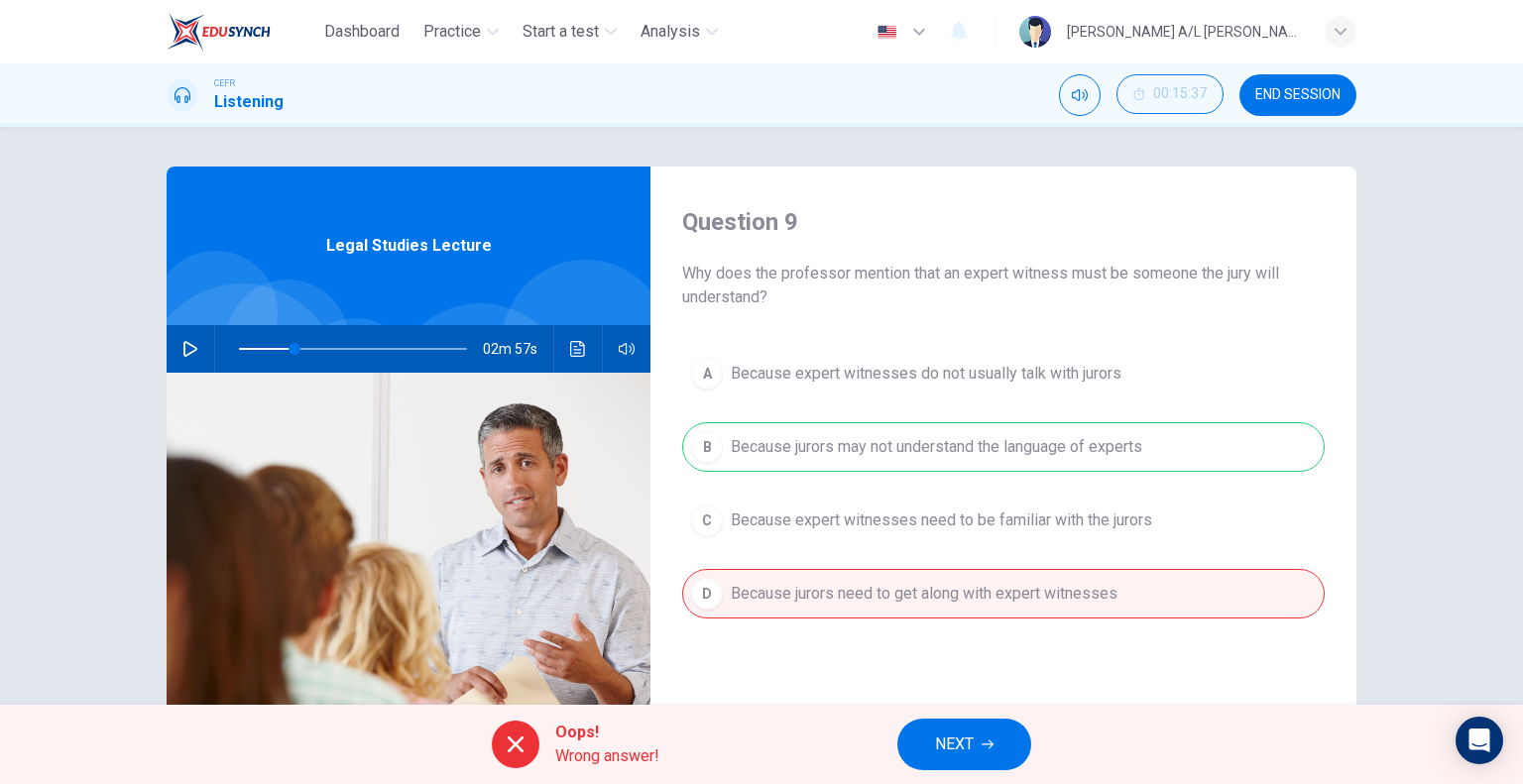 click on "NEXT" at bounding box center [954, 744] 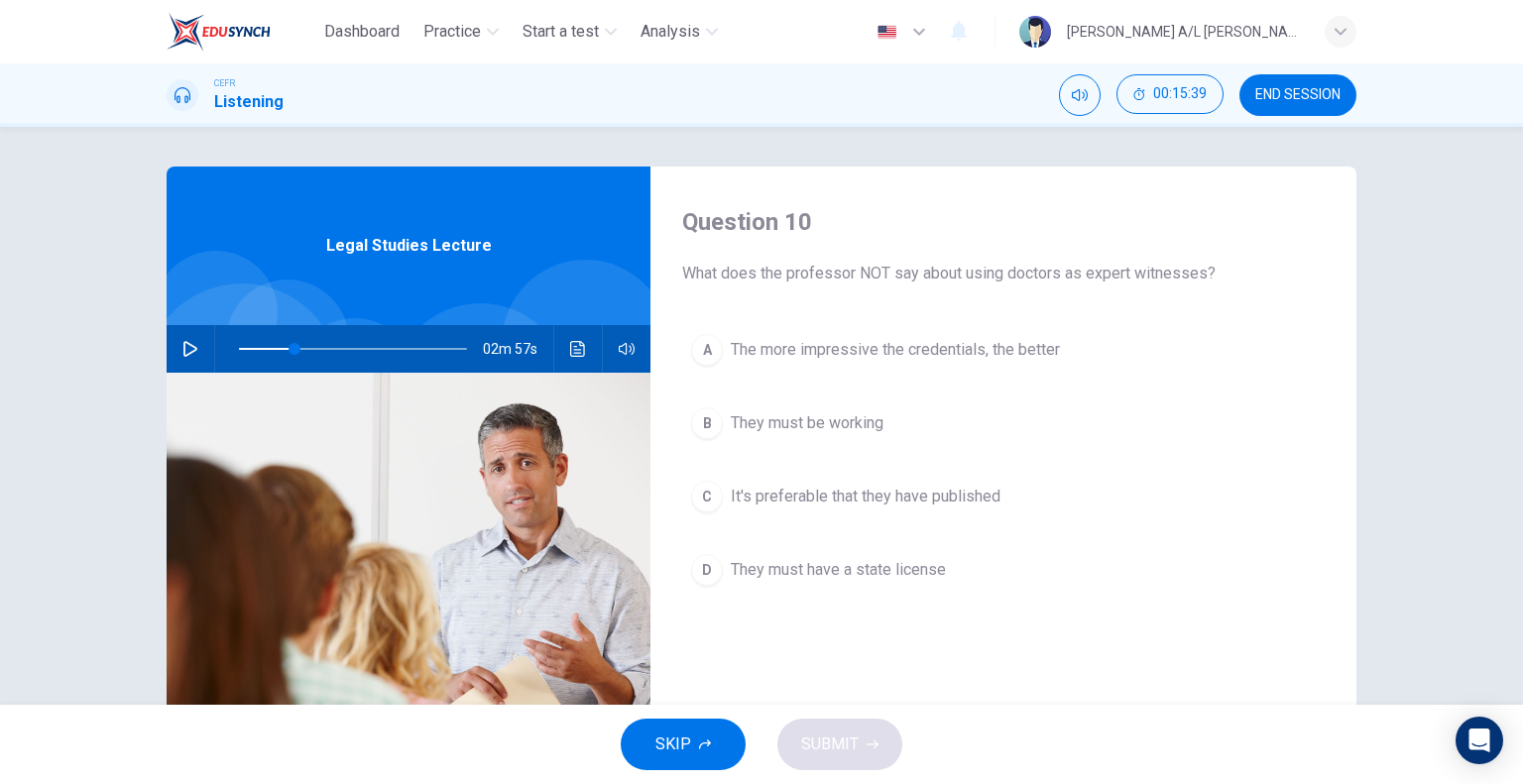click at bounding box center [190, 349] 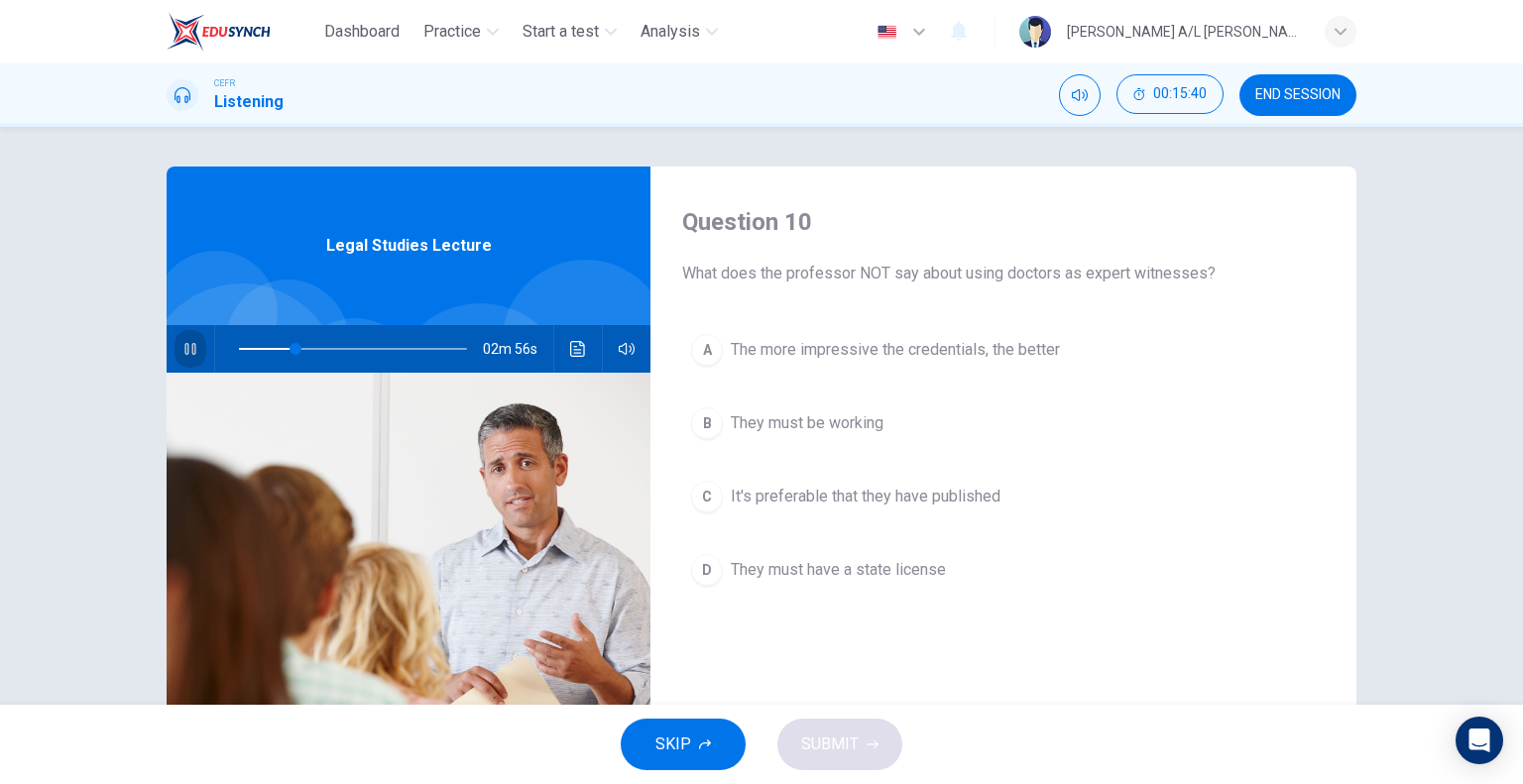click at bounding box center (190, 349) 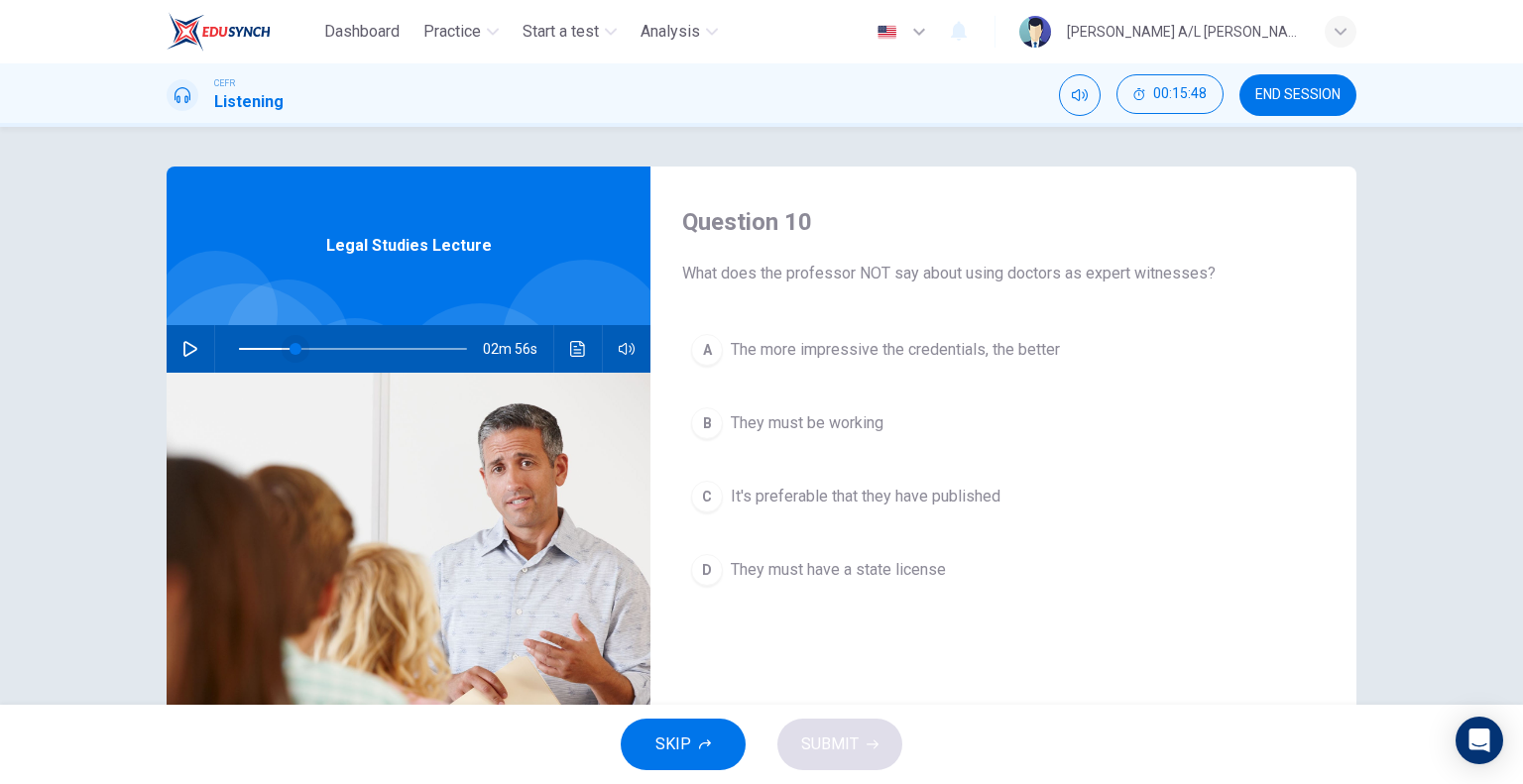 click at bounding box center (295, 349) 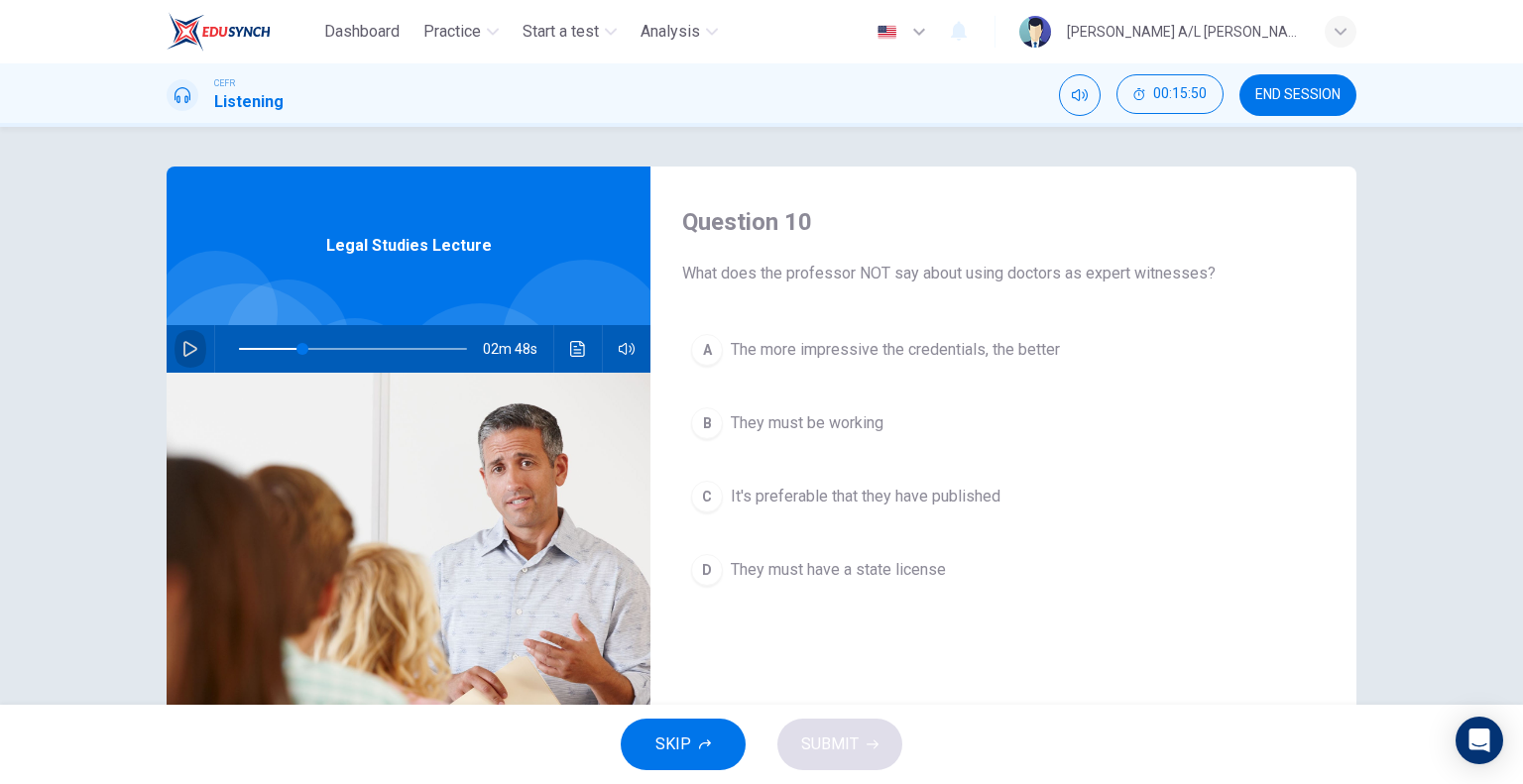 click 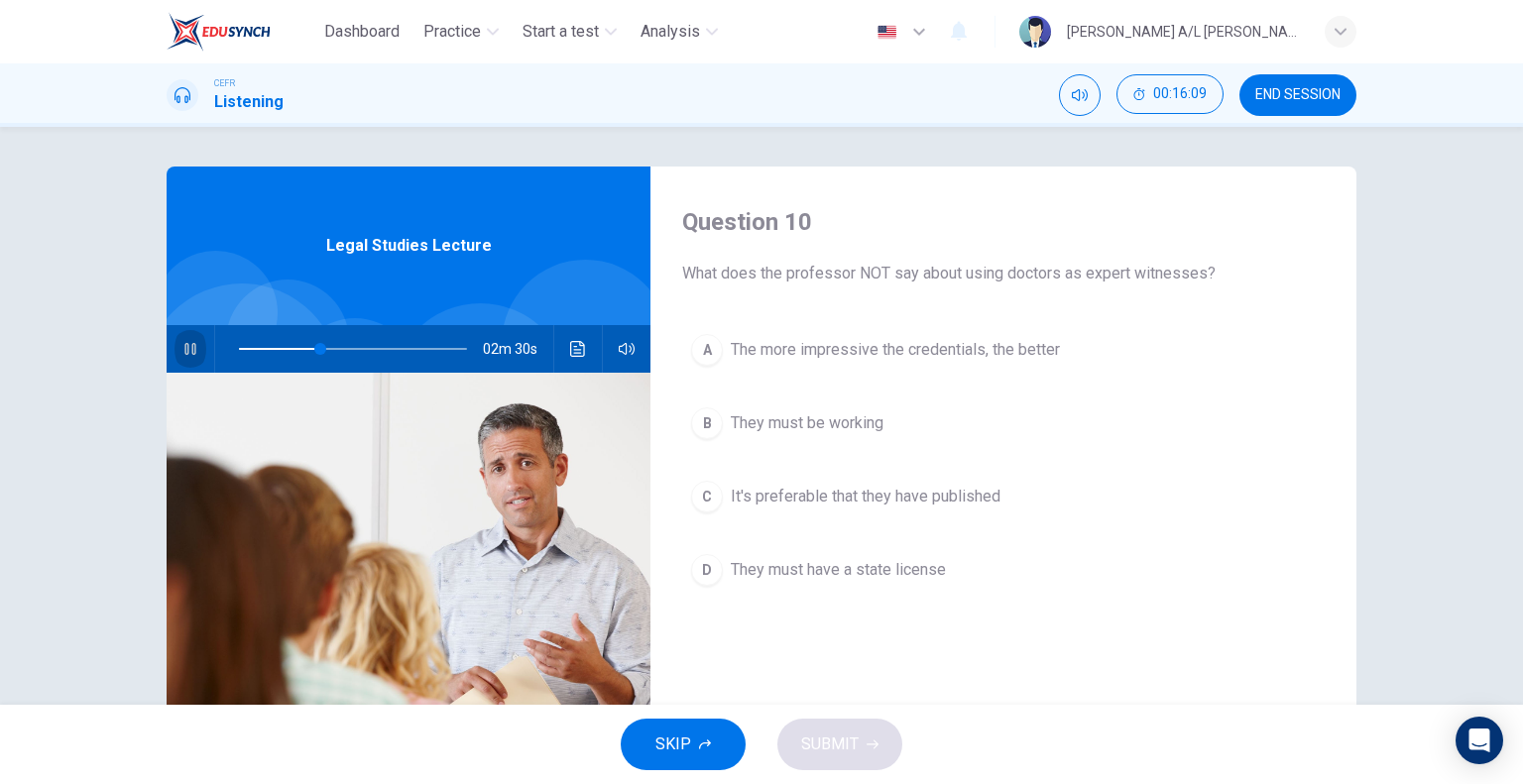 click 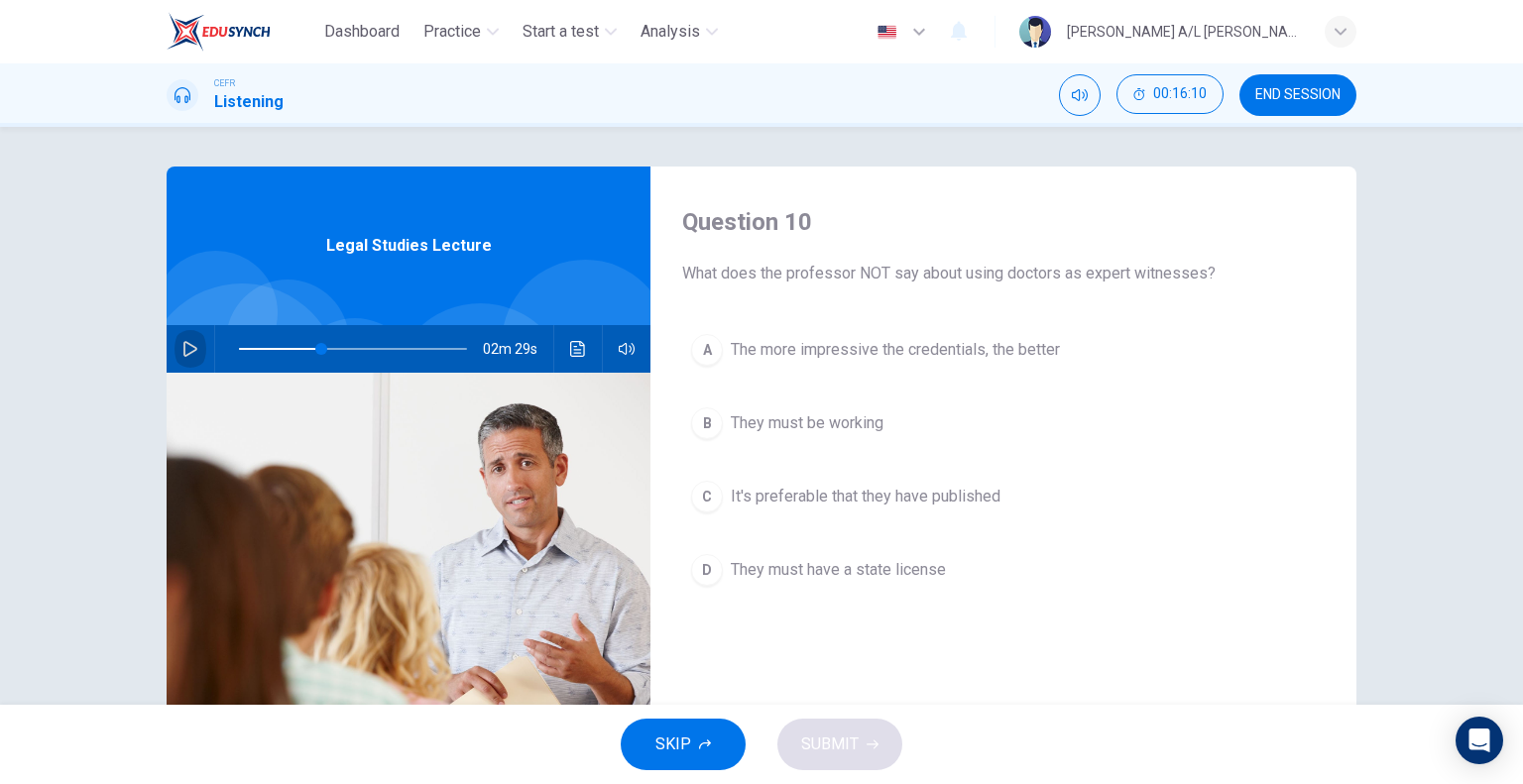 click 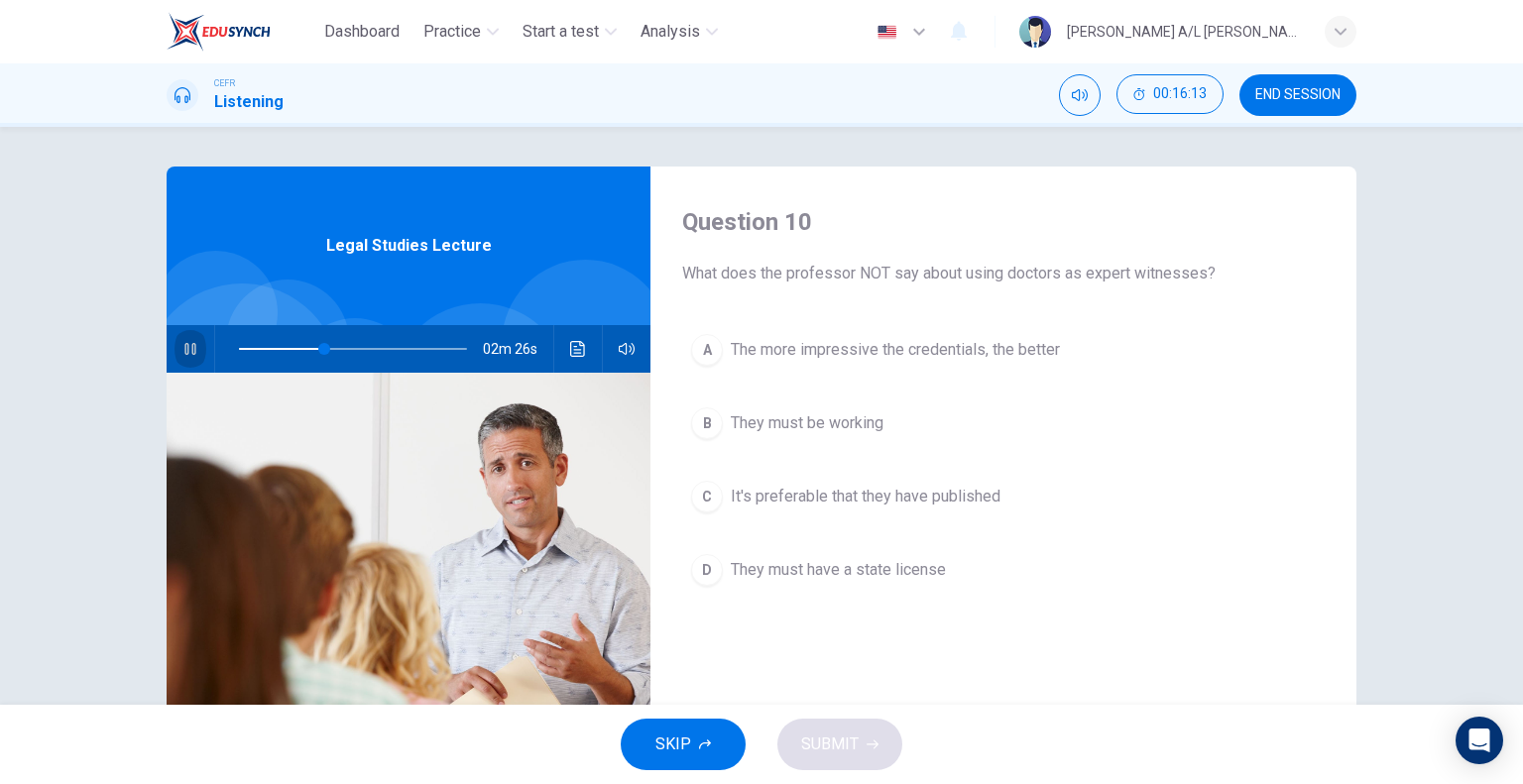 click 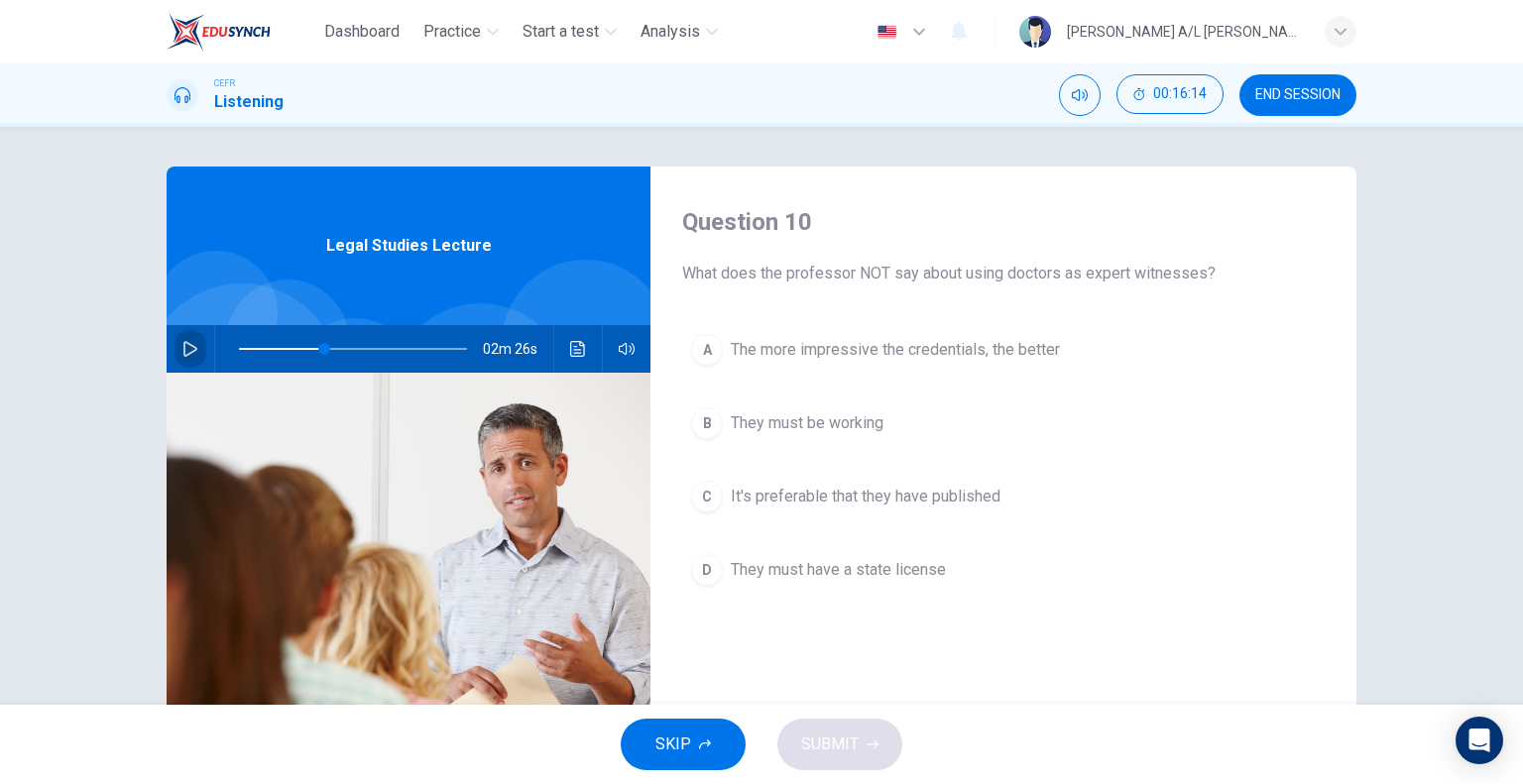 click 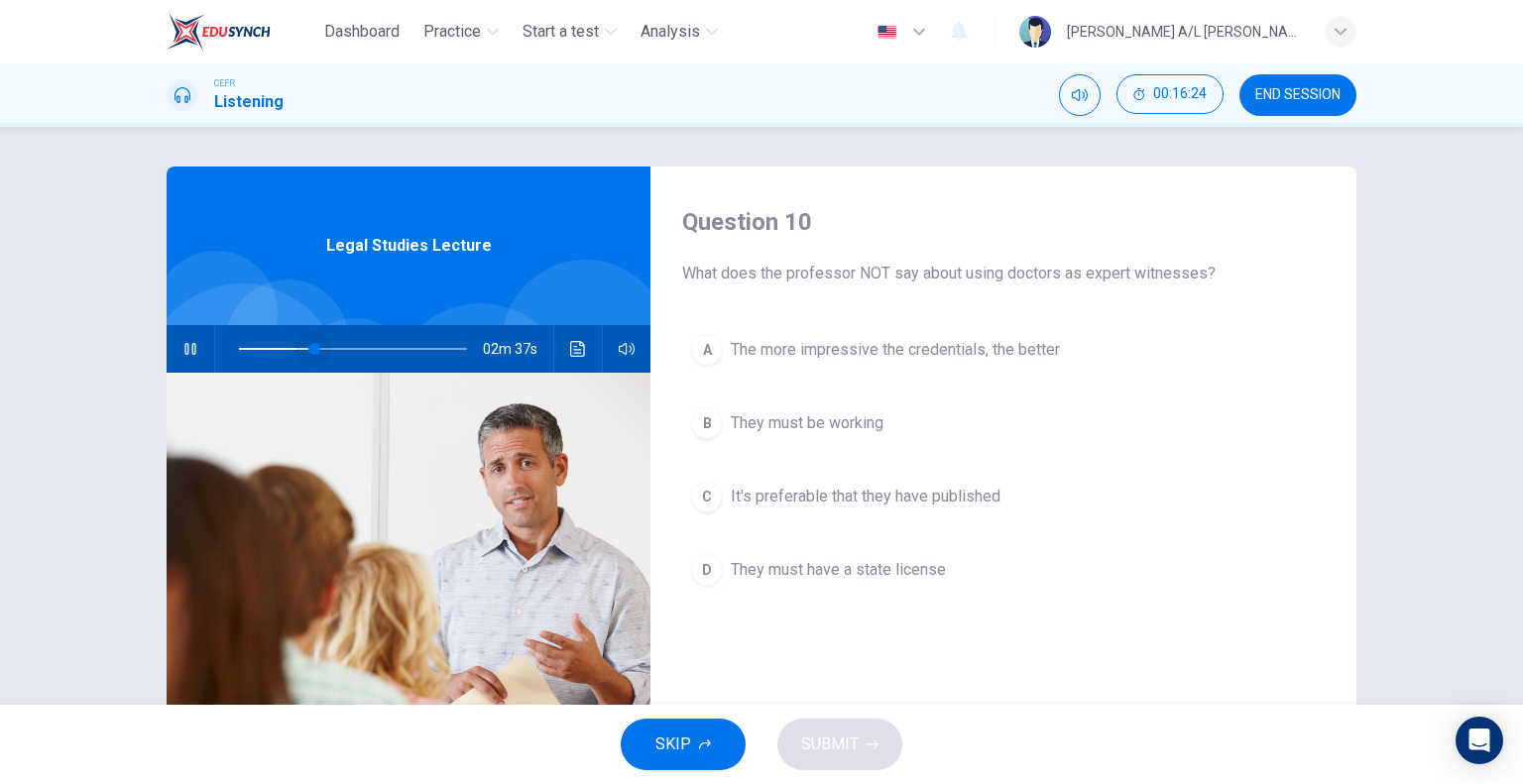 click at bounding box center [314, 349] 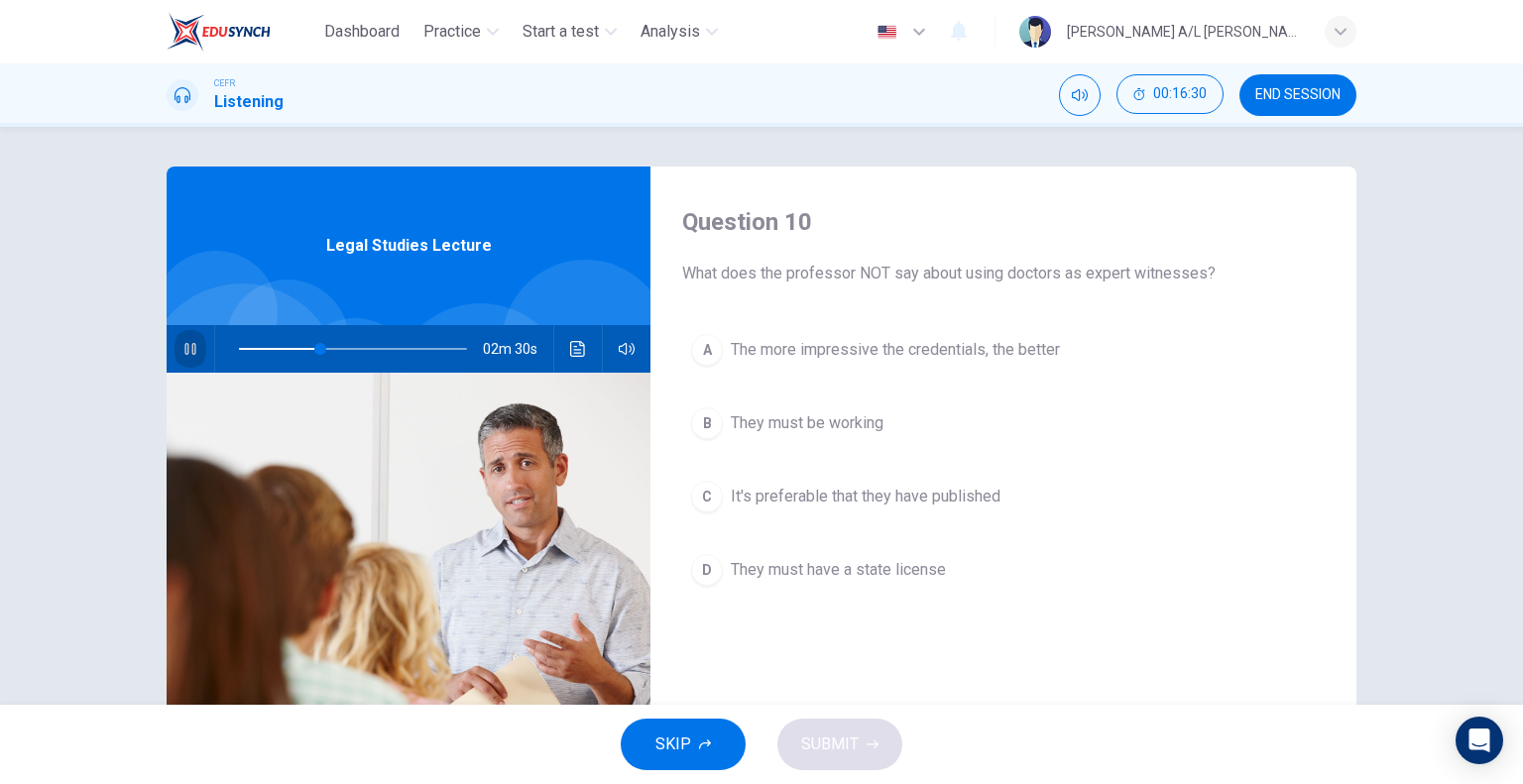 click 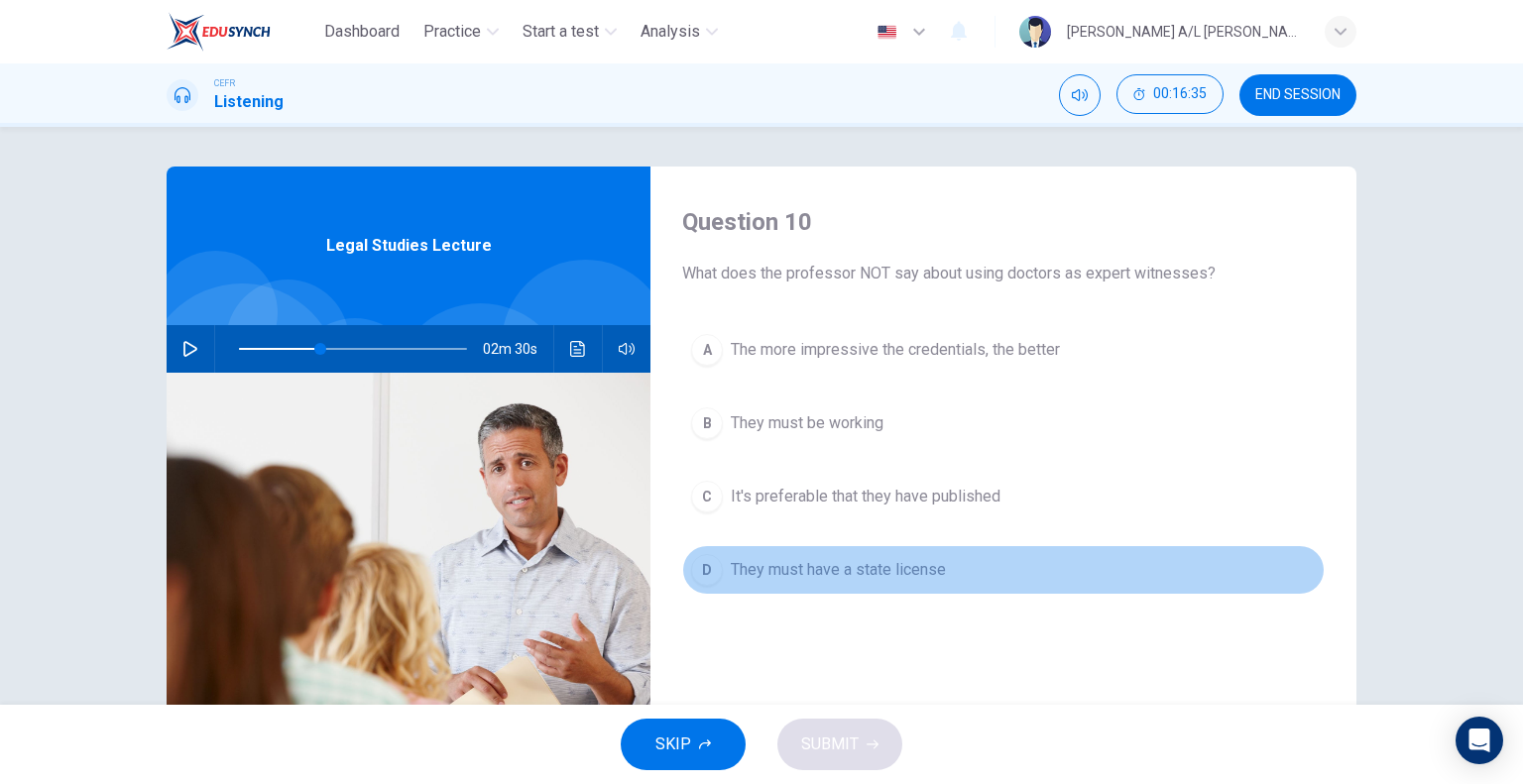 click on "D They must have a state license" at bounding box center (1003, 570) 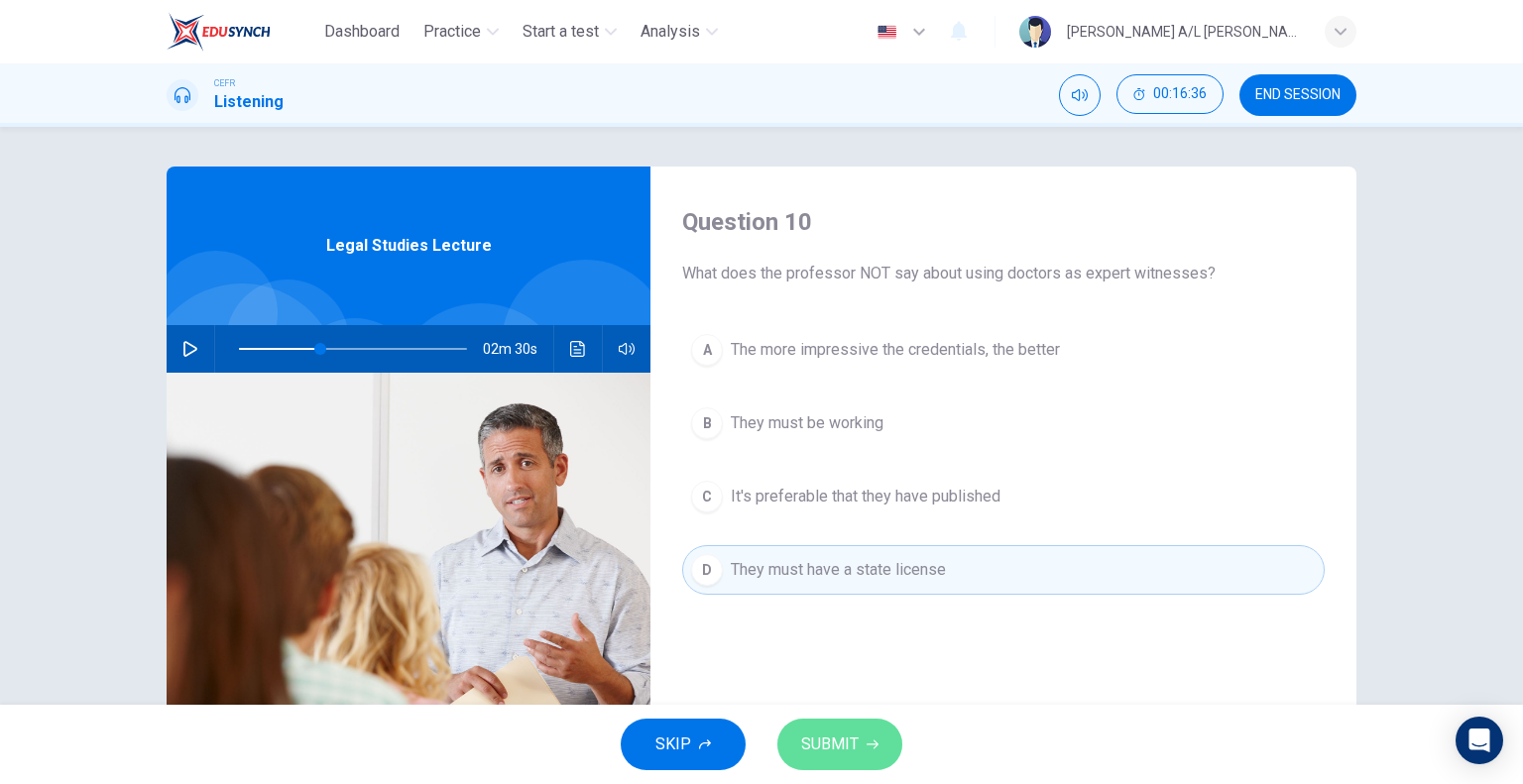 click on "SUBMIT" at bounding box center [840, 744] 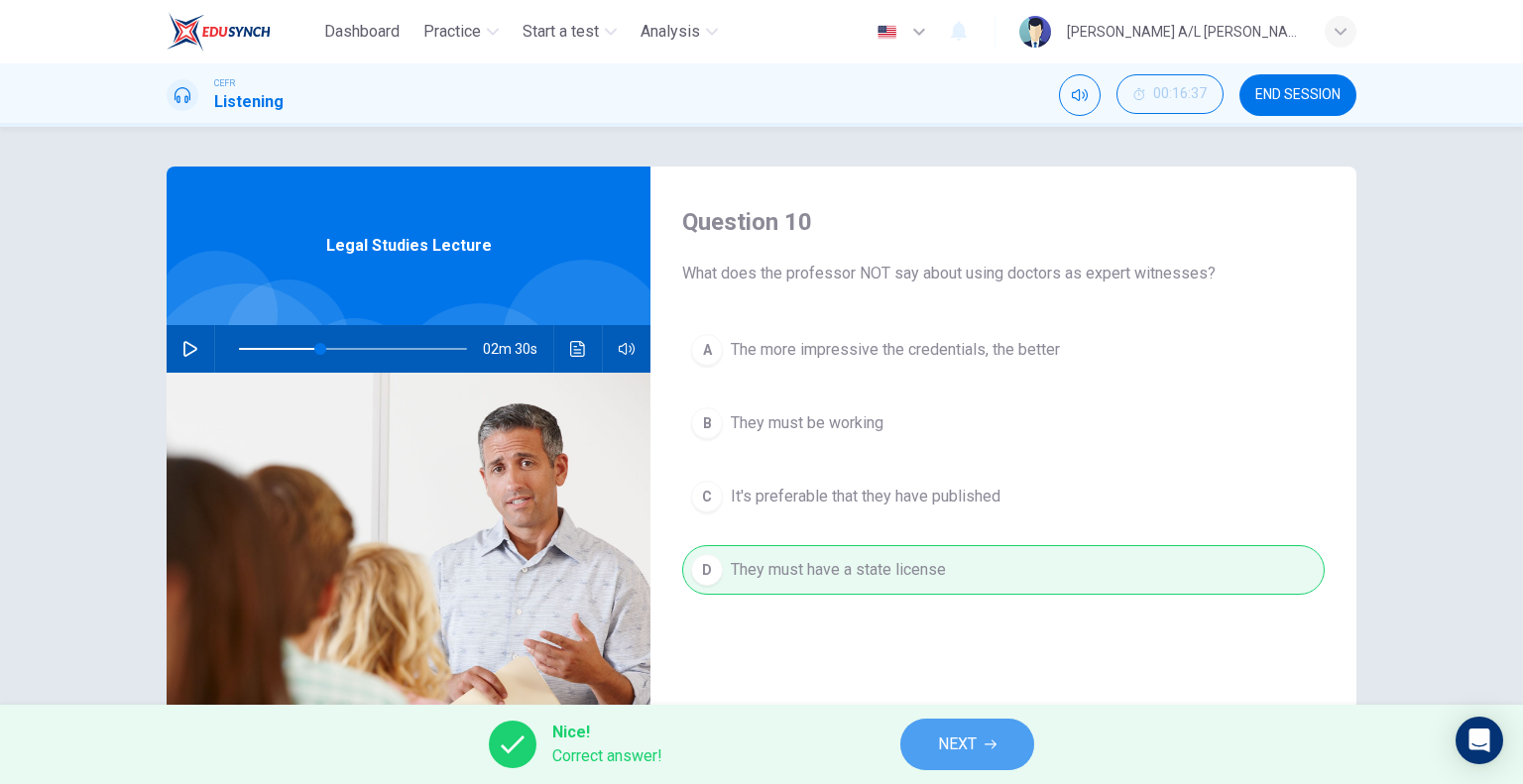 click on "NEXT" at bounding box center [967, 744] 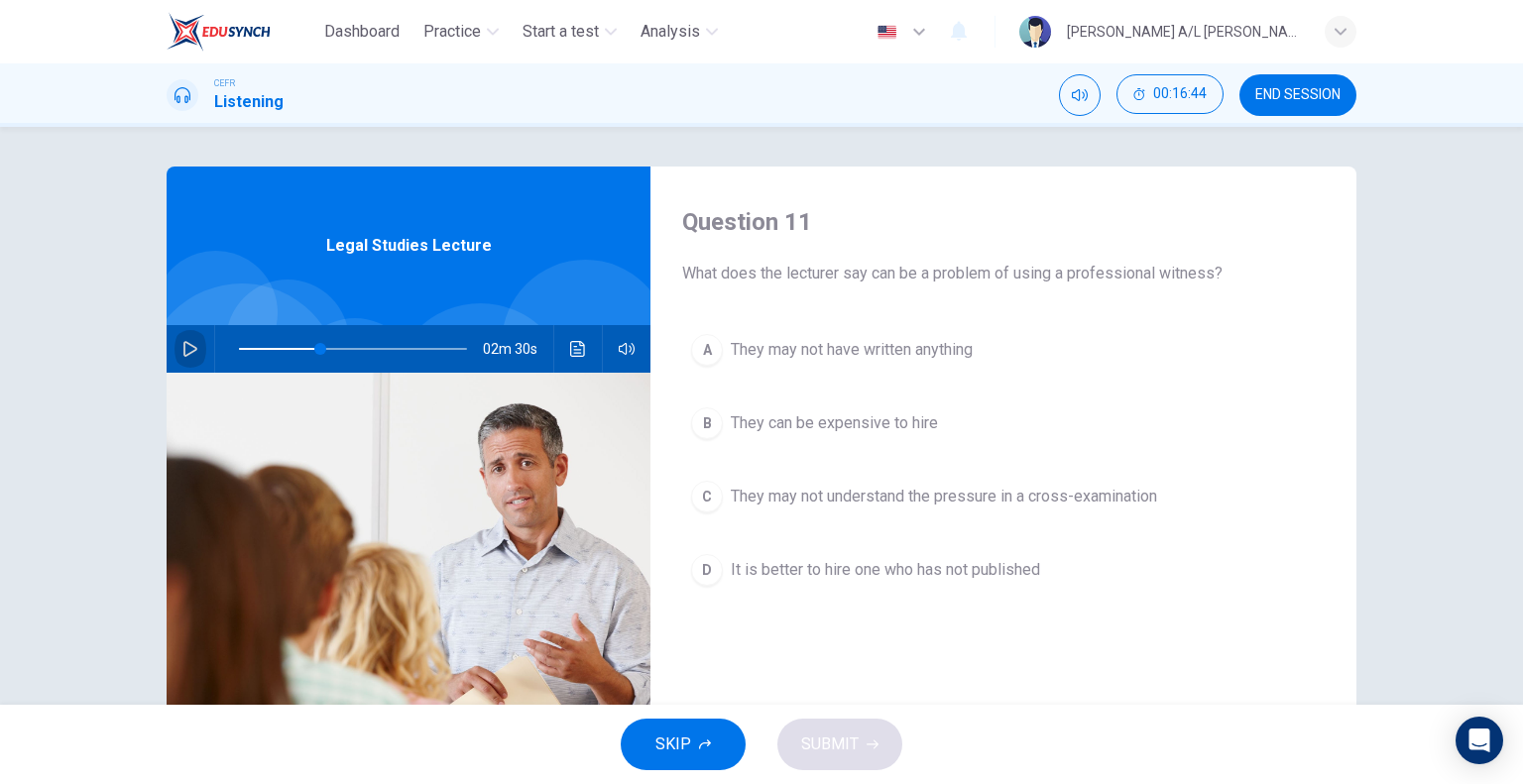 click at bounding box center [190, 349] 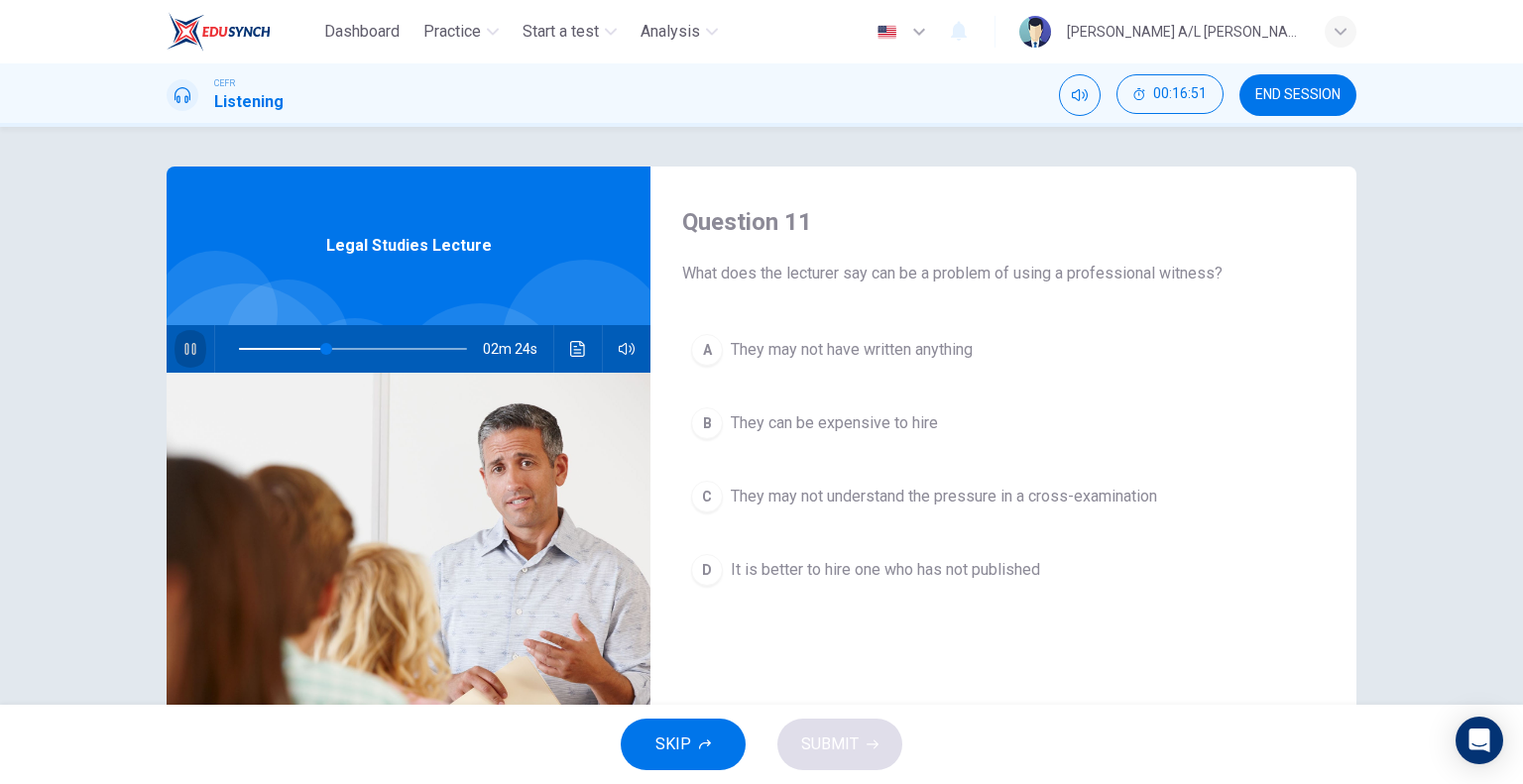 click at bounding box center (190, 349) 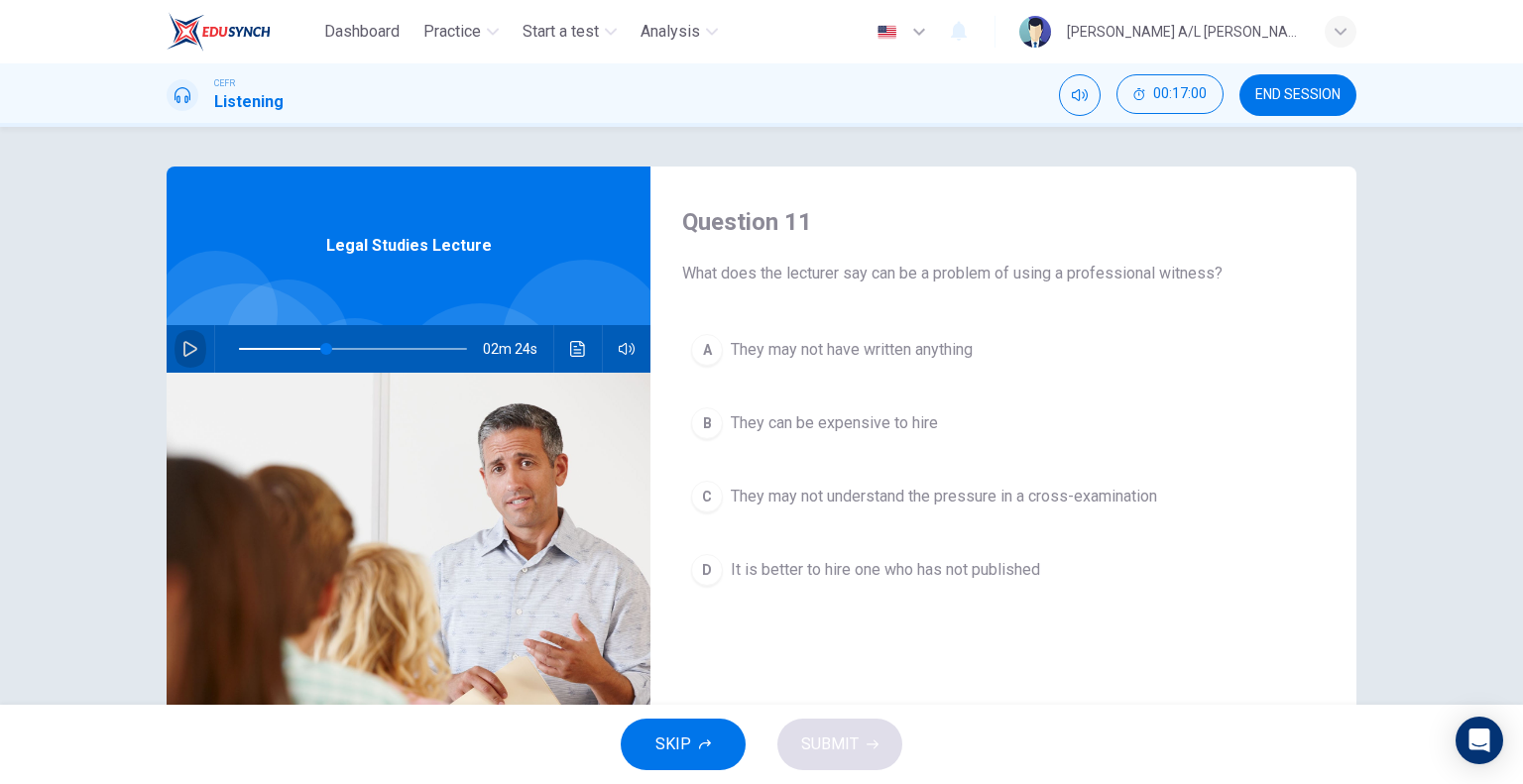 click at bounding box center [190, 349] 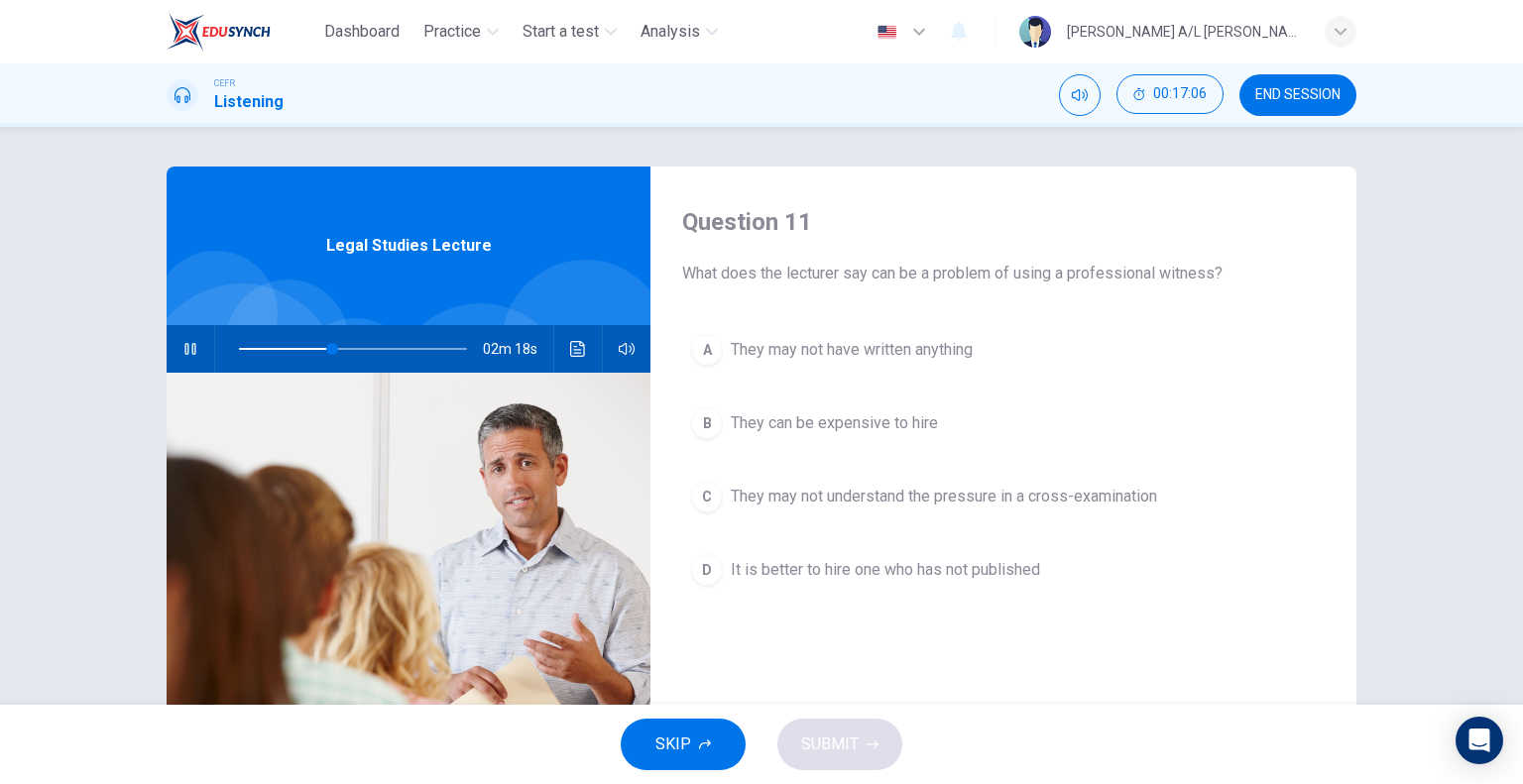 type on "41" 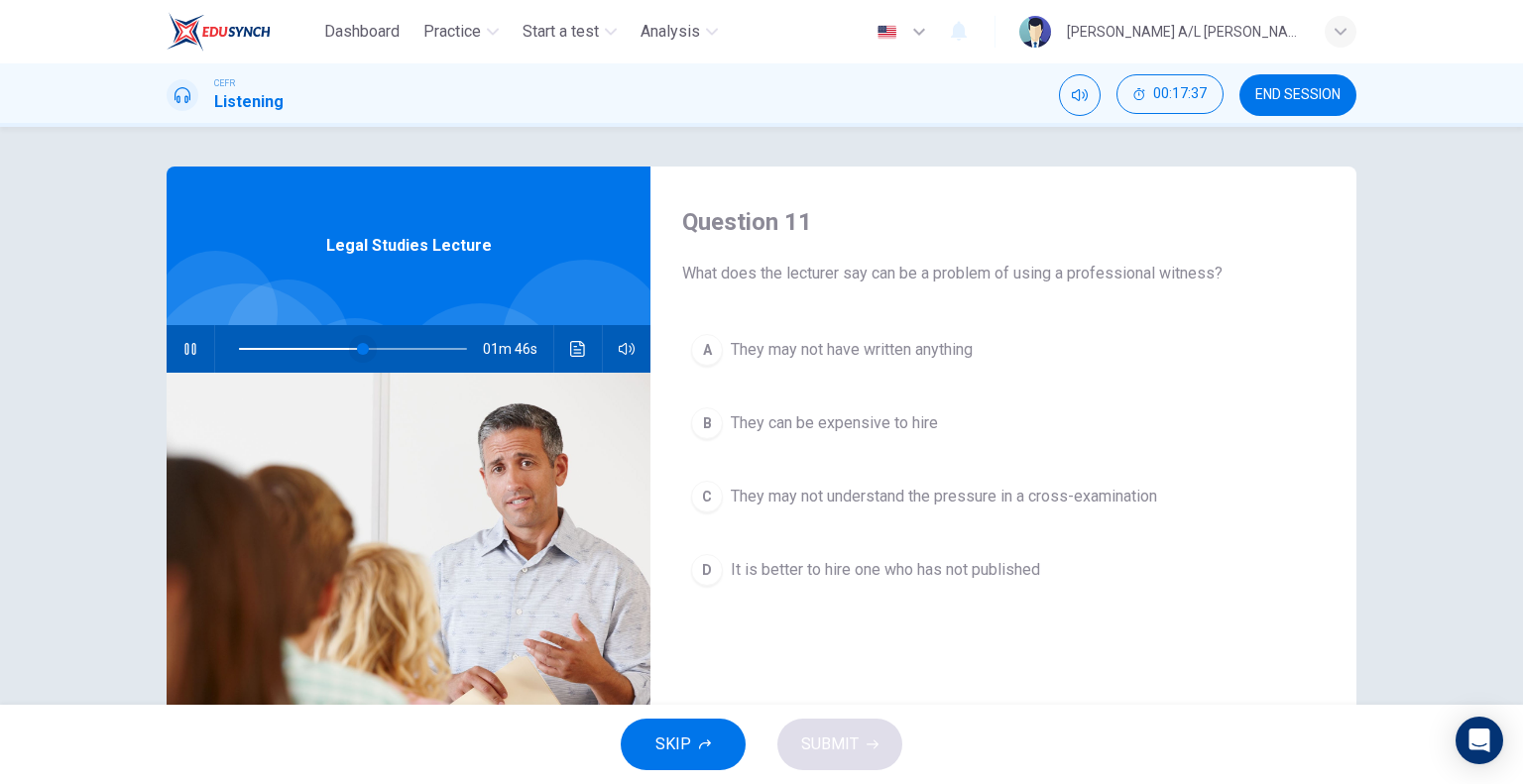 click at bounding box center (363, 349) 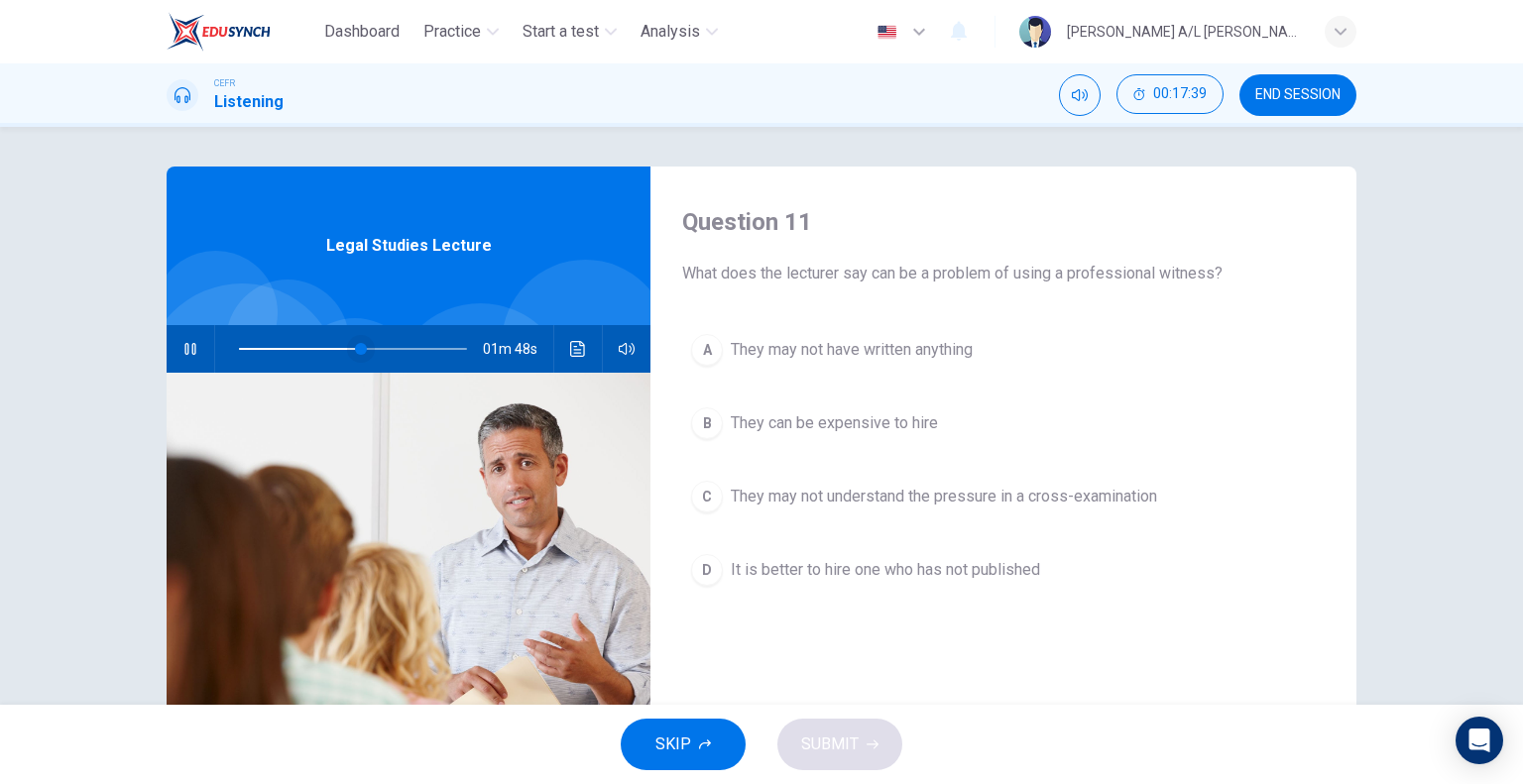 click at bounding box center (361, 349) 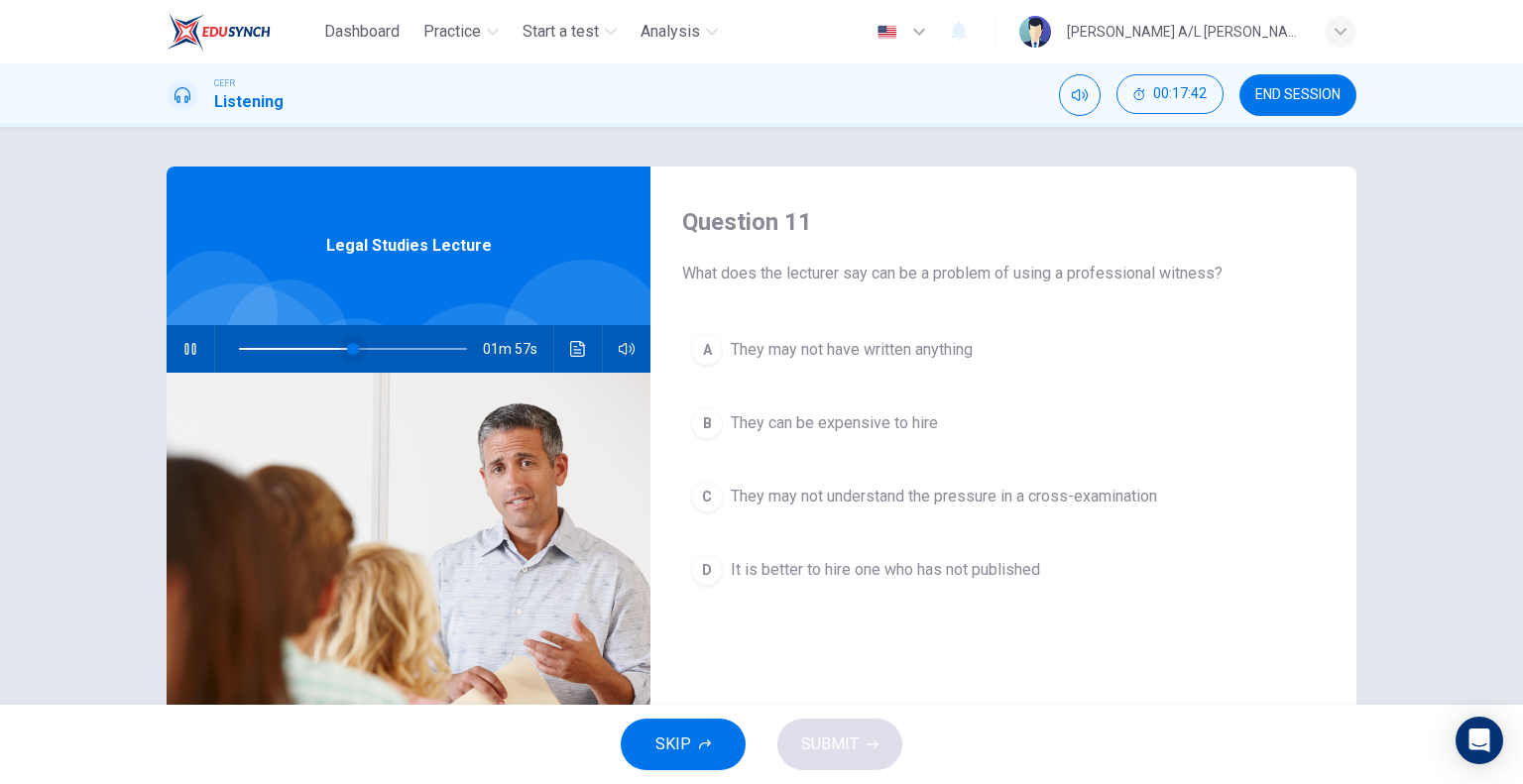 click at bounding box center [353, 349] 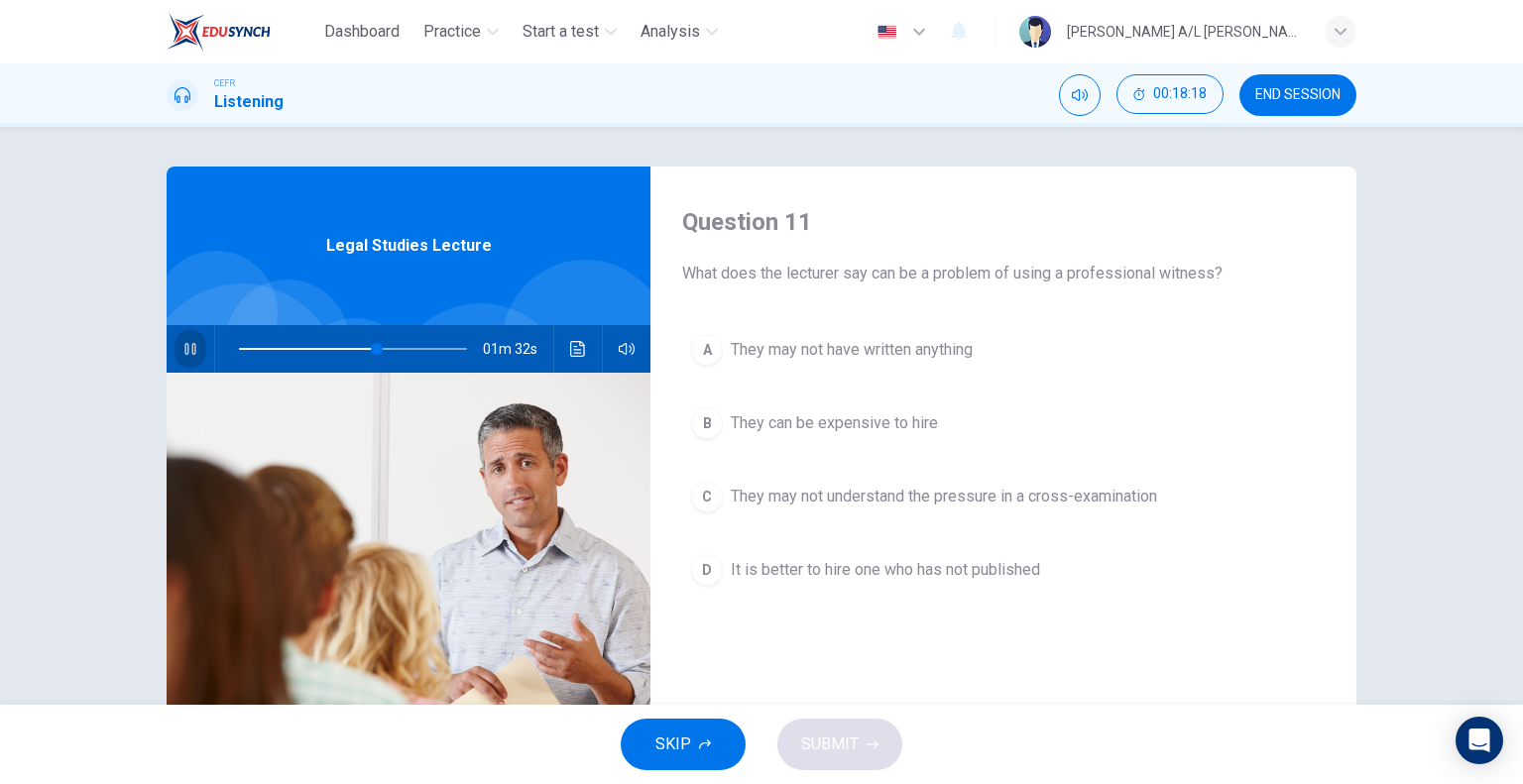 click 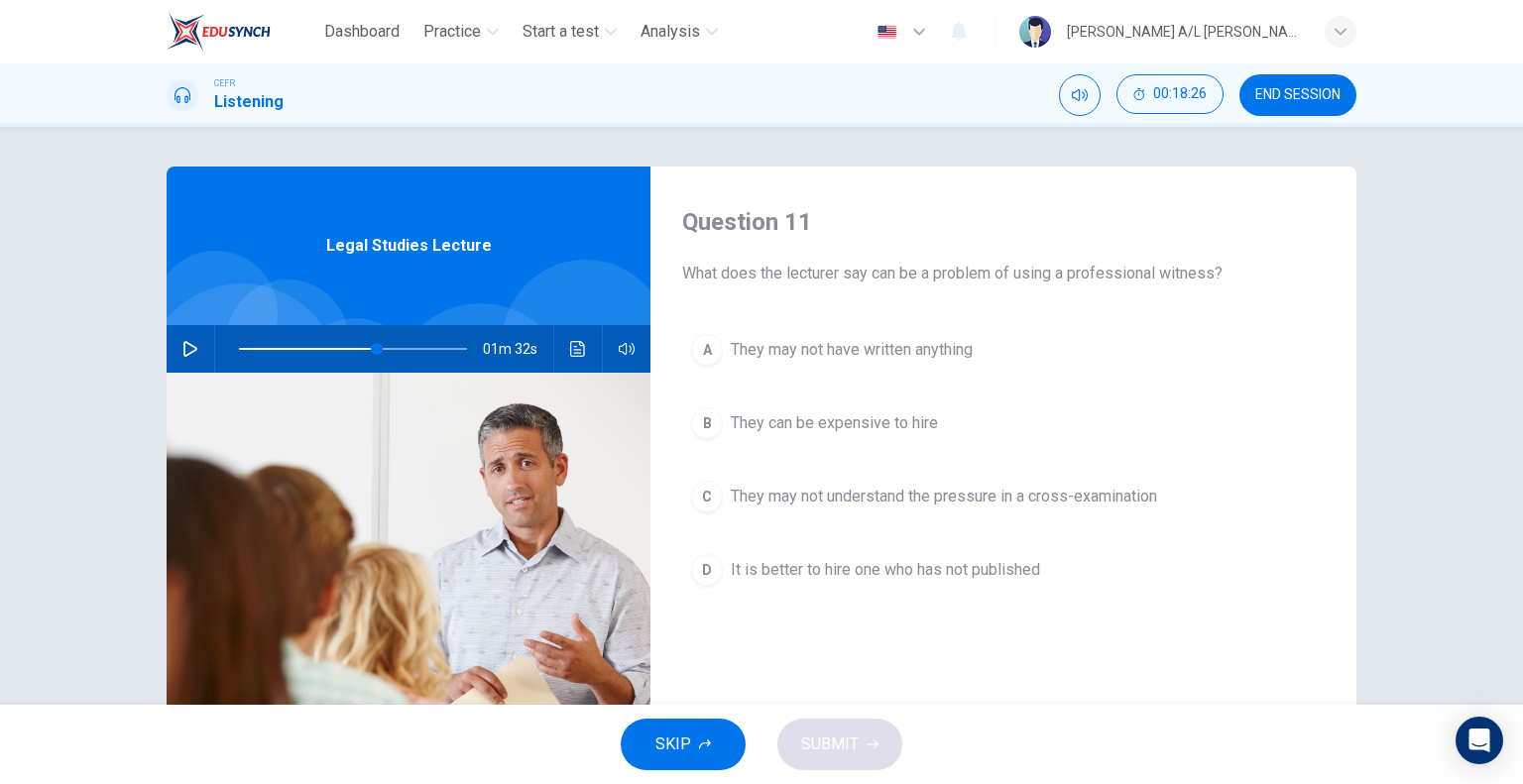 click 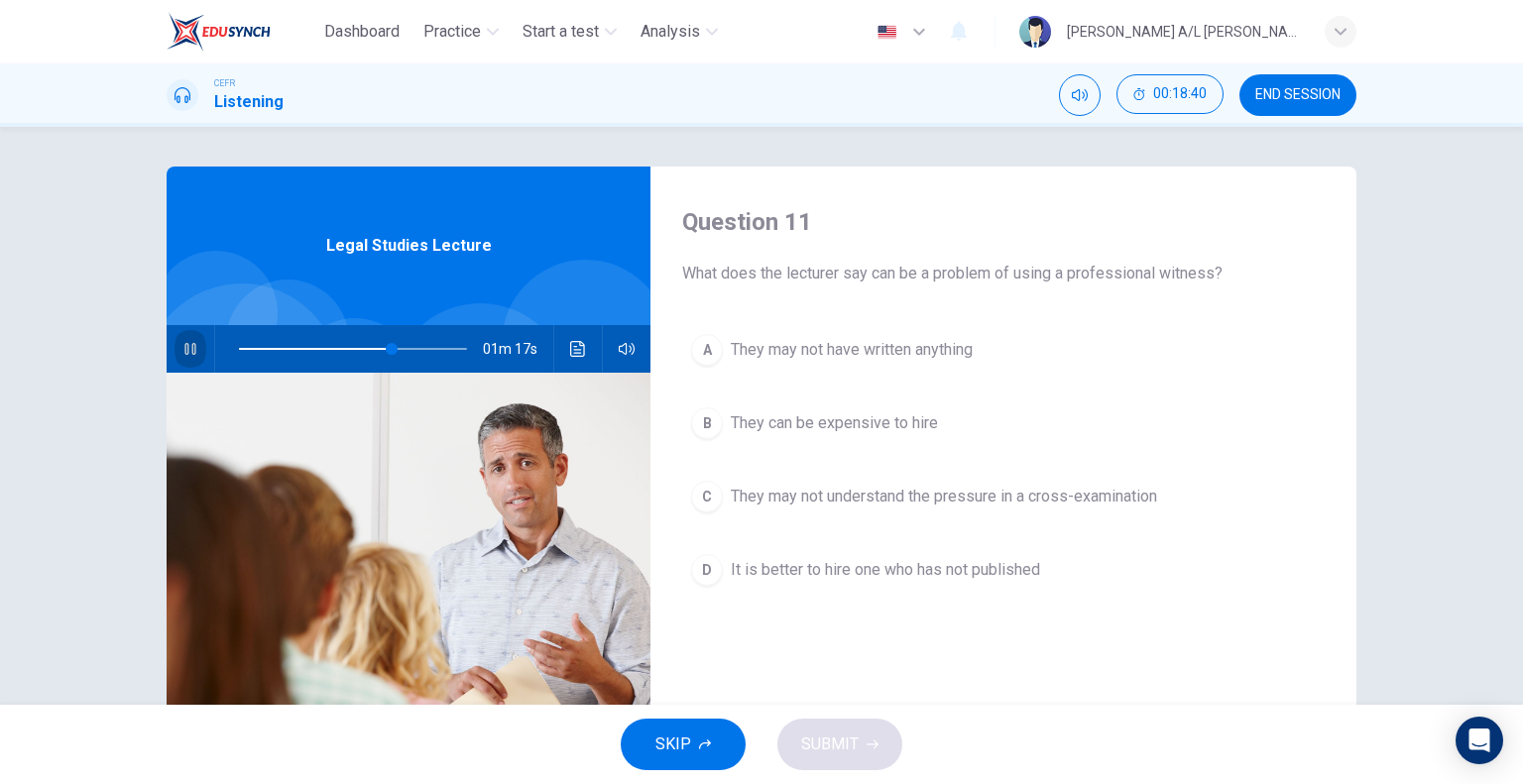 click at bounding box center [190, 349] 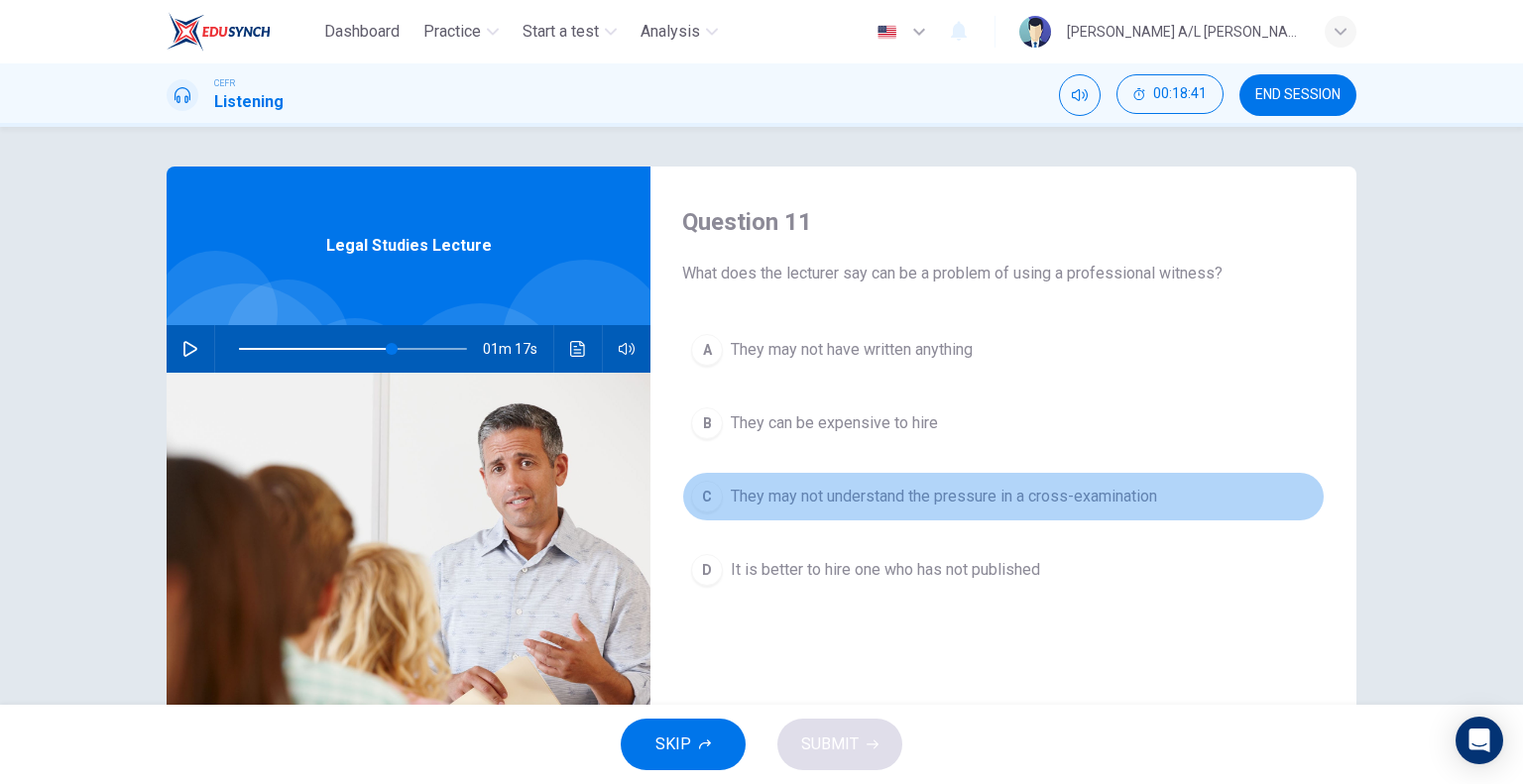click on "They may not understand the pressure in a cross-examination" at bounding box center [944, 497] 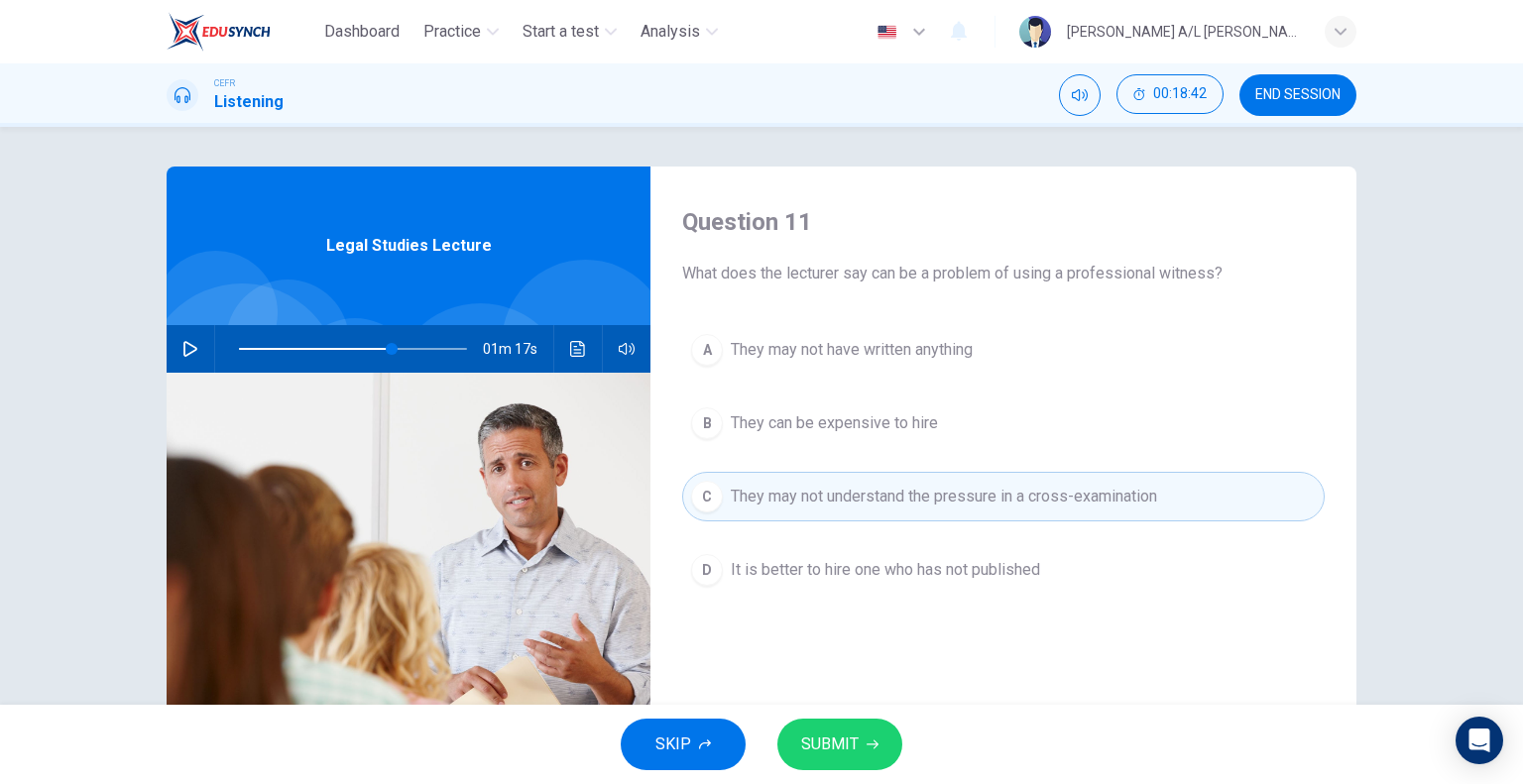 click 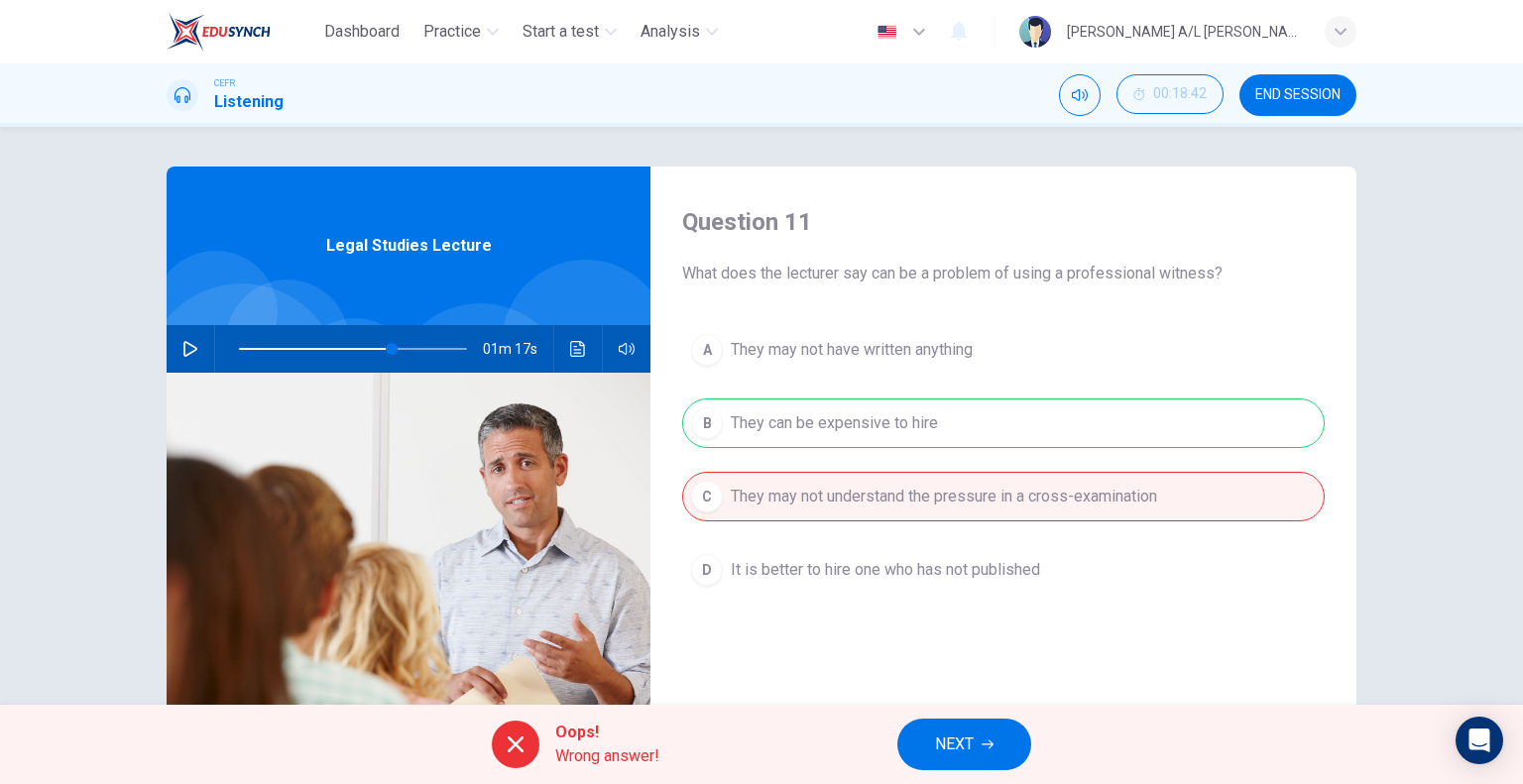 click at bounding box center [190, 349] 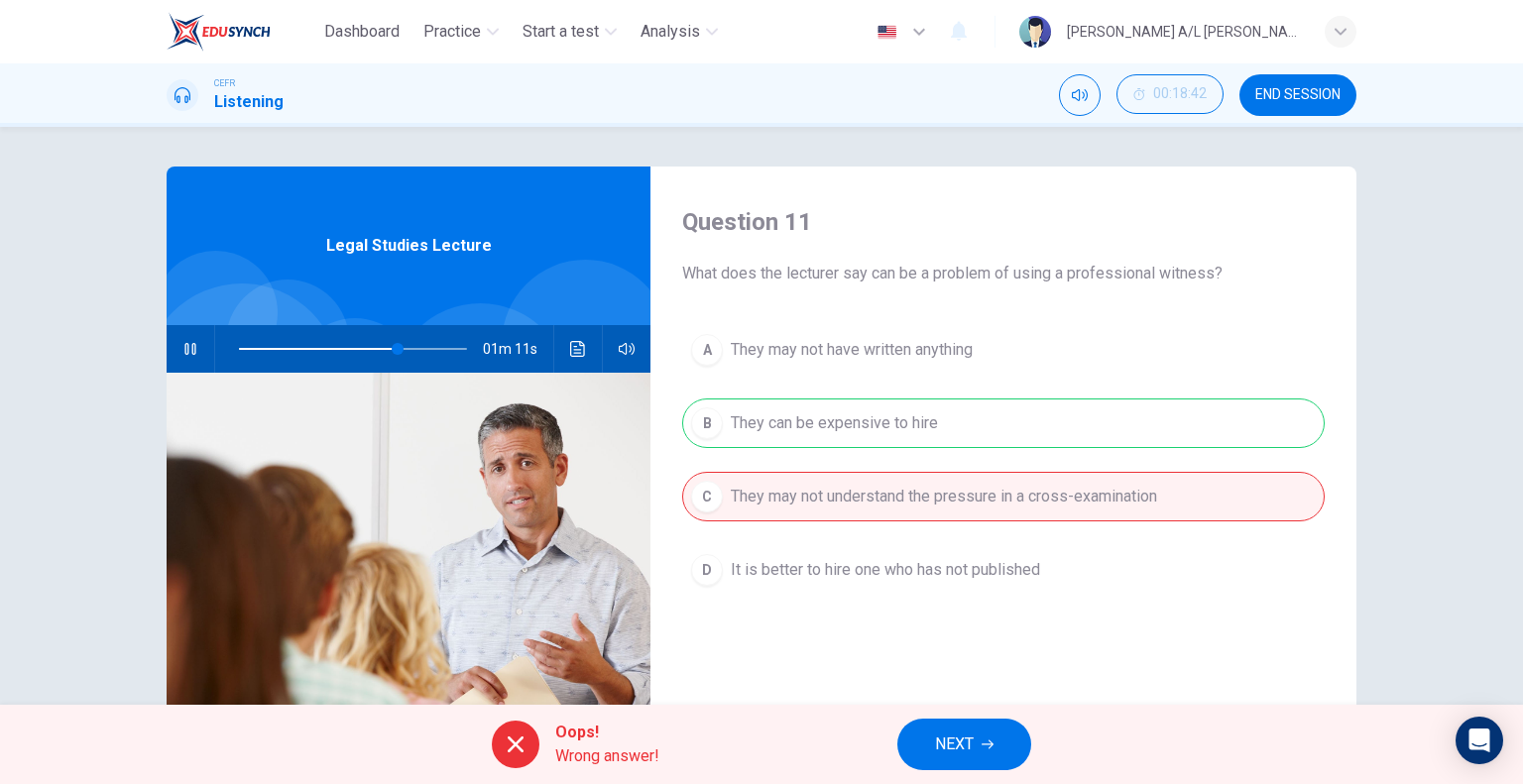 type on "70" 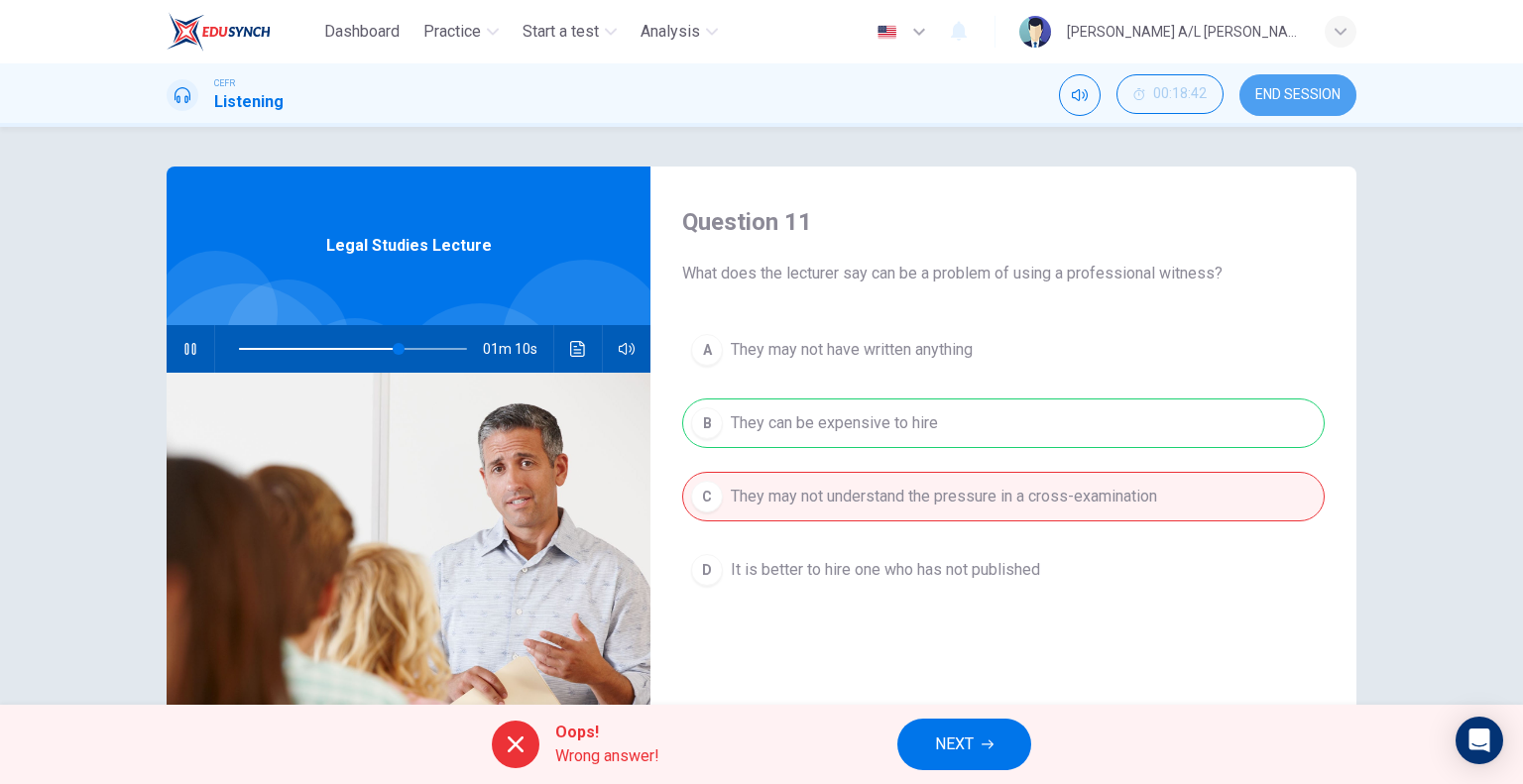 click on "END SESSION" at bounding box center [1298, 95] 